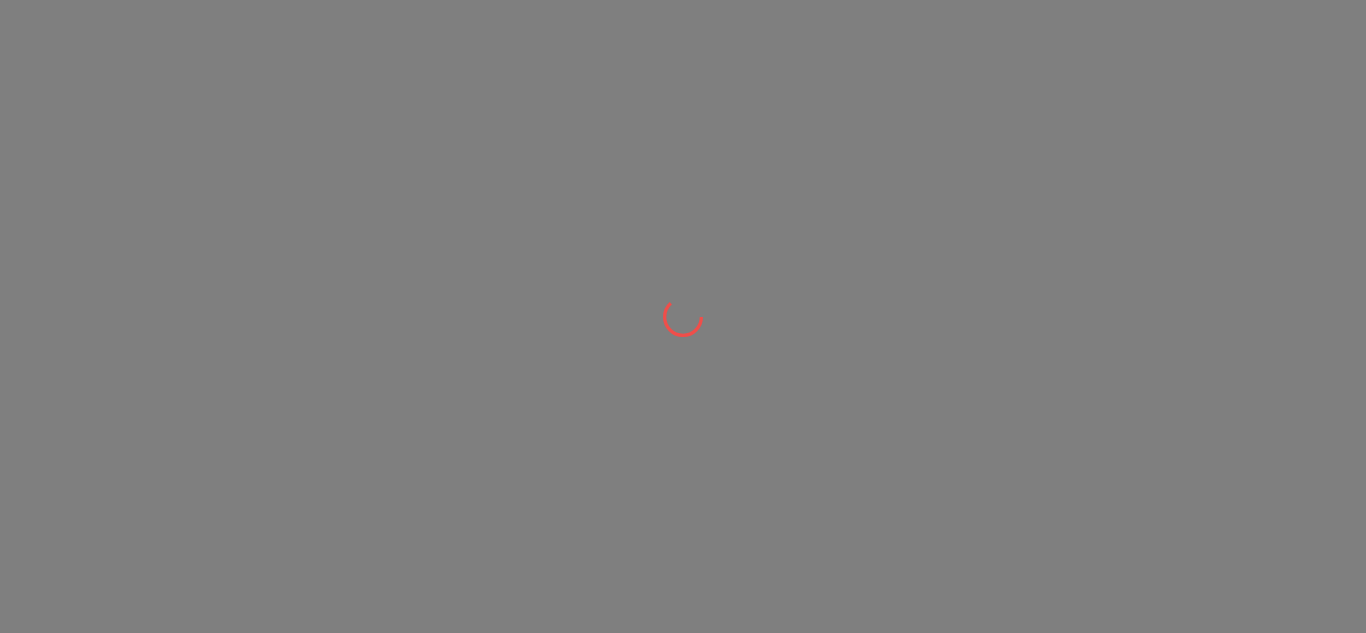scroll, scrollTop: 0, scrollLeft: 0, axis: both 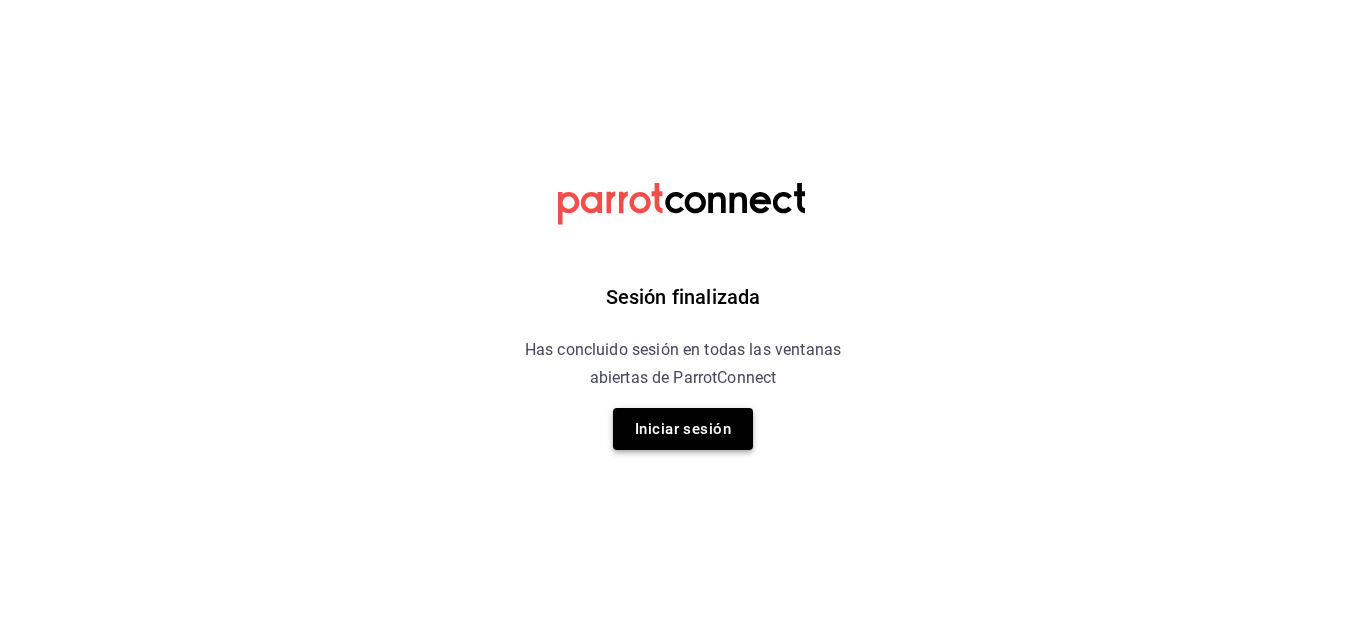 click on "Iniciar sesión" at bounding box center [683, 429] 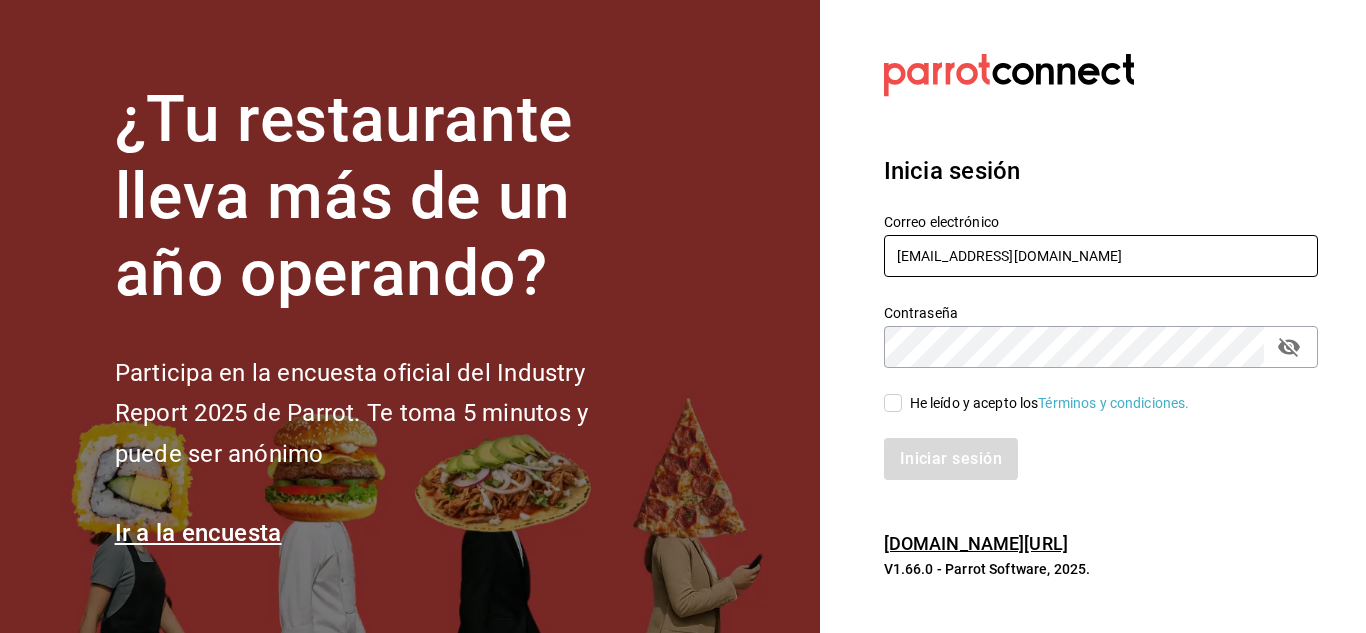 drag, startPoint x: 1061, startPoint y: 258, endPoint x: 533, endPoint y: 376, distance: 541.02496 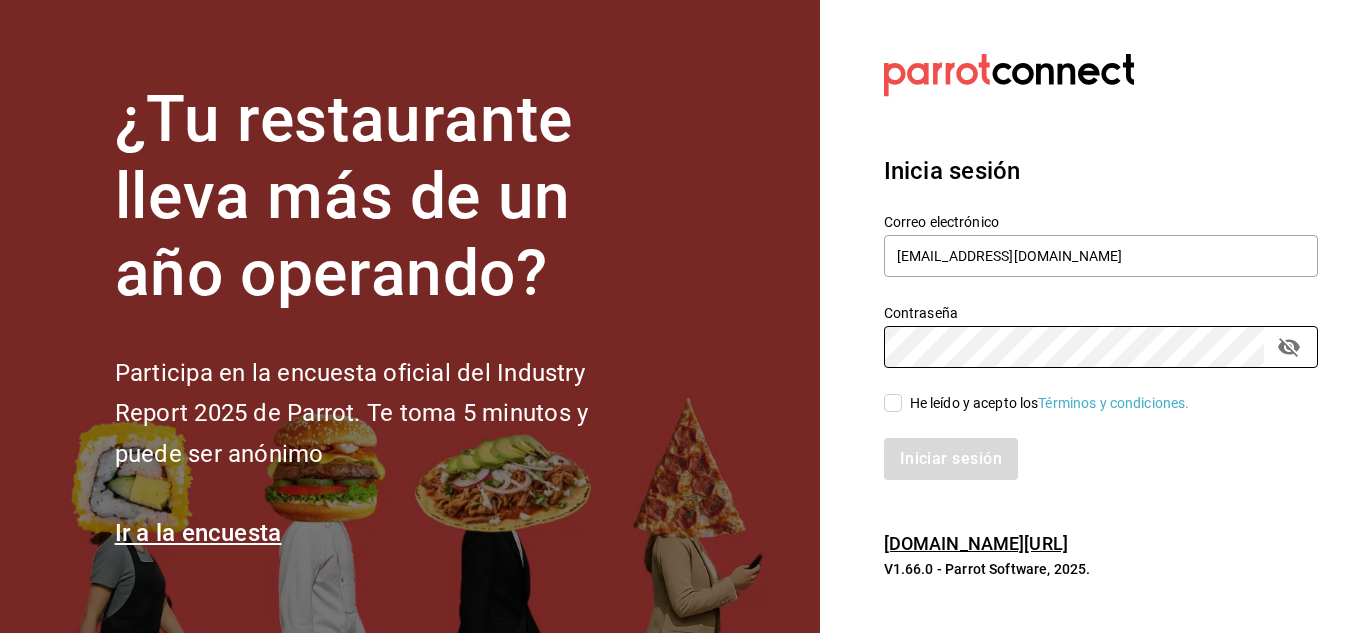 click on "¿Tu restaurante lleva más de un año operando? Participa en la encuesta oficial del Industry Report 2025 de Parrot. Te toma 5 minutos y puede ser anónimo Ir a la encuesta Datos incorrectos. Verifica que tu Correo o Contraseña estén bien escritos. Inicia sesión Correo electrónico [EMAIL_ADDRESS][DOMAIN_NAME] Contraseña Contraseña He leído y acepto los  Términos y condiciones. Iniciar sesión [DOMAIN_NAME][URL] V1.66.0 - Parrot Software, 2025." at bounding box center [683, 316] 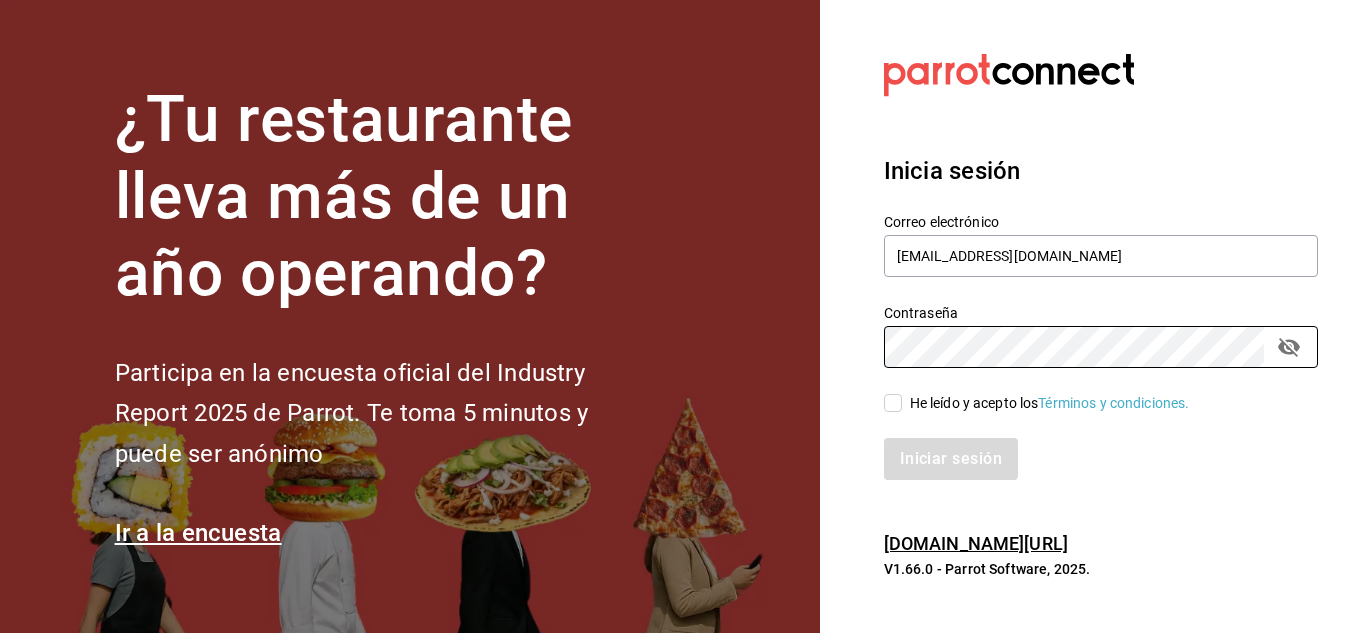 click on "He leído y acepto los  Términos y condiciones." at bounding box center [893, 403] 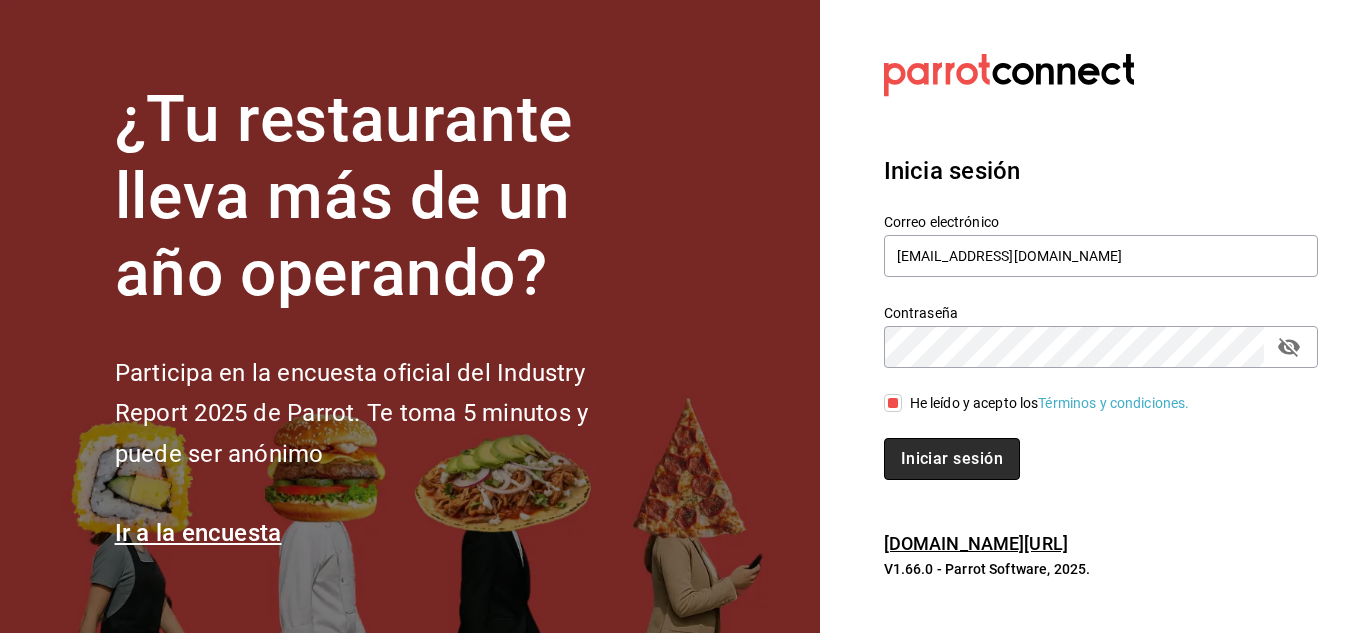 click on "Iniciar sesión" at bounding box center (952, 459) 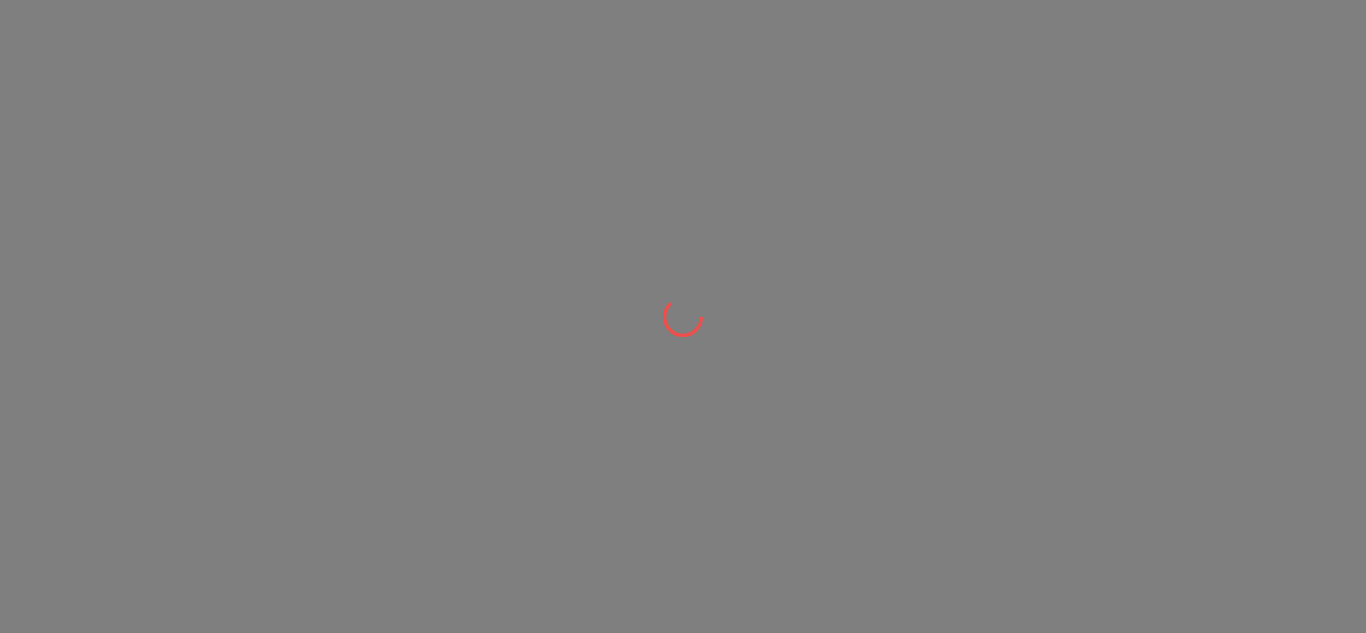 scroll, scrollTop: 0, scrollLeft: 0, axis: both 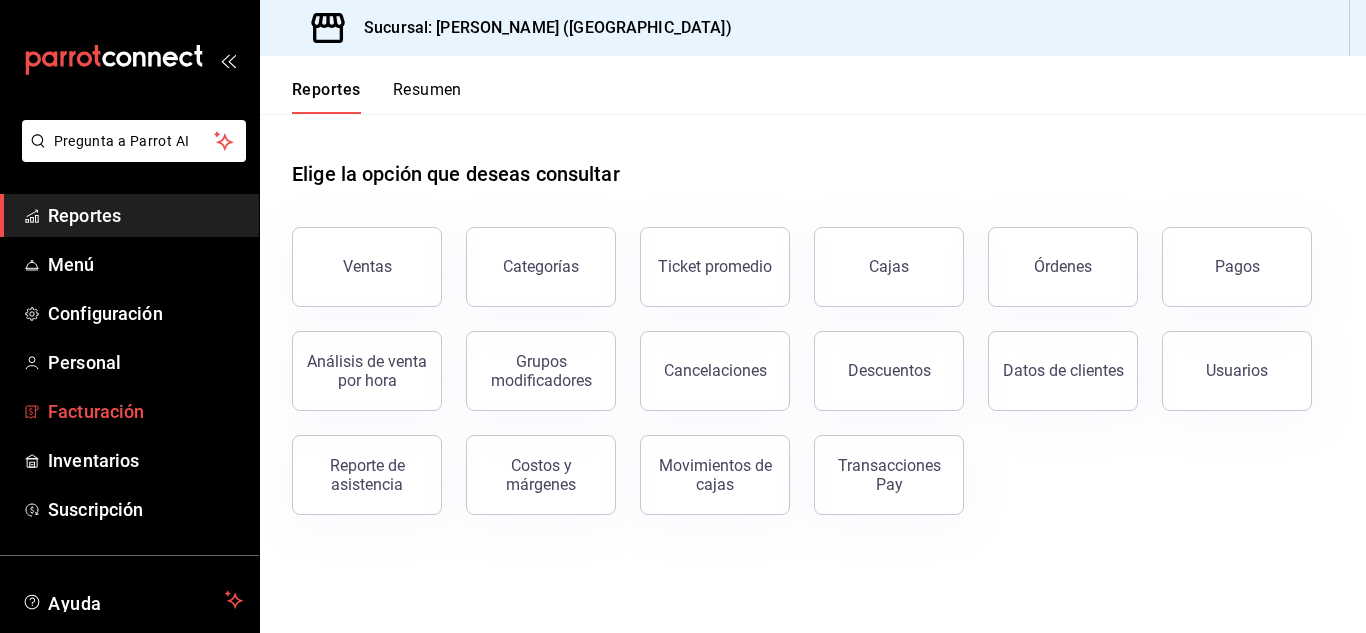 click on "Facturación" at bounding box center [145, 411] 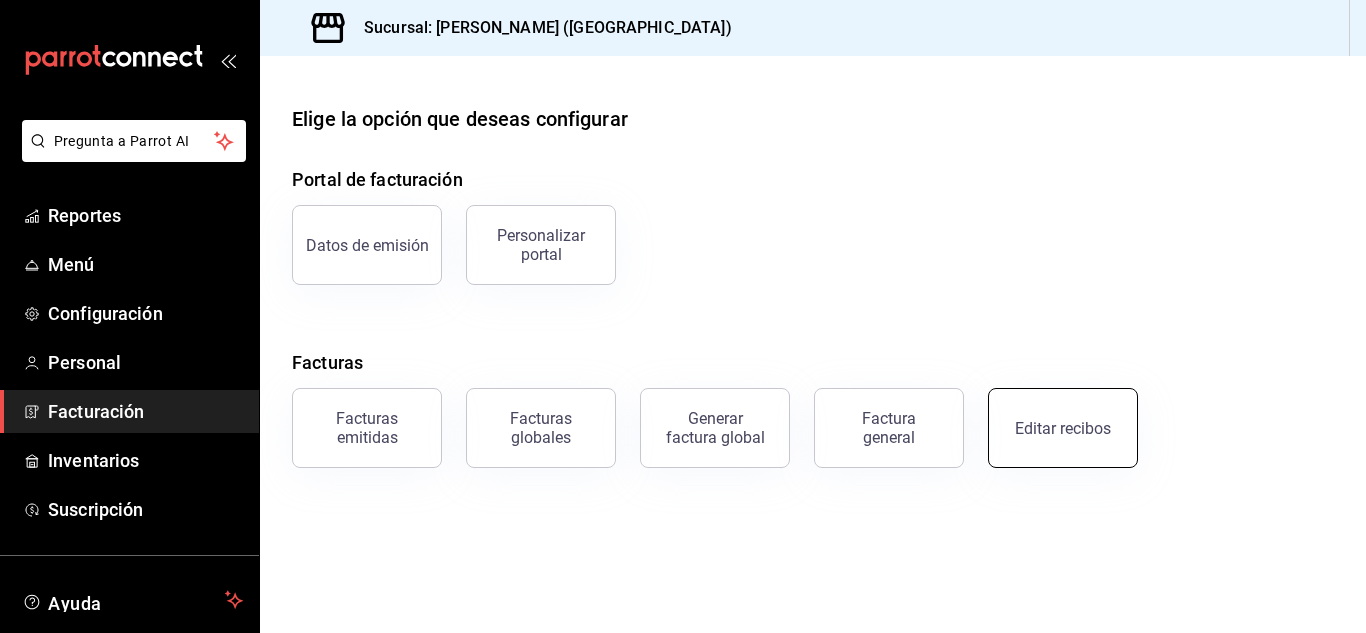 click on "Editar recibos" at bounding box center (1063, 428) 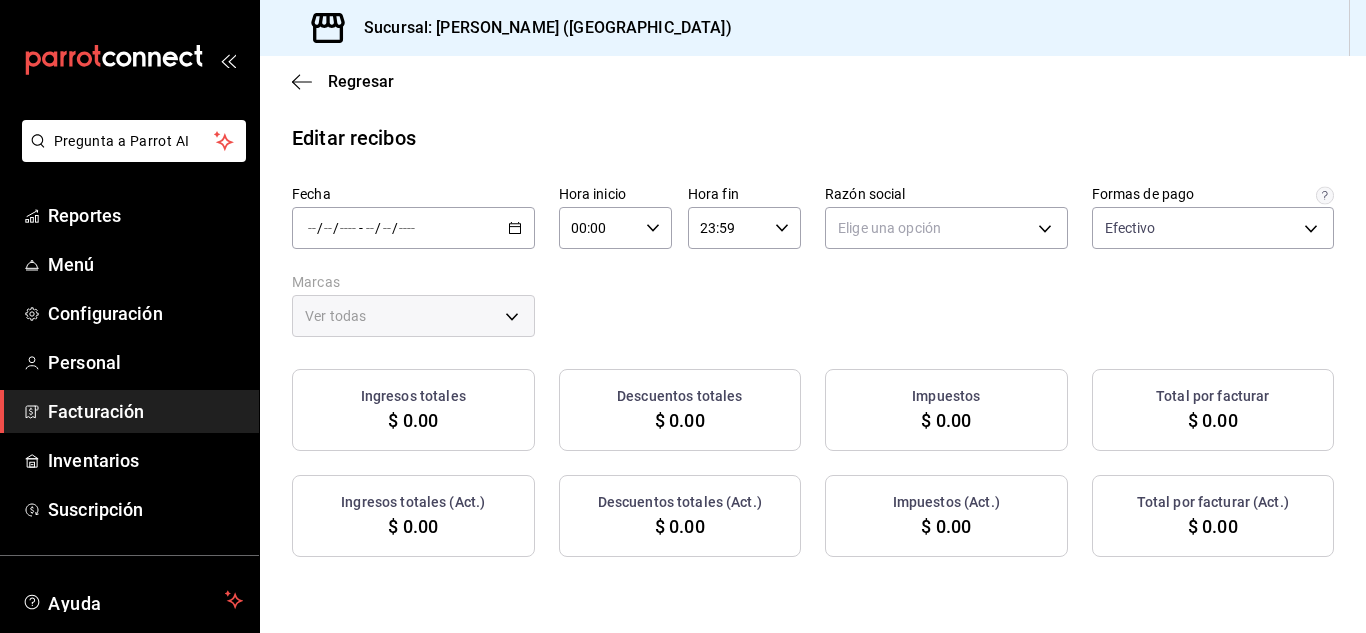 type on "84de3d0d-b7e2-47cb-b4be-10b11e0b5394" 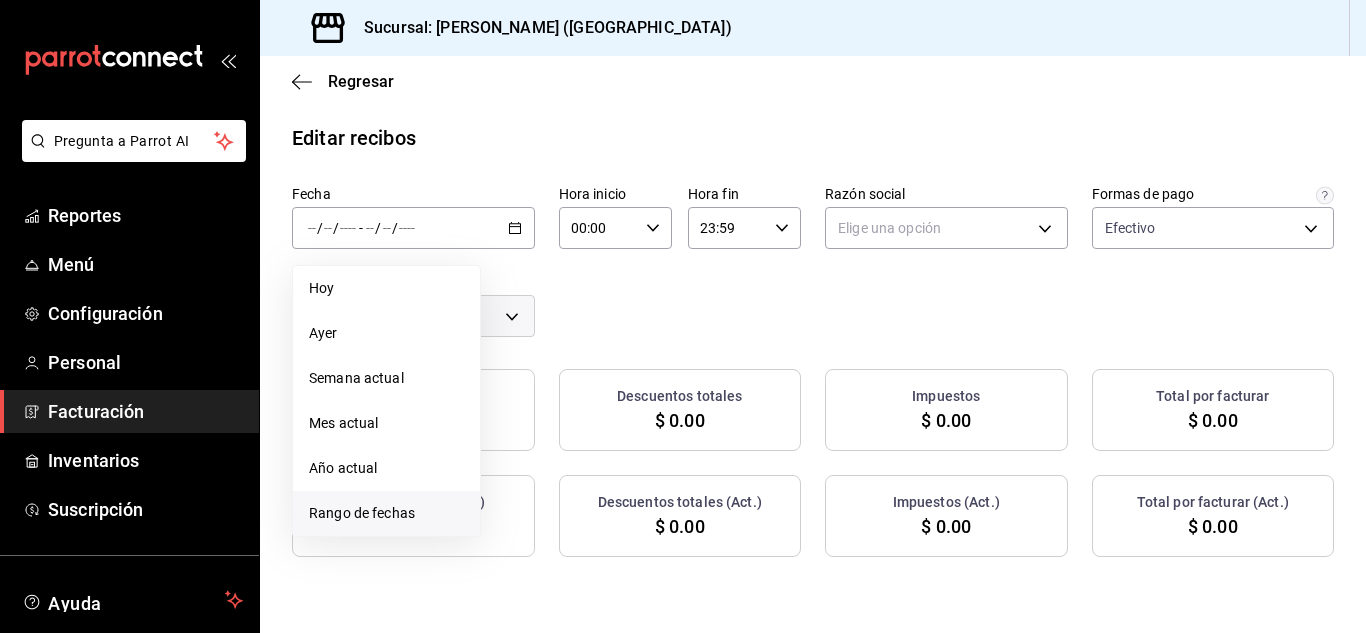 click on "Rango de fechas" at bounding box center (386, 513) 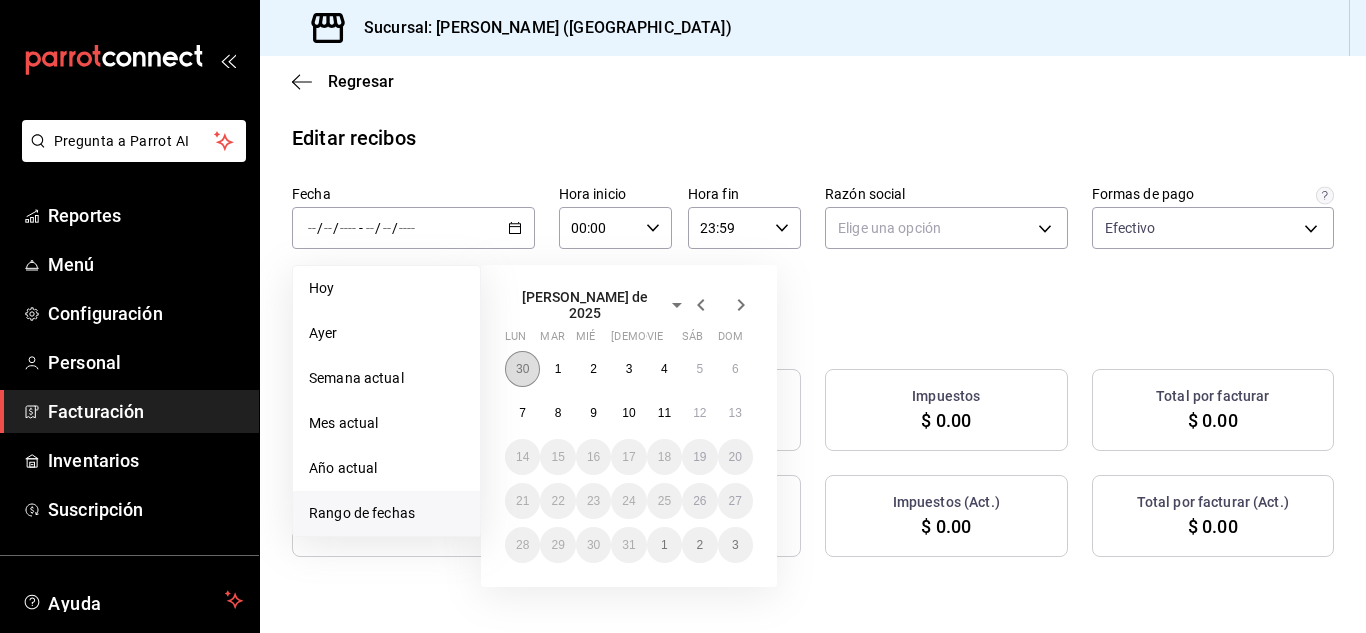 click on "30" at bounding box center [522, 369] 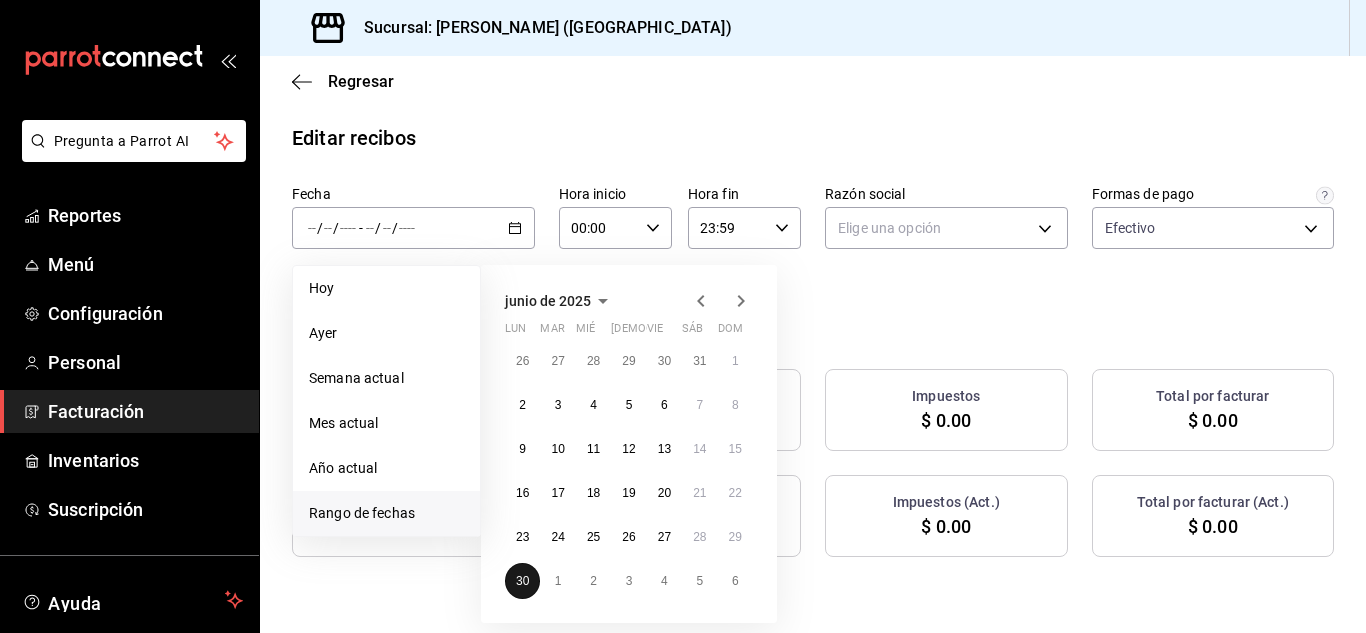 click on "30" at bounding box center (522, 581) 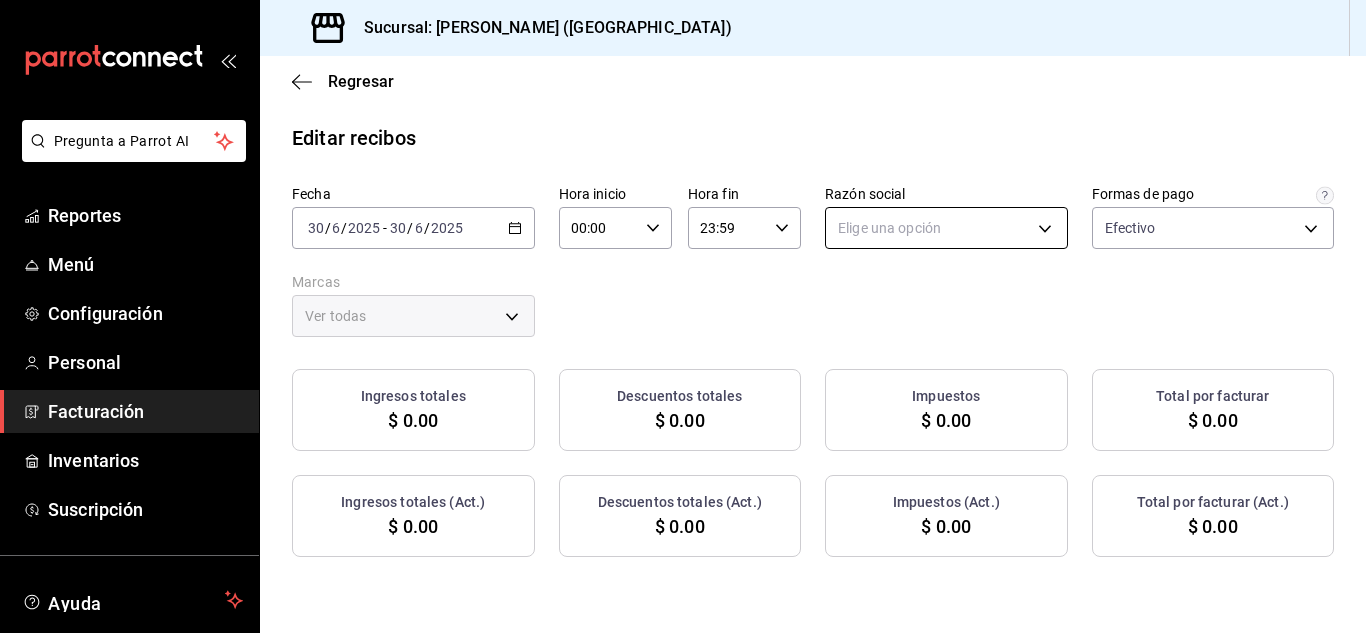 click on "Pregunta a Parrot AI Reportes   Menú   Configuración   Personal   Facturación   Inventarios   Suscripción   Ayuda Recomienda Parrot   [PERSON_NAME]   Sugerir nueva función   Sucursal: Nikkori ([GEOGRAPHIC_DATA]) Regresar Editar recibos Fecha [DATE] [DATE] - [DATE] [DATE] Hora inicio 00:00 Hora inicio Hora fin 23:59 Hora fin Razón social Elige una opción Formas de pago   Efectivo 84de3d0d-b7e2-47cb-b4be-10b11e0b5394 Marcas Ver todas Ingresos totales $ 0.00 Descuentos totales $ 0.00 Impuestos $ 0.00 Total por facturar $ 0.00 Ingresos totales (Act.) $ 0.00 Descuentos totales (Act.) $ 0.00 Impuestos  (Act.) $ 0.00 Total por facturar (Act.) $ 0.00 No hay información que mostrar GANA 1 MES GRATIS EN TU SUSCRIPCIÓN AQUÍ ¿Recuerdas cómo empezó tu restaurante?
[PERSON_NAME] puedes ayudar a un colega a tener el mismo cambio que tú viviste.
Recomienda Parrot directamente desde tu Portal Administrador.
Es fácil y rápido.
🎁 Por cada restaurante que se una, ganas 1 mes gratis. Reportes   Menú" at bounding box center (683, 316) 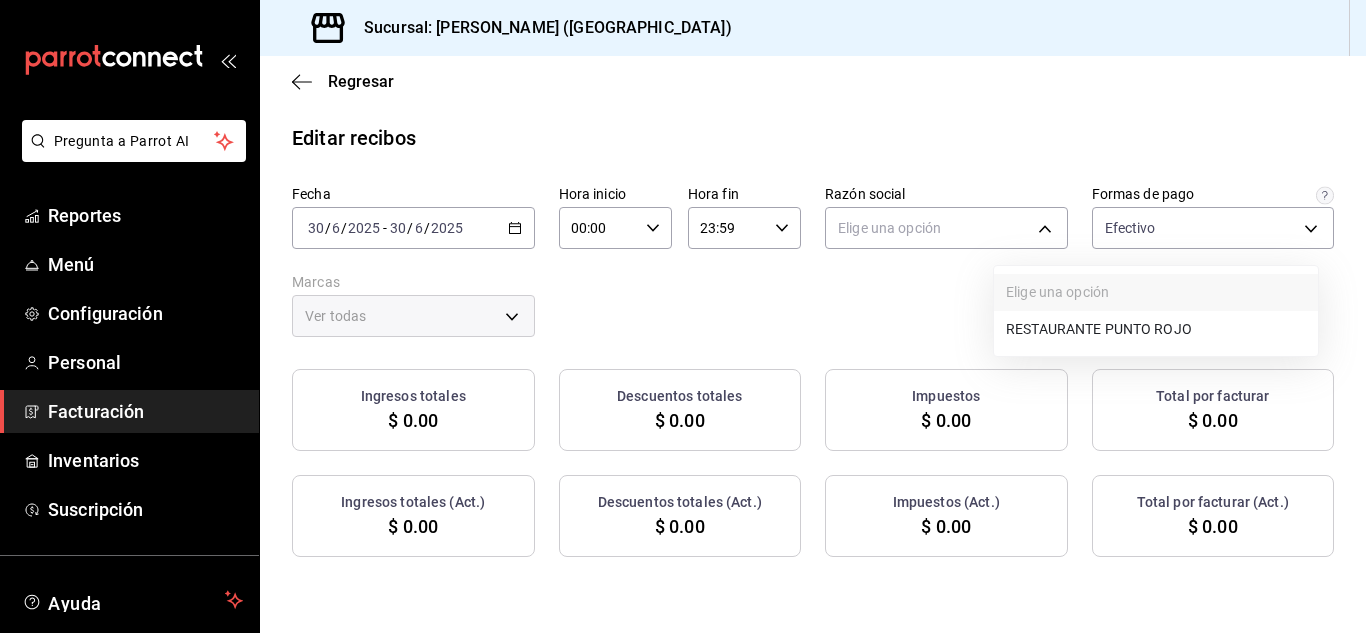 click on "RESTAURANTE PUNTO ROJO" at bounding box center (1156, 329) 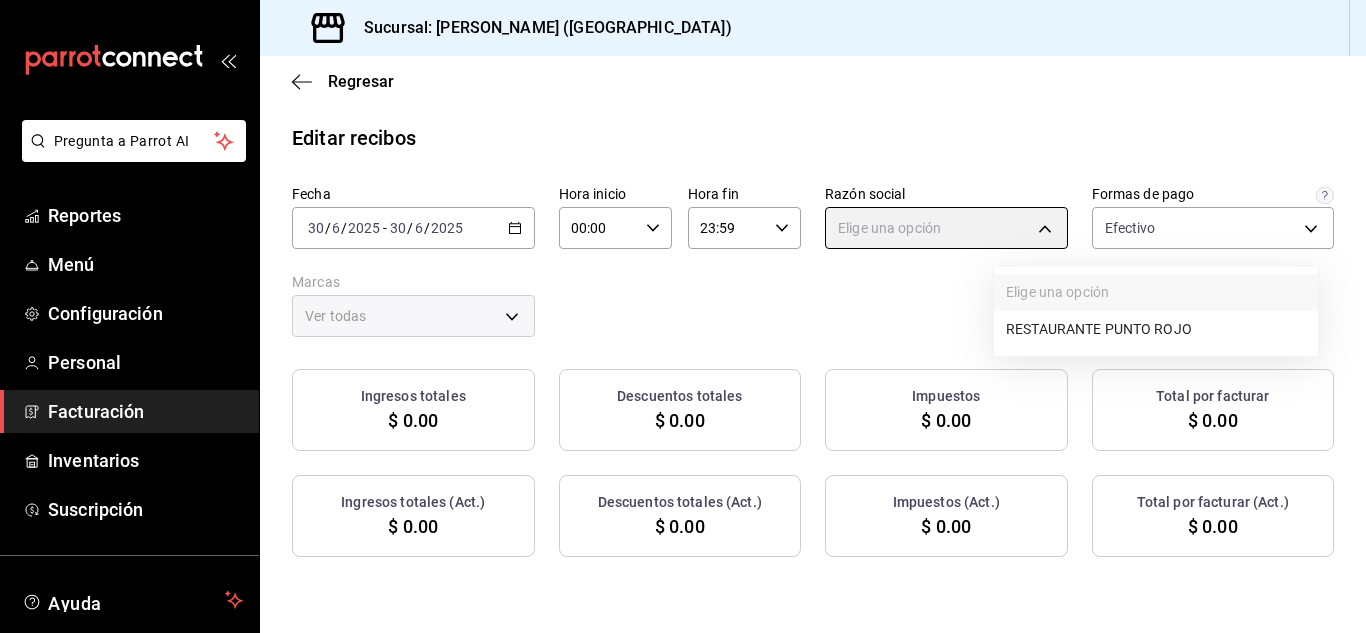 type on "5749a84e-6d60-4c90-92c5-fe83de78c063" 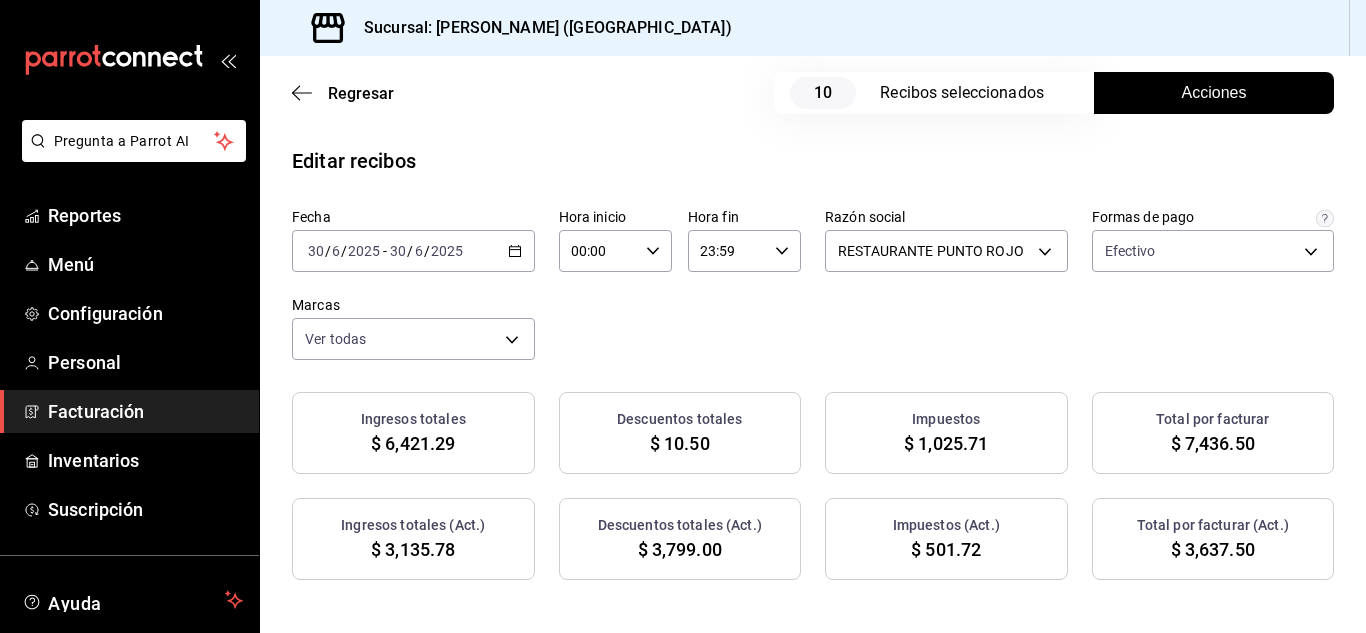 click on "Acciones" at bounding box center [1214, 93] 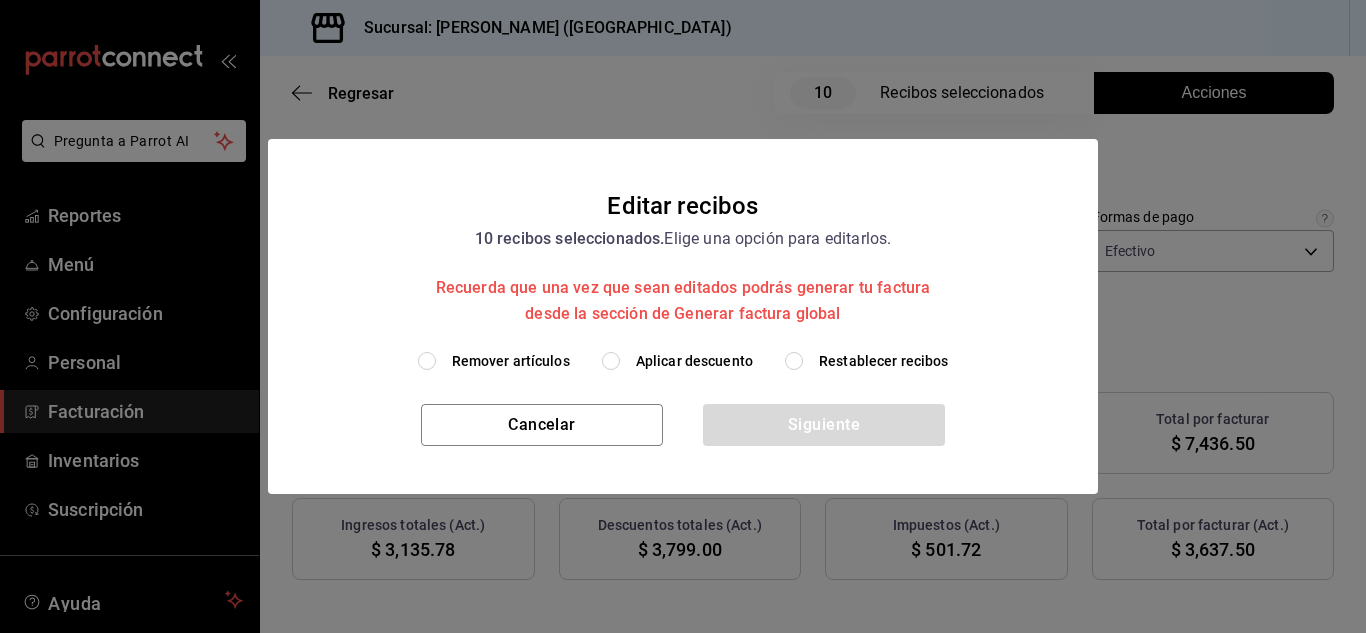 click on "Remover artículos" at bounding box center [427, 361] 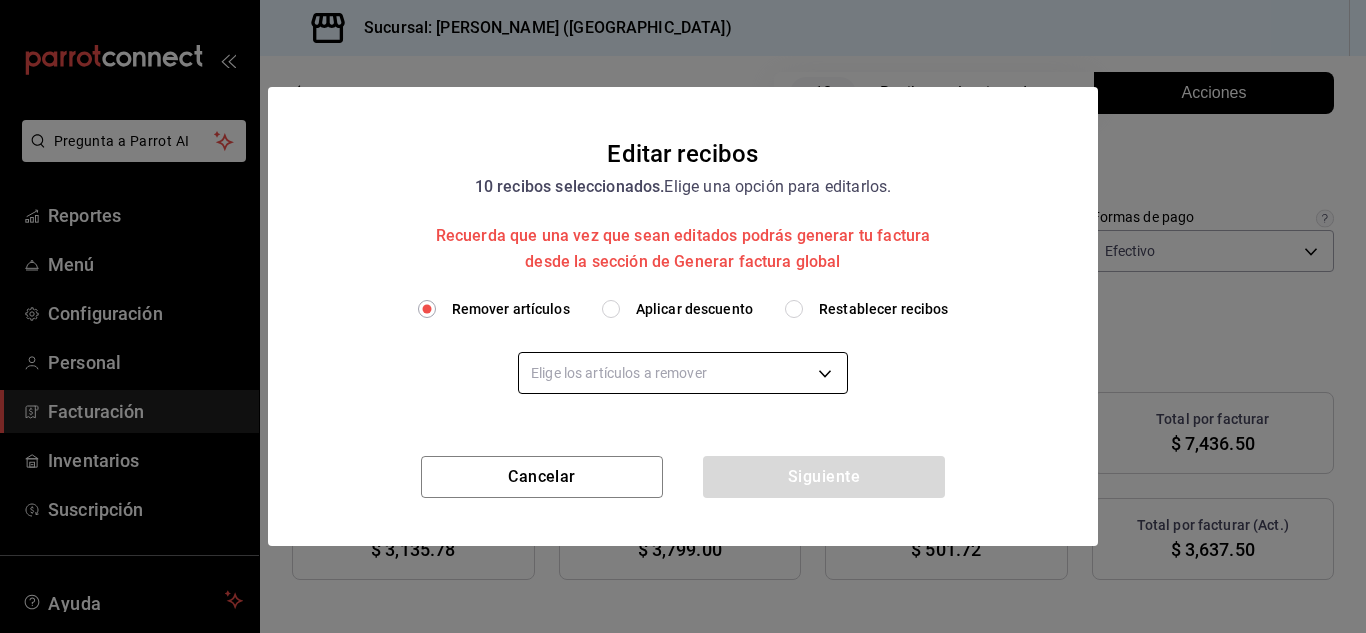 click on "Pregunta a Parrot AI Reportes   Menú   Configuración   Personal   Facturación   Inventarios   Suscripción   Ayuda Recomienda Parrot   [PERSON_NAME]   Sugerir nueva función   Sucursal: Nikkori ([GEOGRAPHIC_DATA]) Regresar 10 Recibos seleccionados Acciones Editar recibos Fecha [DATE] [DATE] - [DATE] [DATE] Hora inicio 00:00 Hora inicio Hora fin 23:59 Hora fin Razón social RESTAURANTE PUNTO ROJO 5749a84e-6d60-4c90-92c5-fe83de78c063 Formas de pago   Efectivo 84de3d0d-b7e2-47cb-b4be-10b11e0b5394 Marcas Ver todas 985a5b61-14d9-43ab-b2aa-55677bfd4284 Ingresos totales $ 6,421.29 Descuentos totales $ 10.50 Impuestos $ 1,025.71 Total por facturar $ 7,436.50 Ingresos totales (Act.) $ 3,135.78 Descuentos totales (Act.) $ 3,799.00 Impuestos  (Act.) $ 501.72 Total por facturar (Act.) $ 3,637.50 Editar recibos Quita la selección a los recibos que no quieras editar. Act. # de recibo Artículos (Orig.) Artículos (Act.) Subtotal (Orig.) Subtotal (Act.) Descuento total (Orig.) Descuento total (Act.) Sí 4" at bounding box center (683, 316) 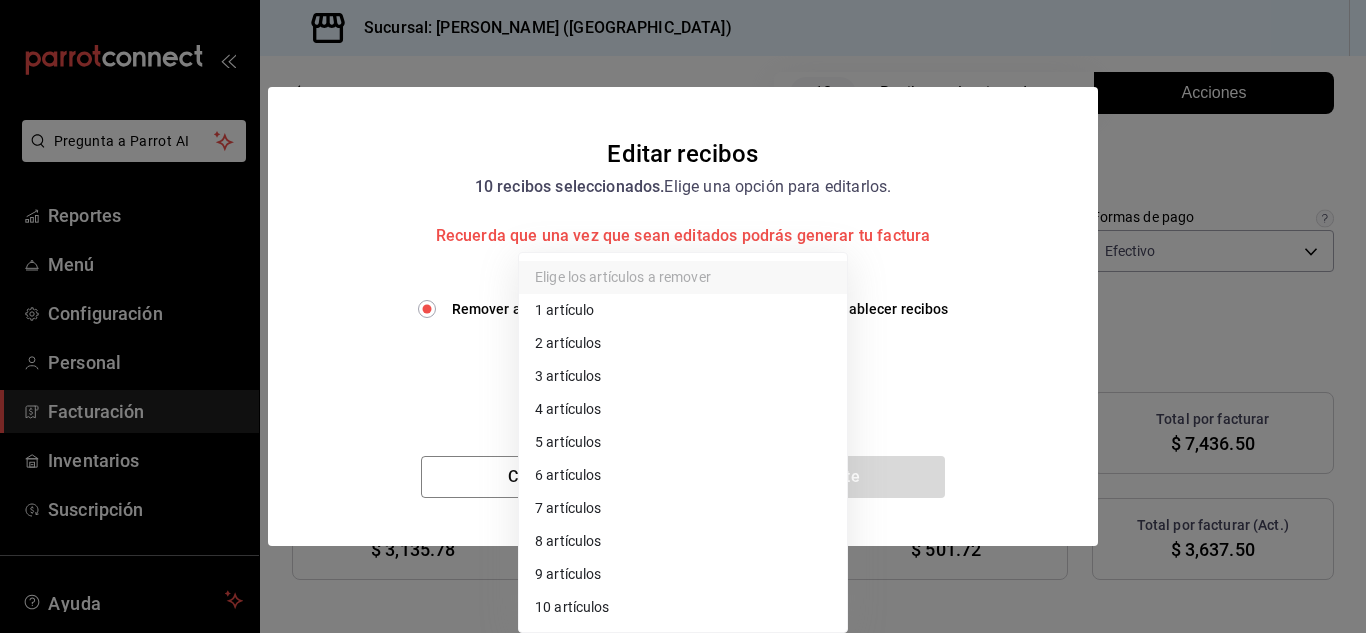 click on "2 artículos" at bounding box center [683, 343] 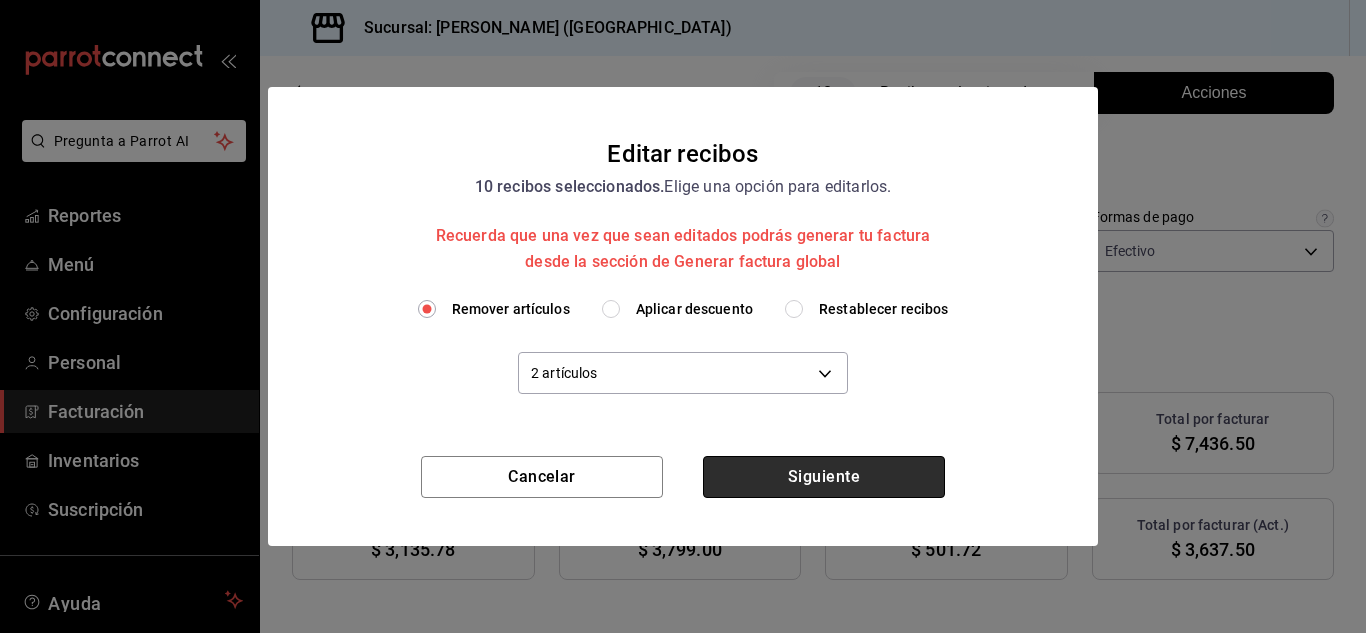 click on "Siguiente" at bounding box center [824, 477] 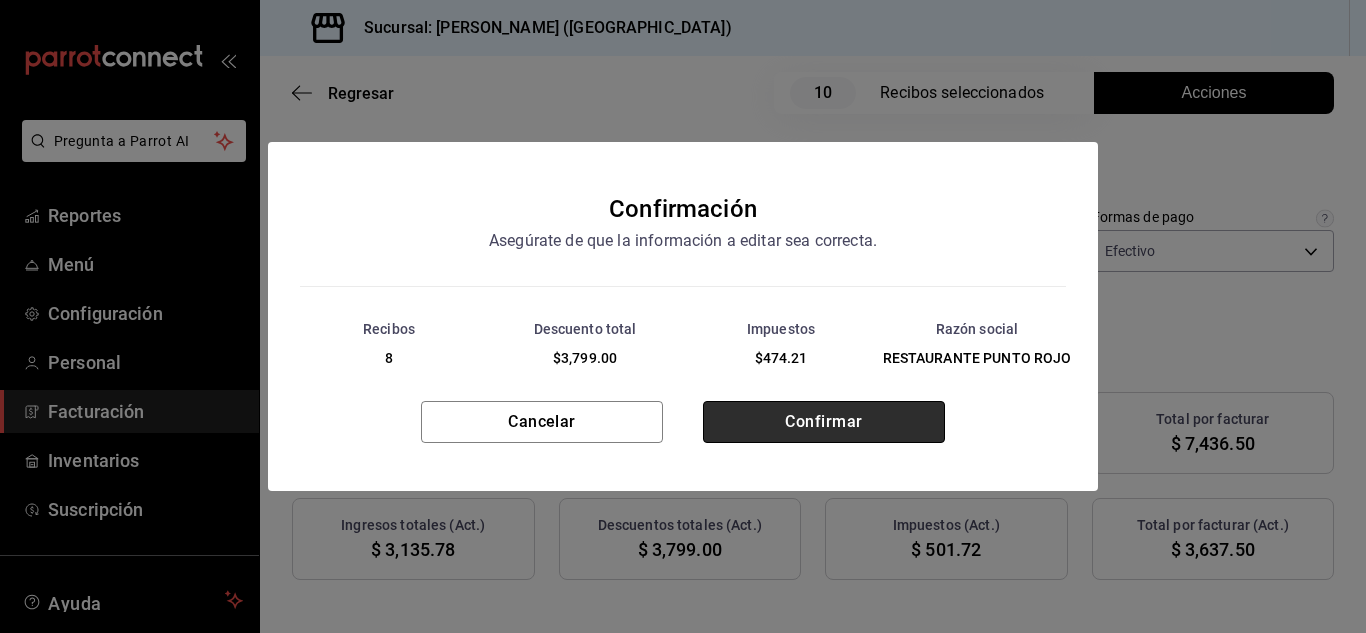 click on "Confirmar" at bounding box center [824, 422] 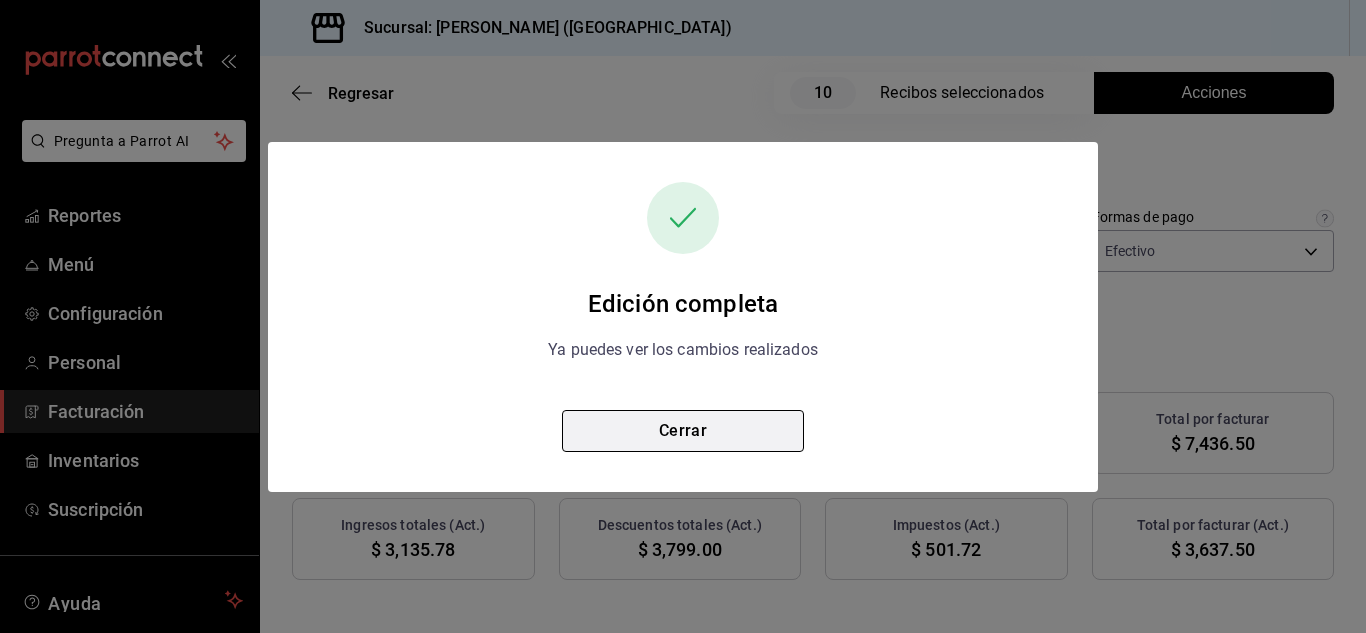 click on "Cerrar" at bounding box center (683, 431) 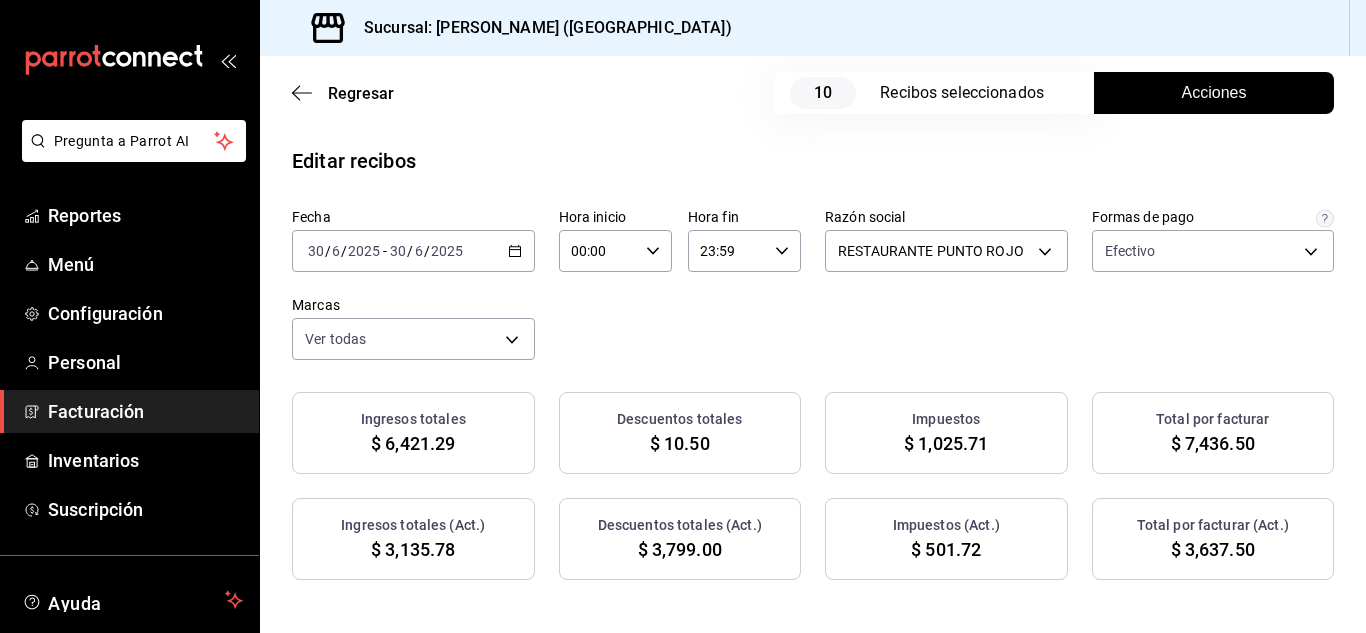 click 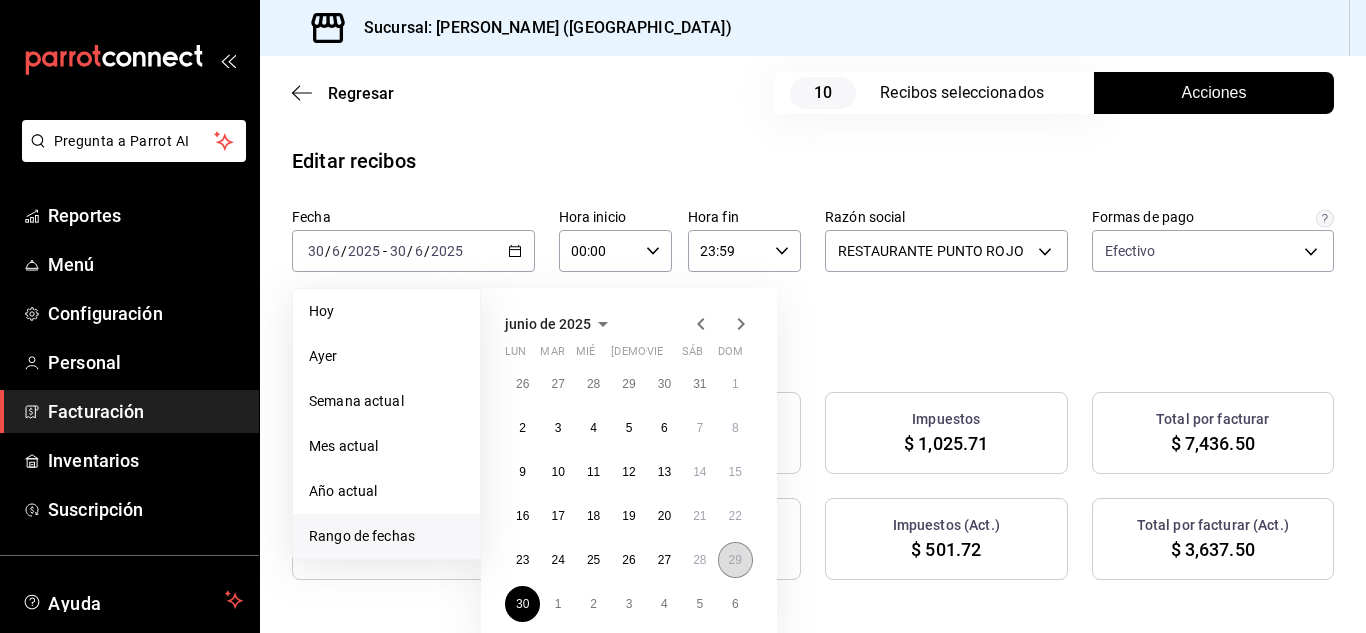 click on "29" at bounding box center [735, 560] 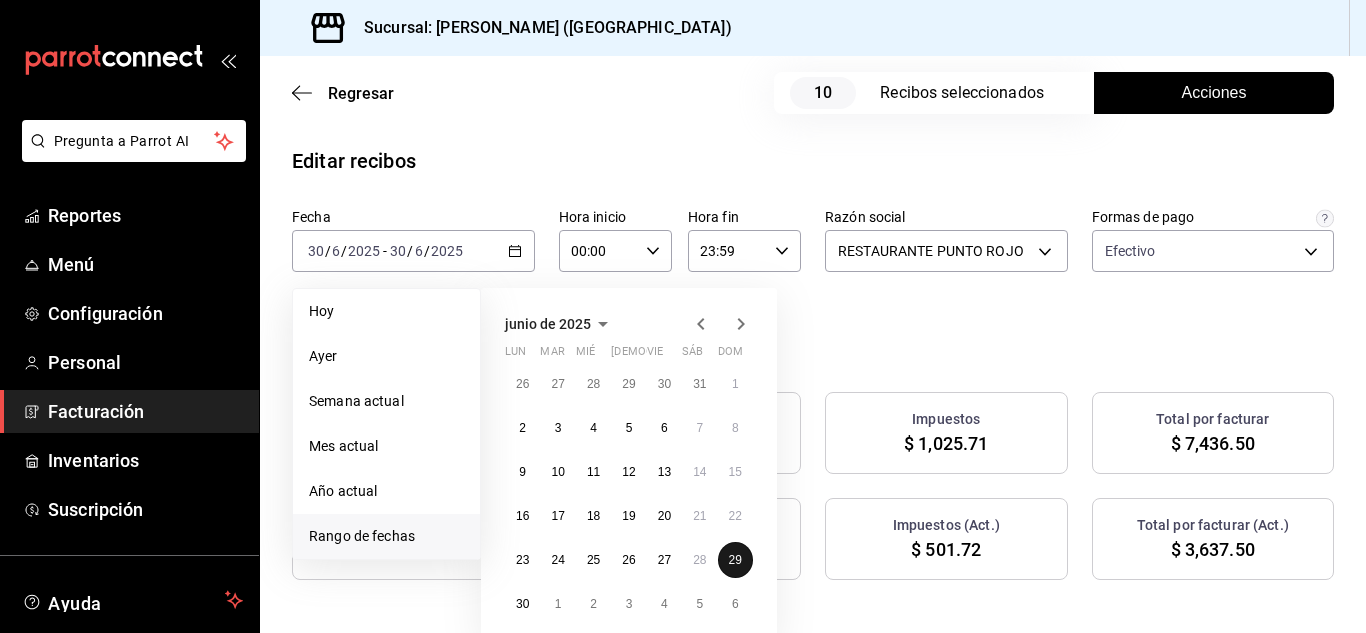 click on "29" at bounding box center [735, 560] 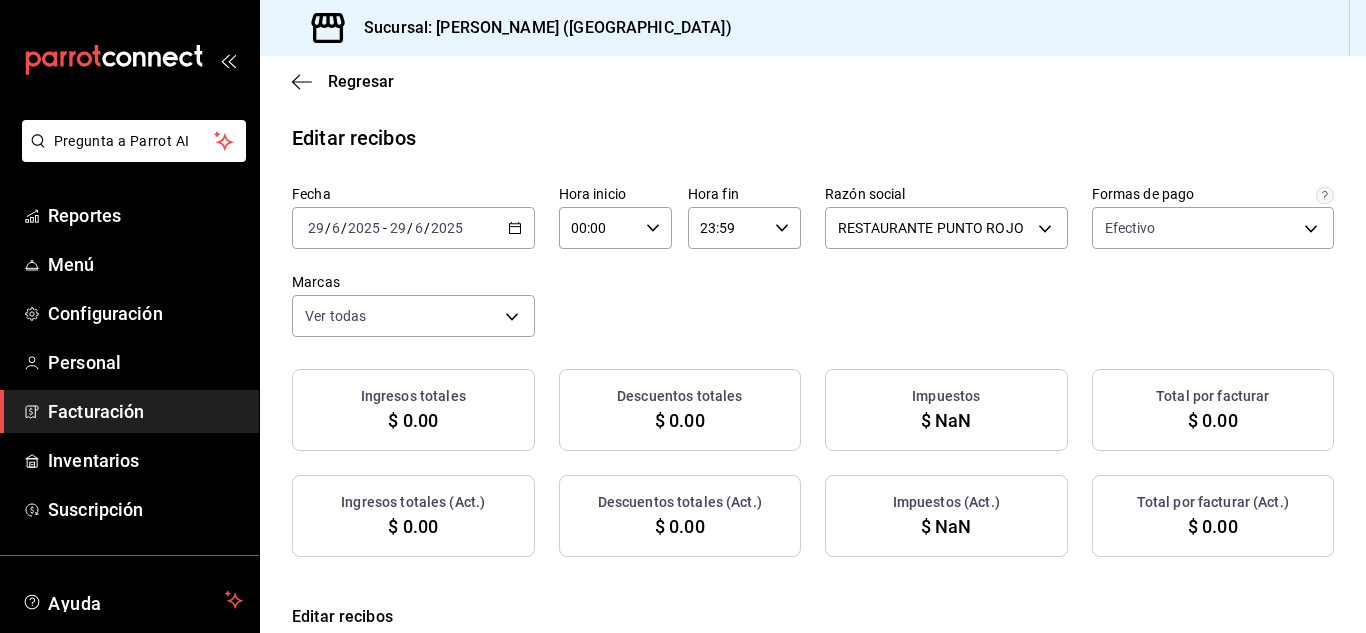 checkbox on "true" 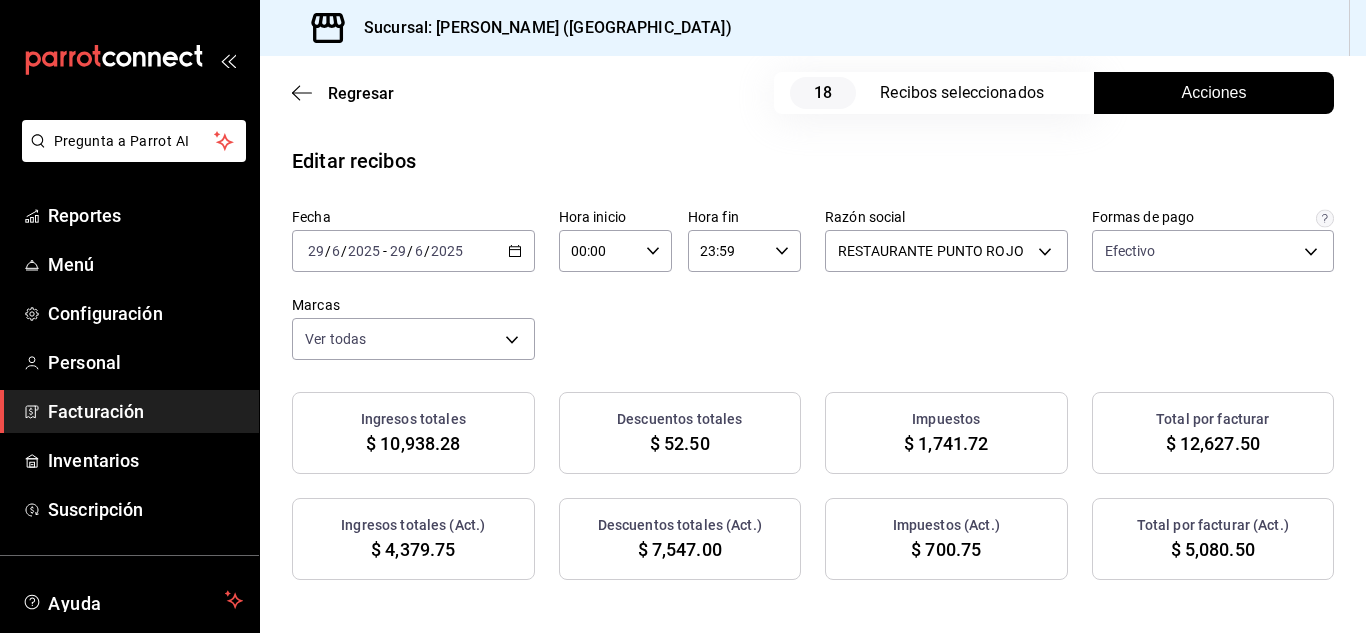 click on "Acciones" at bounding box center (1214, 93) 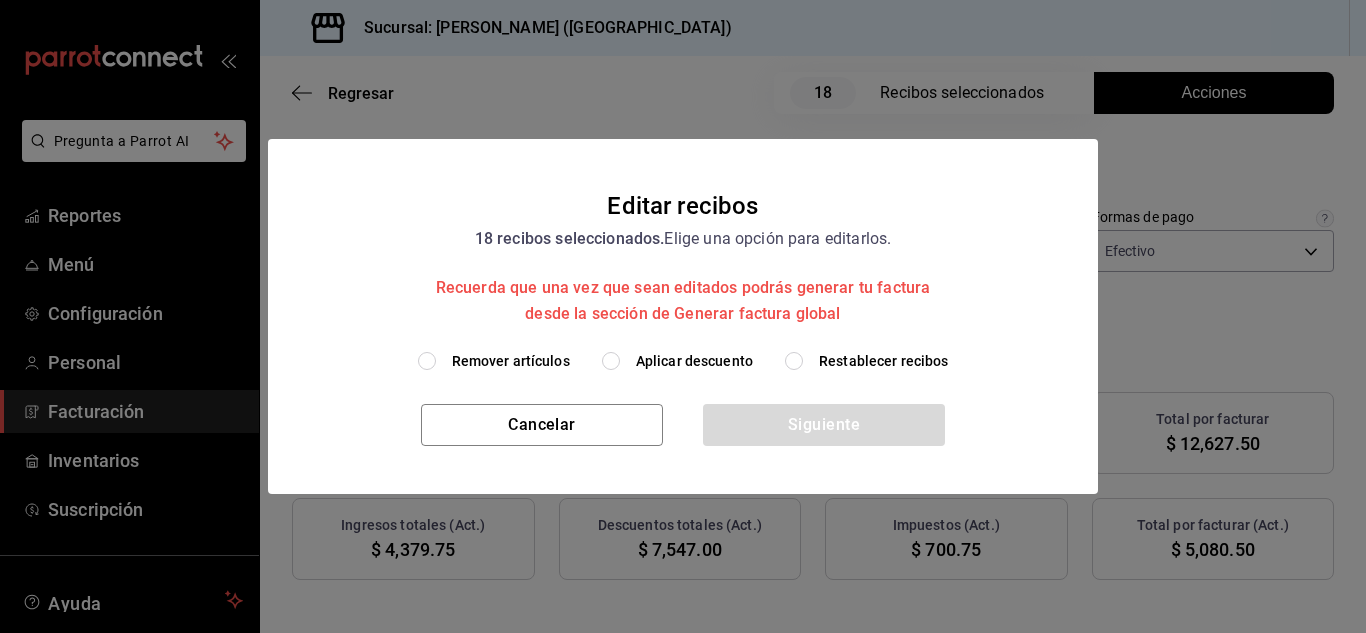 click on "Remover artículos" at bounding box center (427, 361) 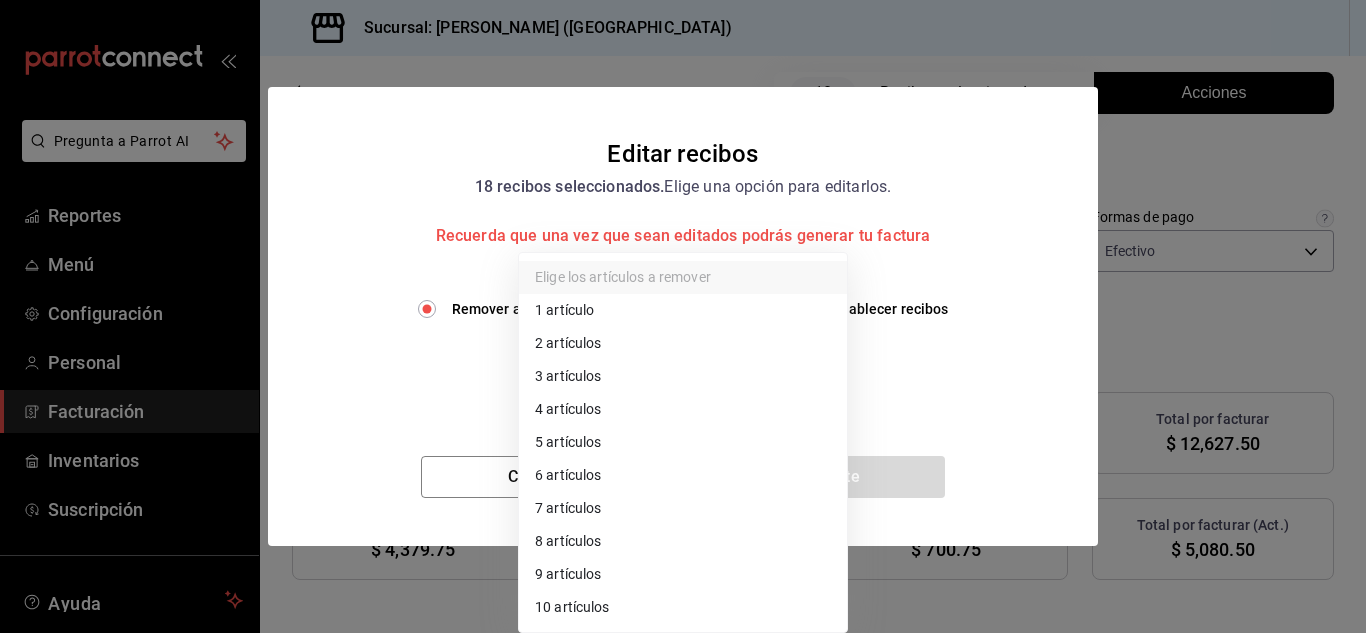 click on "Pregunta a Parrot AI Reportes   Menú   Configuración   Personal   Facturación   Inventarios   Suscripción   Ayuda Recomienda Parrot   [PERSON_NAME]   Sugerir nueva función   Sucursal: Nikkori ([GEOGRAPHIC_DATA]) Regresar 18 Recibos seleccionados Acciones Editar recibos Fecha [DATE] [DATE] - [DATE] [DATE] Hora inicio 00:00 Hora inicio Hora fin 23:59 Hora fin Razón social RESTAURANTE PUNTO ROJO 5749a84e-6d60-4c90-92c5-fe83de78c063 Formas de pago   Efectivo 84de3d0d-b7e2-47cb-b4be-10b11e0b5394 Marcas Ver todas 985a5b61-14d9-43ab-b2aa-55677bfd4284 Ingresos totales $ 10,938.28 Descuentos totales $ 52.50 Impuestos $ 1,741.72 Total por facturar $ 12,627.50 Ingresos totales (Act.) $ 4,379.75 Descuentos totales (Act.) $ 7,547.00 Impuestos  (Act.) $ 700.75 Total por facturar (Act.) $ 5,080.50 Editar recibos Quita la selección a los recibos que no quieras editar. Act. # de recibo Artículos (Orig.) Artículos (Act.) Subtotal (Orig.) Subtotal (Act.) Descuento total (Orig.) Descuento total (Act.) Sí" at bounding box center (683, 316) 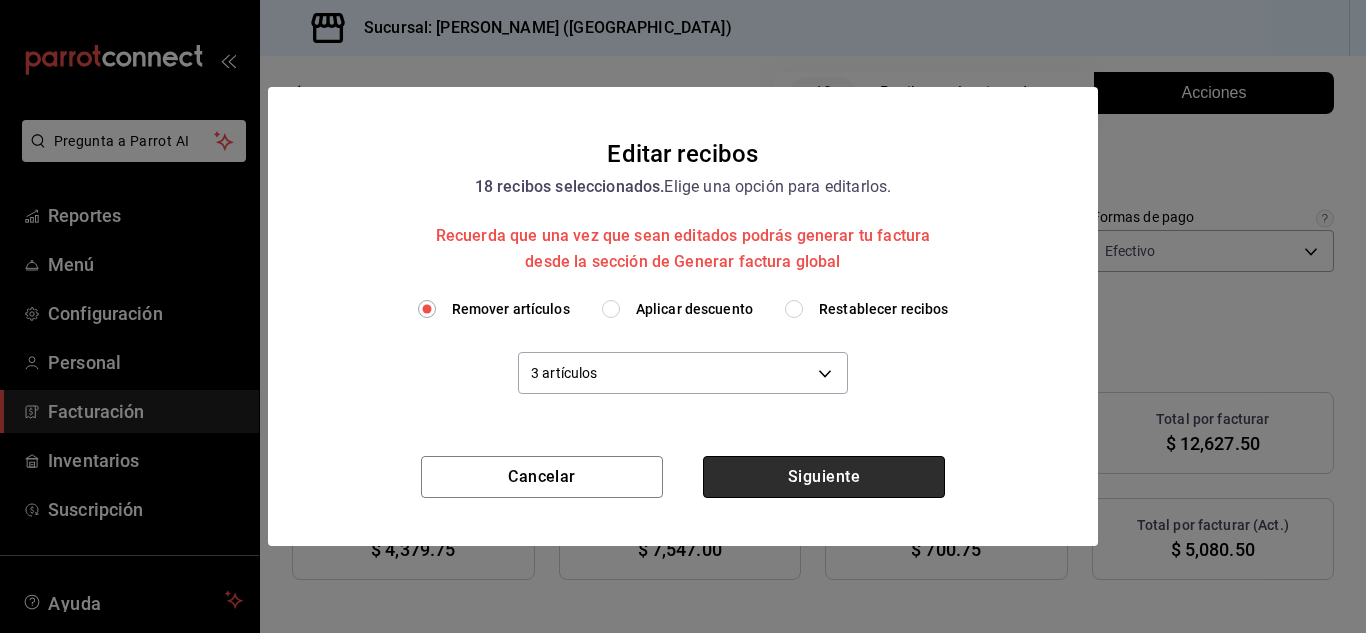 click on "Siguiente" at bounding box center [824, 477] 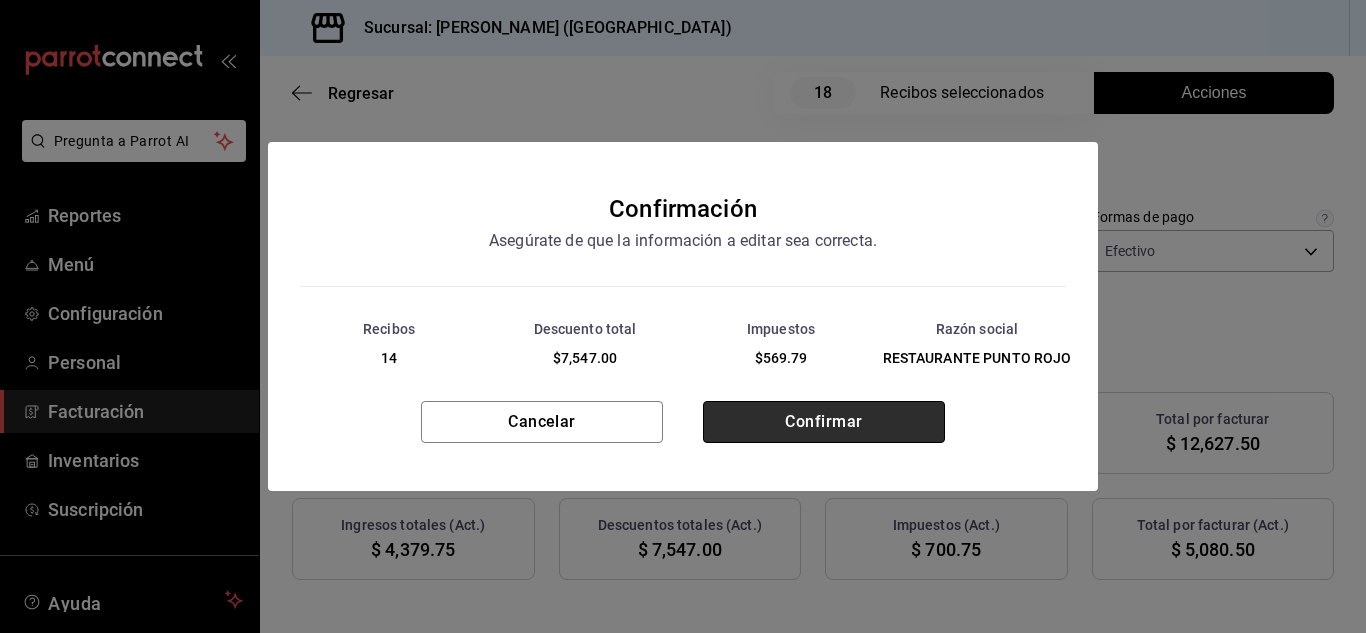 click on "Confirmar" at bounding box center (824, 422) 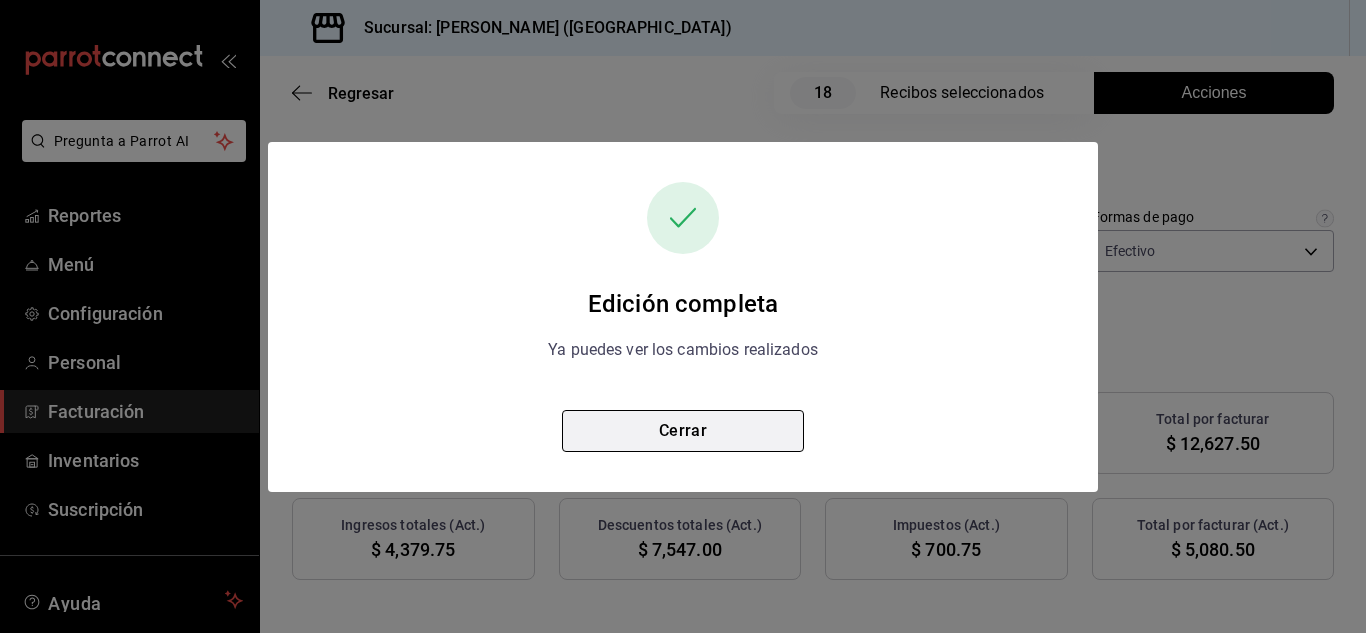 click on "Cerrar" at bounding box center [683, 431] 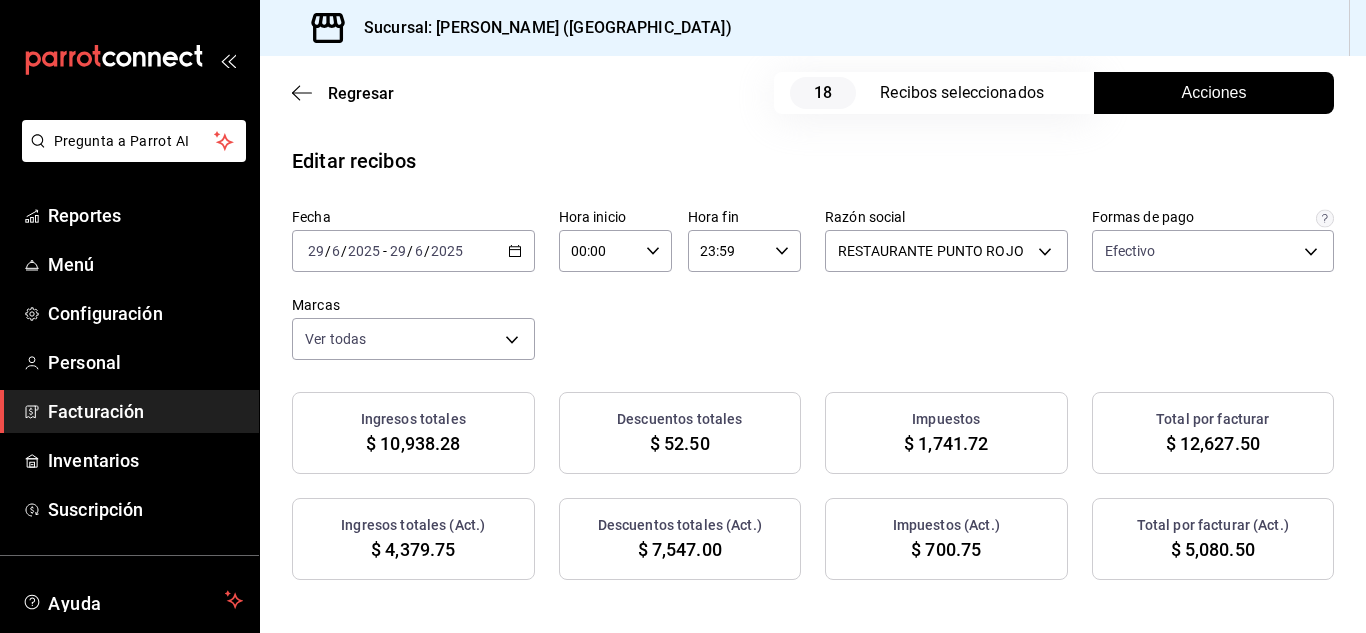 click 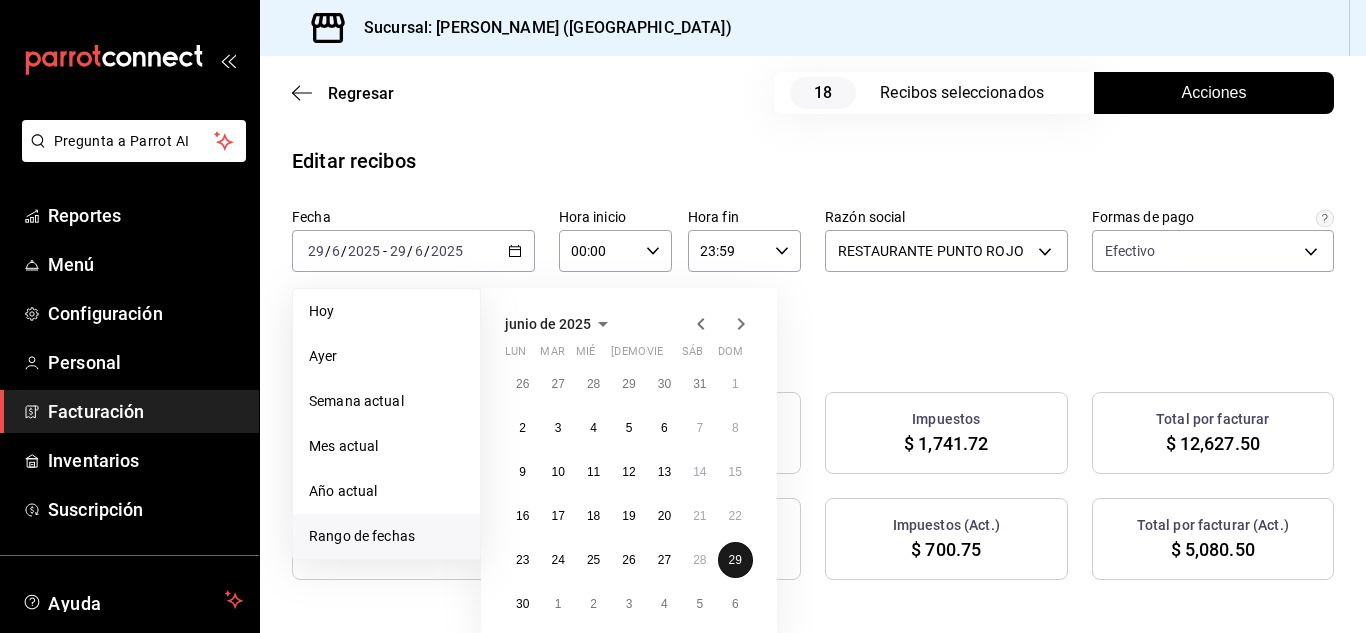 click on "29" at bounding box center (735, 560) 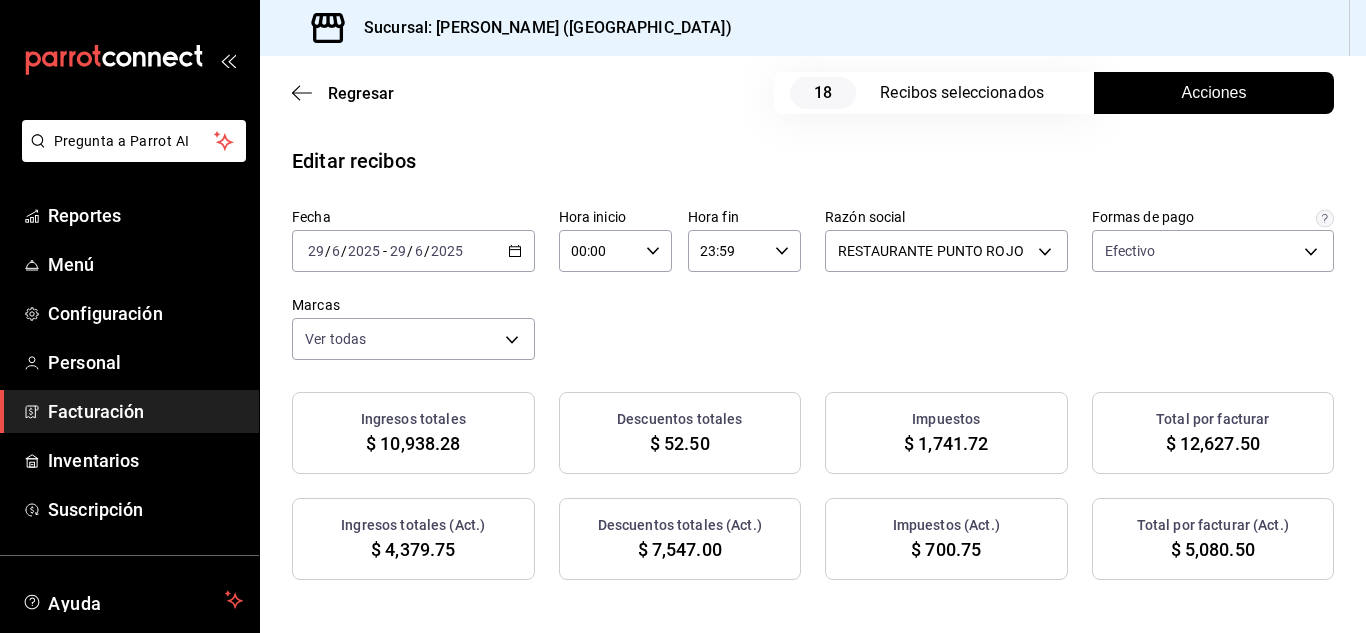 click on "Acciones" at bounding box center [1214, 93] 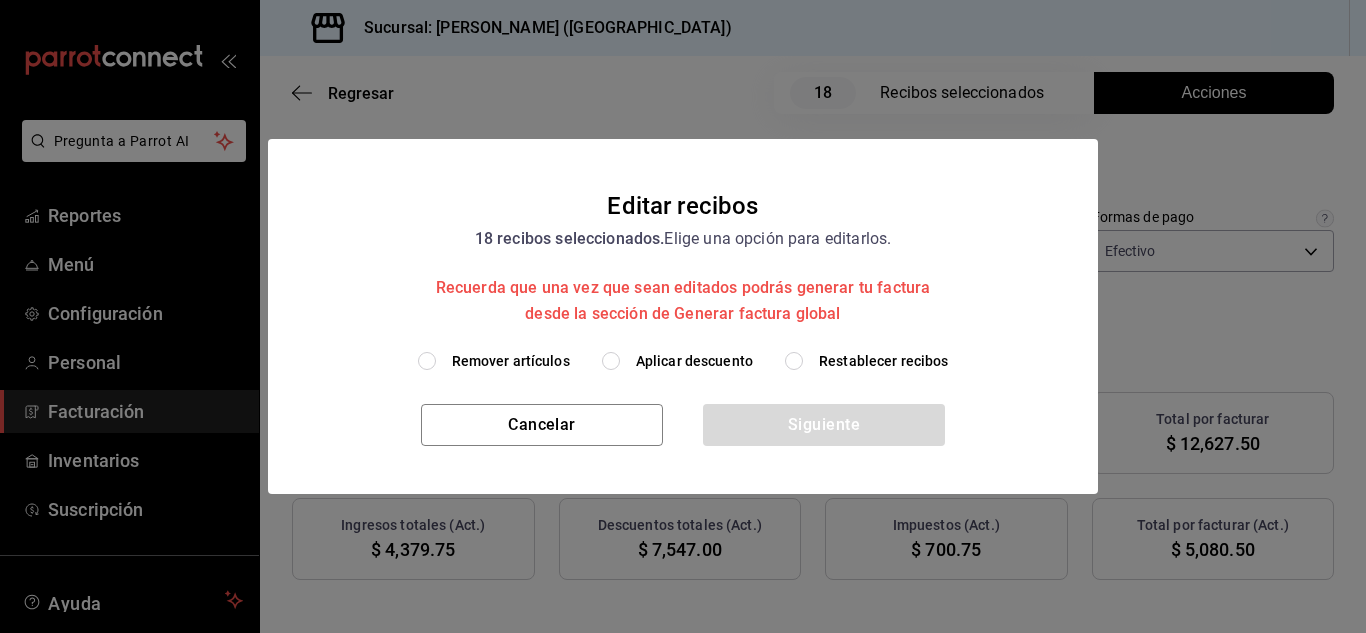 click on "Remover artículos" at bounding box center (427, 361) 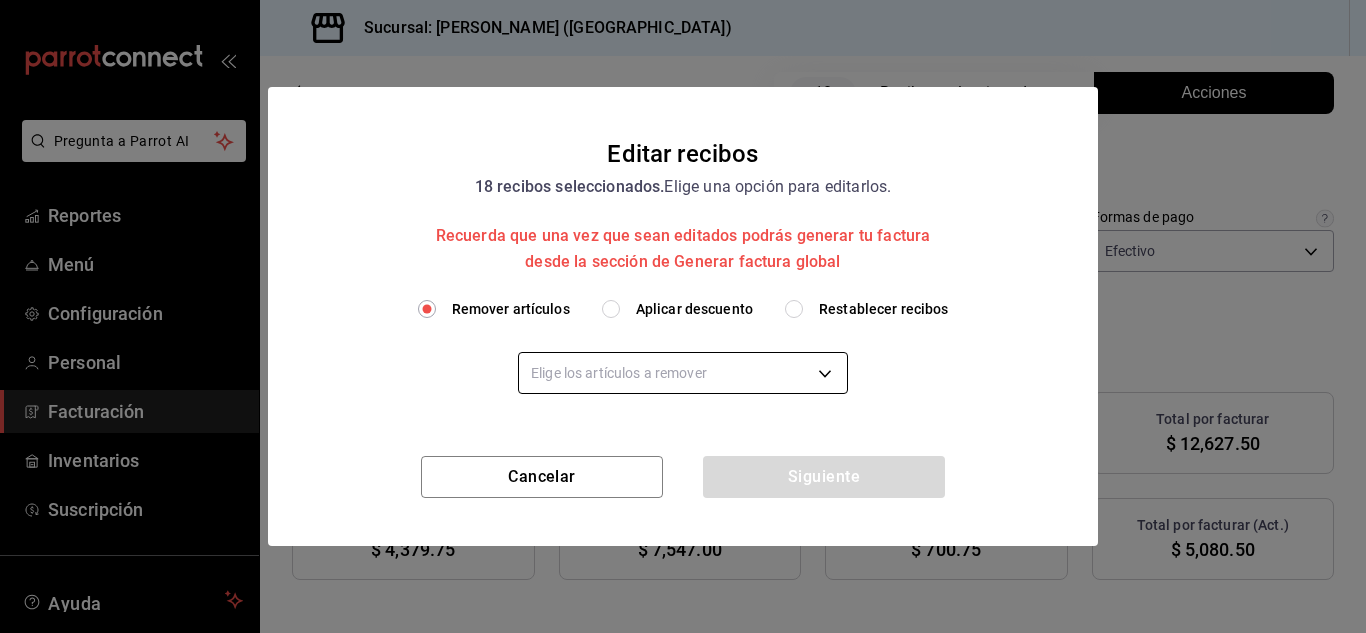 click on "Pregunta a Parrot AI Reportes   Menú   Configuración   Personal   Facturación   Inventarios   Suscripción   Ayuda Recomienda Parrot   [PERSON_NAME]   Sugerir nueva función   Sucursal: Nikkori ([GEOGRAPHIC_DATA]) Regresar 18 Recibos seleccionados Acciones Editar recibos Fecha [DATE] [DATE] - [DATE] [DATE] Hora inicio 00:00 Hora inicio Hora fin 23:59 Hora fin Razón social RESTAURANTE PUNTO ROJO 5749a84e-6d60-4c90-92c5-fe83de78c063 Formas de pago   Efectivo 84de3d0d-b7e2-47cb-b4be-10b11e0b5394 Marcas Ver todas 985a5b61-14d9-43ab-b2aa-55677bfd4284 Ingresos totales $ 10,938.28 Descuentos totales $ 52.50 Impuestos $ 1,741.72 Total por facturar $ 12,627.50 Ingresos totales (Act.) $ 4,379.75 Descuentos totales (Act.) $ 7,547.00 Impuestos  (Act.) $ 700.75 Total por facturar (Act.) $ 5,080.50 Editar recibos Quita la selección a los recibos que no quieras editar. Act. # de recibo Artículos (Orig.) Artículos (Act.) Subtotal (Orig.) Subtotal (Act.) Descuento total (Orig.) Descuento total (Act.) Sí" at bounding box center [683, 316] 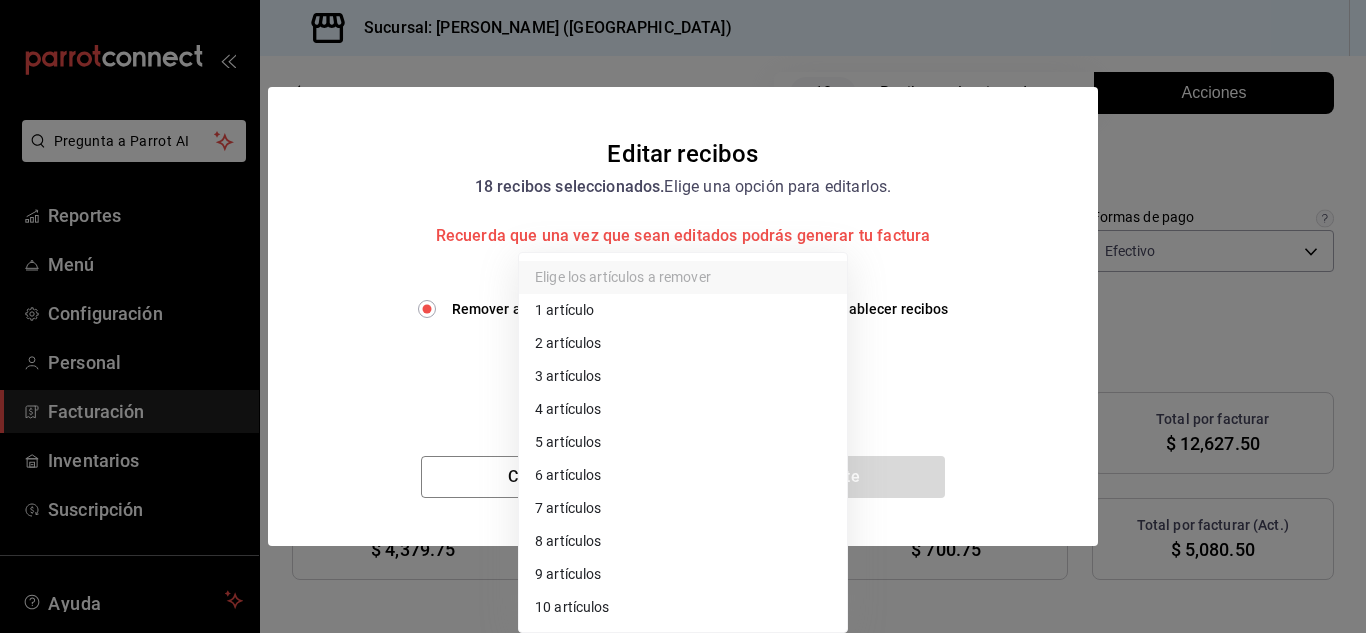 click on "3 artículos" at bounding box center [683, 376] 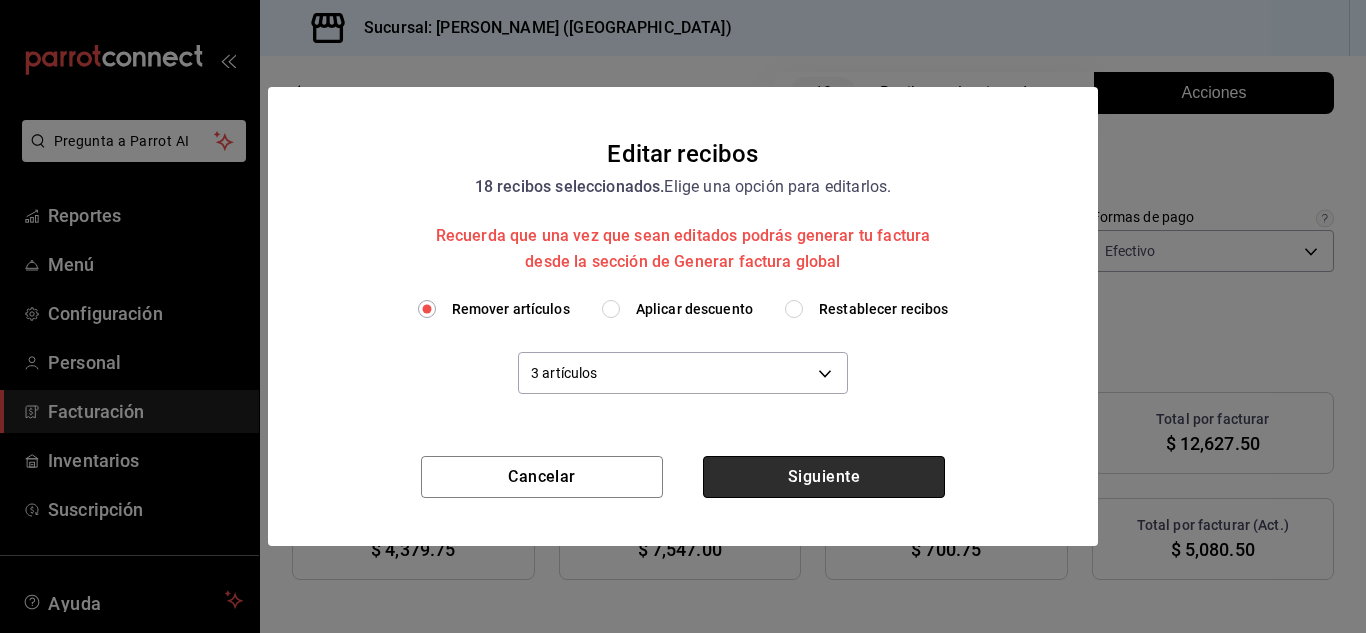 click on "Siguiente" at bounding box center [824, 477] 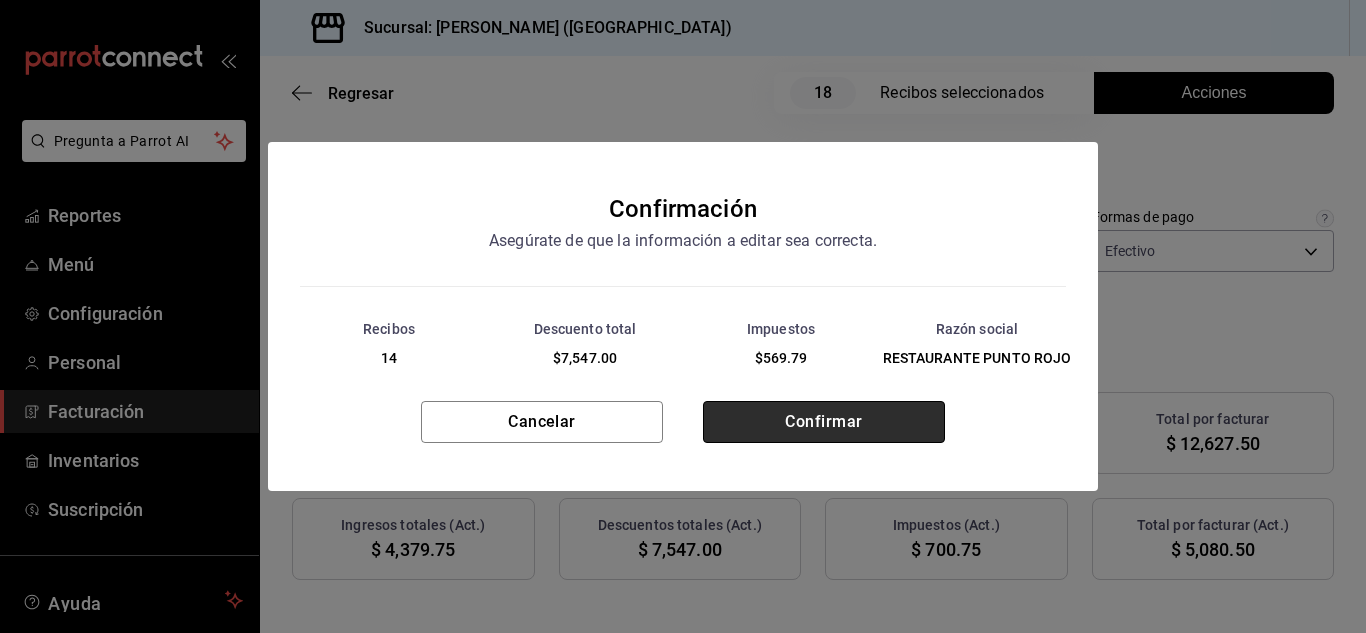 click on "Confirmar" at bounding box center (824, 422) 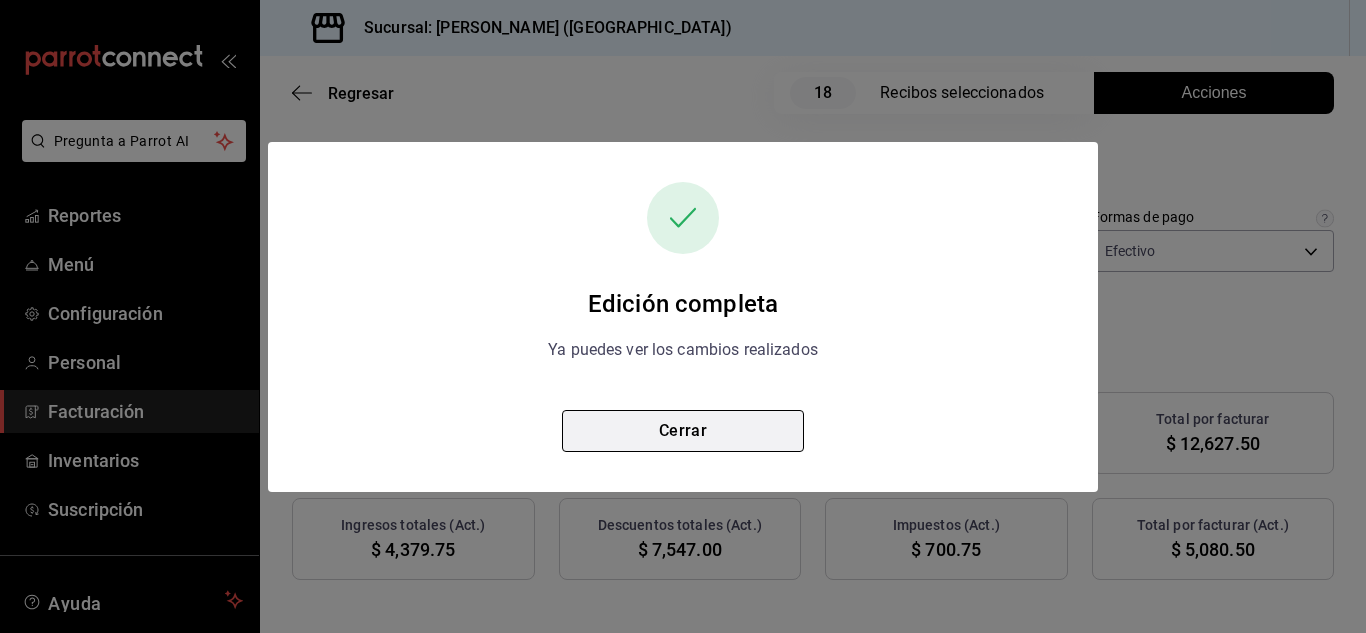 click on "Cerrar" at bounding box center [683, 431] 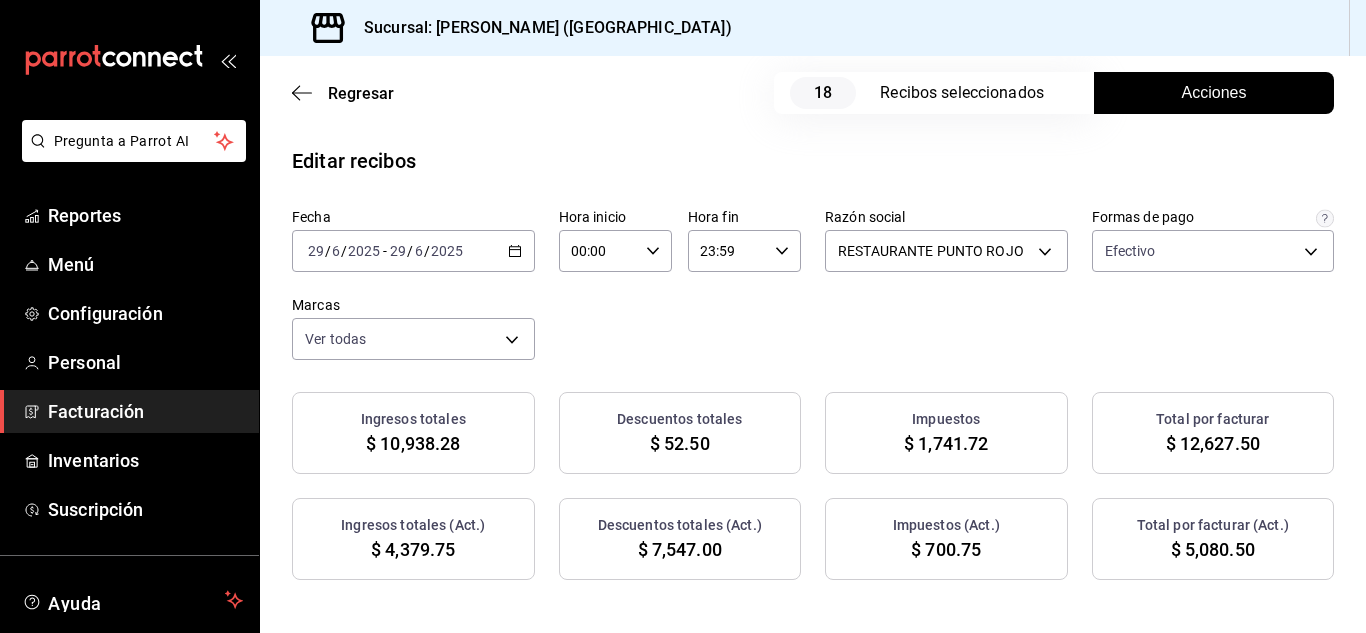click 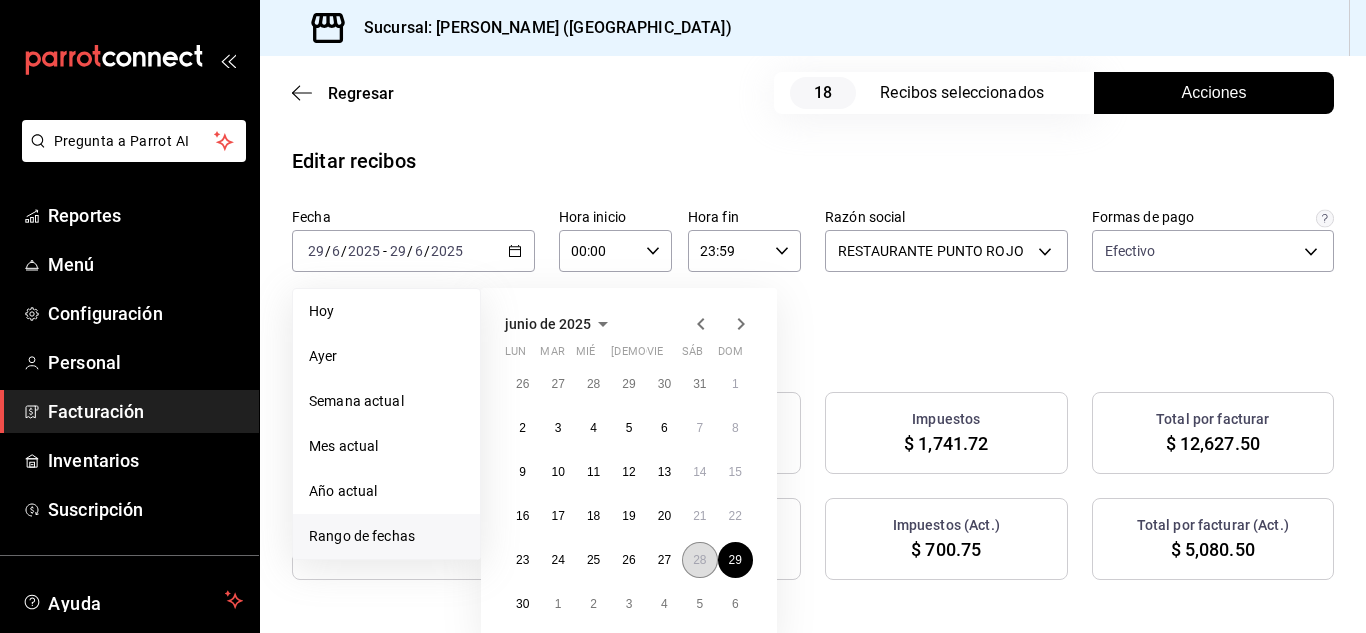 click on "28" at bounding box center [699, 560] 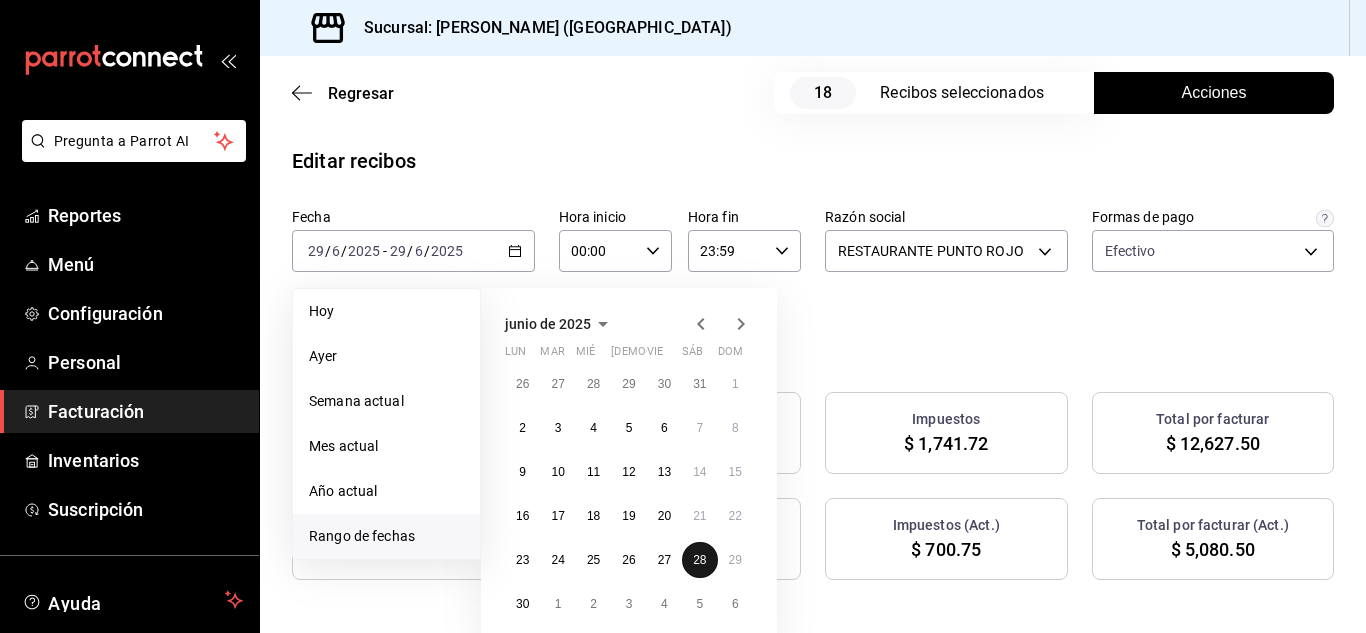 click on "28" at bounding box center [699, 560] 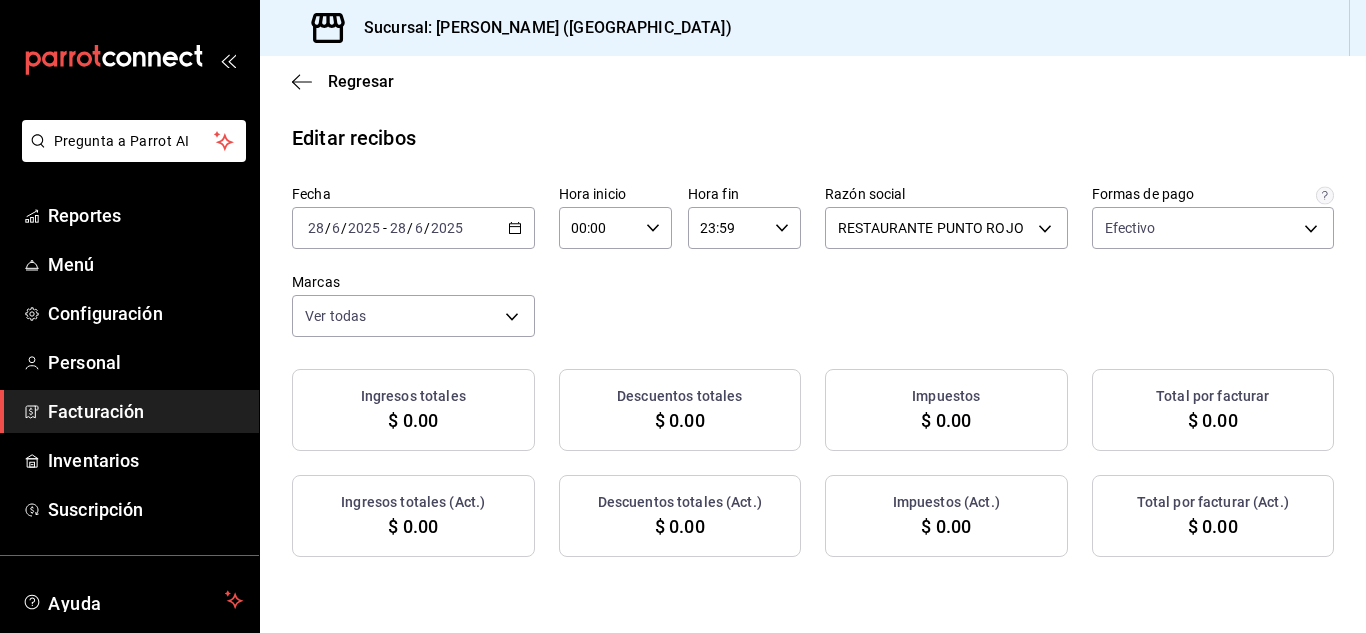 click 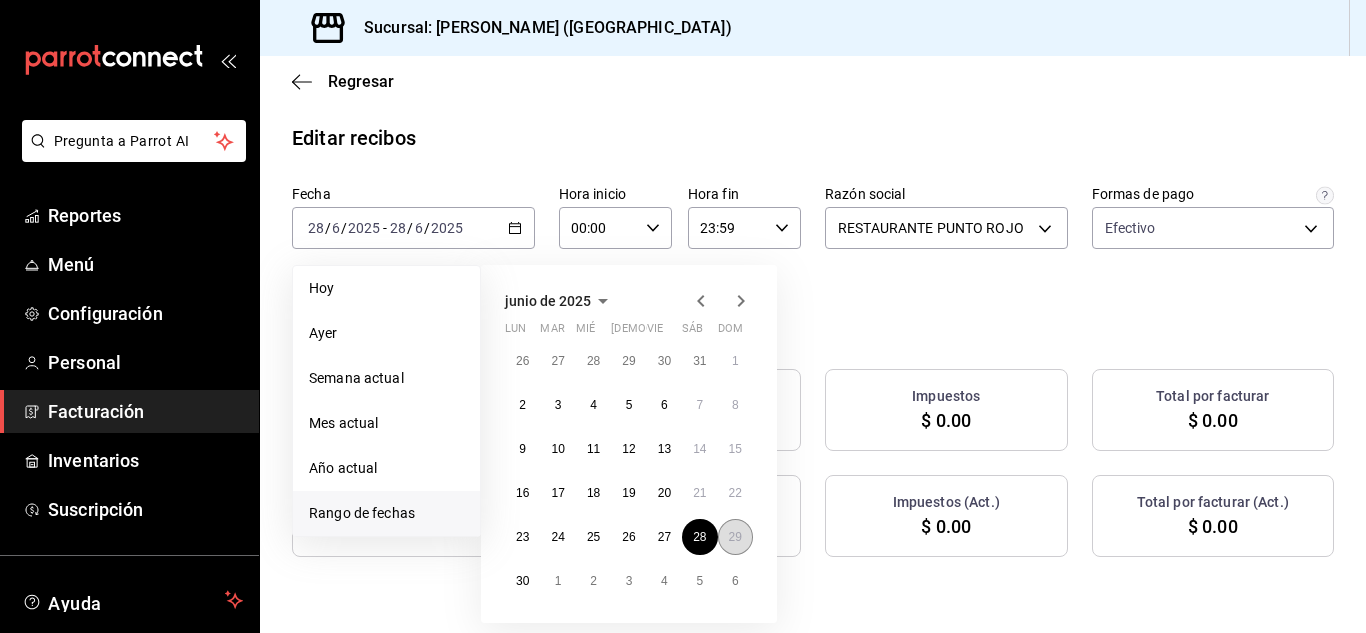 click on "29" at bounding box center (735, 537) 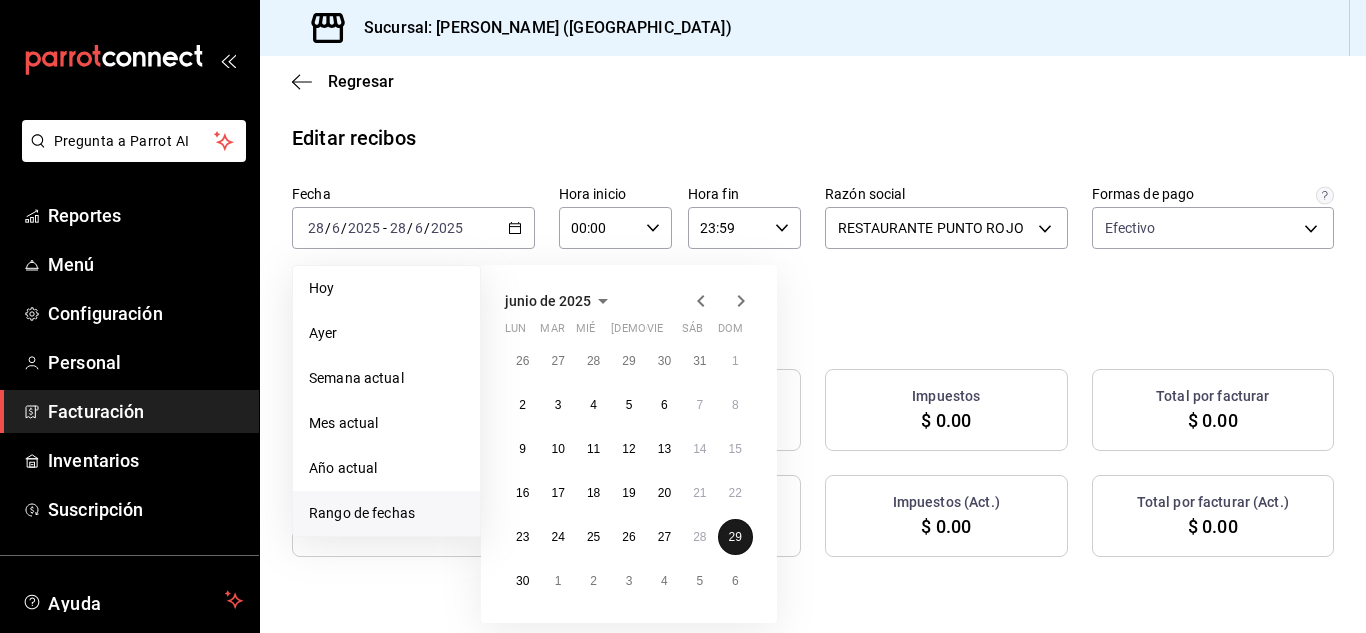 click on "29" at bounding box center [735, 537] 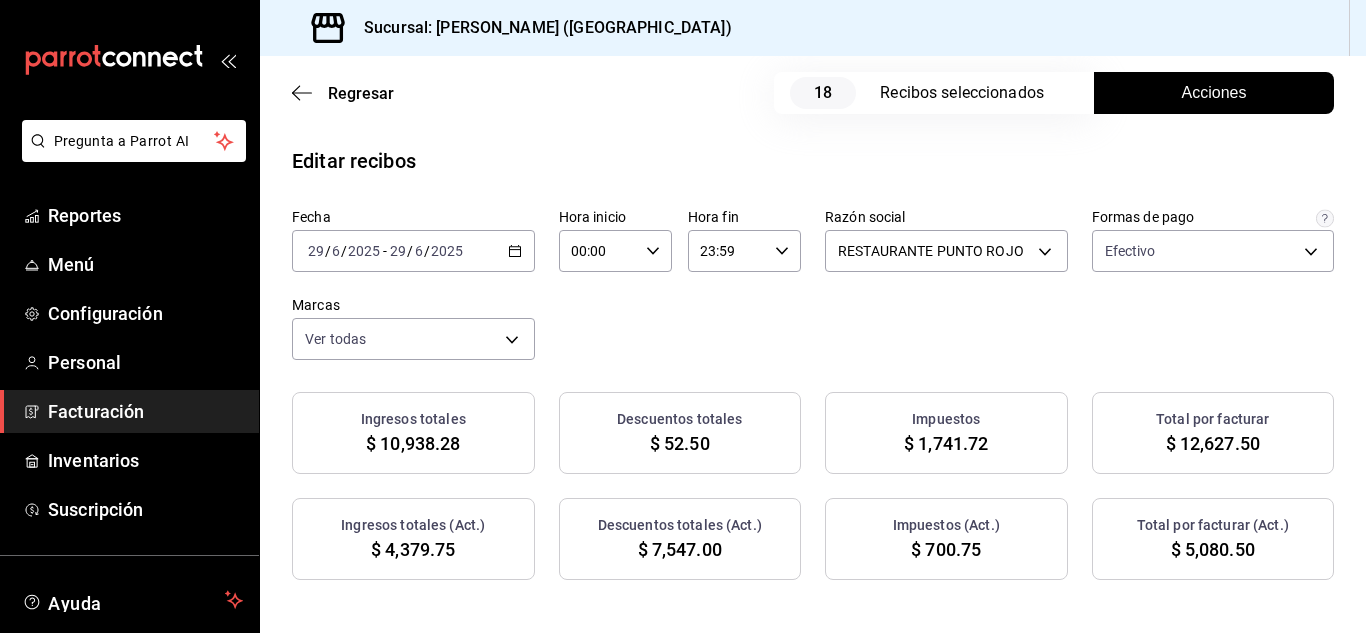 click on "Acciones" at bounding box center (1214, 93) 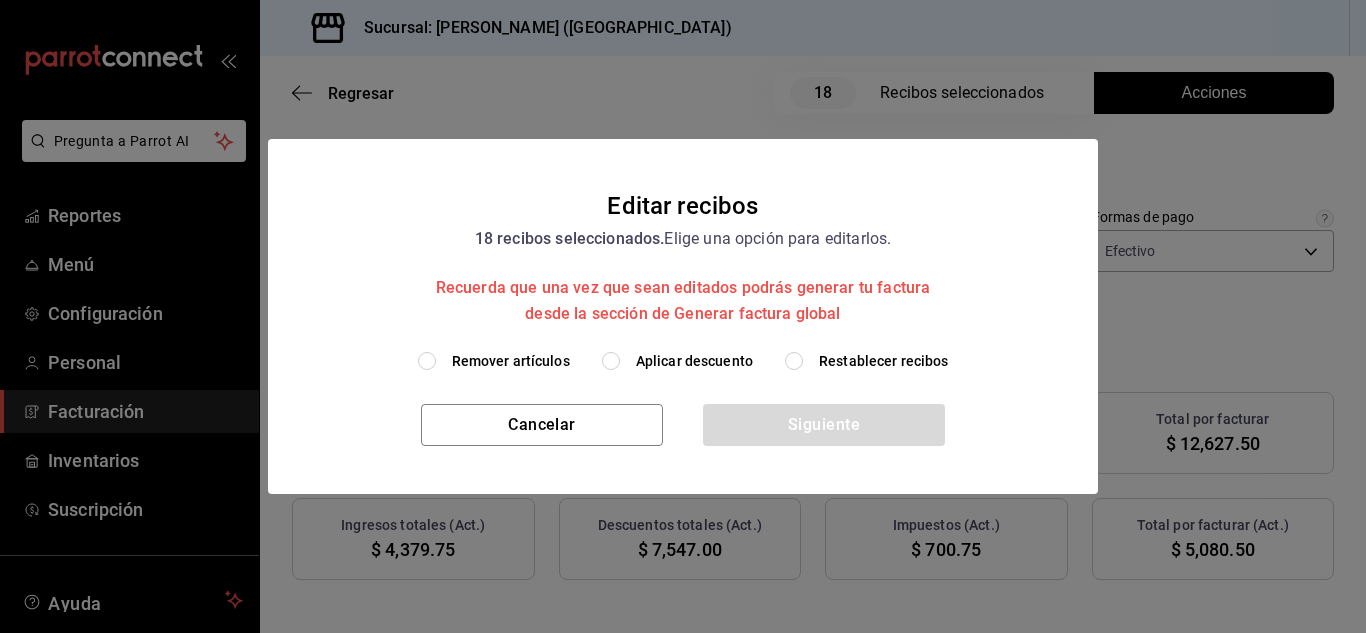 click on "Remover artículos" at bounding box center (494, 361) 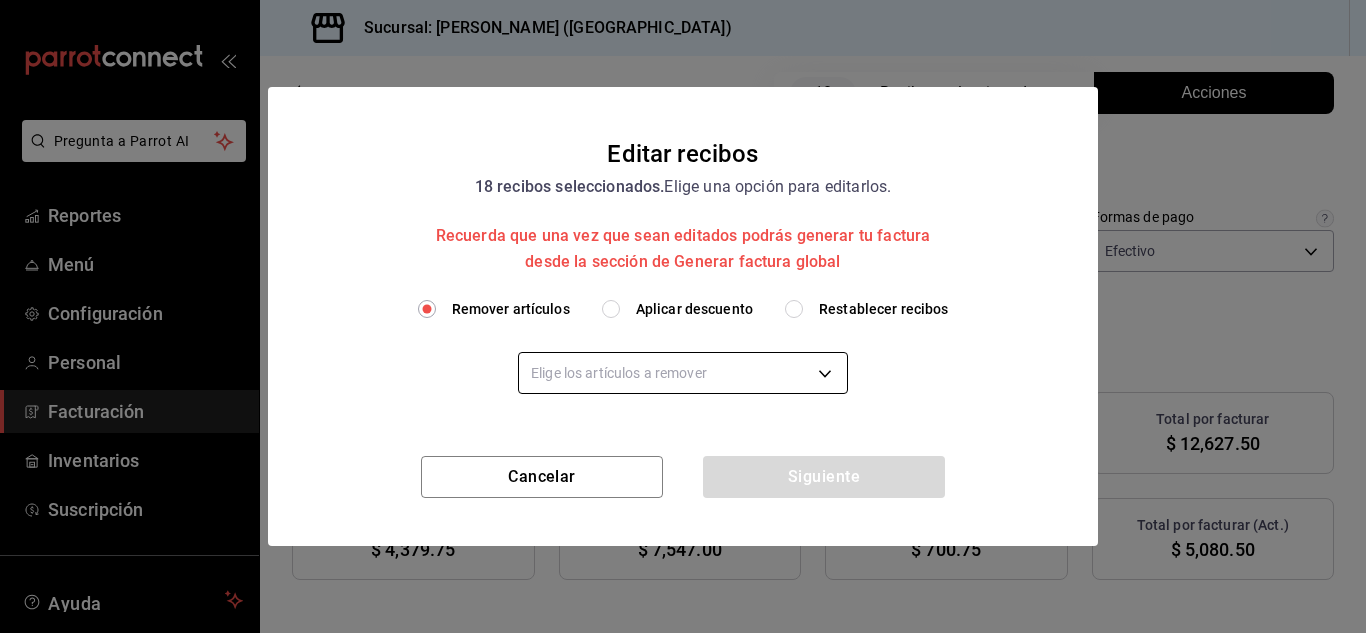 click on "Pregunta a Parrot AI Reportes   Menú   Configuración   Personal   Facturación   Inventarios   Suscripción   Ayuda Recomienda Parrot   [PERSON_NAME]   Sugerir nueva función   Sucursal: Nikkori ([GEOGRAPHIC_DATA]) Regresar 18 Recibos seleccionados Acciones Editar recibos Fecha [DATE] [DATE] - [DATE] [DATE] Hora inicio 00:00 Hora inicio Hora fin 23:59 Hora fin Razón social RESTAURANTE PUNTO ROJO 5749a84e-6d60-4c90-92c5-fe83de78c063 Formas de pago   Efectivo 84de3d0d-b7e2-47cb-b4be-10b11e0b5394 Marcas Ver todas 985a5b61-14d9-43ab-b2aa-55677bfd4284 Ingresos totales $ 10,938.28 Descuentos totales $ 52.50 Impuestos $ 1,741.72 Total por facturar $ 12,627.50 Ingresos totales (Act.) $ 4,379.75 Descuentos totales (Act.) $ 7,547.00 Impuestos  (Act.) $ 700.75 Total por facturar (Act.) $ 5,080.50 Editar recibos Quita la selección a los recibos que no quieras editar. Act. # de recibo Artículos (Orig.) Artículos (Act.) Subtotal (Orig.) Subtotal (Act.) Descuento total (Orig.) Descuento total (Act.) Sí" at bounding box center [683, 316] 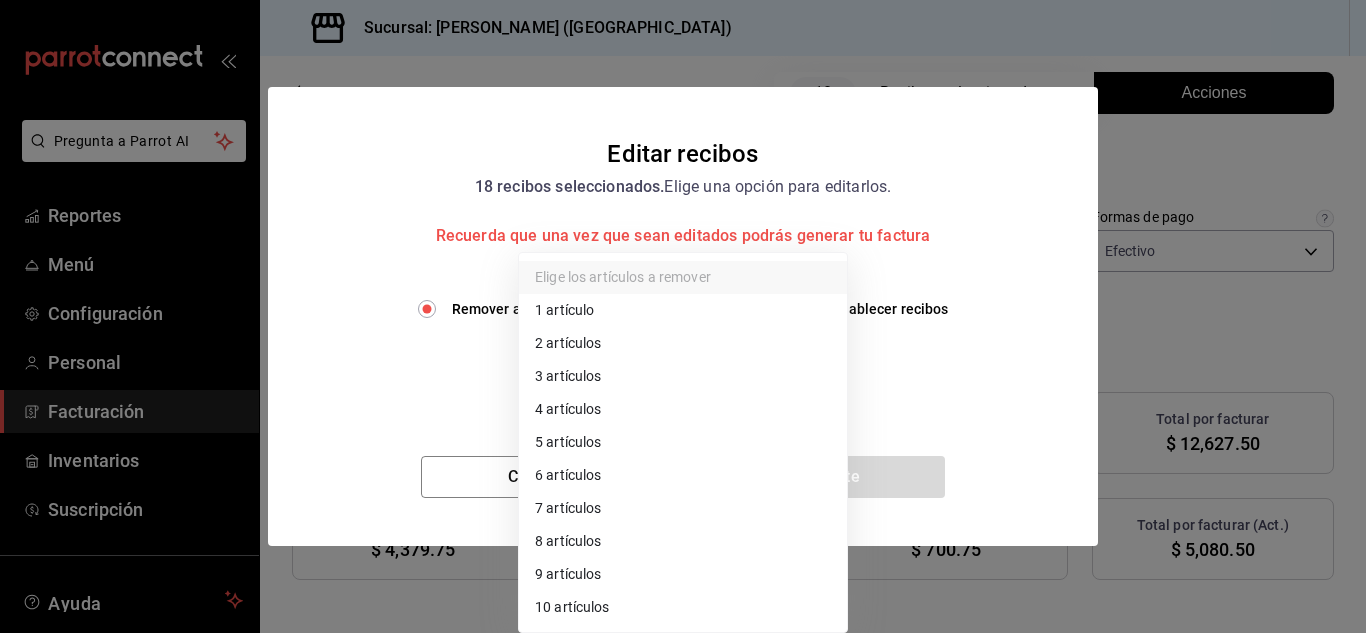 click on "2 artículos" at bounding box center [683, 343] 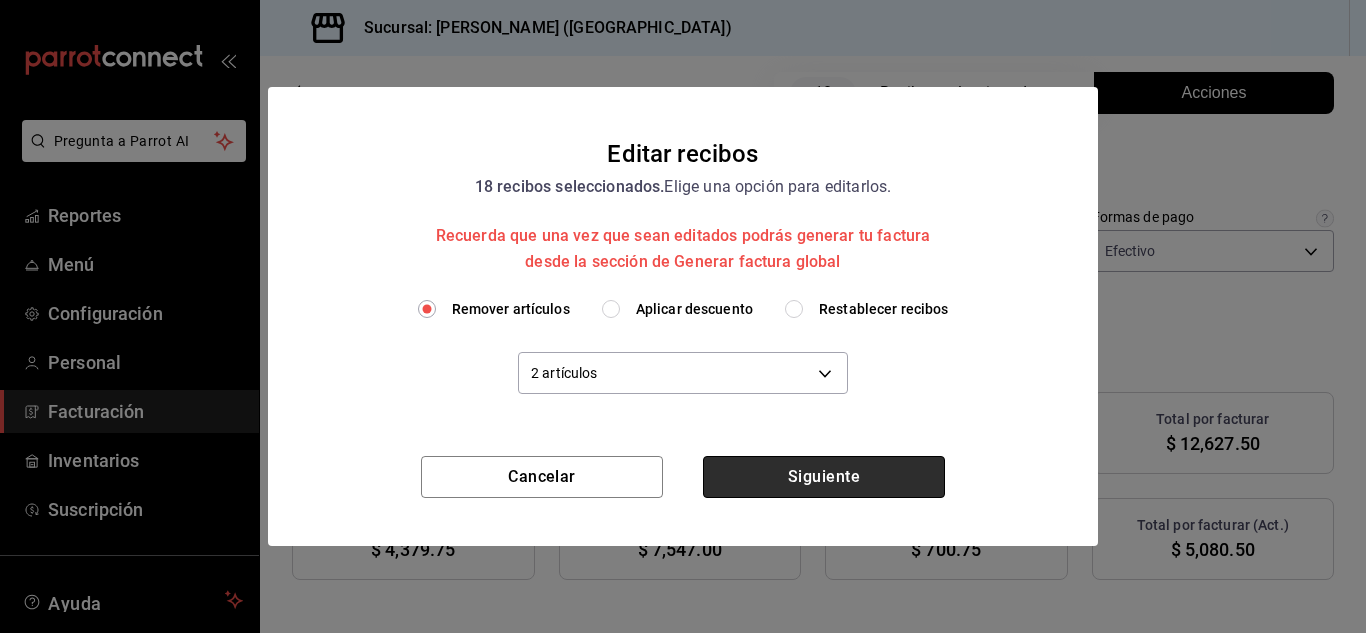 click on "Siguiente" at bounding box center (824, 477) 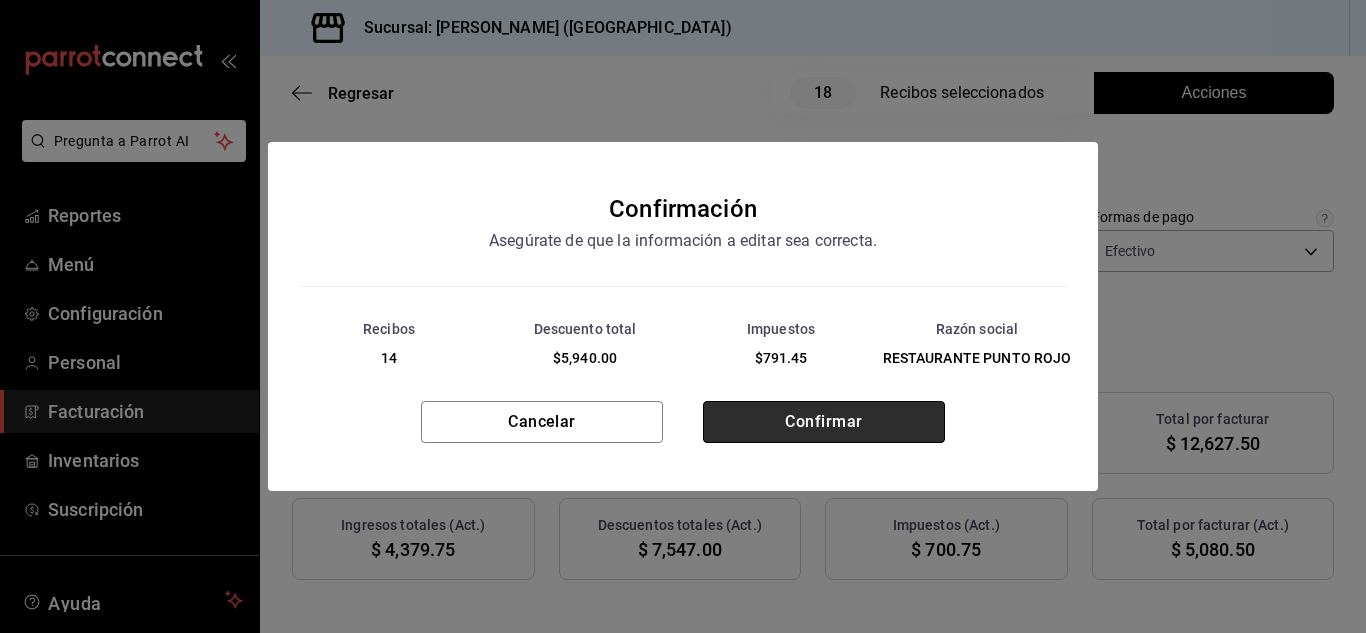 click on "Confirmar" at bounding box center (824, 422) 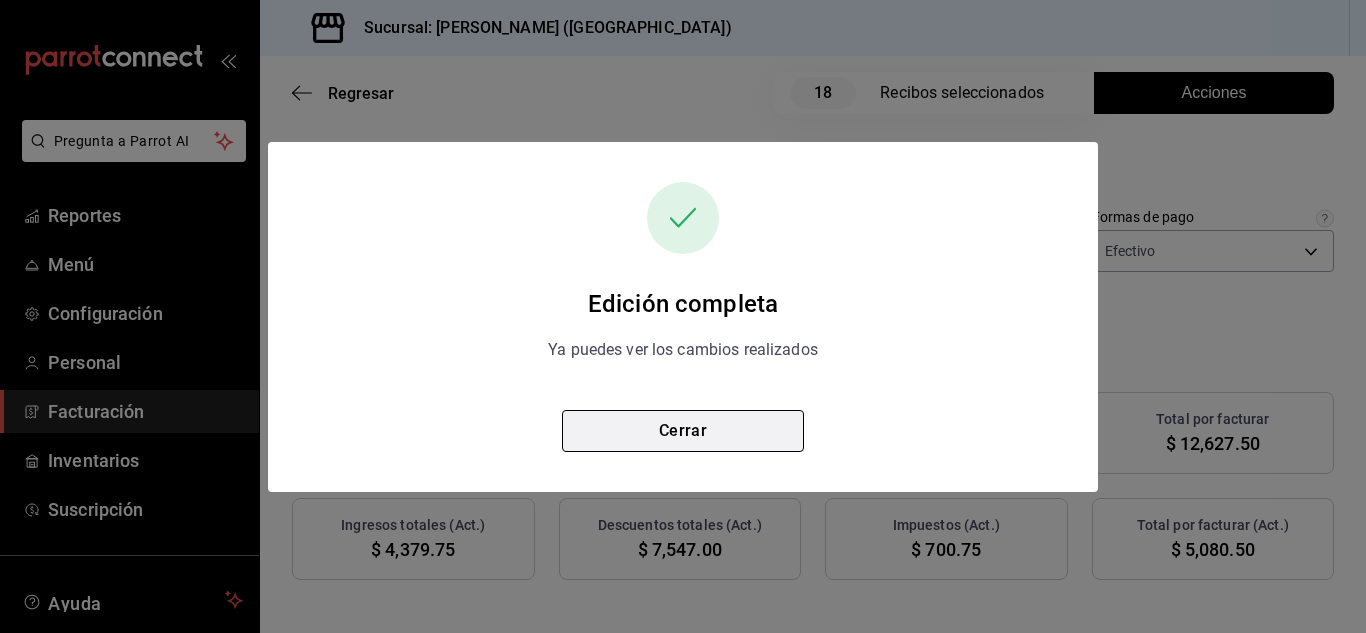 click on "Cerrar" at bounding box center (683, 431) 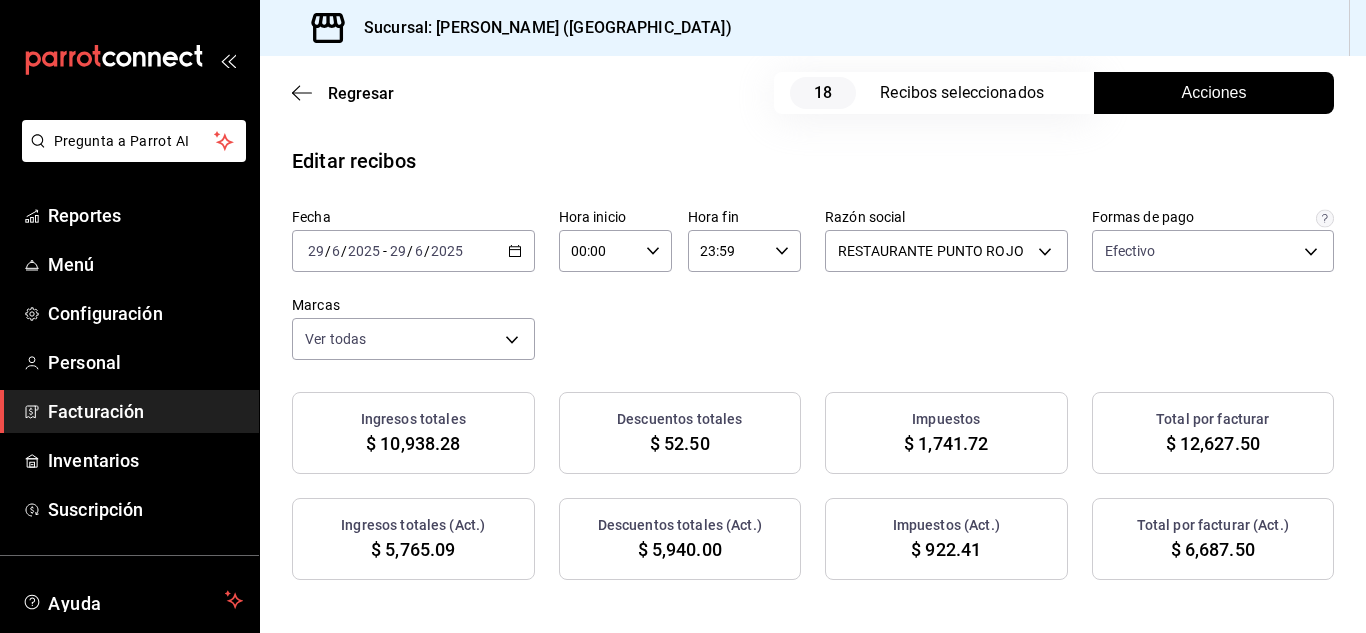 click 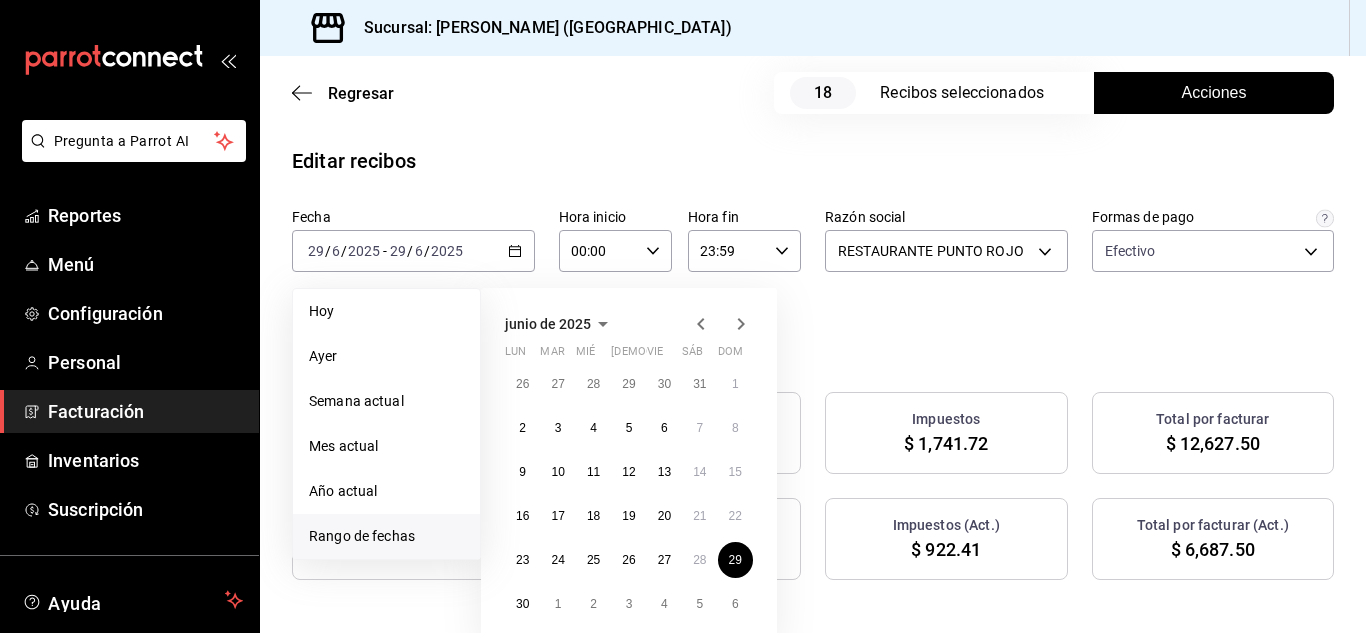 click 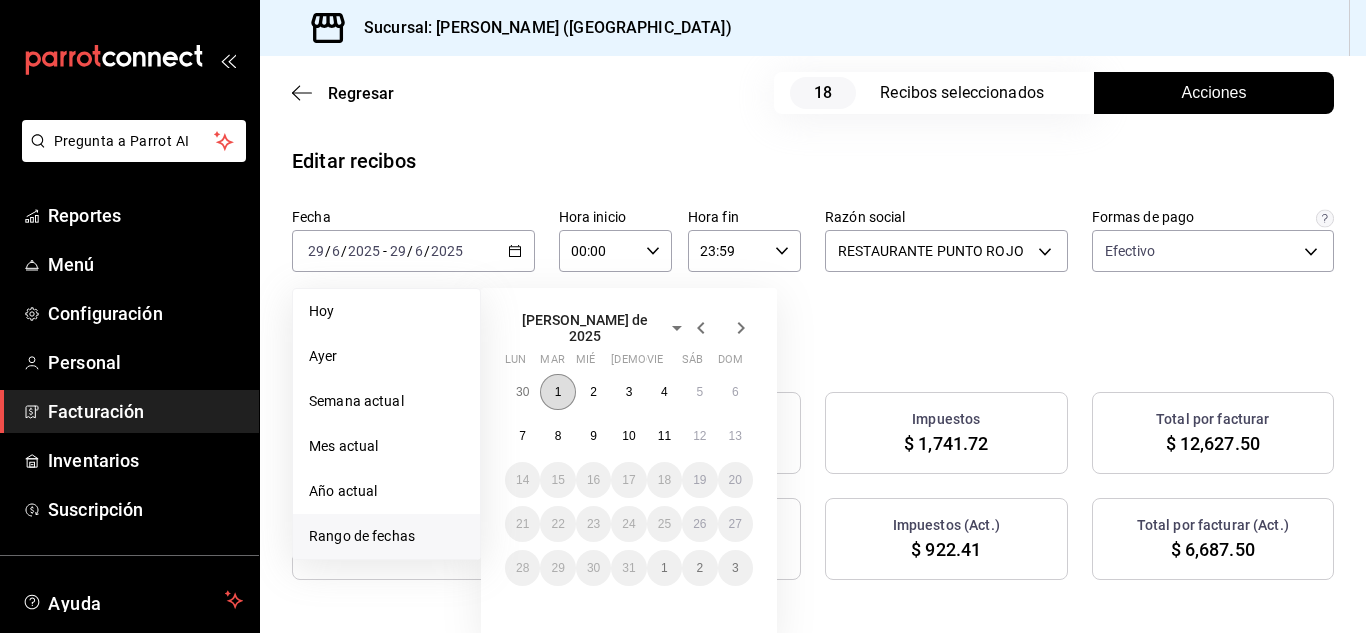 click on "1" at bounding box center [557, 392] 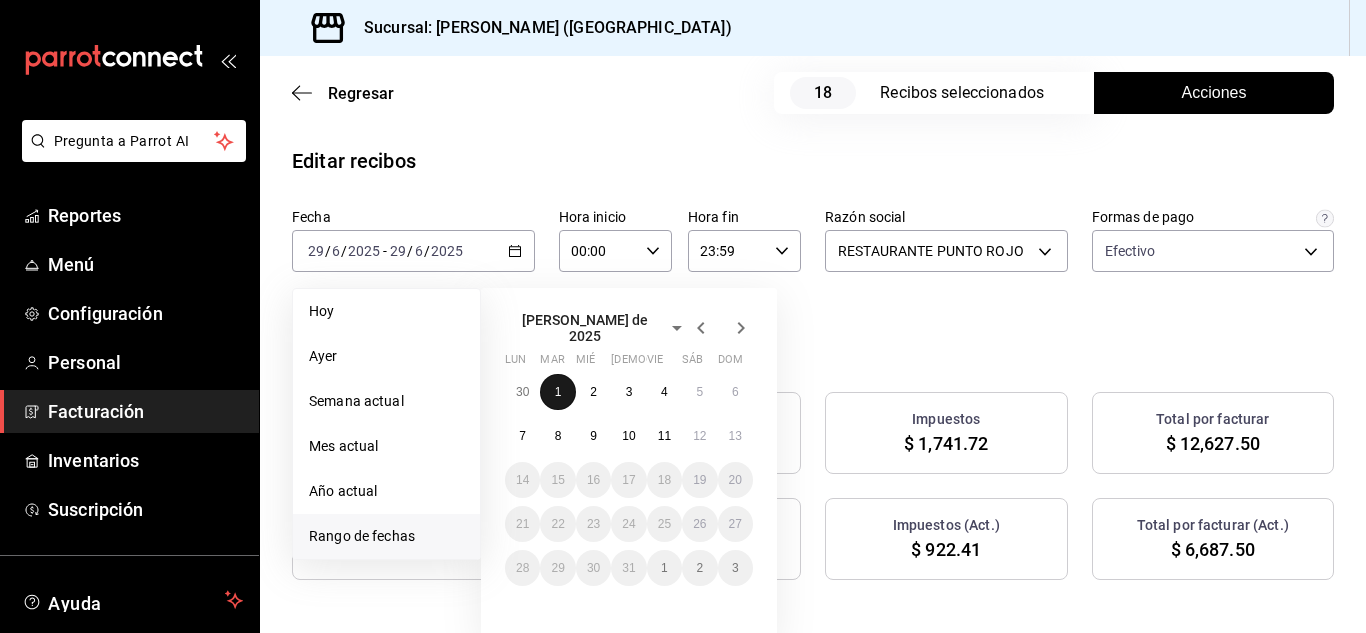 click on "1" at bounding box center (557, 392) 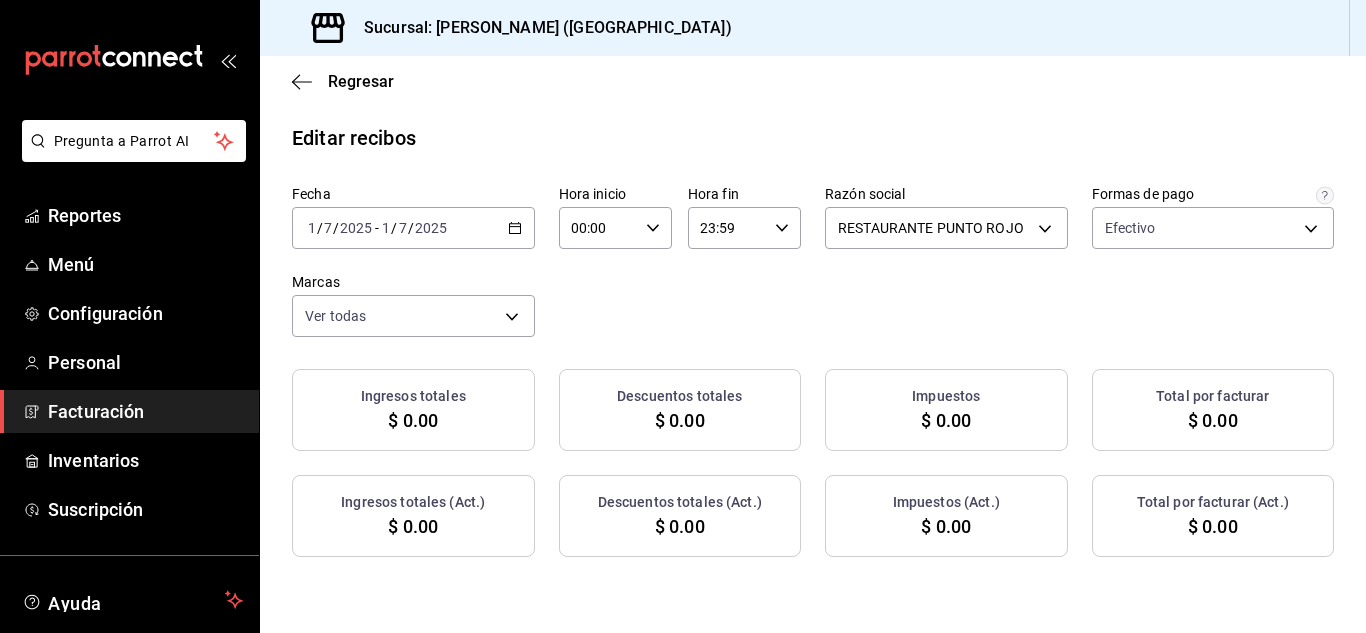 click 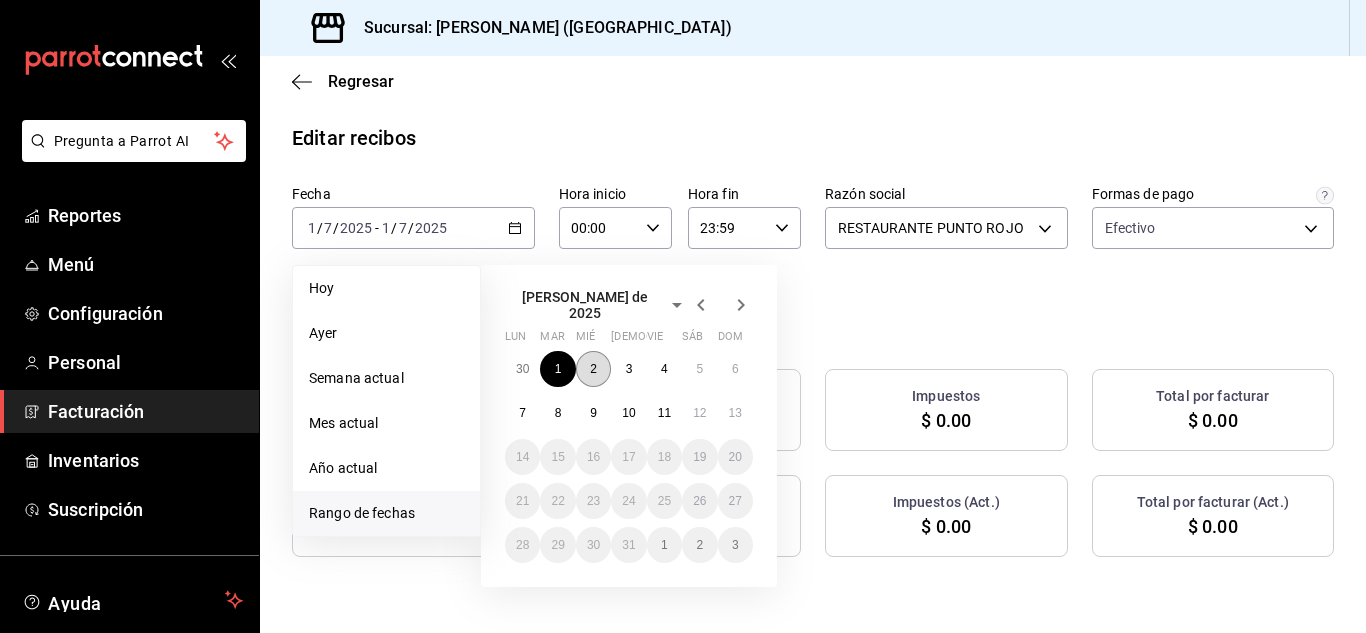 click on "2" at bounding box center (593, 369) 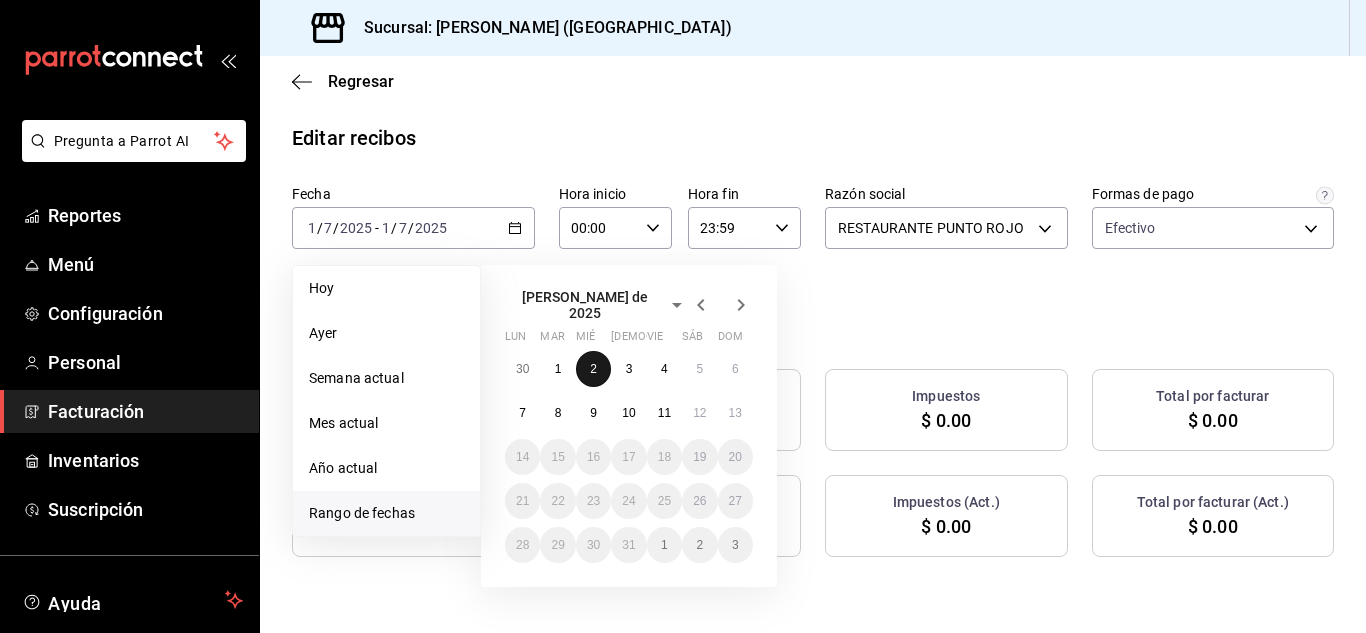click on "2" at bounding box center (593, 369) 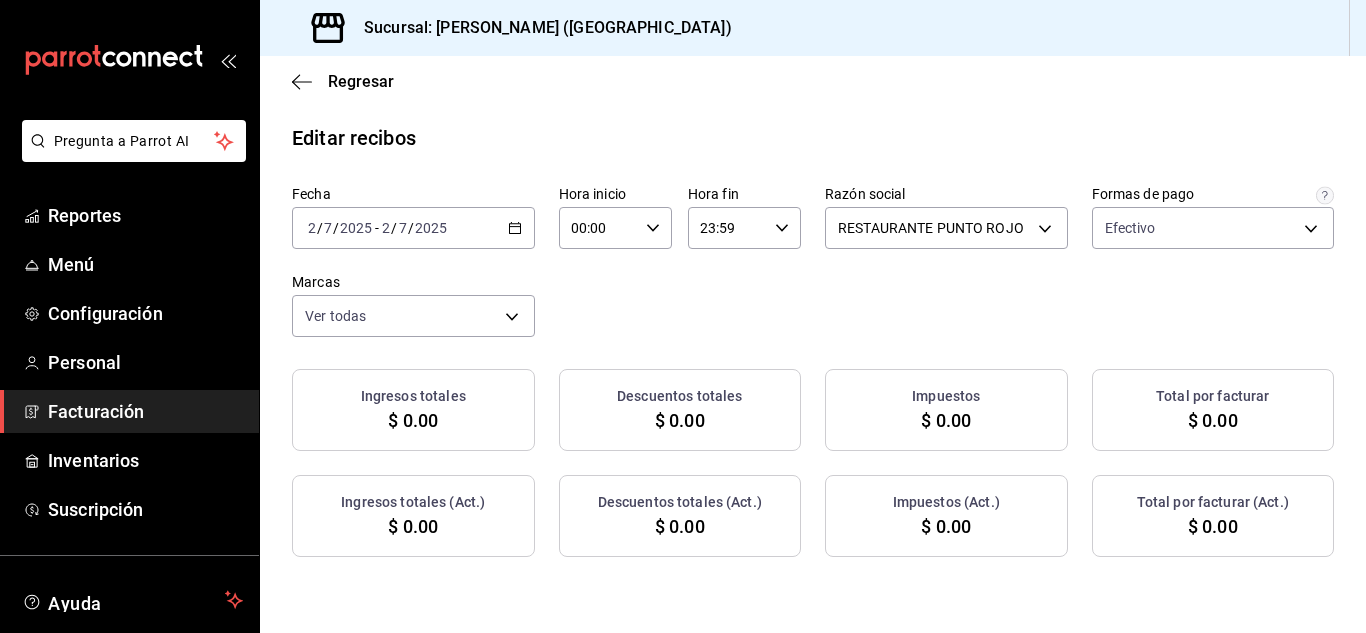 click on "Facturación" at bounding box center [145, 411] 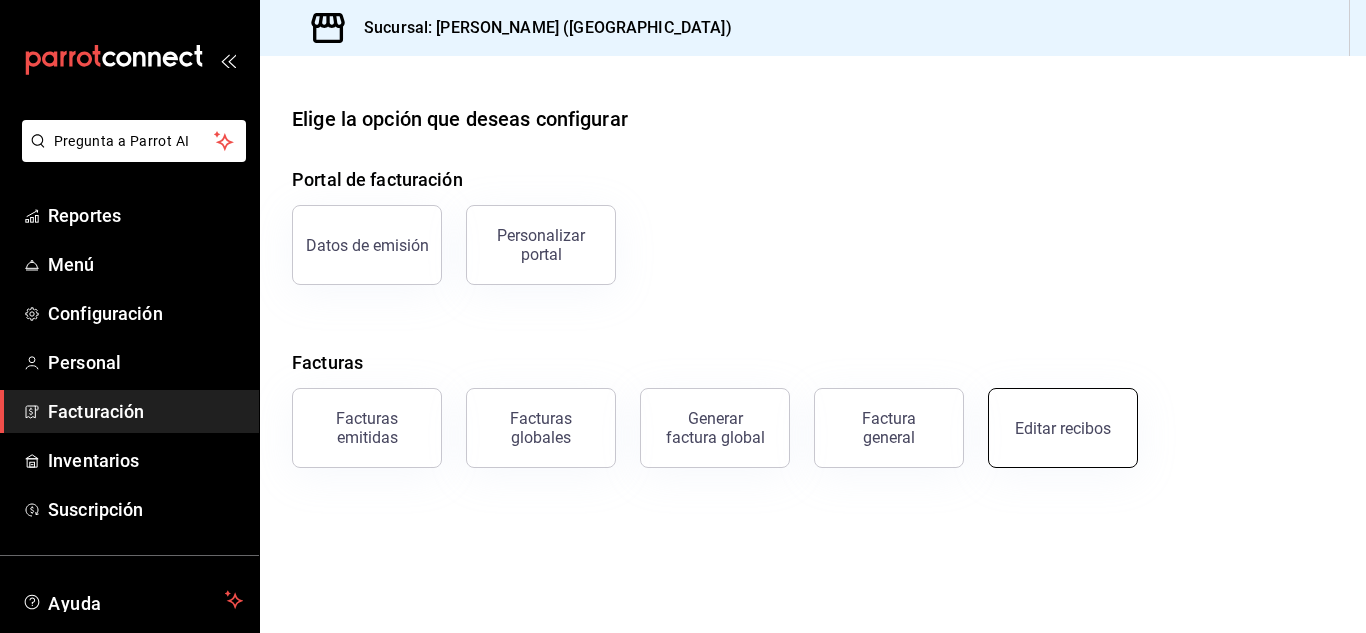 click on "Editar recibos" at bounding box center [1063, 428] 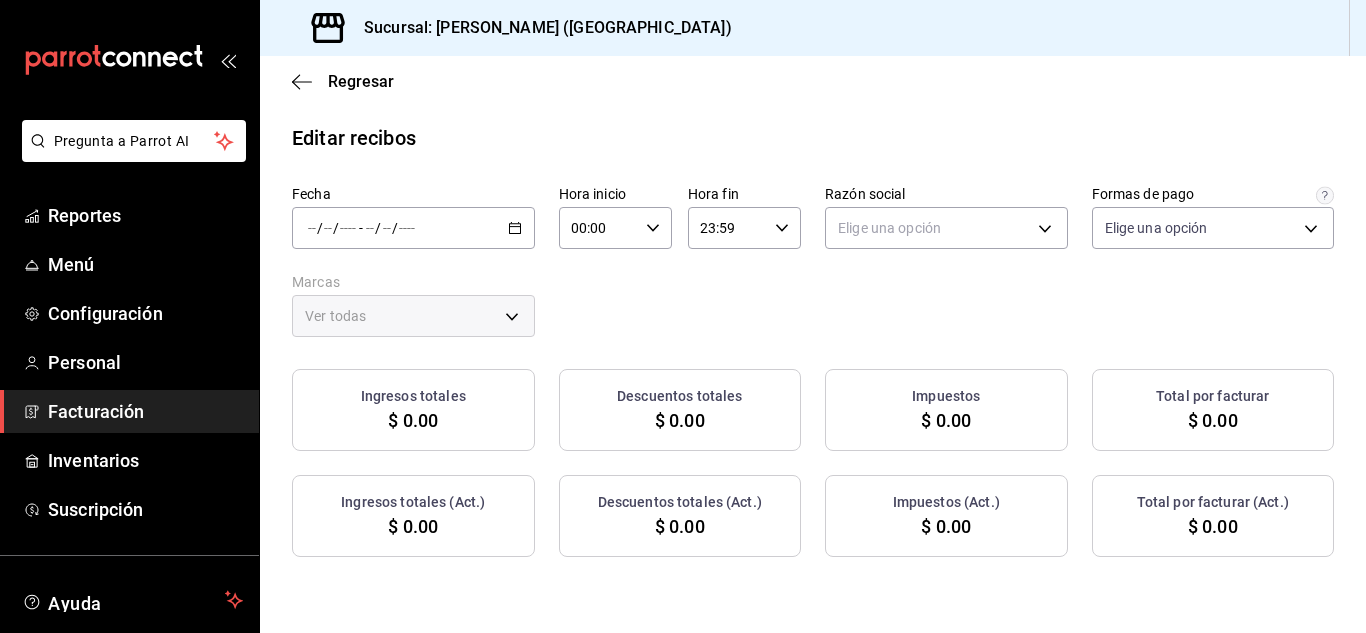 type on "84de3d0d-b7e2-47cb-b4be-10b11e0b5394" 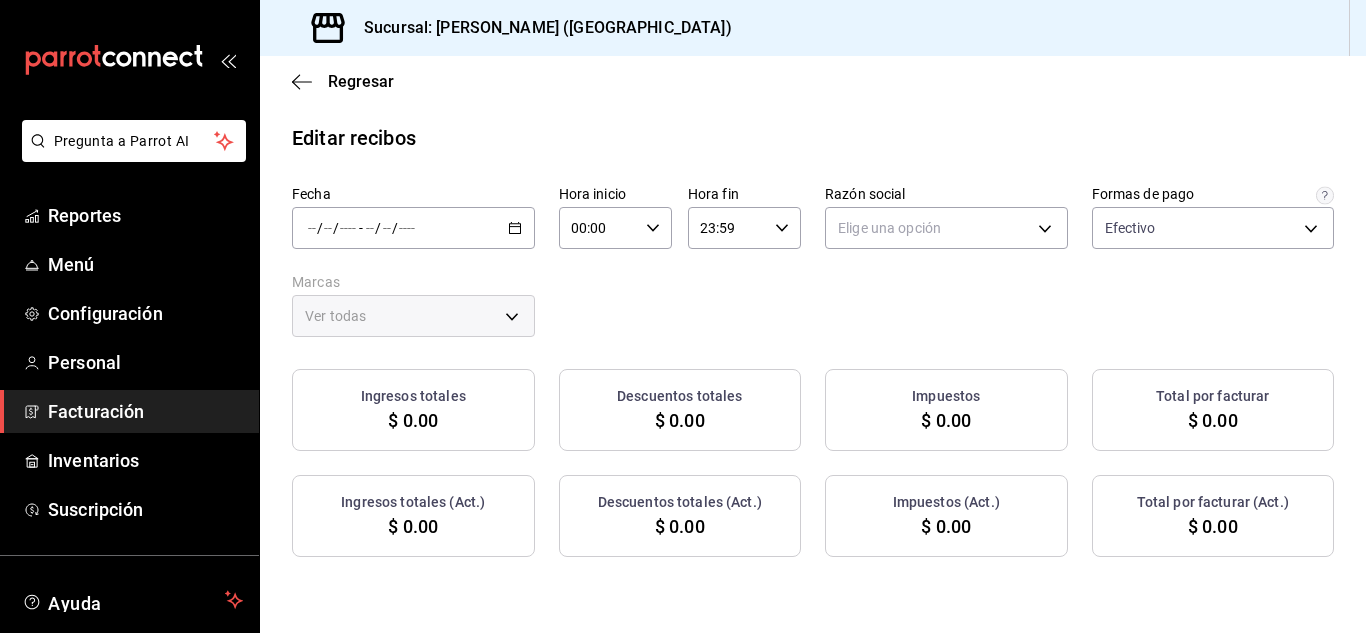 click 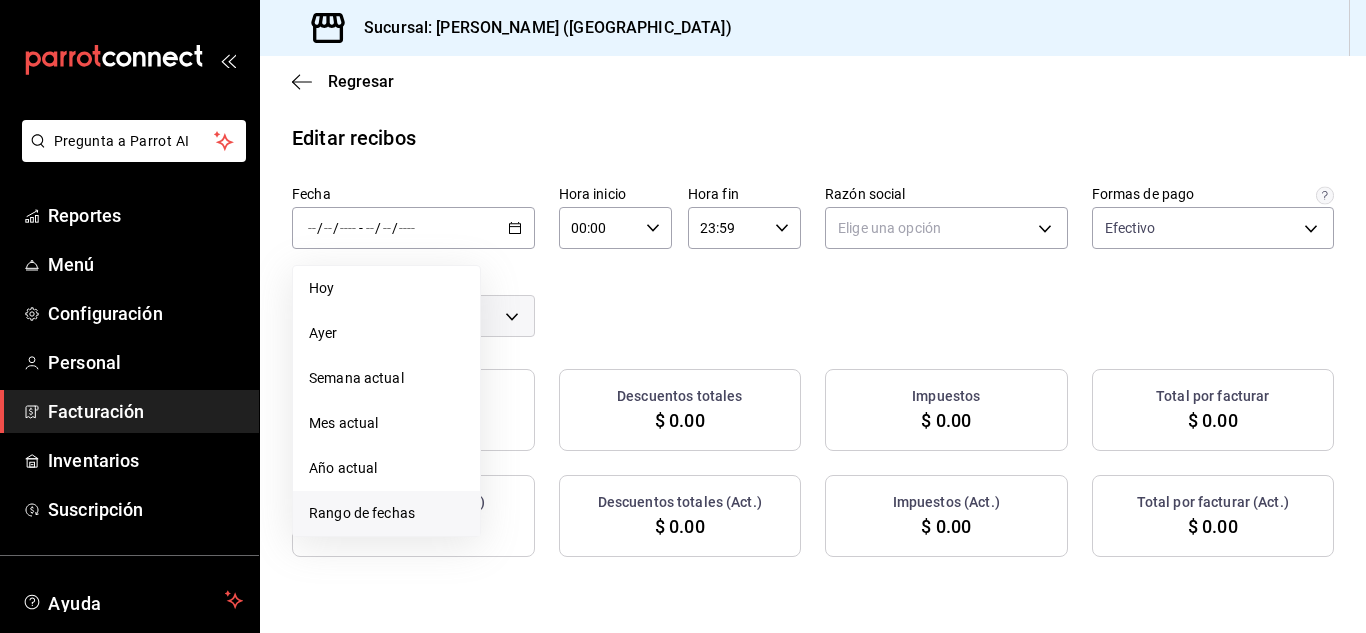 click on "Rango de fechas" at bounding box center [386, 513] 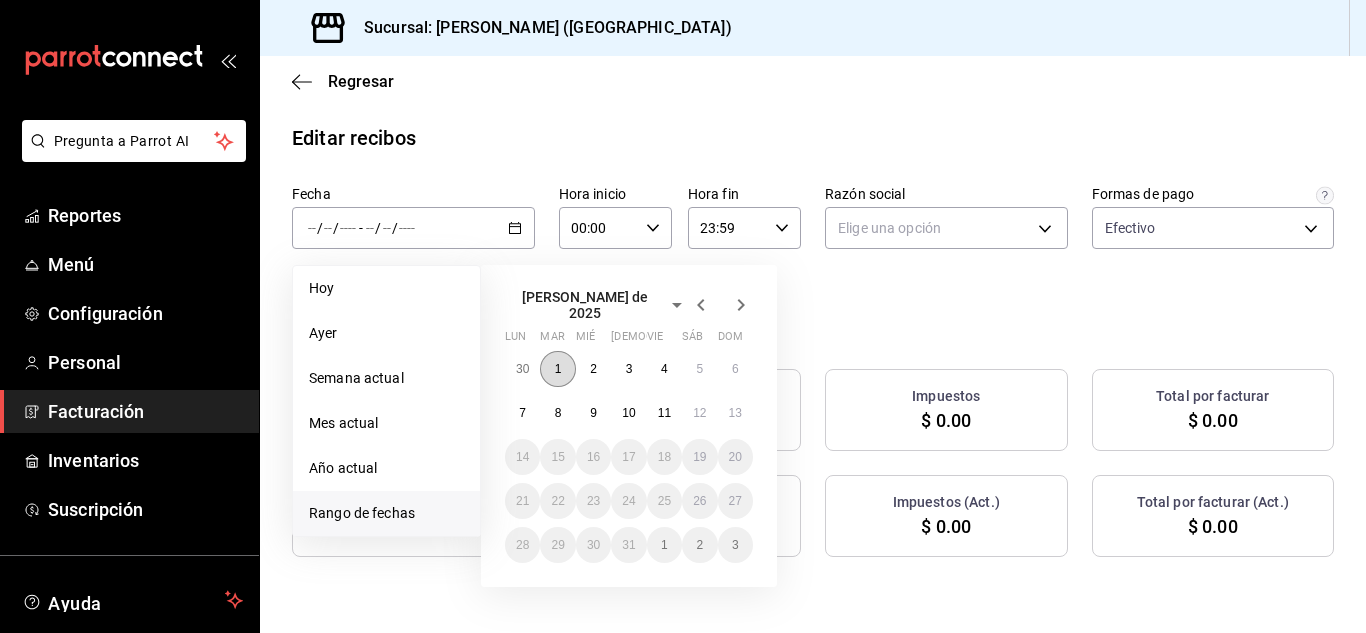 click on "1" at bounding box center (557, 369) 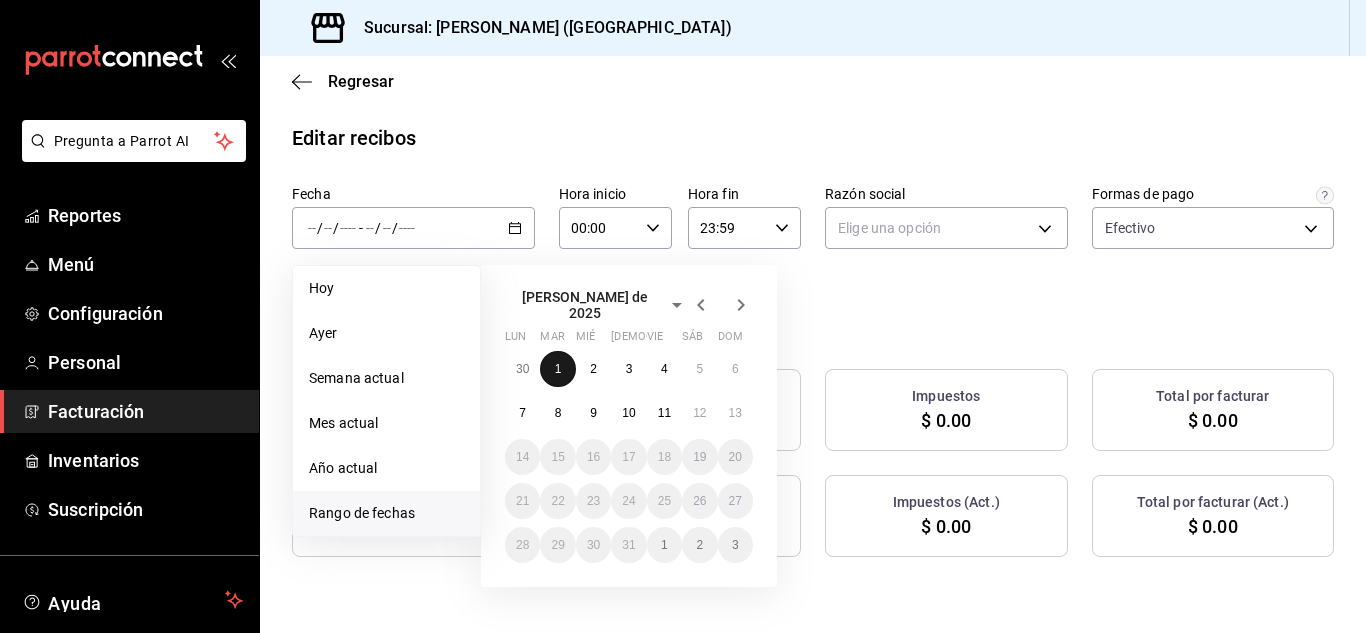 click on "1" at bounding box center (557, 369) 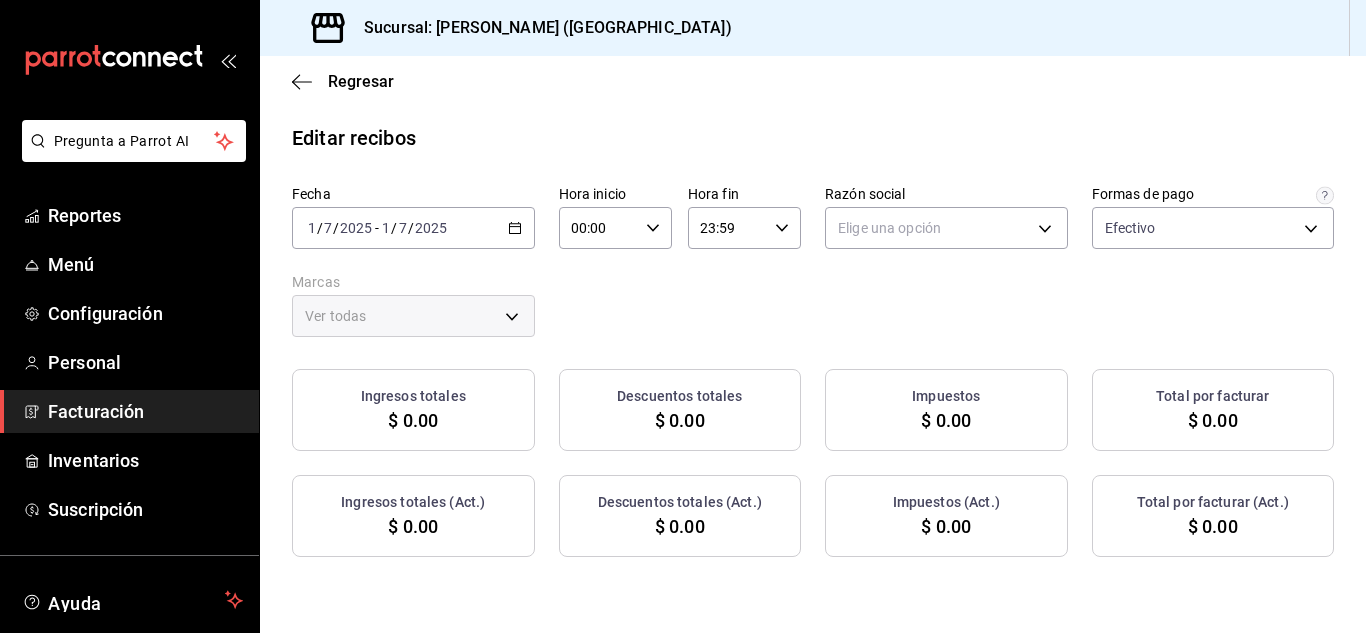click 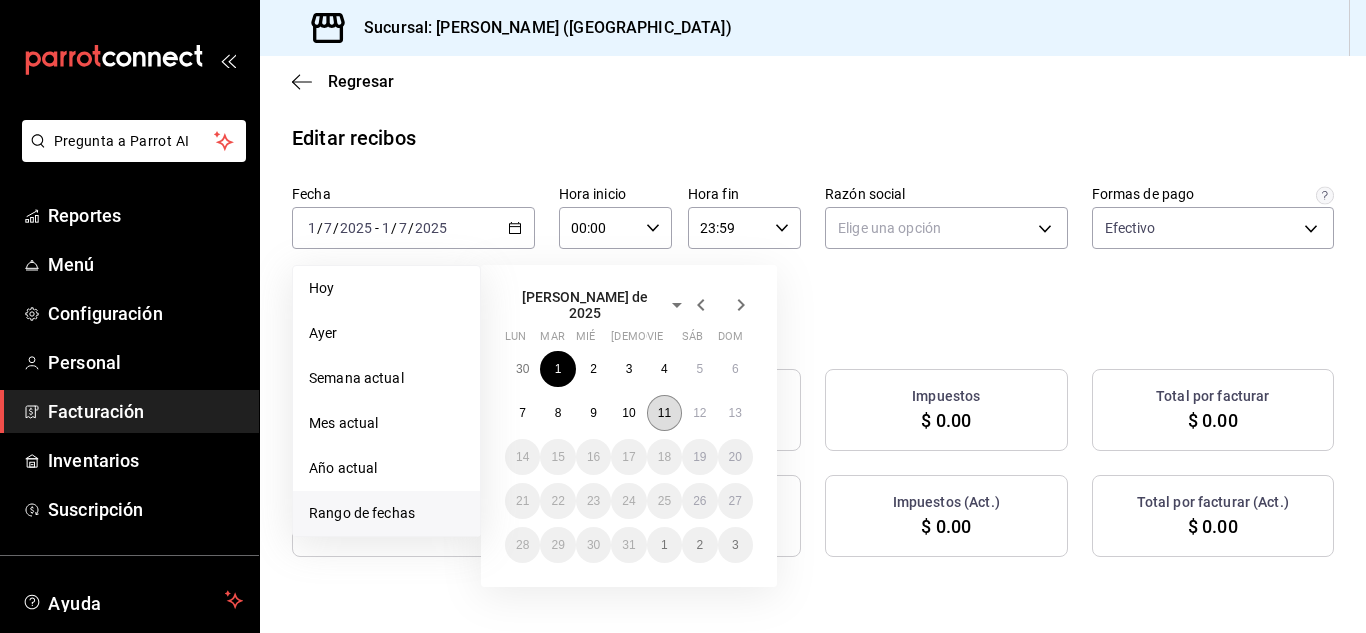 click on "11" at bounding box center (664, 413) 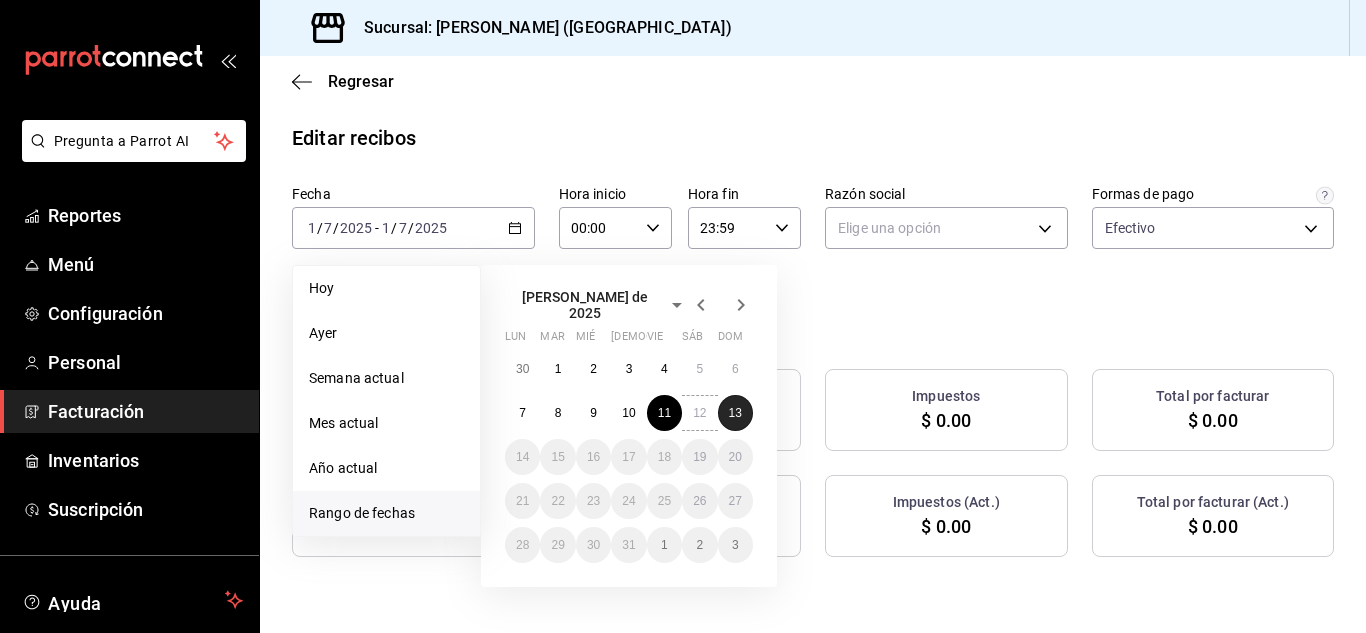 click on "13" at bounding box center [735, 413] 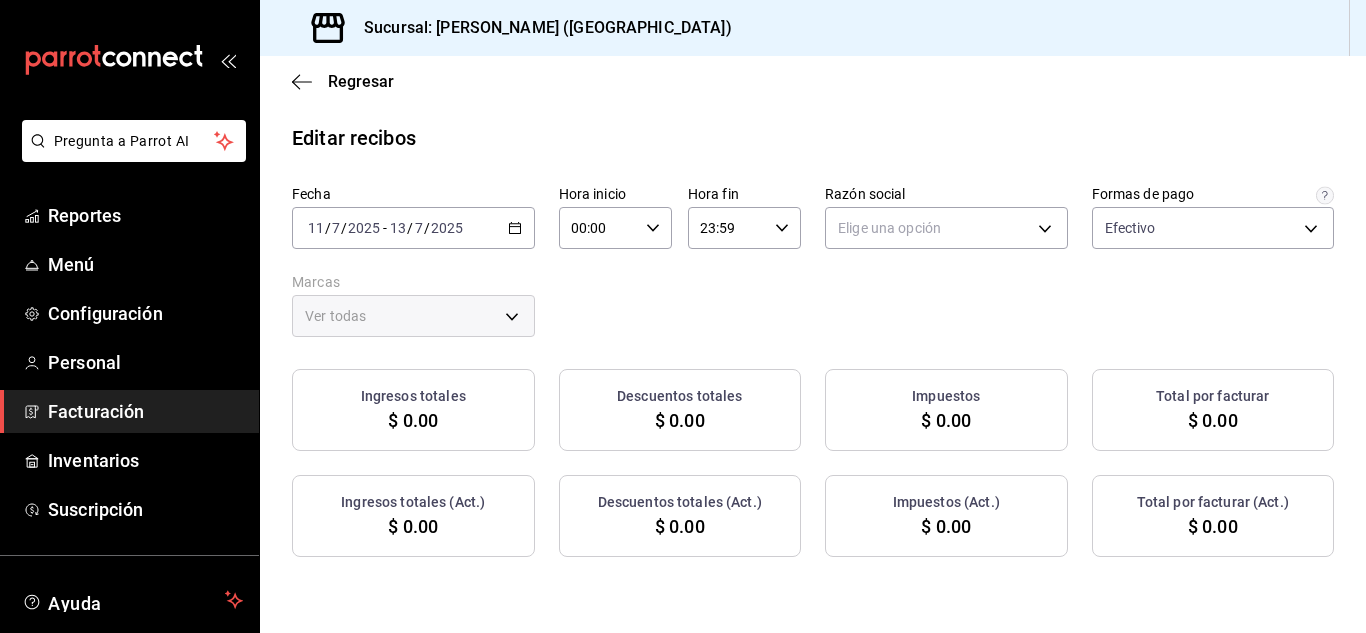 click 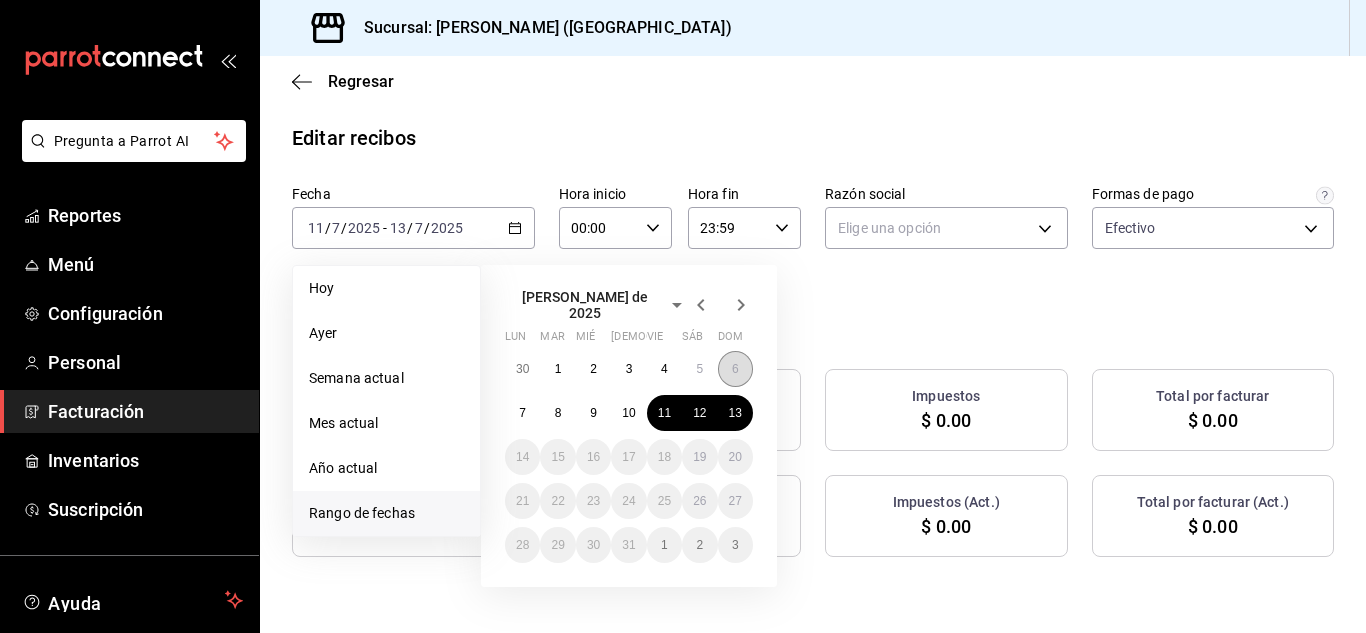 click on "6" at bounding box center [735, 369] 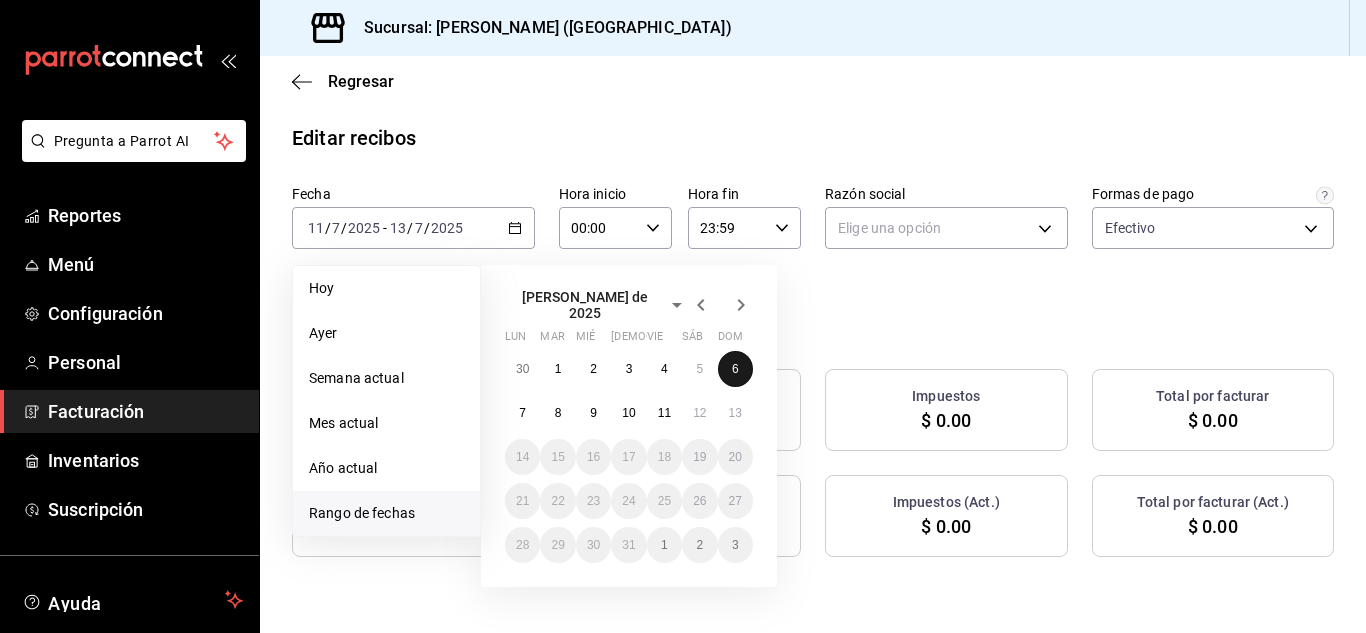click on "6" at bounding box center (735, 369) 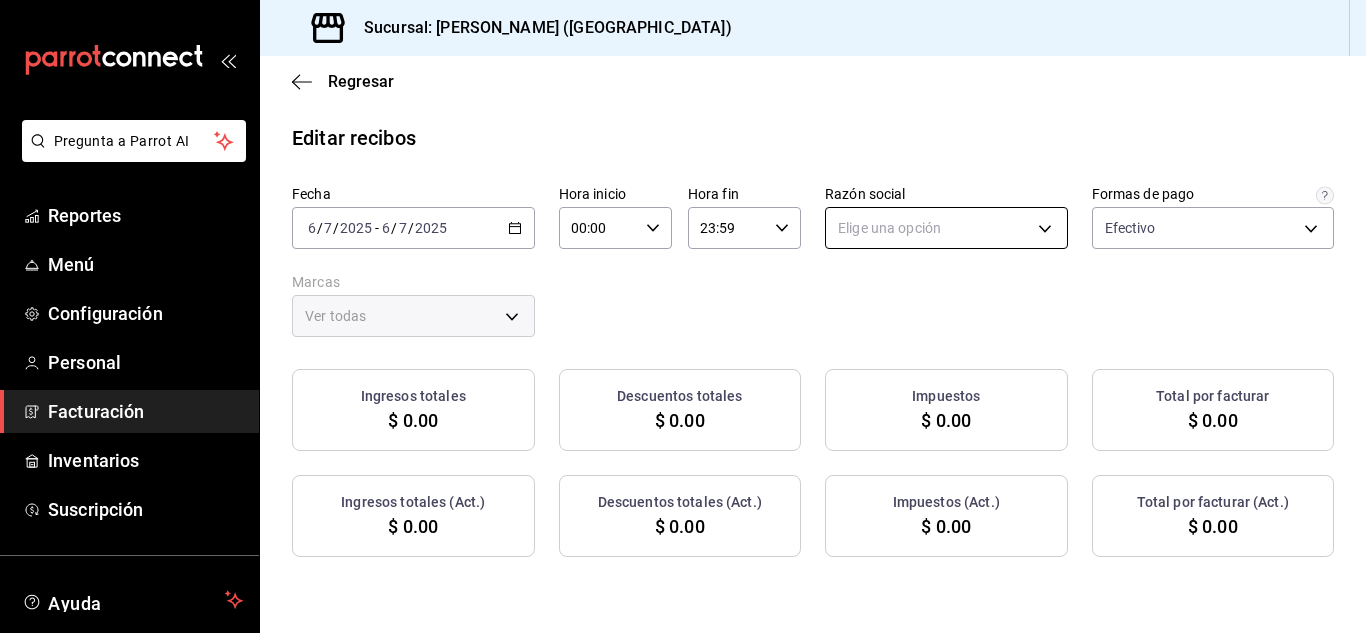 click on "Pregunta a Parrot AI Reportes   Menú   Configuración   Personal   Facturación   Inventarios   Suscripción   Ayuda Recomienda Parrot   [PERSON_NAME]   Sugerir nueva función   Sucursal: Nikkori ([GEOGRAPHIC_DATA]) Regresar Editar recibos Fecha [DATE] [DATE] - [DATE] [DATE] Hora inicio 00:00 Hora inicio Hora fin 23:59 Hora fin Razón social Elige una opción Formas de pago   Efectivo 84de3d0d-b7e2-47cb-b4be-10b11e0b5394 Marcas Ver todas Ingresos totales $ 0.00 Descuentos totales $ 0.00 Impuestos $ 0.00 Total por facturar $ 0.00 Ingresos totales (Act.) $ 0.00 Descuentos totales (Act.) $ 0.00 Impuestos  (Act.) $ 0.00 Total por facturar (Act.) $ 0.00 No hay información que mostrar GANA 1 MES GRATIS EN TU SUSCRIPCIÓN AQUÍ ¿Recuerdas cómo empezó tu restaurante?
[PERSON_NAME] puedes ayudar a un colega a tener el mismo cambio que tú viviste.
Recomienda Parrot directamente desde tu Portal Administrador.
Es fácil y rápido.
🎁 Por cada restaurante que se una, ganas 1 mes gratis. Pregunta a Parrot AI" at bounding box center (683, 316) 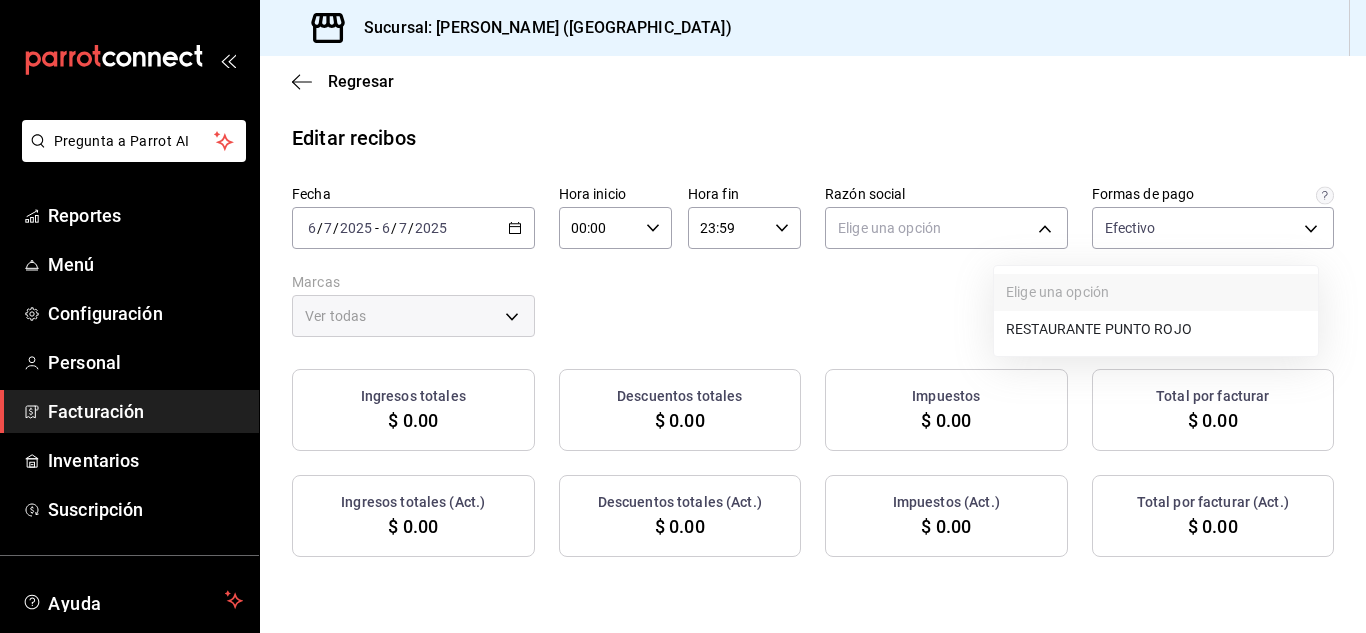 click on "RESTAURANTE PUNTO ROJO" at bounding box center (1156, 329) 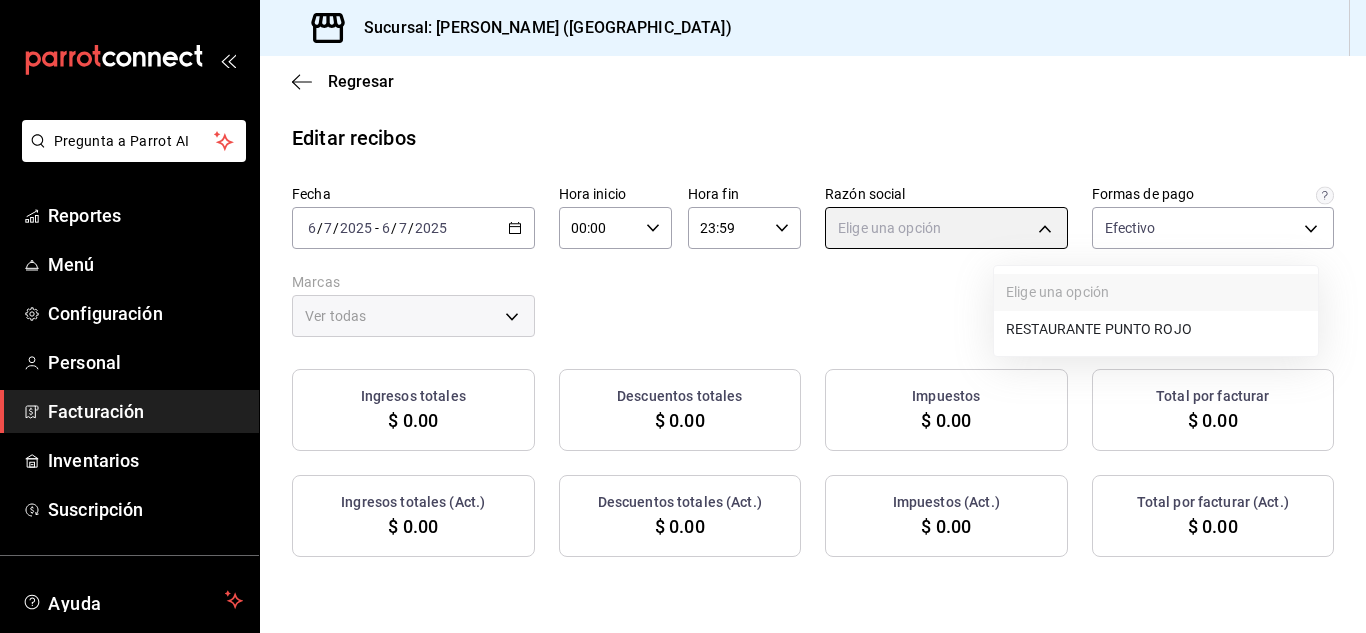 type on "5749a84e-6d60-4c90-92c5-fe83de78c063" 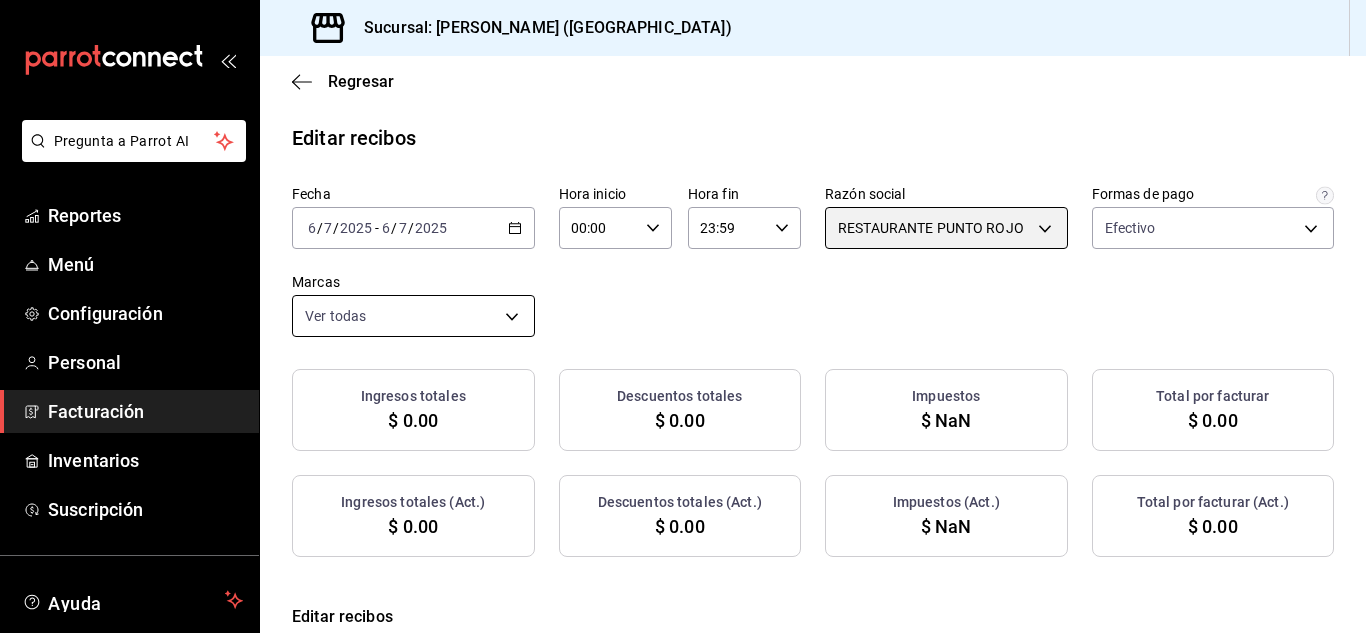 checkbox on "true" 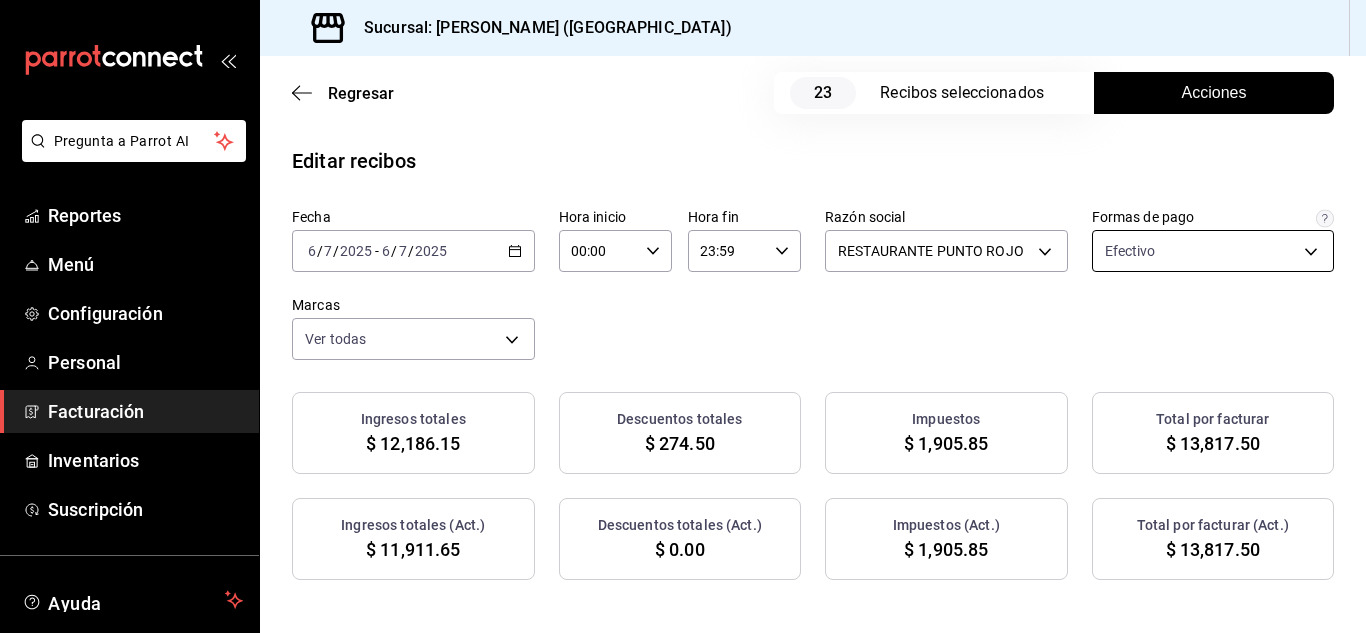 click on "Pregunta a Parrot AI Reportes   Menú   Configuración   Personal   Facturación   Inventarios   Suscripción   Ayuda Recomienda Parrot   [PERSON_NAME]   Sugerir nueva función   Sucursal: Nikkori ([GEOGRAPHIC_DATA]) Regresar 23 Recibos seleccionados Acciones Editar recibos Fecha [DATE] [DATE] - [DATE] [DATE] Hora inicio 00:00 Hora inicio Hora fin 23:59 Hora fin Razón social RESTAURANTE PUNTO ROJO 5749a84e-6d60-4c90-92c5-fe83de78c063 Formas de pago   Efectivo 84de3d0d-b7e2-47cb-b4be-10b11e0b5394 Marcas Ver todas 985a5b61-14d9-43ab-b2aa-55677bfd4284 Ingresos totales $ 12,186.15 Descuentos totales $ 274.50 Impuestos $ 1,905.85 Total por facturar $ 13,817.50 Ingresos totales (Act.) $ 11,911.65 Descuentos totales (Act.) $ 0.00 Impuestos  (Act.) $ 1,905.85 Total por facturar (Act.) $ 13,817.50 Editar recibos Quita la selección a los recibos que no quieras editar. Act. # de recibo Artículos (Orig.) Artículos (Act.) Subtotal (Orig.) Subtotal (Act.) Descuento total (Orig.) Descuento total (Act.) No 7" at bounding box center [683, 316] 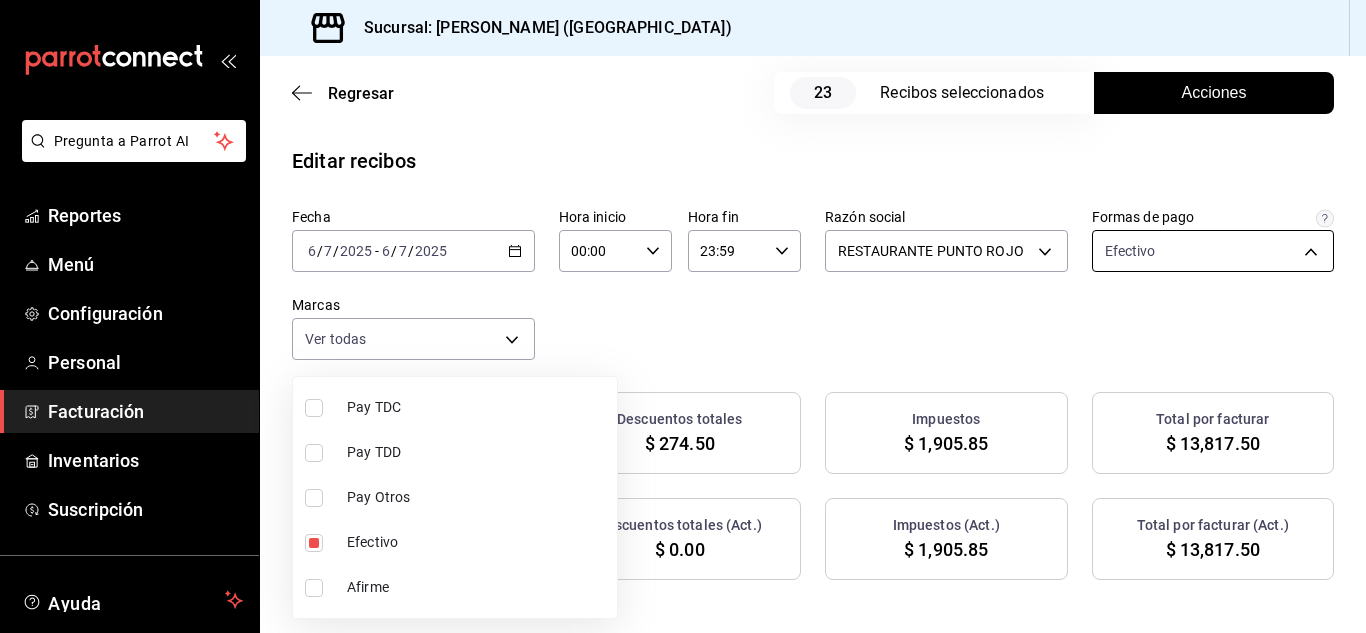 click at bounding box center (683, 316) 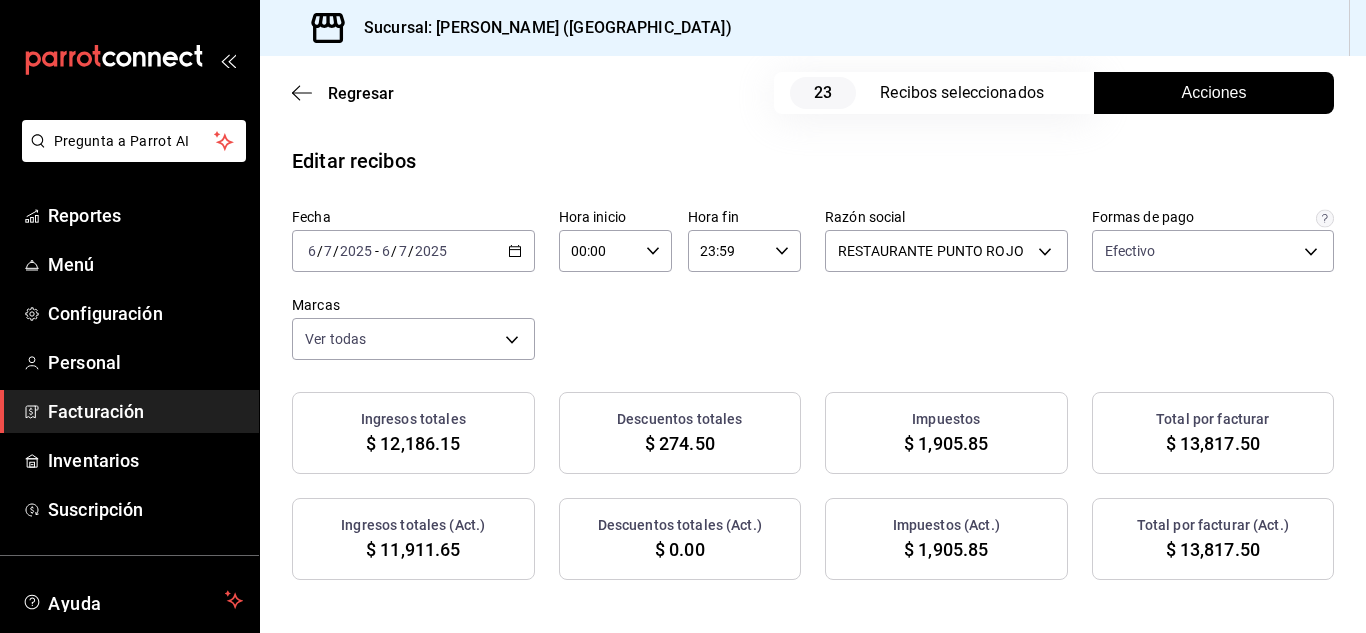 click on "Acciones" at bounding box center [1214, 93] 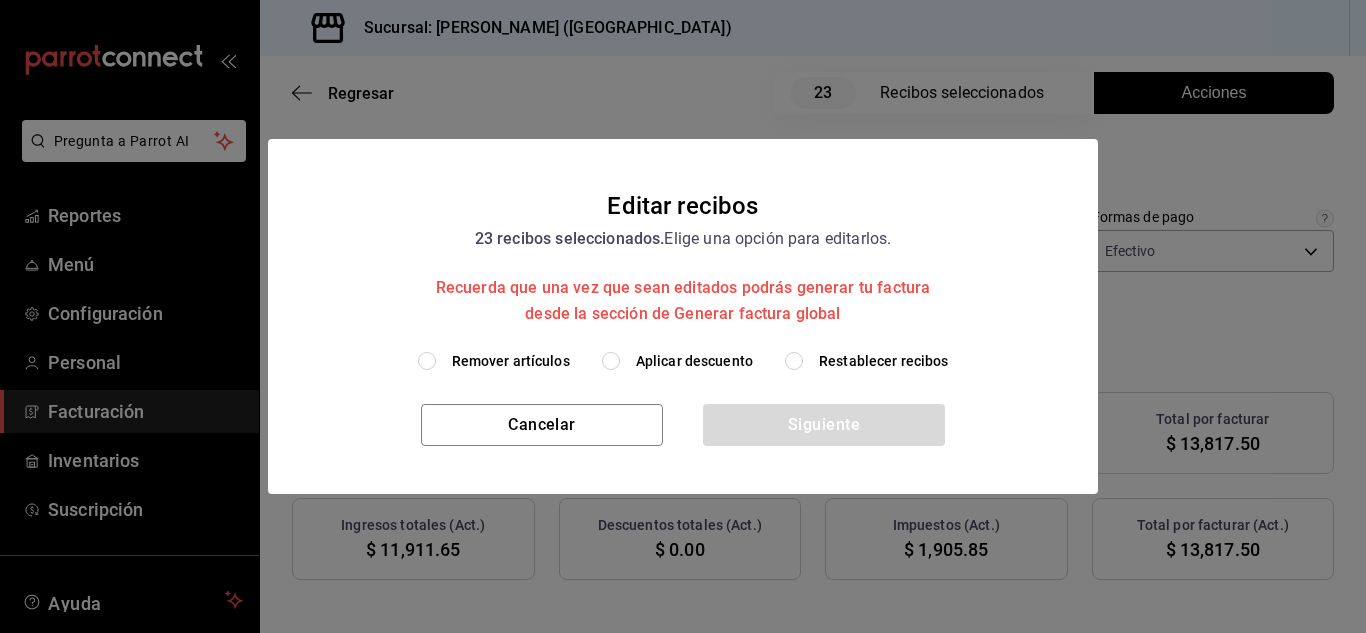 click on "Remover artículos" at bounding box center (427, 361) 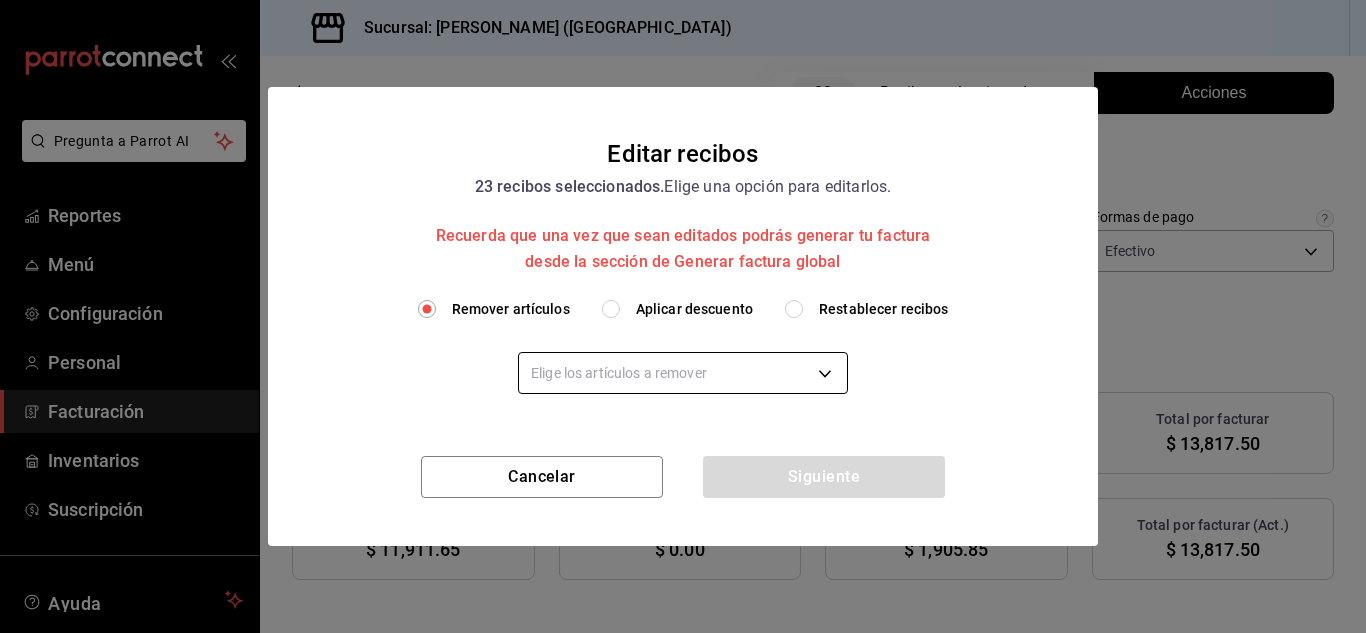 click on "Pregunta a Parrot AI Reportes   Menú   Configuración   Personal   Facturación   Inventarios   Suscripción   Ayuda Recomienda Parrot   [PERSON_NAME]   Sugerir nueva función   Sucursal: Nikkori ([GEOGRAPHIC_DATA]) Regresar 23 Recibos seleccionados Acciones Editar recibos Fecha [DATE] [DATE] - [DATE] [DATE] Hora inicio 00:00 Hora inicio Hora fin 23:59 Hora fin Razón social RESTAURANTE PUNTO ROJO 5749a84e-6d60-4c90-92c5-fe83de78c063 Formas de pago   Efectivo 84de3d0d-b7e2-47cb-b4be-10b11e0b5394 Marcas Ver todas 985a5b61-14d9-43ab-b2aa-55677bfd4284 Ingresos totales $ 12,186.15 Descuentos totales $ 274.50 Impuestos $ 1,905.85 Total por facturar $ 13,817.50 Ingresos totales (Act.) $ 11,911.65 Descuentos totales (Act.) $ 0.00 Impuestos  (Act.) $ 1,905.85 Total por facturar (Act.) $ 13,817.50 Editar recibos Quita la selección a los recibos que no quieras editar. Act. # de recibo Artículos (Orig.) Artículos (Act.) Subtotal (Orig.) Subtotal (Act.) Descuento total (Orig.) Descuento total (Act.) No 7" at bounding box center [683, 316] 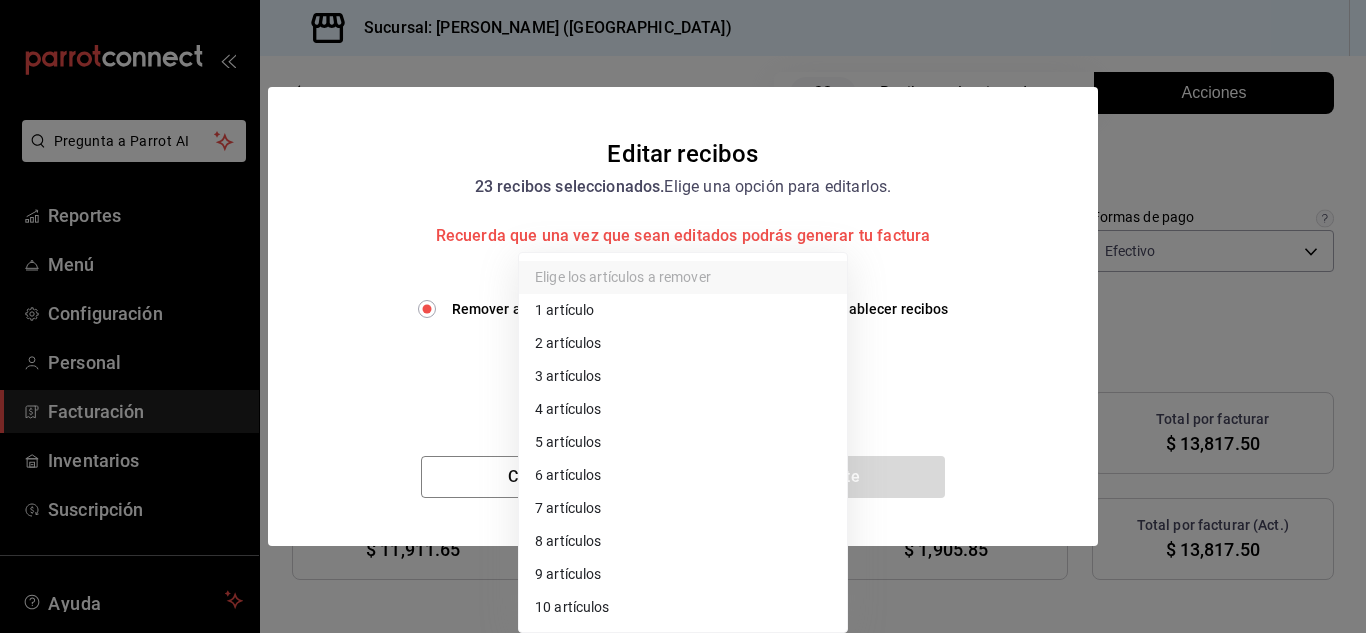 click on "3 artículos" at bounding box center [683, 376] 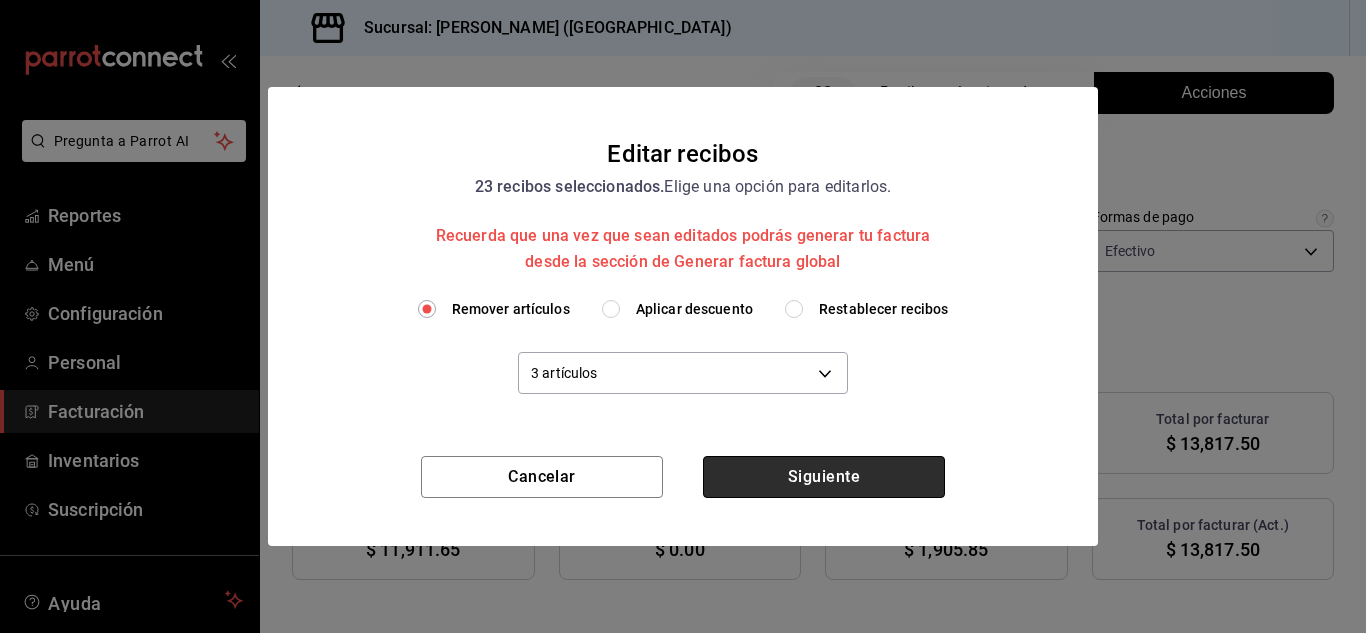 click on "Siguiente" at bounding box center (824, 477) 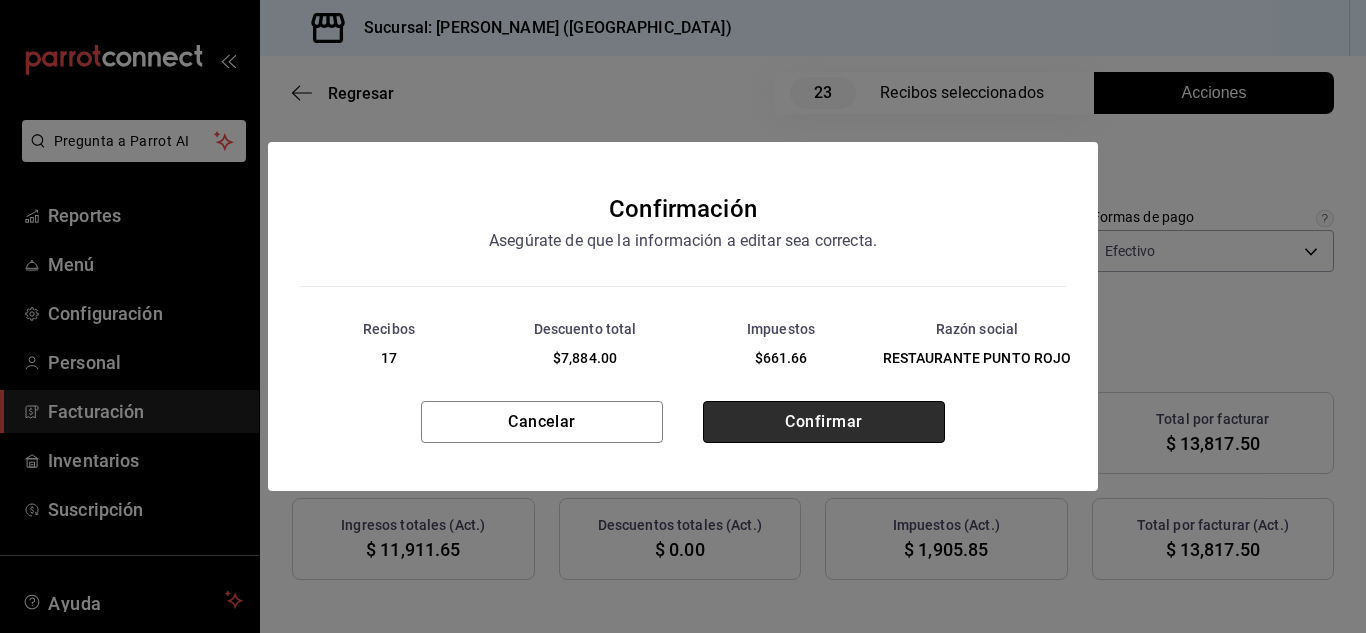 click on "Confirmar" at bounding box center (824, 422) 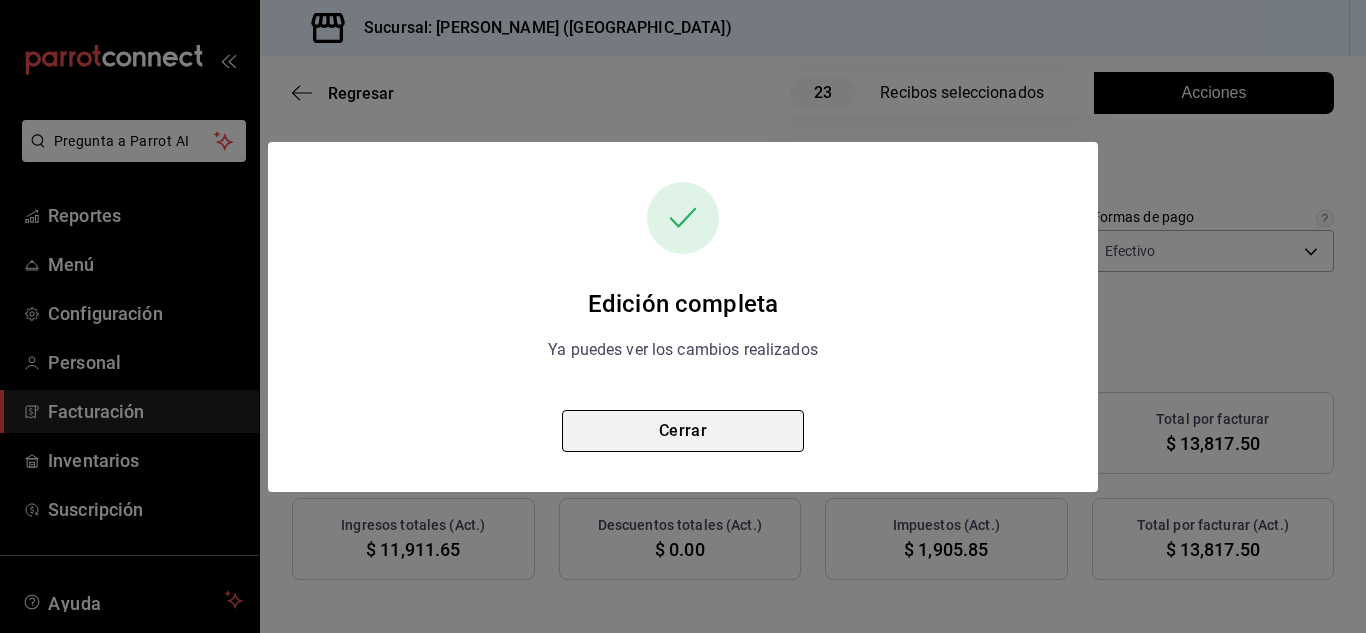 click on "Cerrar" at bounding box center [683, 431] 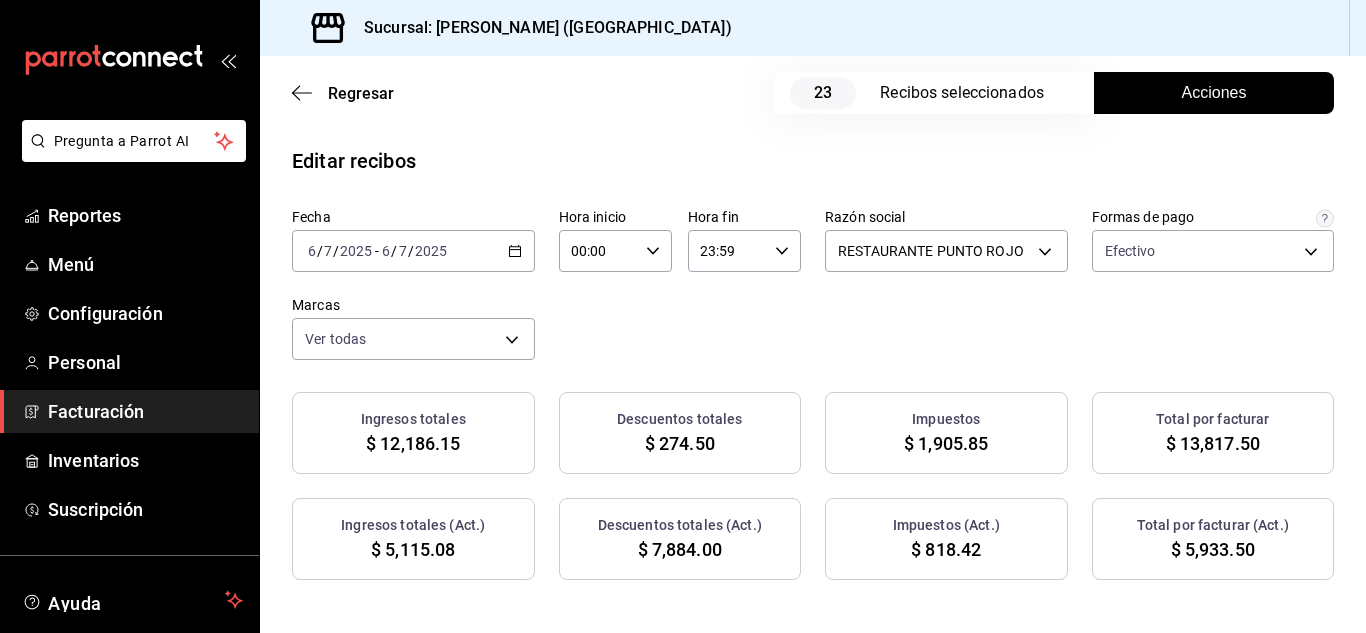 click on "[DATE] [DATE] - [DATE] [DATE]" at bounding box center (413, 251) 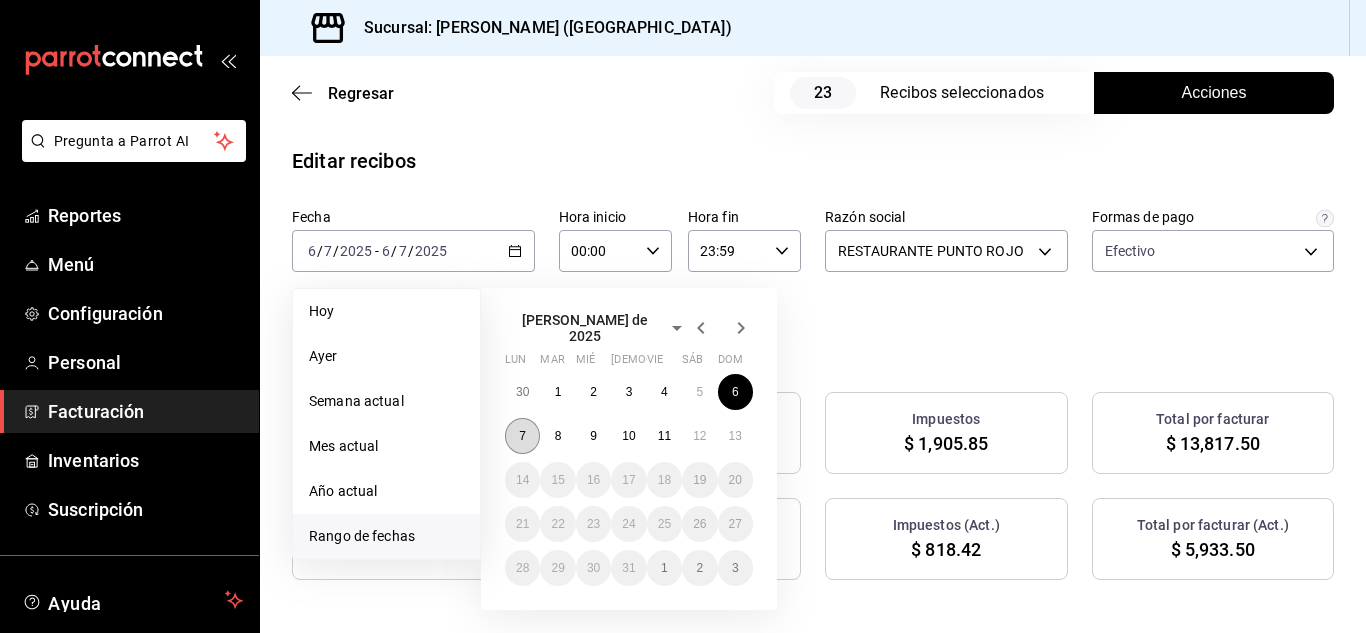 click on "7" at bounding box center [522, 436] 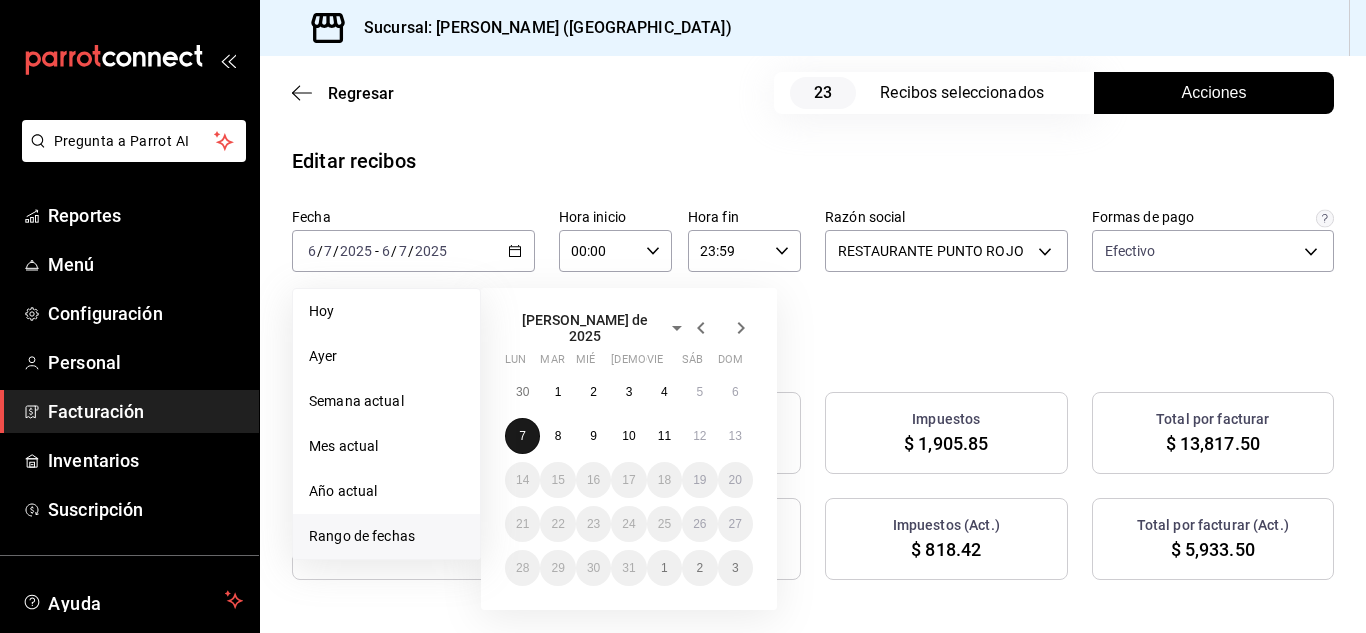 click on "7" at bounding box center (522, 436) 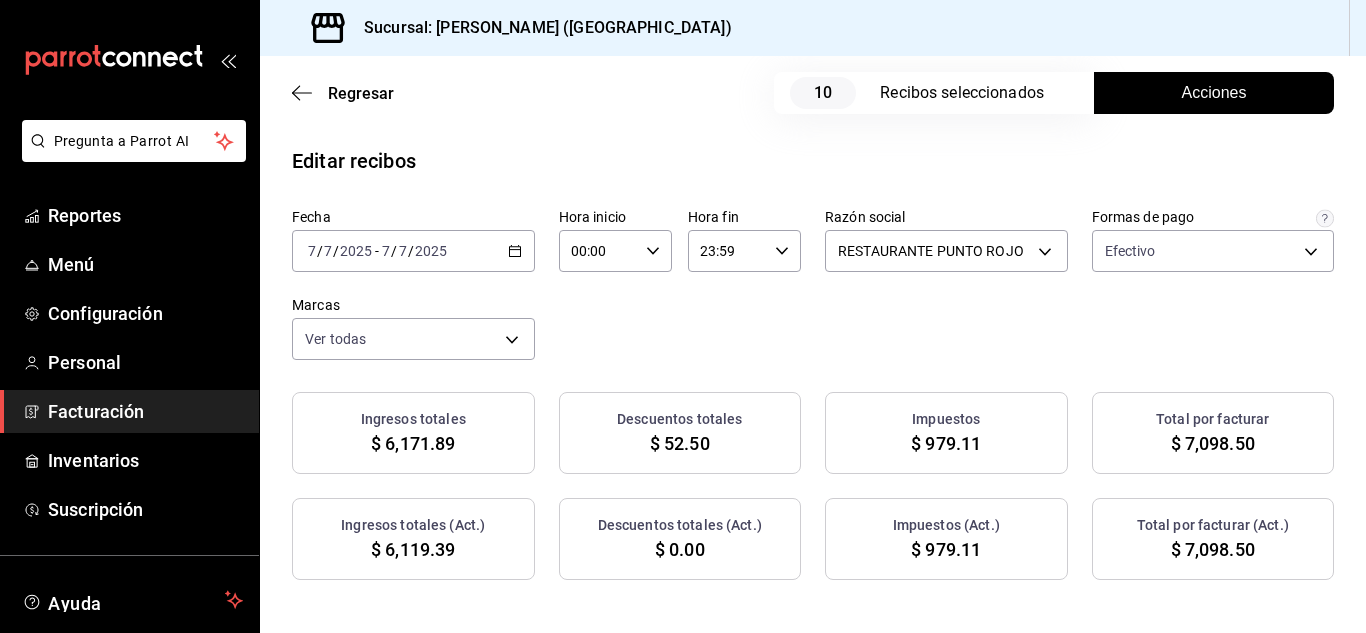 click 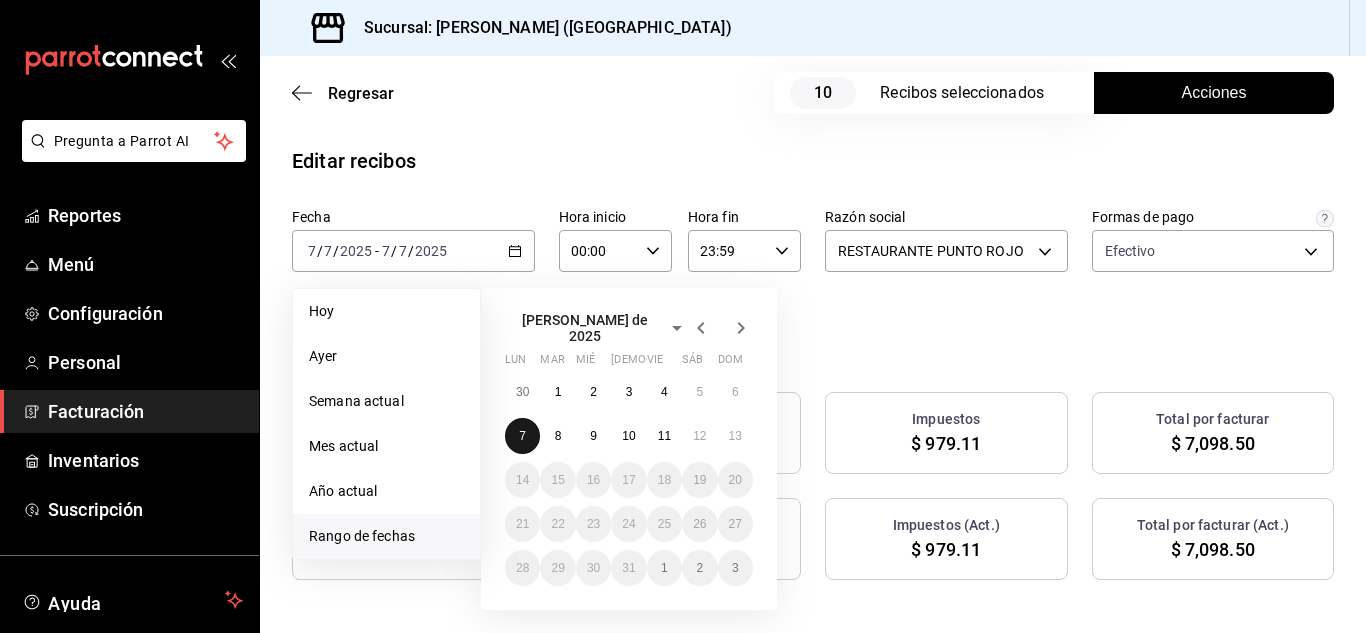 click on "7" at bounding box center (522, 436) 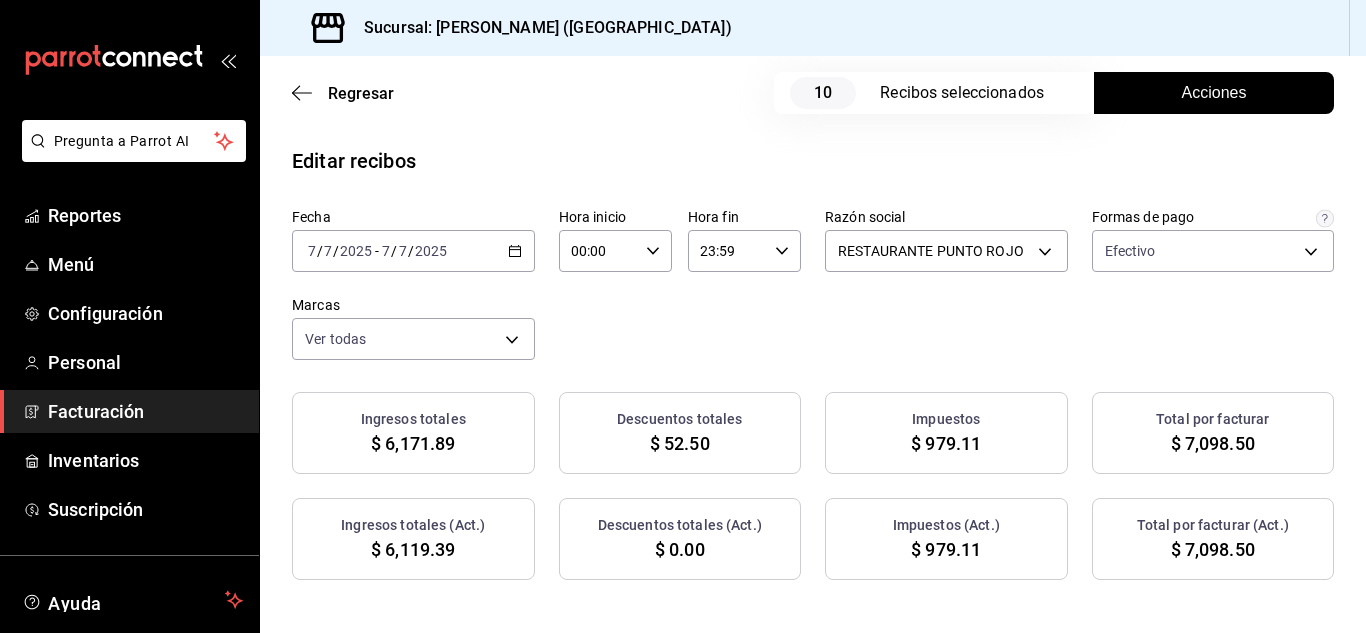 click on "Acciones" at bounding box center [1214, 93] 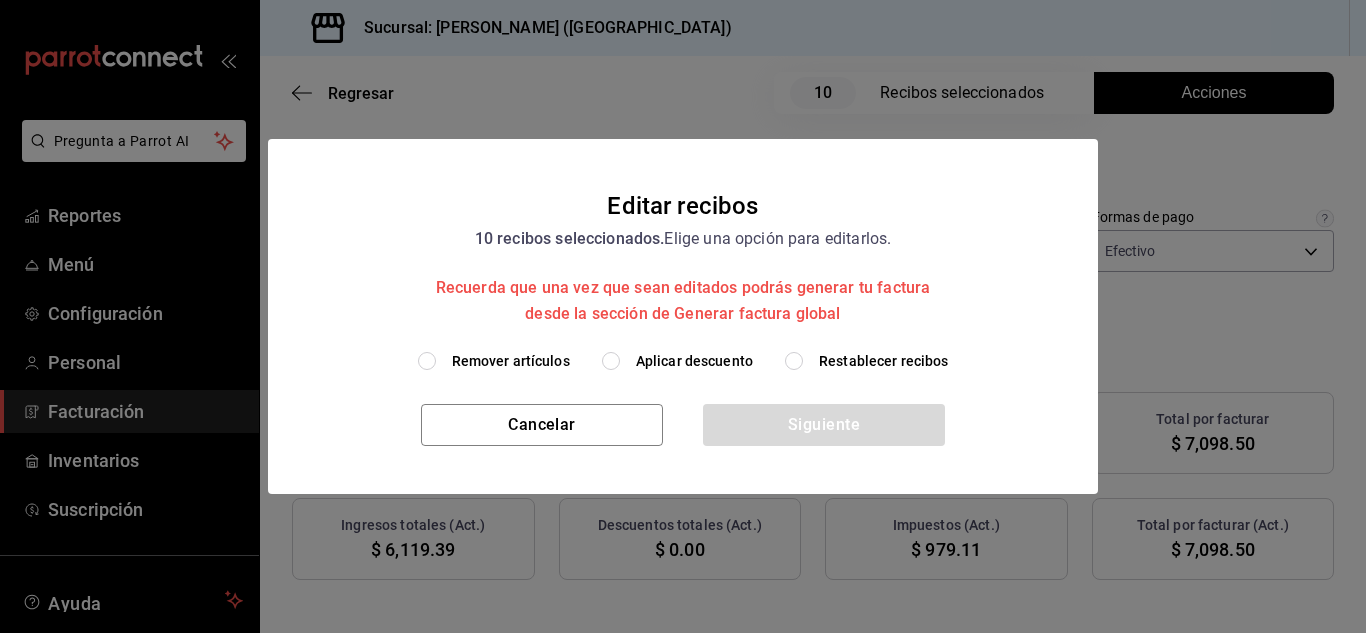 click on "Remover artículos" at bounding box center [427, 361] 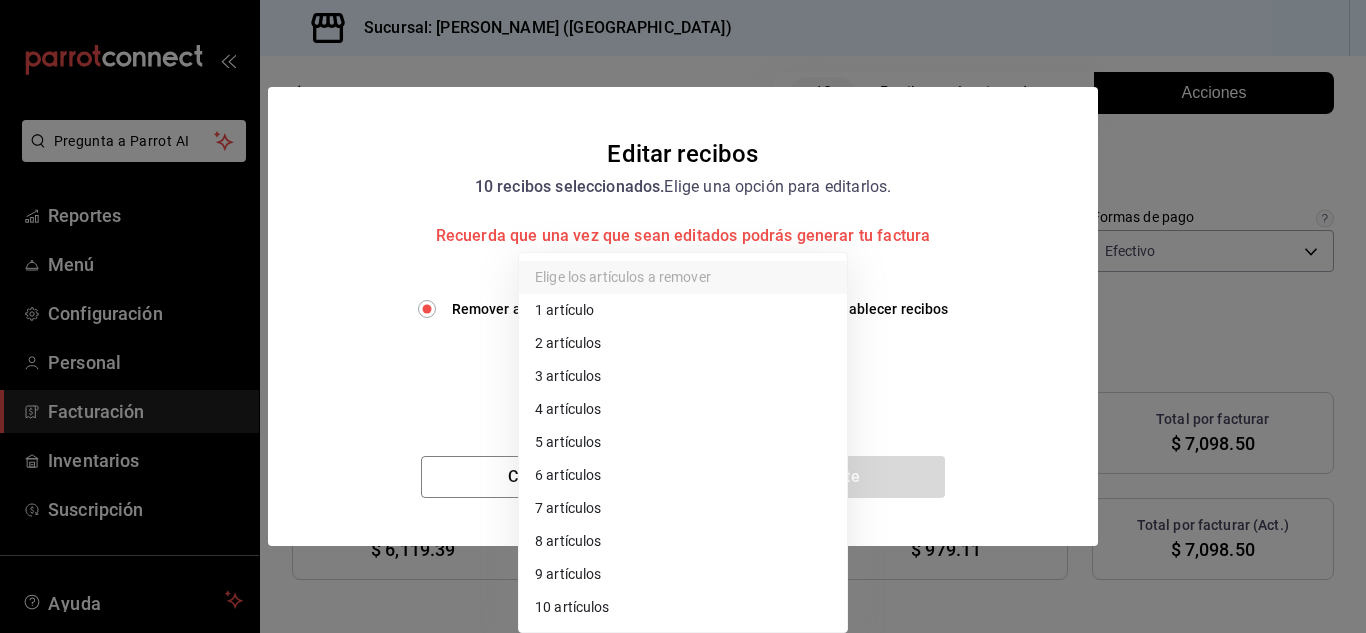 click on "Pregunta a Parrot AI Reportes   Menú   Configuración   Personal   Facturación   Inventarios   Suscripción   Ayuda Recomienda Parrot   [PERSON_NAME]   Sugerir nueva función   Sucursal: Nikkori ([GEOGRAPHIC_DATA]) Regresar 10 Recibos seleccionados Acciones Editar recibos Fecha [DATE] [DATE] - [DATE] [DATE] Hora inicio 00:00 Hora inicio Hora fin 23:59 Hora fin Razón social RESTAURANTE PUNTO ROJO 5749a84e-6d60-4c90-92c5-fe83de78c063 Formas de pago   Efectivo 84de3d0d-b7e2-47cb-b4be-10b11e0b5394 Marcas Ver todas 985a5b61-14d9-43ab-b2aa-55677bfd4284 Ingresos totales $ 6,171.89 Descuentos totales $ 52.50 Impuestos $ 979.11 Total por facturar $ 7,098.50 Ingresos totales (Act.) $ 6,119.39 Descuentos totales (Act.) $ 0.00 Impuestos  (Act.) $ 979.11 Total por facturar (Act.) $ 7,098.50 Editar recibos Quita la selección a los recibos que no quieras editar. Act. # de recibo Artículos (Orig.) Artículos (Act.) Subtotal (Orig.) Subtotal (Act.) Descuento total (Orig.) Descuento total (Act.) Total (Orig.)" at bounding box center [683, 316] 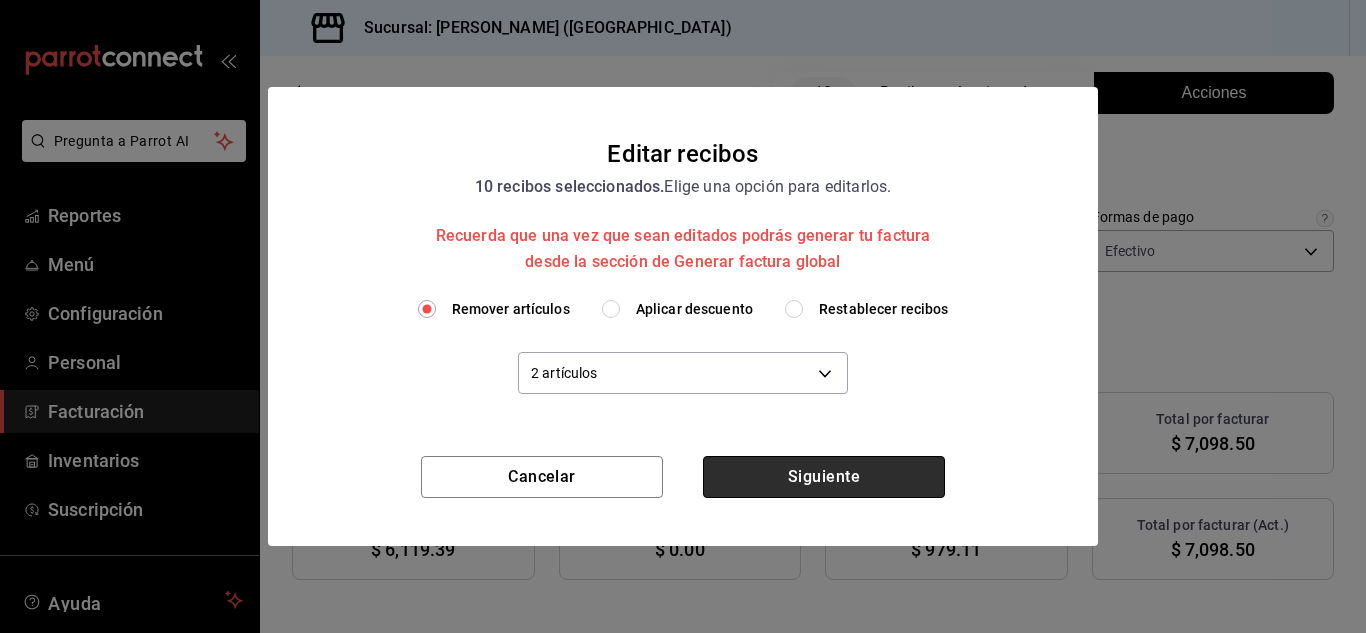click on "Siguiente" at bounding box center (824, 477) 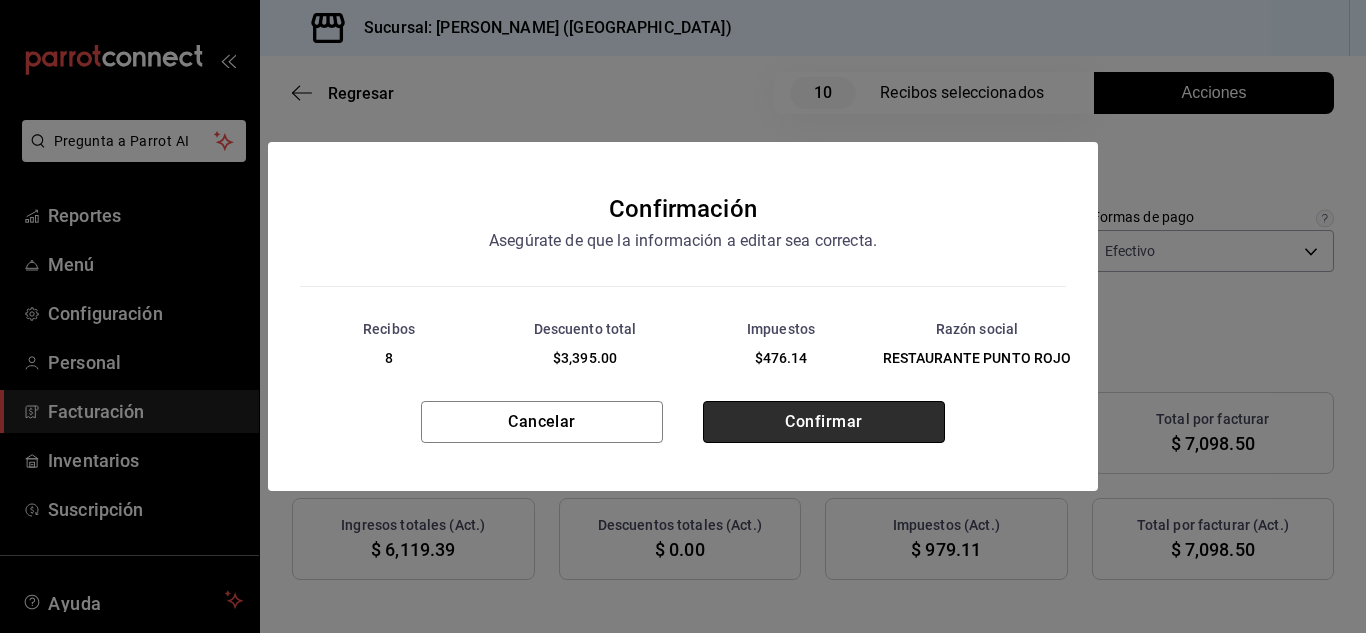 click on "Confirmar" at bounding box center [824, 422] 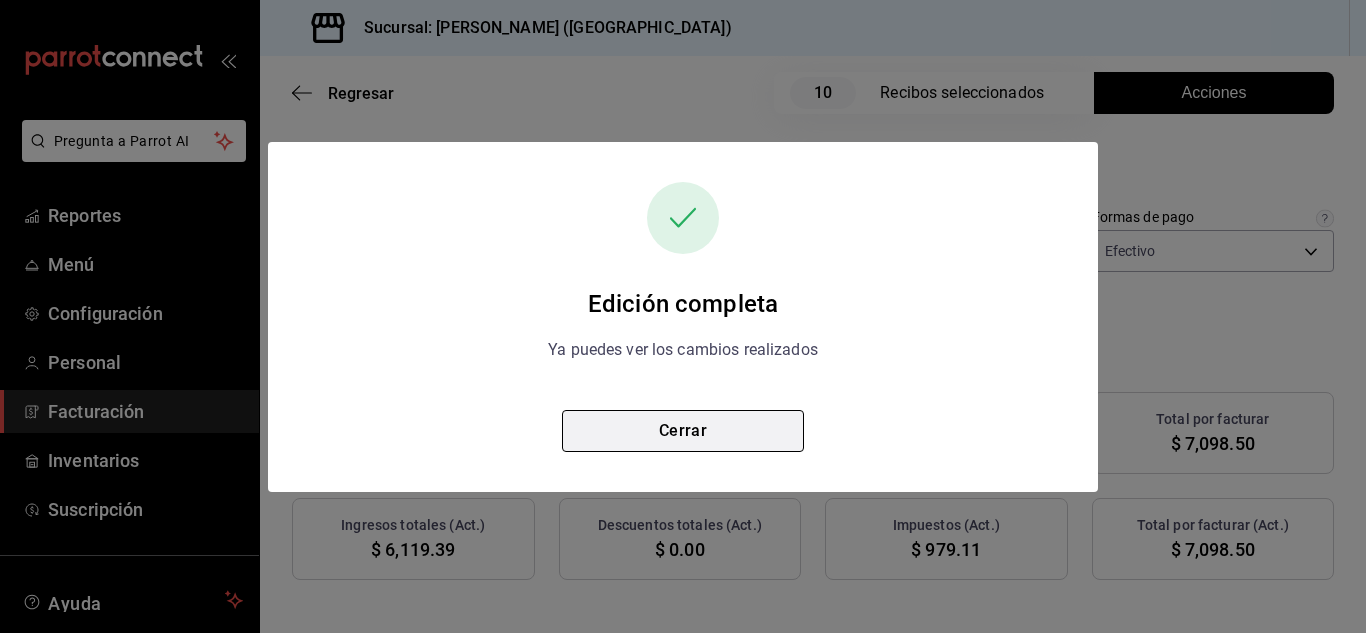 click on "Cerrar" at bounding box center [683, 431] 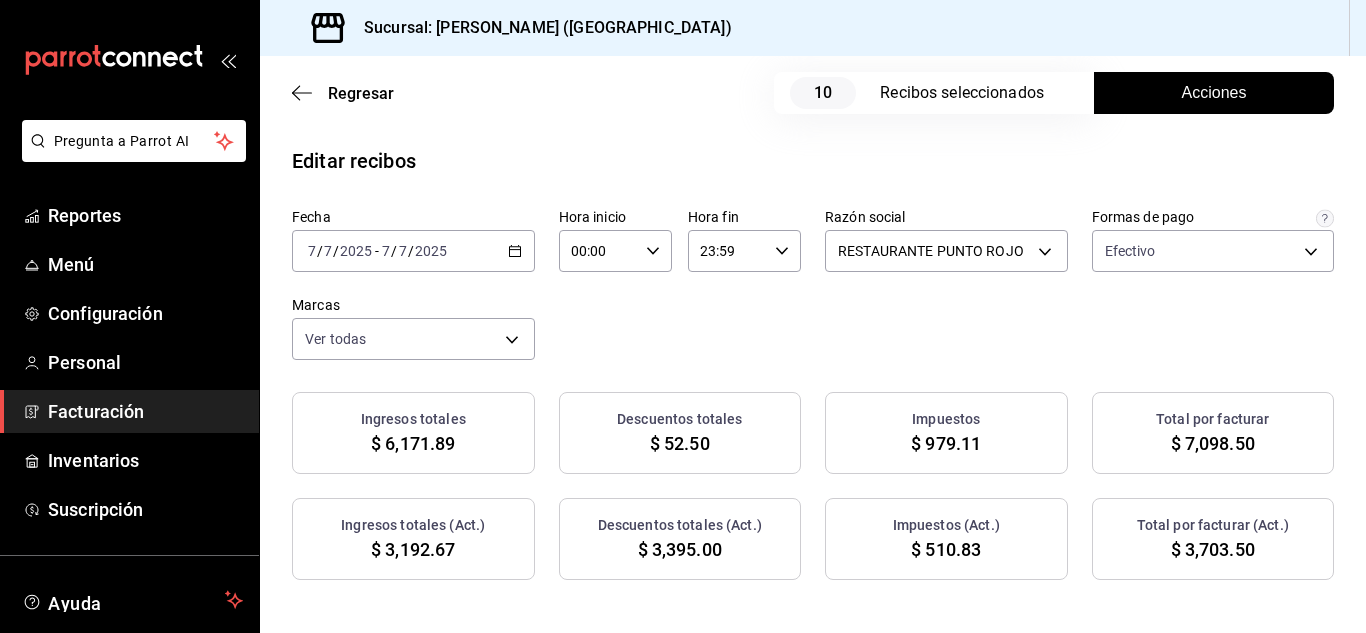 click 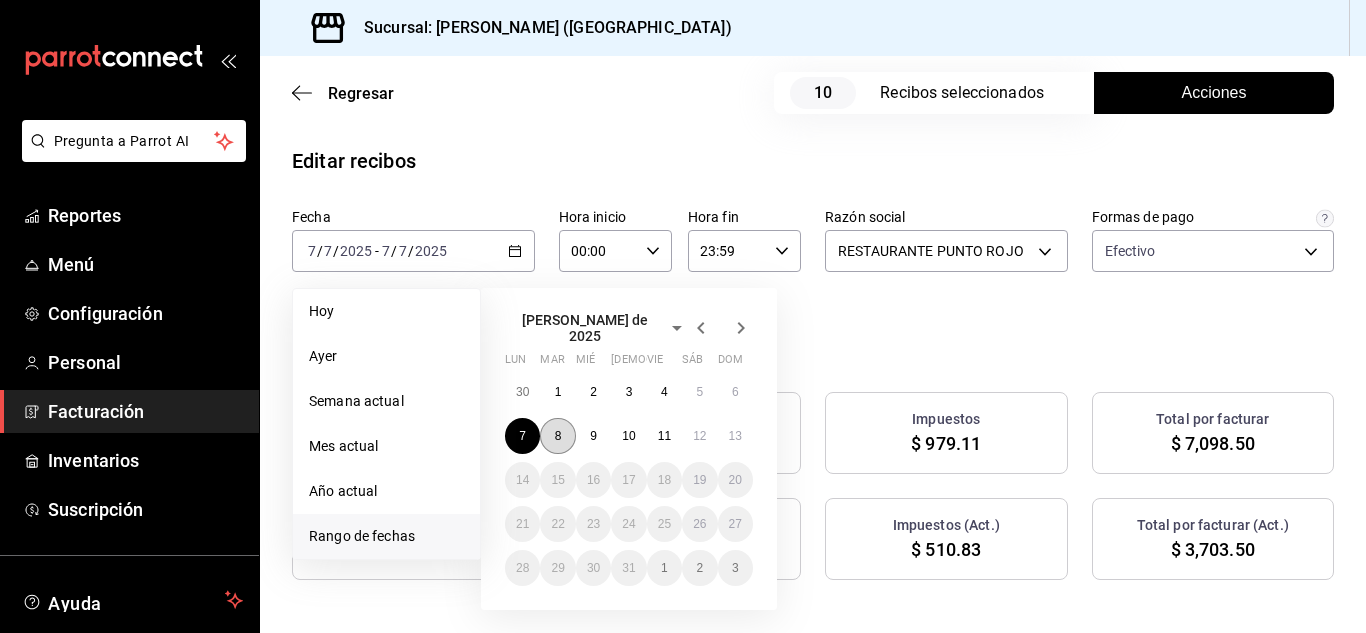 click on "8" at bounding box center (558, 436) 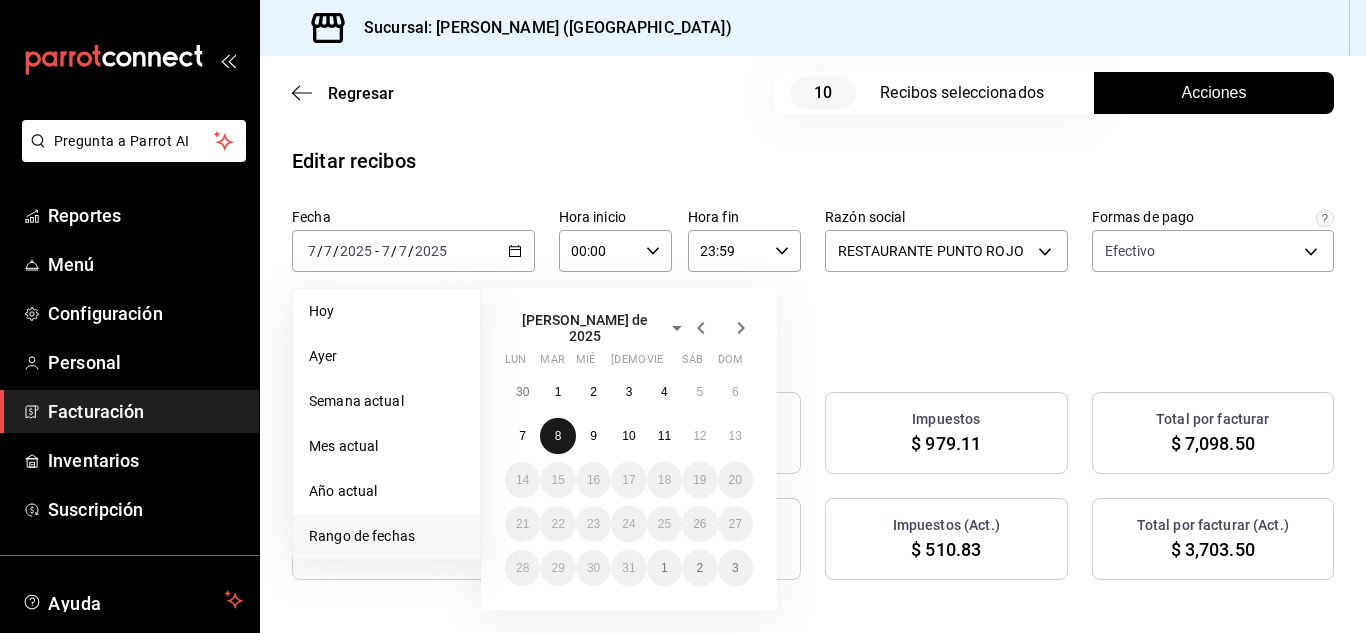 click on "8" at bounding box center [558, 436] 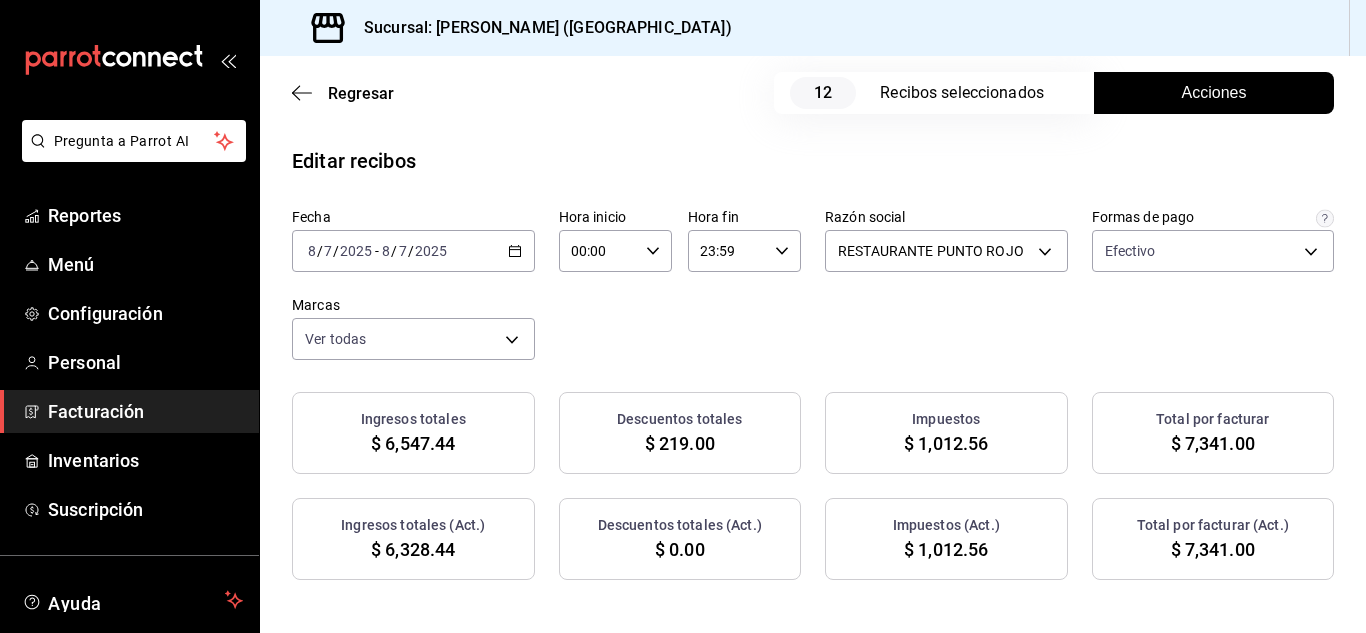 click on "Acciones" at bounding box center (1214, 93) 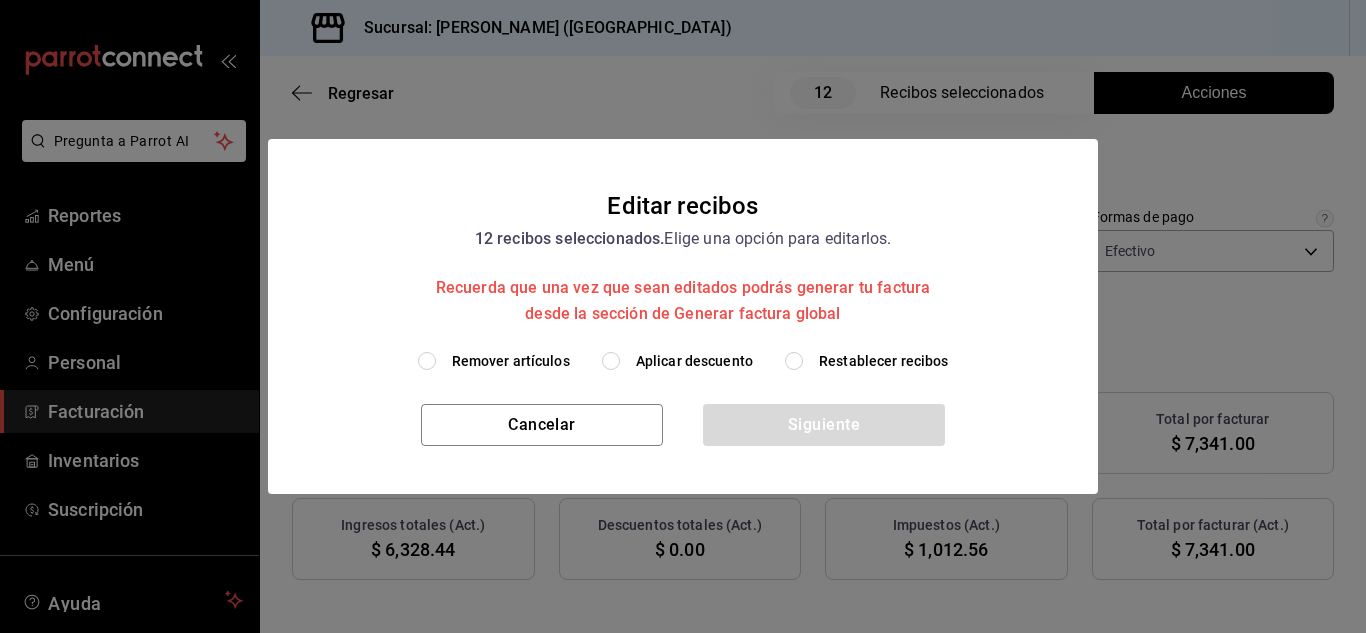 click on "Remover artículos" at bounding box center (427, 361) 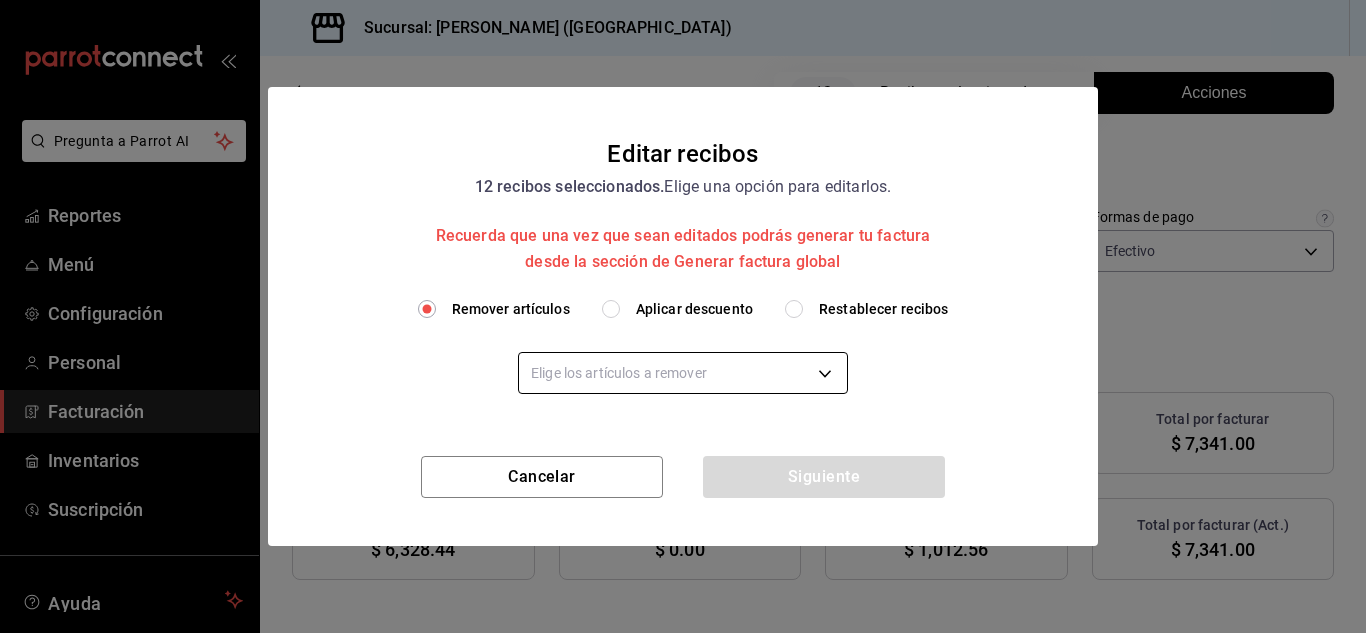 click on "Pregunta a Parrot AI Reportes   Menú   Configuración   Personal   Facturación   Inventarios   Suscripción   Ayuda Recomienda Parrot   [PERSON_NAME]   Sugerir nueva función   Sucursal: Nikkori ([GEOGRAPHIC_DATA]) Regresar 12 Recibos seleccionados Acciones Editar recibos Fecha [DATE] [DATE] - [DATE] [DATE] Hora inicio 00:00 Hora inicio Hora fin 23:59 Hora fin Razón social RESTAURANTE PUNTO ROJO 5749a84e-6d60-4c90-92c5-fe83de78c063 Formas de pago   Efectivo 84de3d0d-b7e2-47cb-b4be-10b11e0b5394 Marcas Ver todas 985a5b61-14d9-43ab-b2aa-55677bfd4284 Ingresos totales $ 6,547.44 Descuentos totales $ 219.00 Impuestos $ 1,012.56 Total por facturar $ 7,341.00 Ingresos totales (Act.) $ 6,328.44 Descuentos totales (Act.) $ 0.00 Impuestos  (Act.) $ 1,012.56 Total por facturar (Act.) $ 7,341.00 Editar recibos Quita la selección a los recibos que no quieras editar. Act. # de recibo Artículos (Orig.) Artículos (Act.) Subtotal (Orig.) Subtotal (Act.) Descuento total (Orig.) Descuento total (Act.) No 2 2 1" at bounding box center [683, 316] 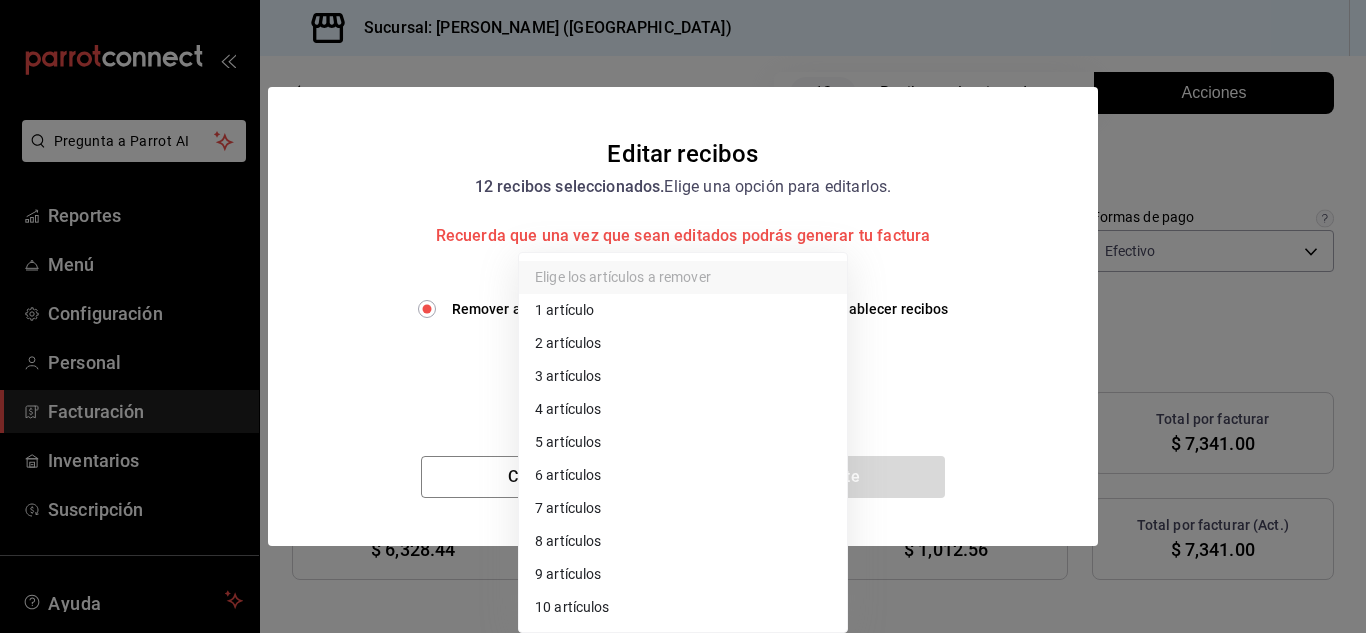 click on "2 artículos" at bounding box center [683, 343] 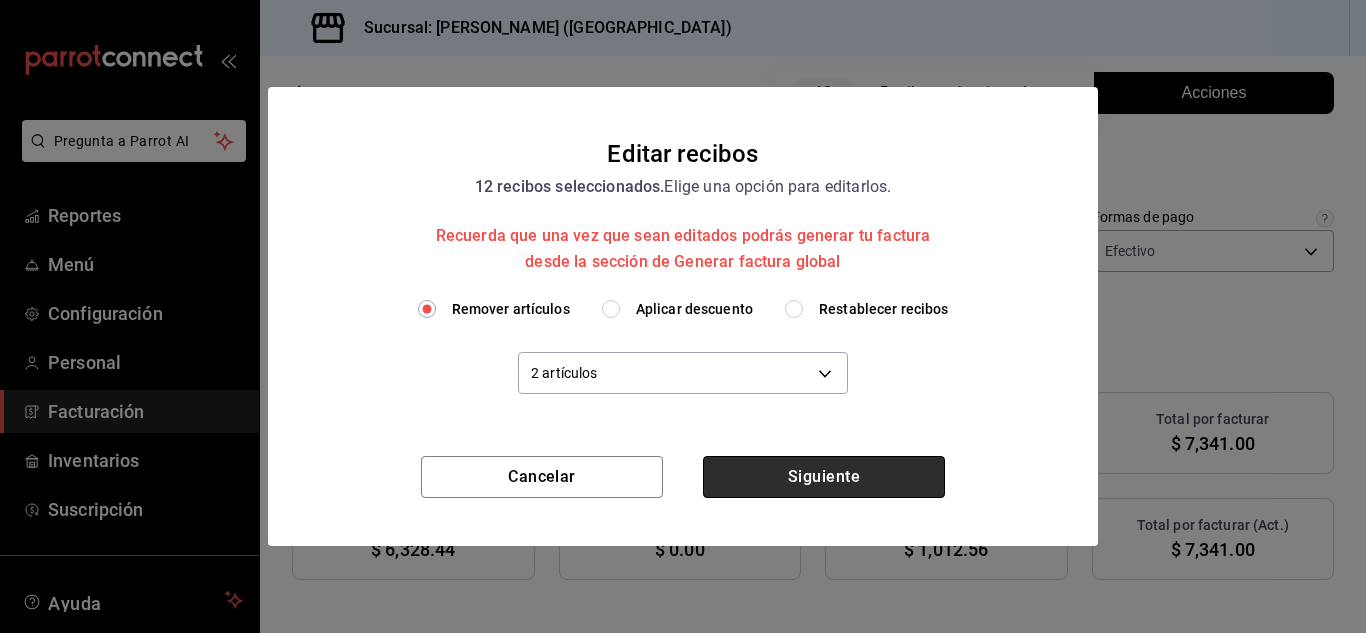 click on "Siguiente" at bounding box center [824, 477] 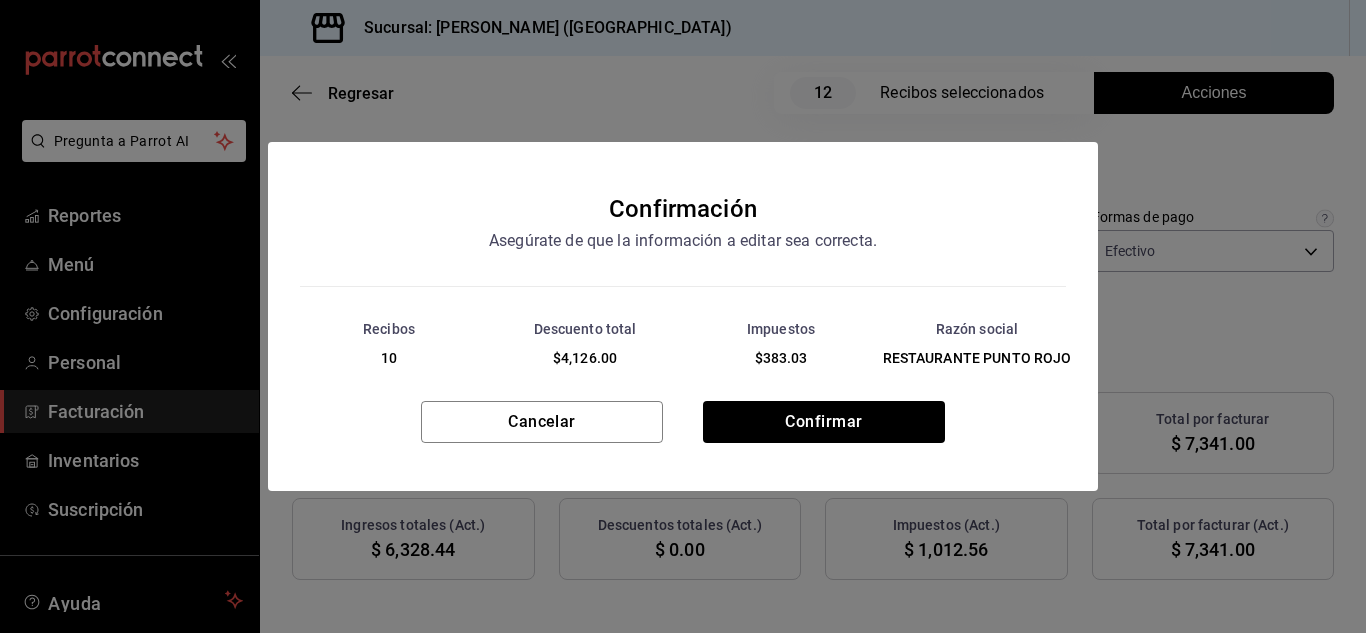 click on "Cancelar Confirmar" at bounding box center (683, 446) 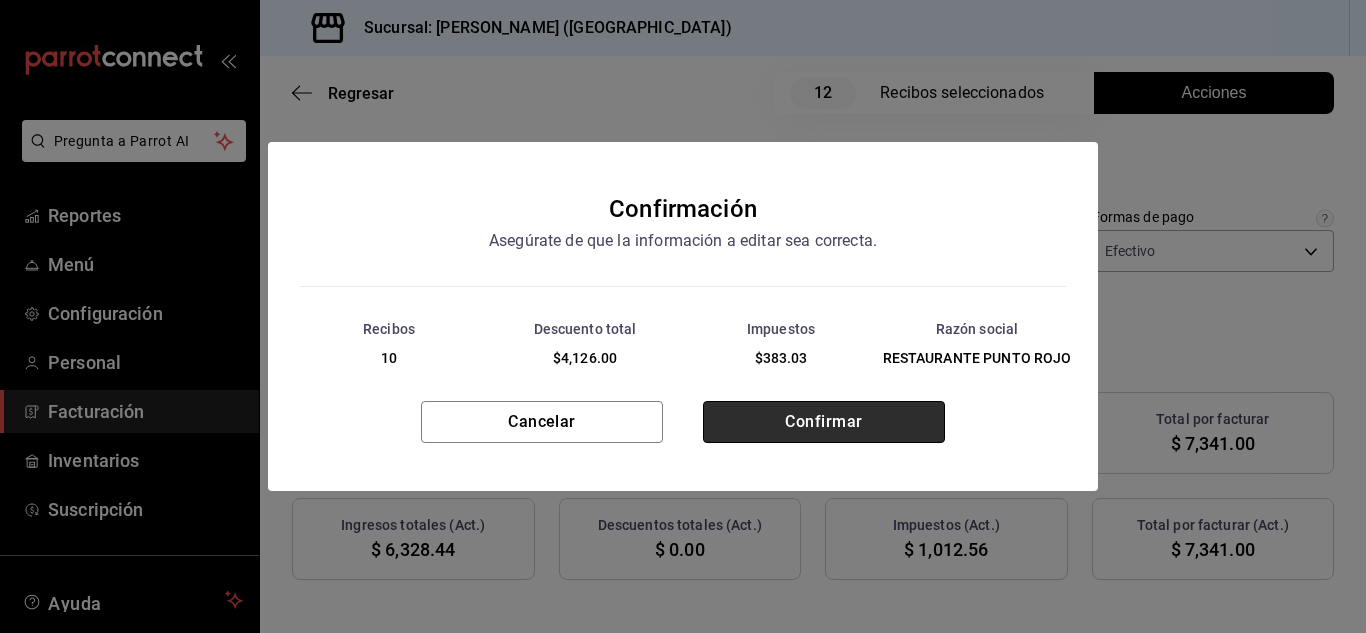 click on "Confirmar" at bounding box center [824, 422] 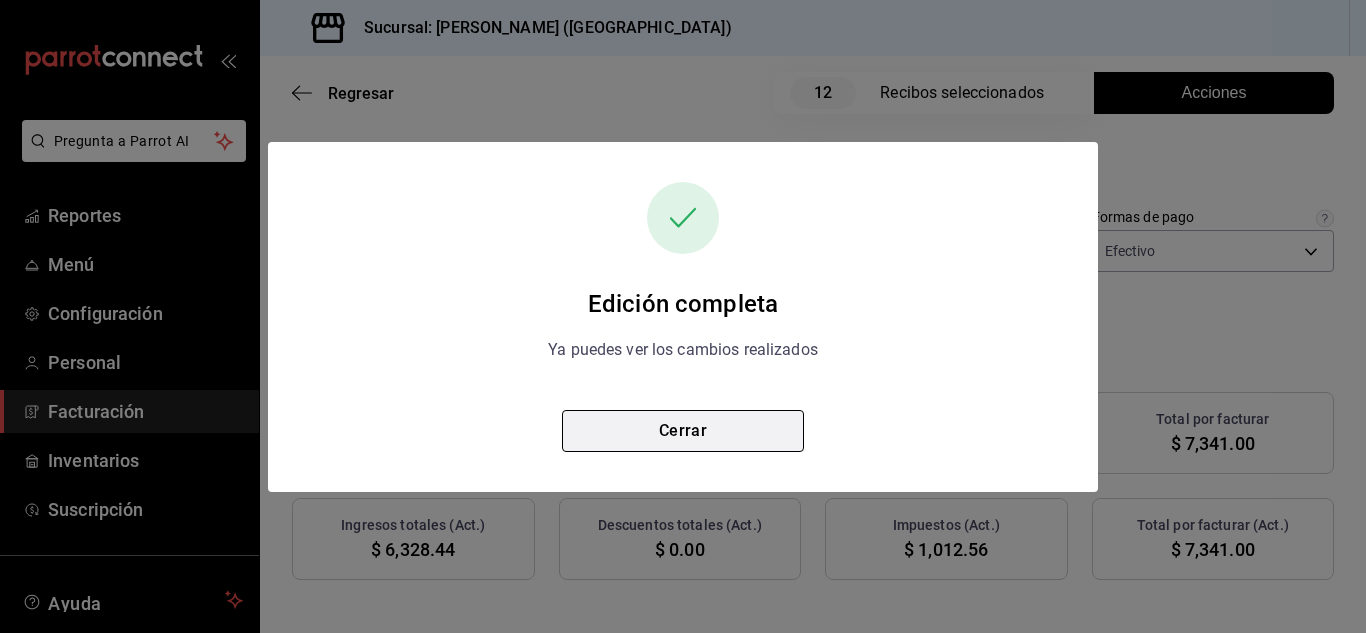 click on "Cerrar" at bounding box center (683, 431) 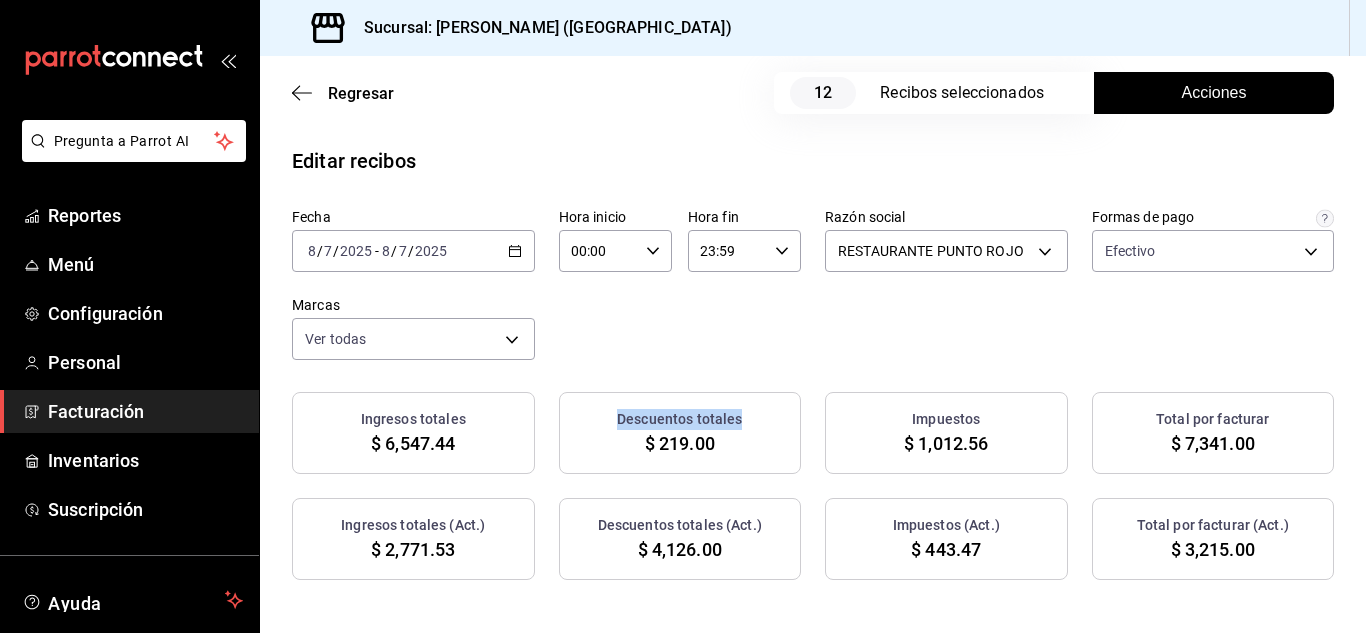 drag, startPoint x: 697, startPoint y: 427, endPoint x: 941, endPoint y: 419, distance: 244.13112 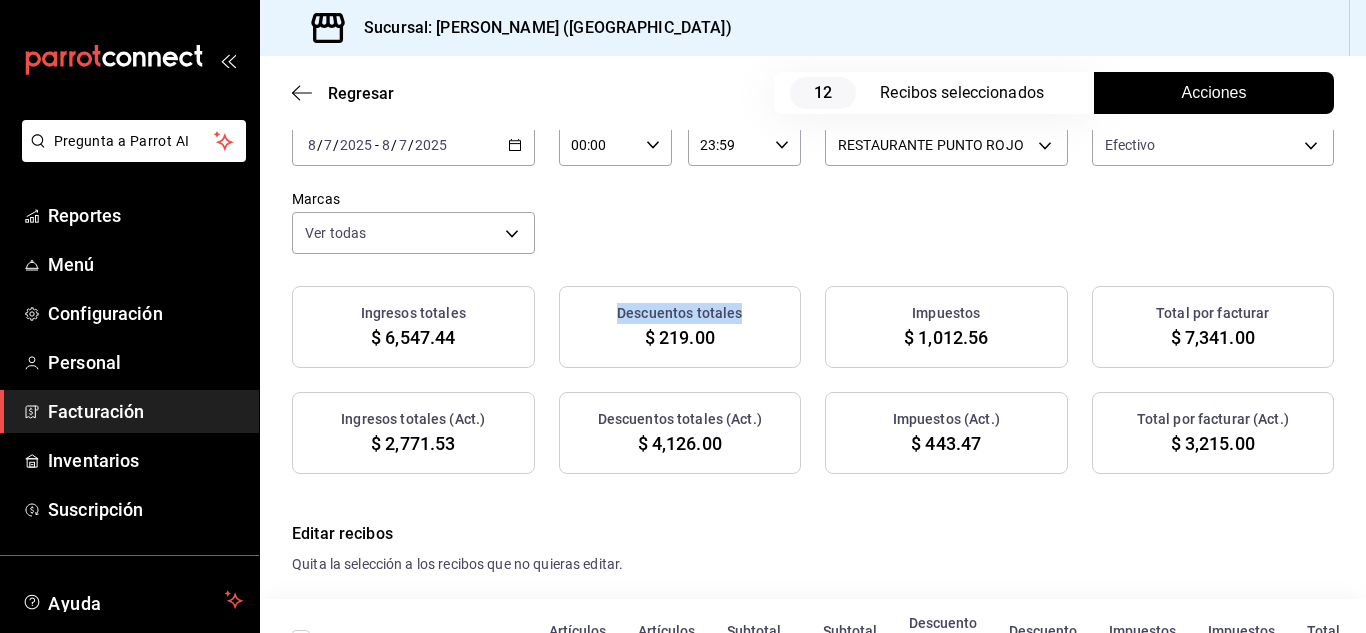 scroll, scrollTop: 109, scrollLeft: 0, axis: vertical 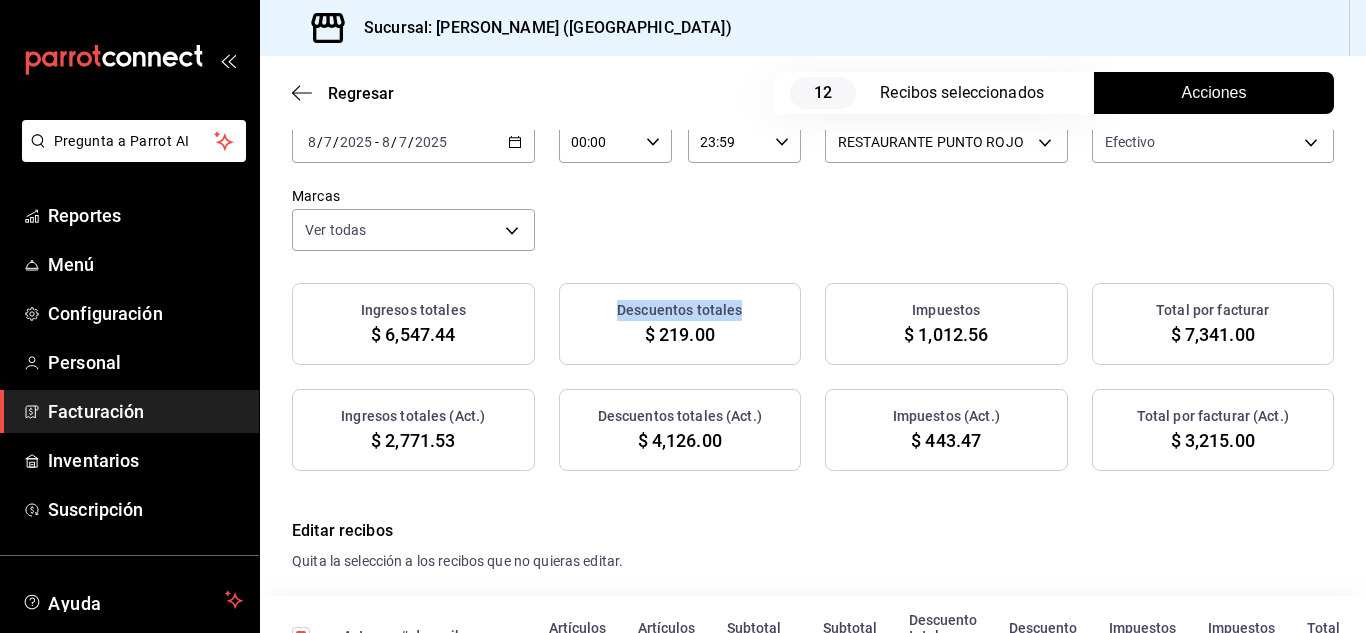 click 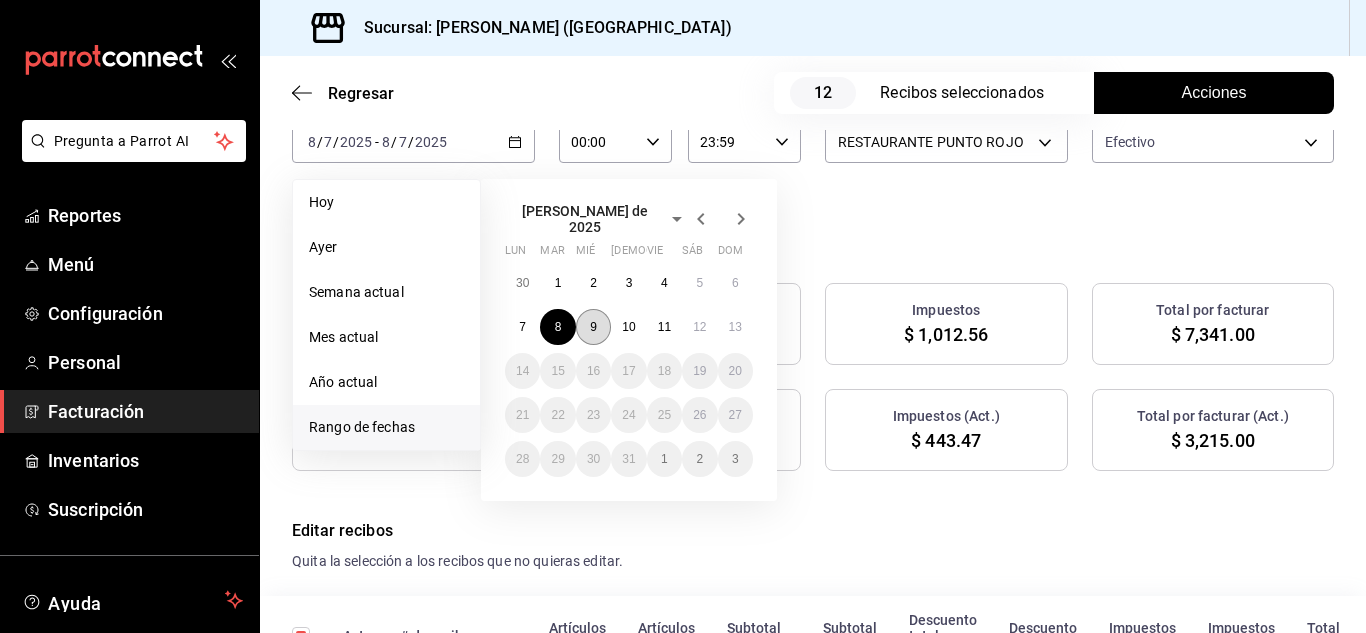 click on "9" at bounding box center (593, 327) 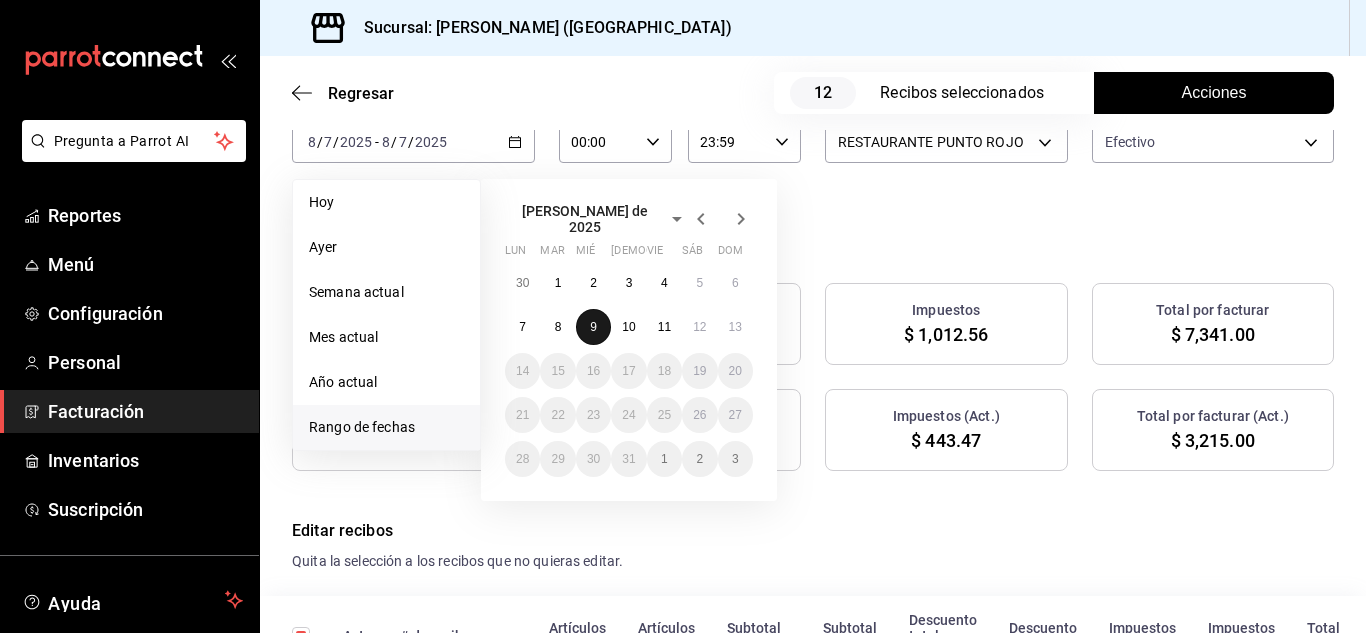 click on "9" at bounding box center [593, 327] 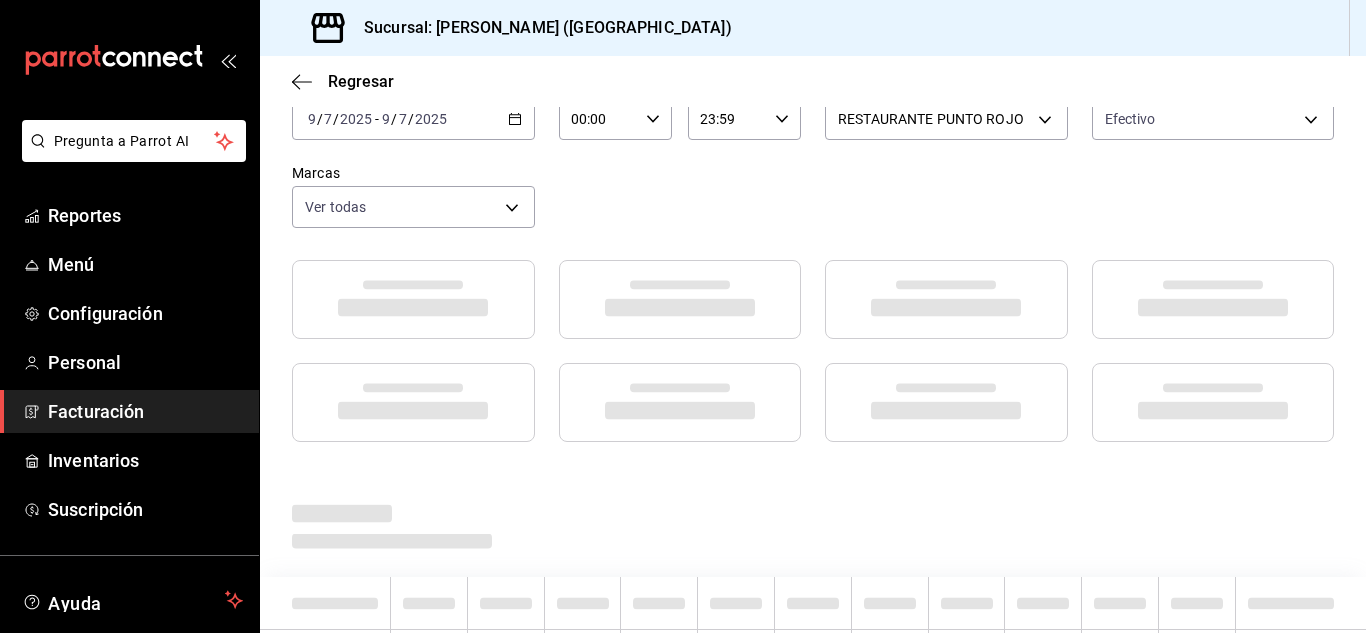 scroll, scrollTop: 86, scrollLeft: 0, axis: vertical 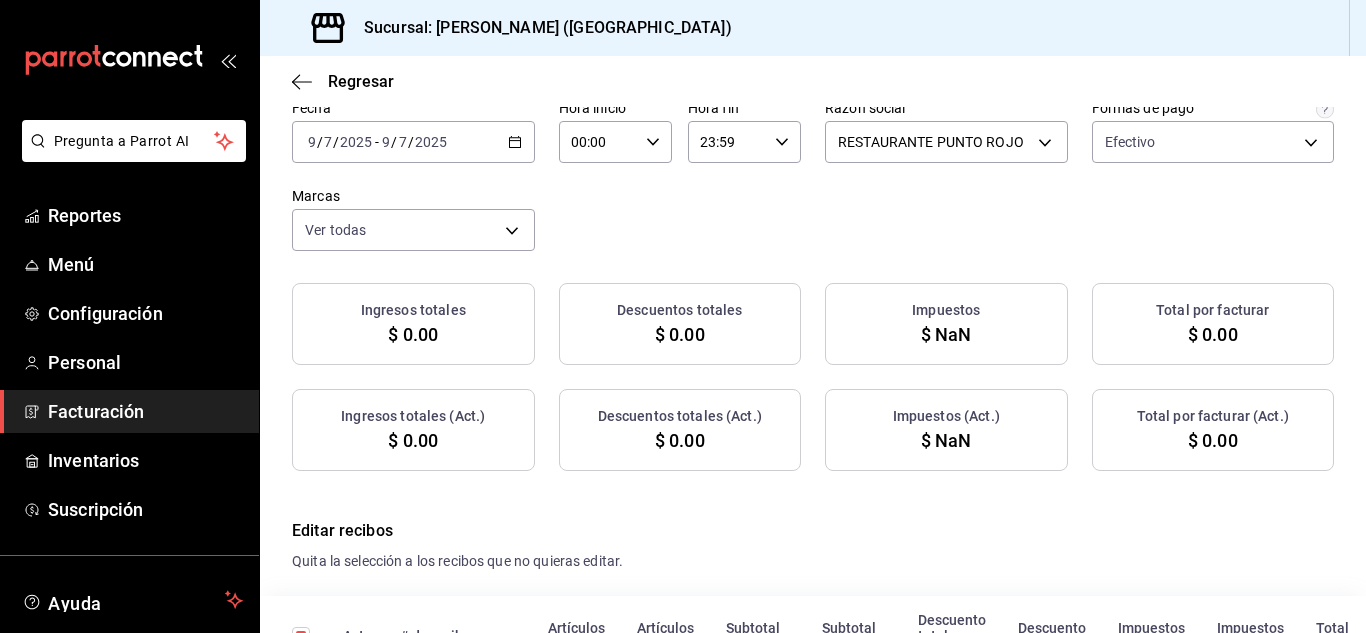 checkbox on "true" 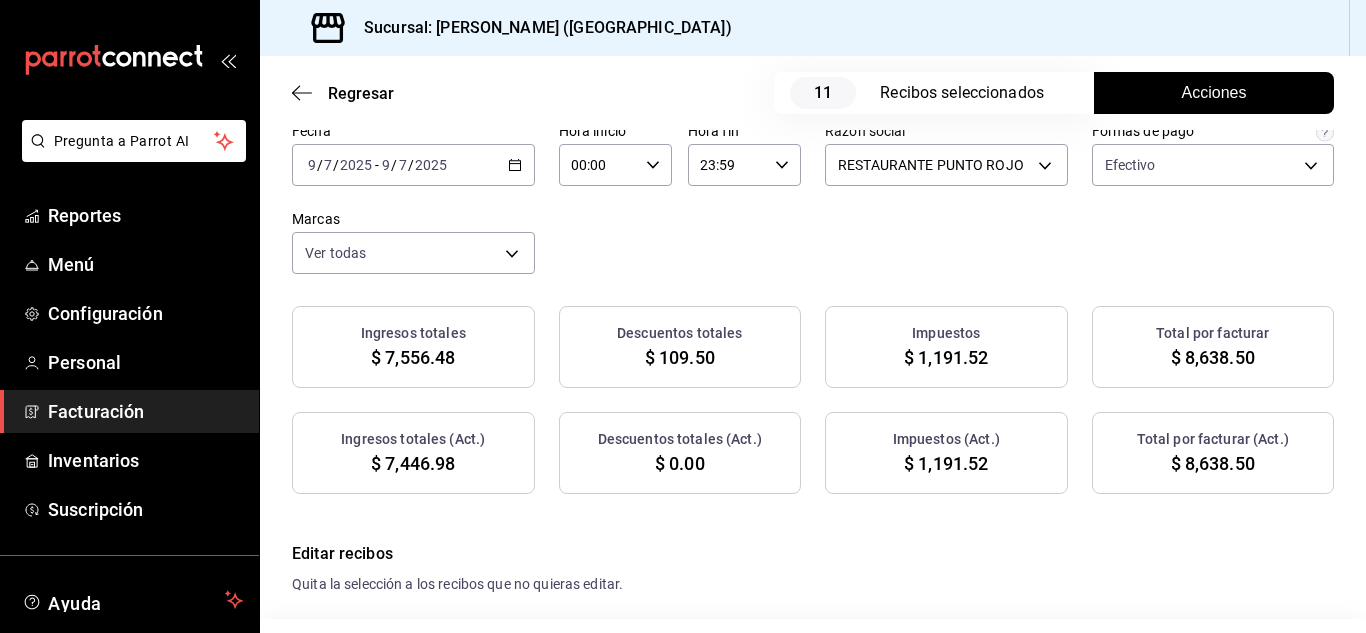scroll, scrollTop: 109, scrollLeft: 0, axis: vertical 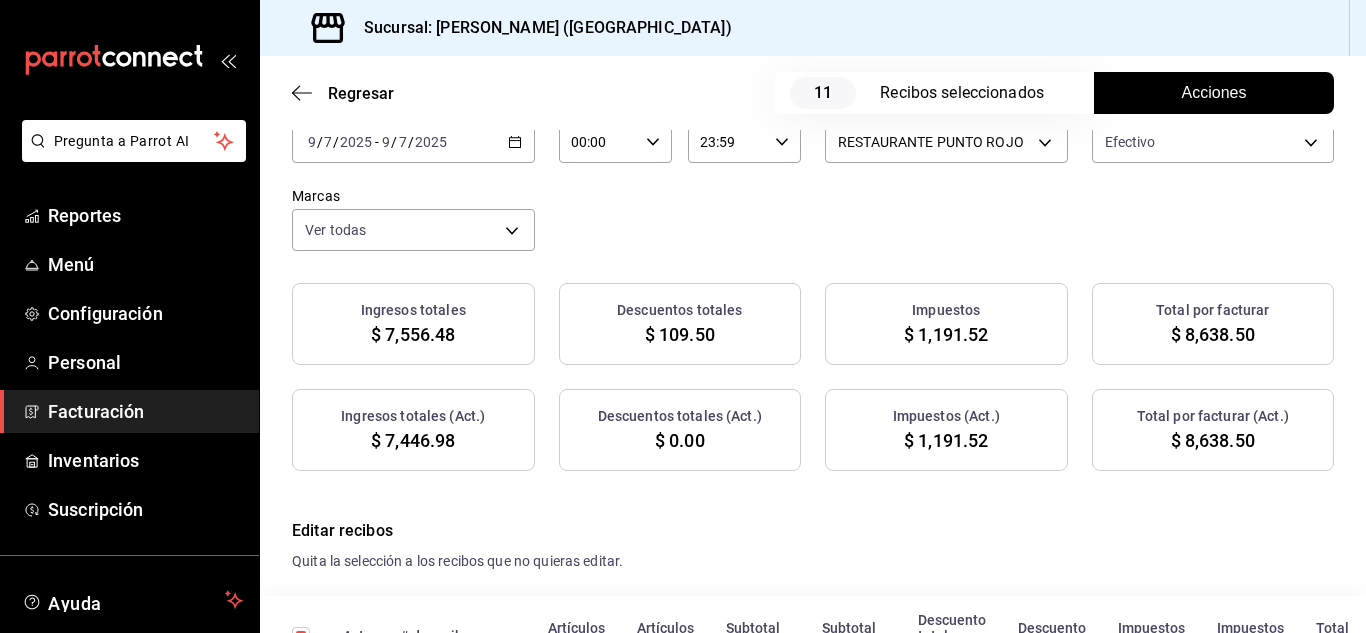 click on "Acciones" at bounding box center (1214, 93) 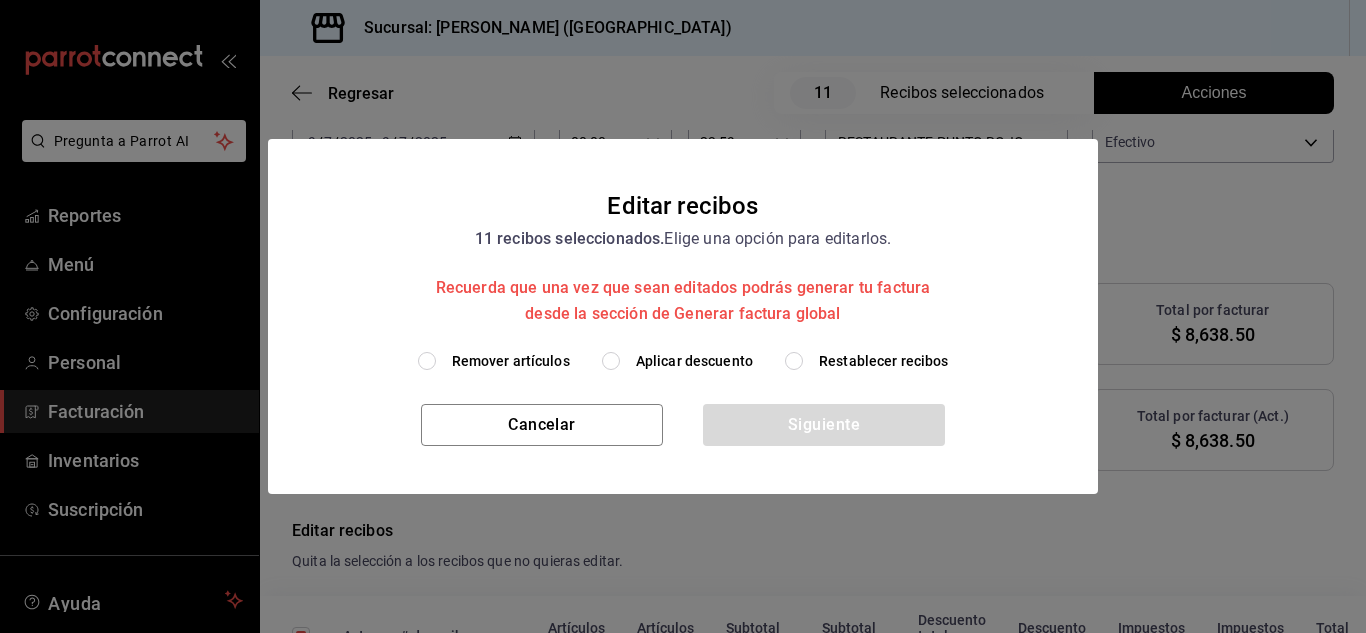 click on "Remover artículos" at bounding box center (427, 361) 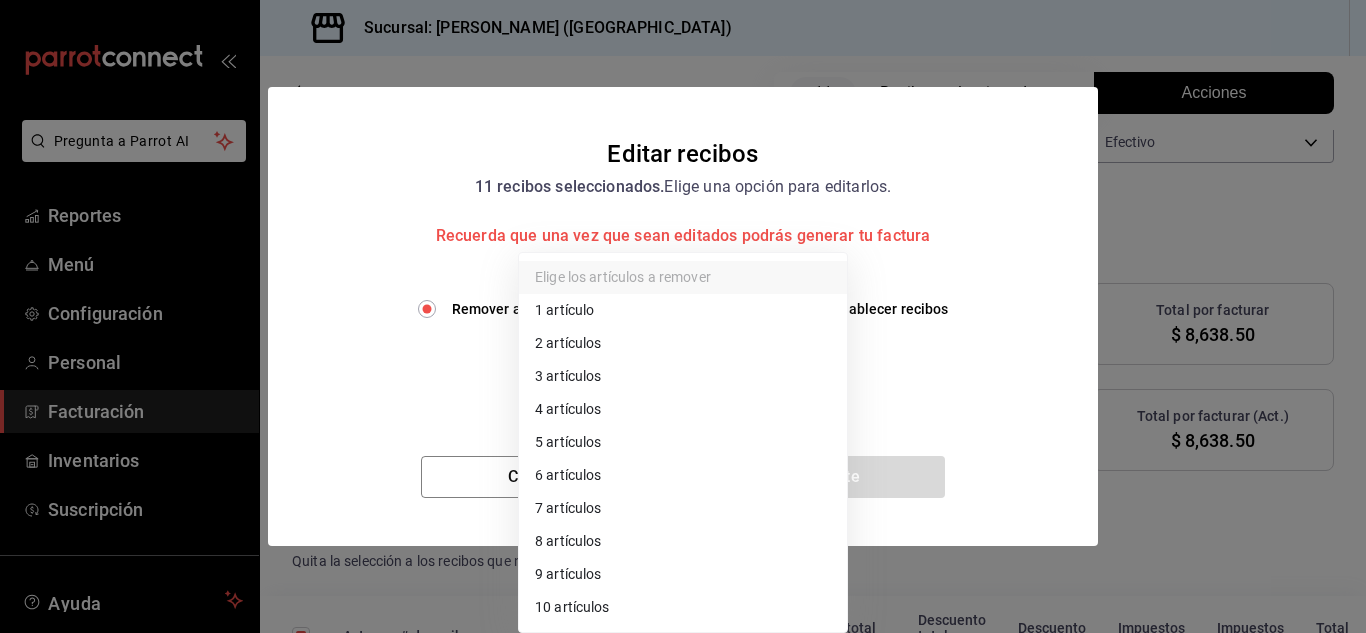 click on "Pregunta a Parrot AI Reportes   Menú   Configuración   Personal   Facturación   Inventarios   Suscripción   Ayuda Recomienda Parrot   [PERSON_NAME]   Sugerir nueva función   Sucursal: Nikkori ([GEOGRAPHIC_DATA]) Regresar 11 Recibos seleccionados Acciones Editar recibos Fecha [DATE] [DATE] - [DATE] [DATE] Hora inicio 00:00 Hora inicio Hora fin 23:59 Hora fin Razón social RESTAURANTE PUNTO ROJO 5749a84e-6d60-4c90-92c5-fe83de78c063 Formas de pago   Efectivo 84de3d0d-b7e2-47cb-b4be-10b11e0b5394 Marcas Ver todas 985a5b61-14d9-43ab-b2aa-55677bfd4284 Ingresos totales $ 7,556.48 Descuentos totales $ 109.50 Impuestos $ 1,191.52 Total por facturar $ 8,638.50 Ingresos totales (Act.) $ 7,446.98 Descuentos totales (Act.) $ 0.00 Impuestos  (Act.) $ 1,191.52 Total por facturar (Act.) $ 8,638.50 Editar recibos Quita la selección a los recibos que no quieras editar. Act. # de recibo Artículos (Orig.) Artículos (Act.) Subtotal (Orig.) Subtotal (Act.) Descuento total (Orig.) Descuento total (Act.) No 4 4 1" at bounding box center [683, 316] 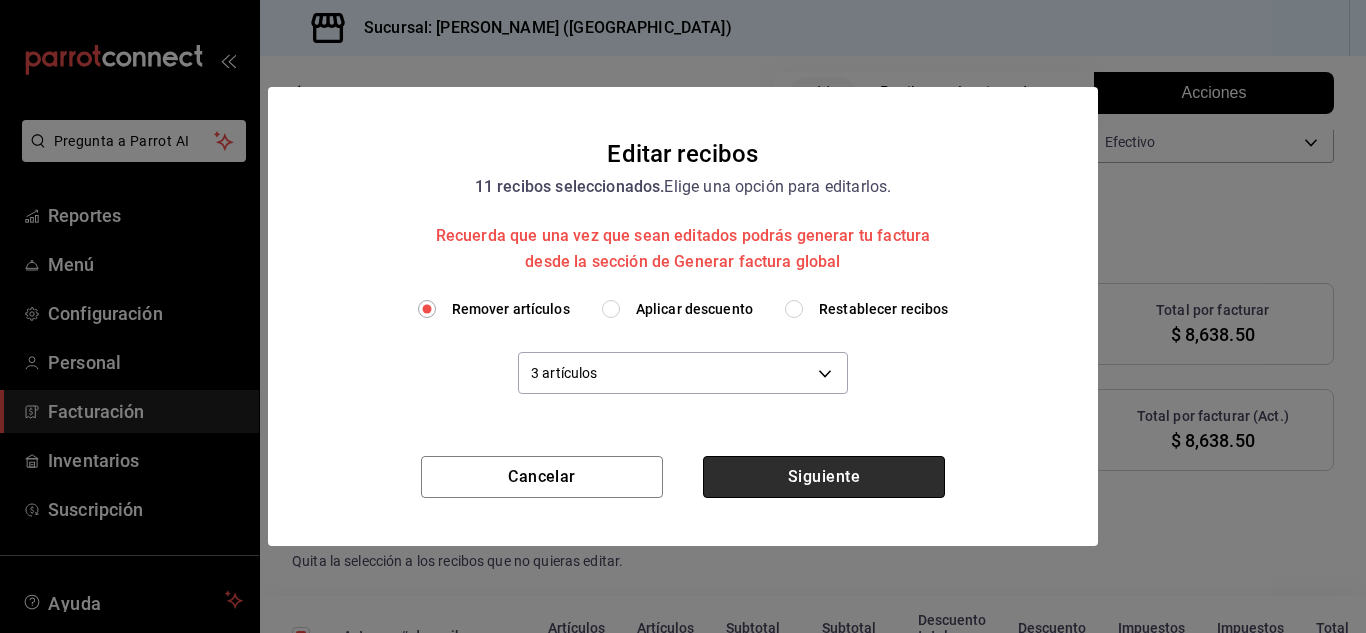 click on "Siguiente" at bounding box center (824, 477) 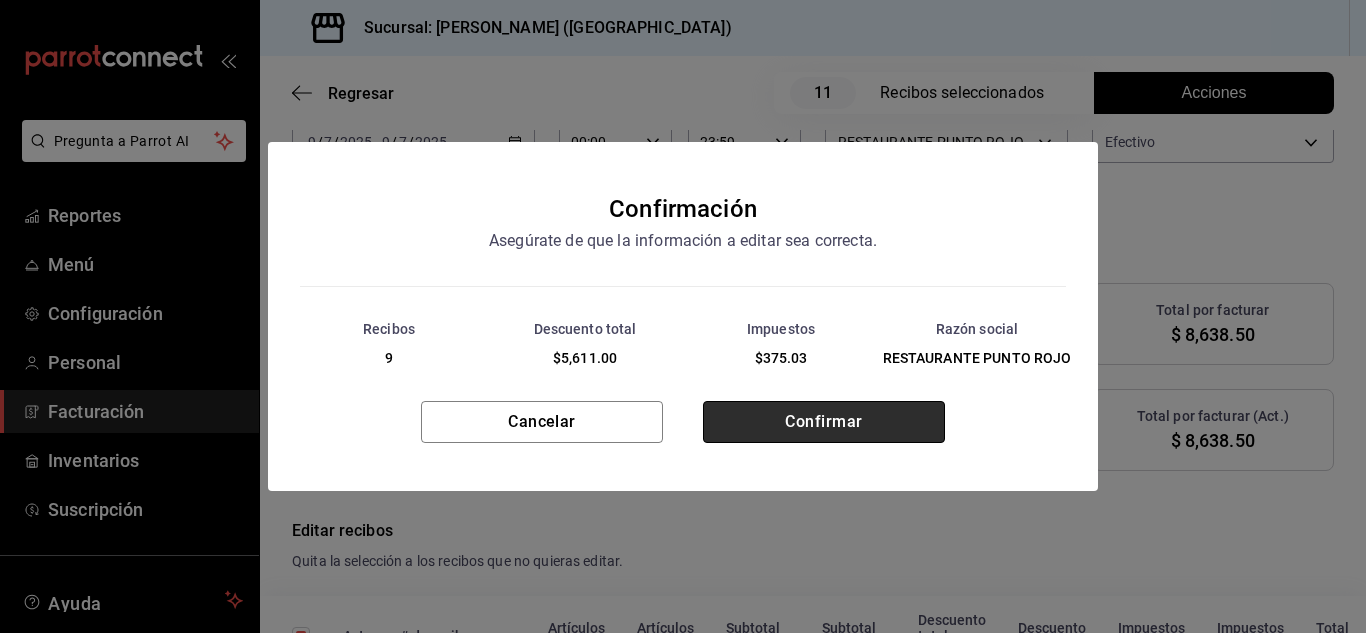 click on "Confirmar" at bounding box center [824, 422] 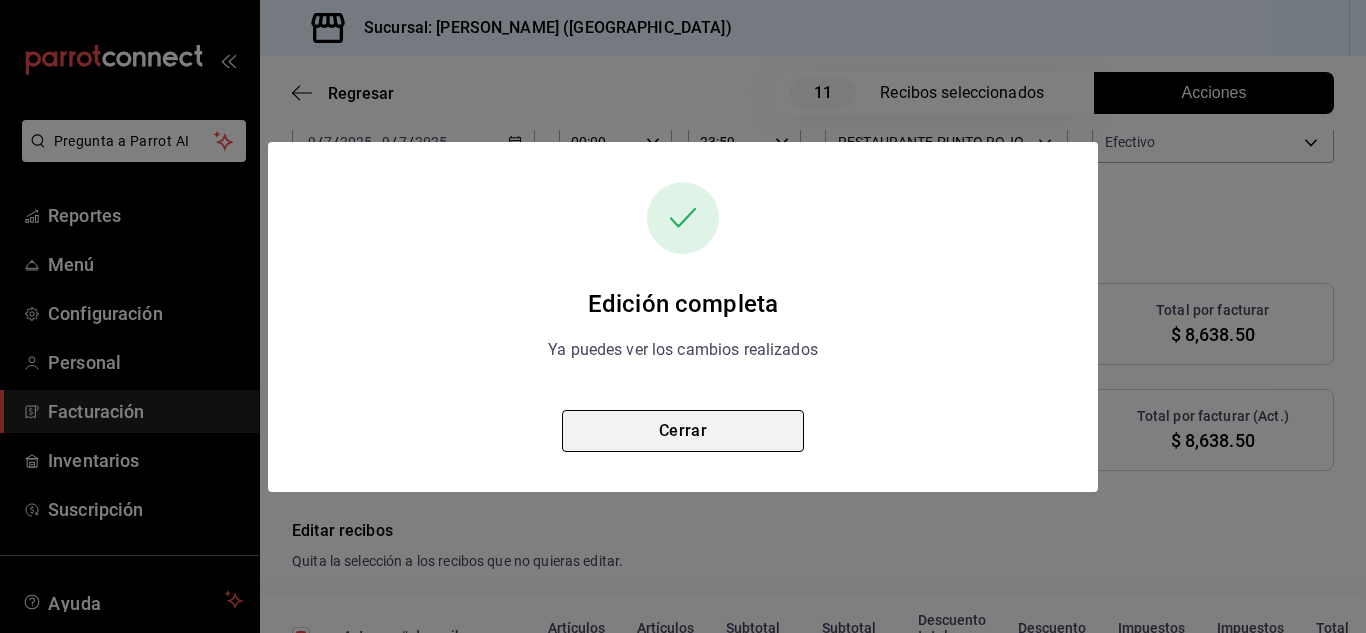click on "Cerrar" at bounding box center (683, 431) 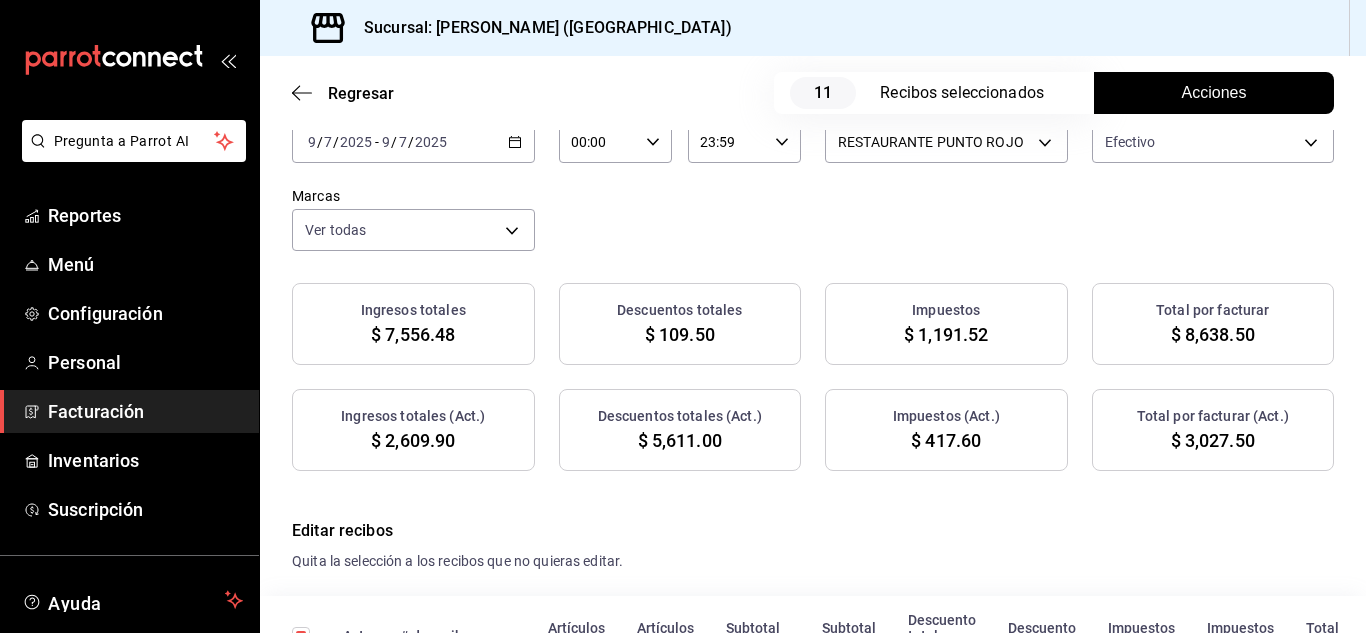 scroll, scrollTop: 109, scrollLeft: 0, axis: vertical 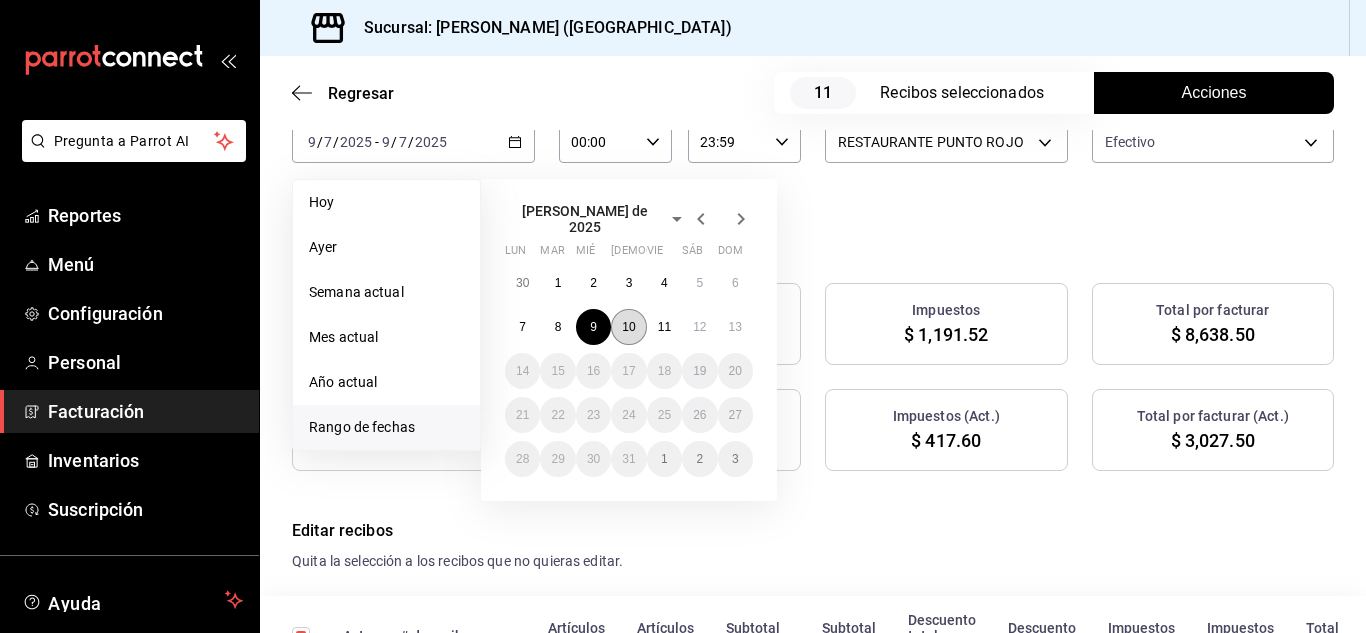 click on "10" at bounding box center [628, 327] 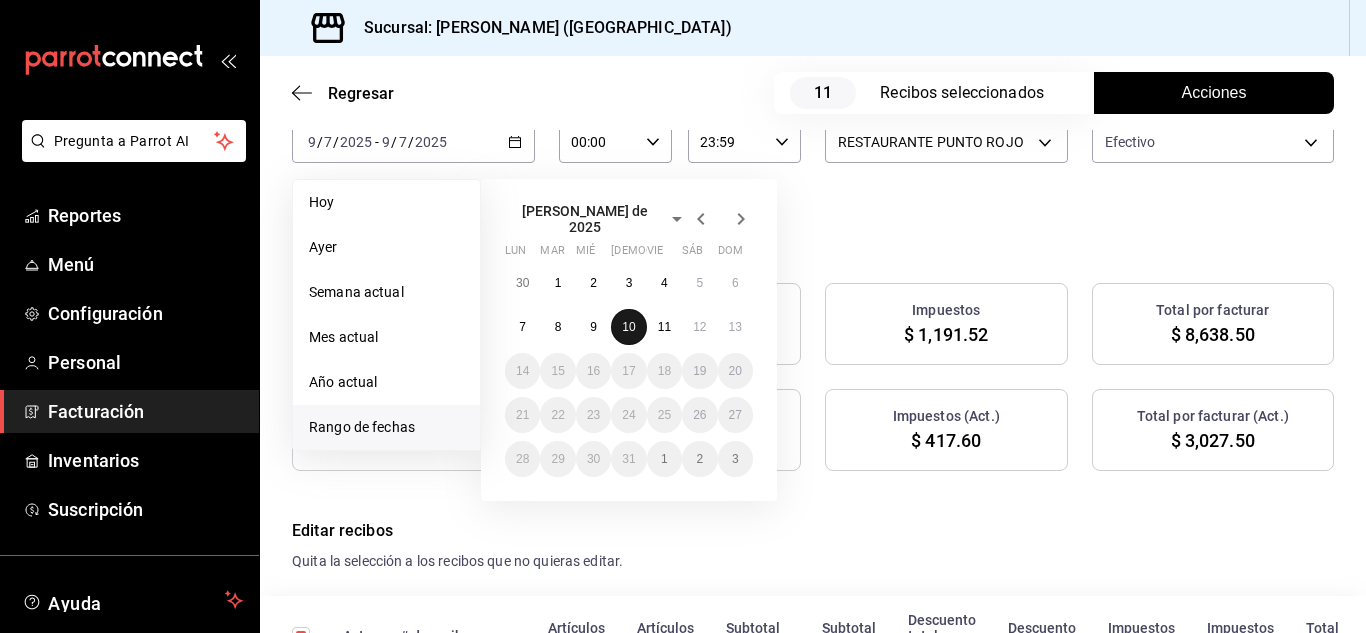 click on "10" at bounding box center [628, 327] 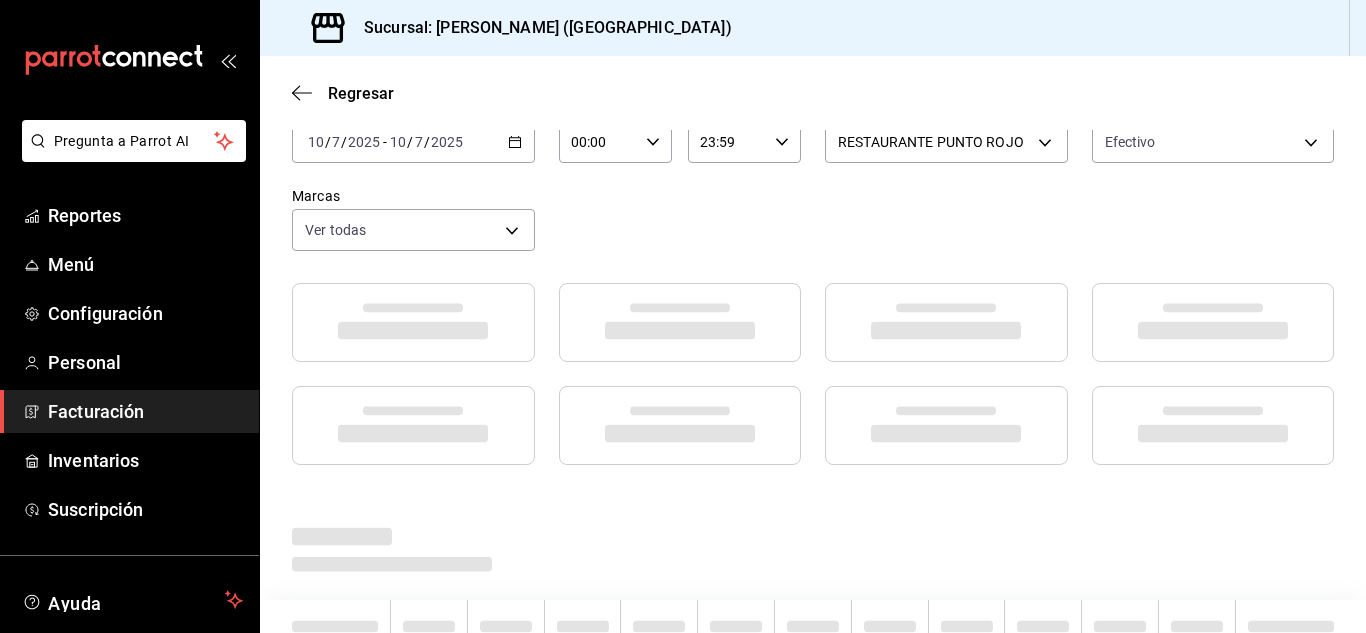 scroll, scrollTop: 86, scrollLeft: 0, axis: vertical 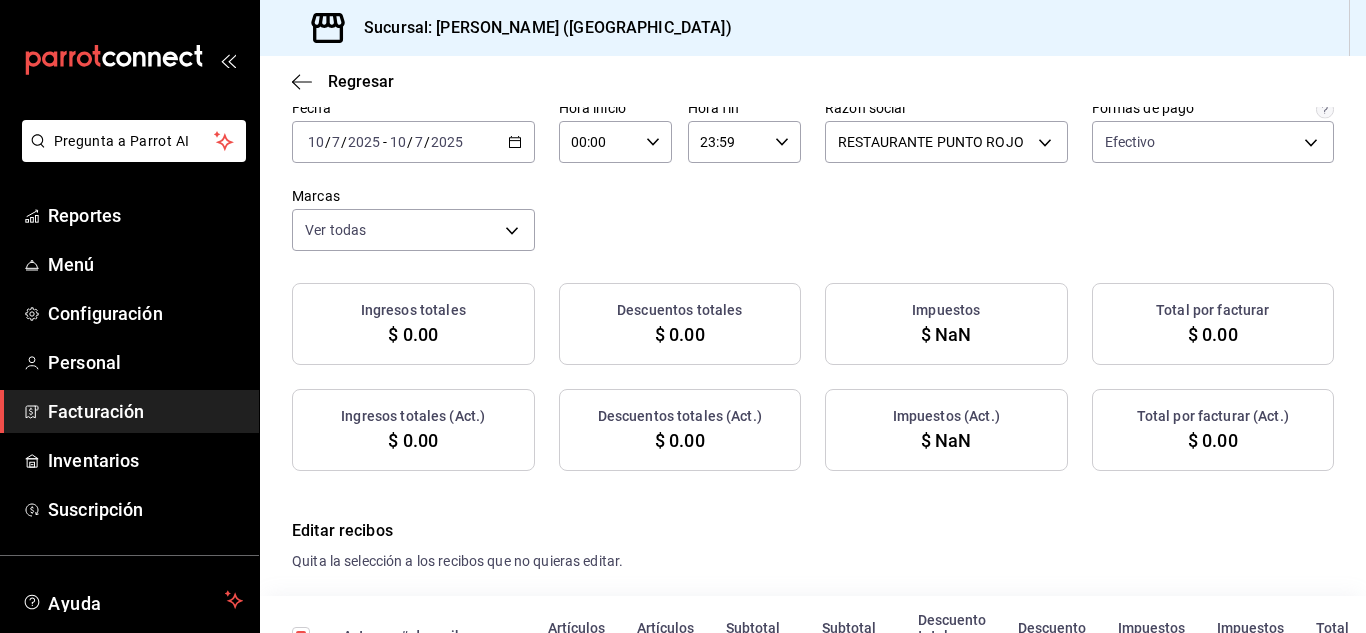 checkbox on "true" 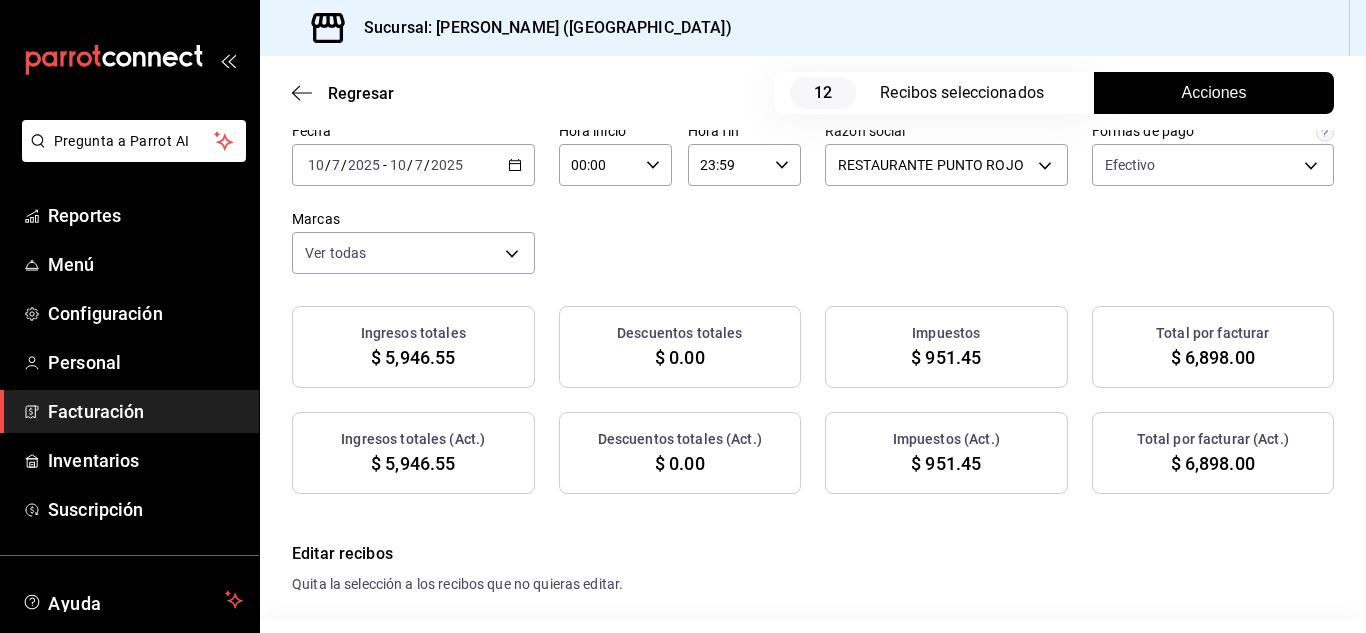 scroll, scrollTop: 109, scrollLeft: 0, axis: vertical 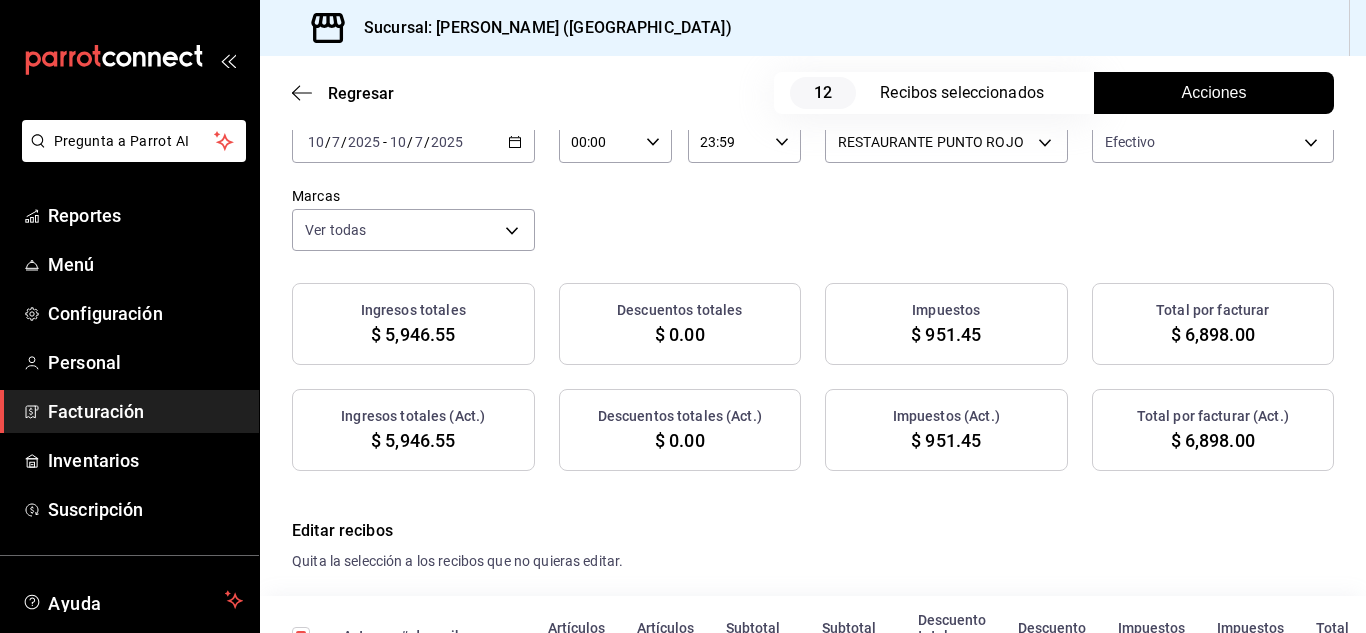 click on "Acciones" at bounding box center (1214, 93) 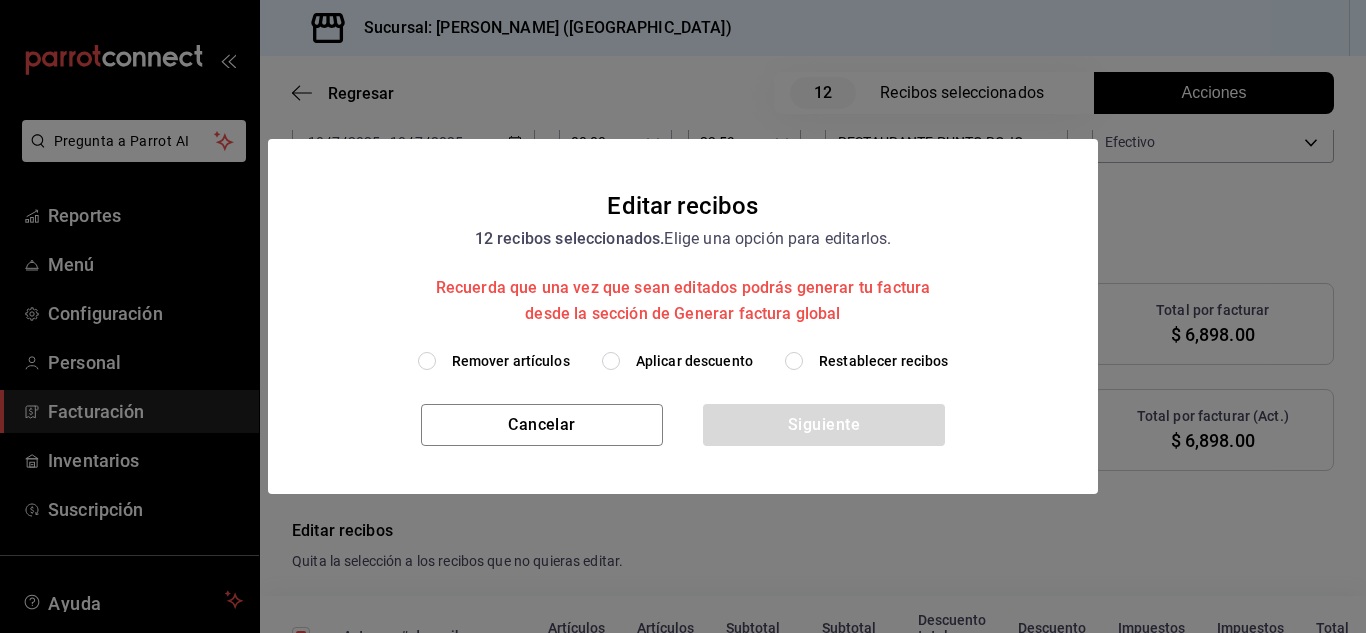 click on "Remover artículos" at bounding box center [494, 361] 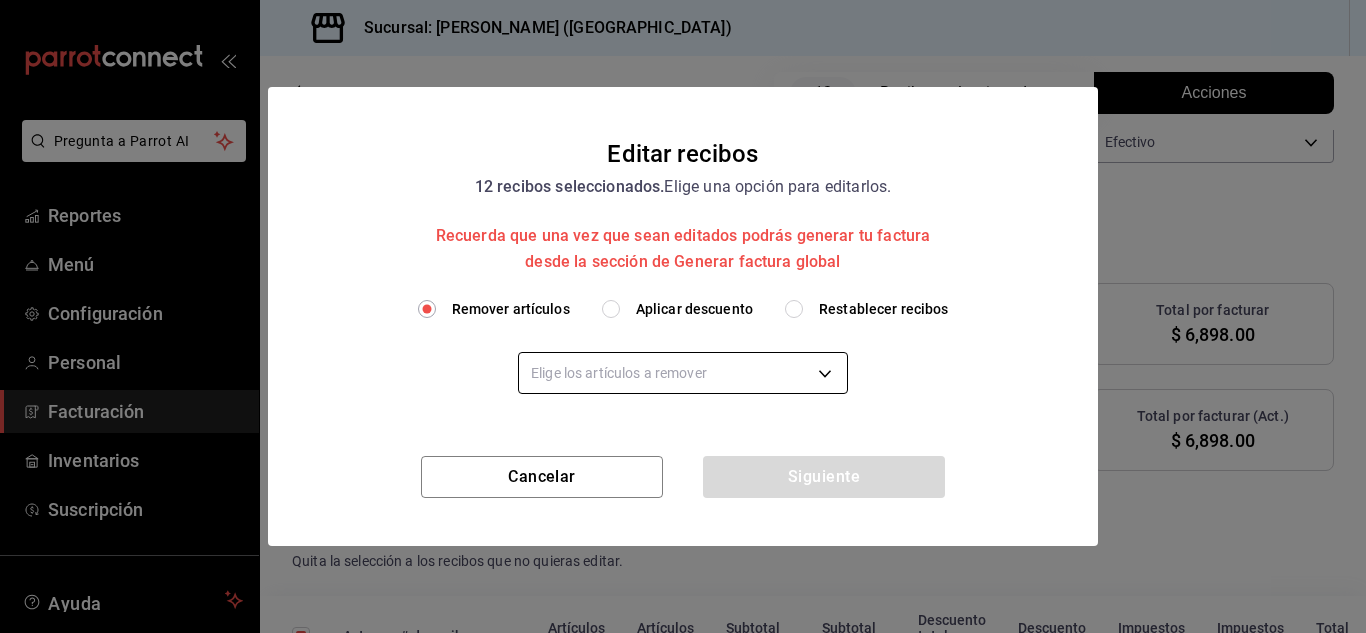 click on "Pregunta a Parrot AI Reportes   Menú   Configuración   Personal   Facturación   Inventarios   Suscripción   Ayuda Recomienda Parrot   [PERSON_NAME]   Sugerir nueva función   Sucursal: Nikkori ([GEOGRAPHIC_DATA]) Regresar 12 Recibos seleccionados Acciones Editar recibos Fecha [DATE] [DATE] - [DATE] [DATE] Hora inicio 00:00 Hora inicio Hora fin 23:59 Hora fin Razón social RESTAURANTE PUNTO ROJO 5749a84e-6d60-4c90-92c5-fe83de78c063 Formas de pago   Efectivo 84de3d0d-b7e2-47cb-b4be-10b11e0b5394 Marcas Ver todas 985a5b61-14d9-43ab-b2aa-55677bfd4284 Ingresos totales $ 5,946.55 Descuentos totales $ 0.00 Impuestos $ 951.45 Total por facturar $ 6,898.00 Ingresos totales (Act.) $ 5,946.55 Descuentos totales (Act.) $ 0.00 Impuestos  (Act.) $ 951.45 Total por facturar (Act.) $ 6,898.00 Editar recibos Quita la selección a los recibos que no quieras editar. Act. # de recibo Artículos (Orig.) Artículos (Act.) Subtotal (Orig.) Subtotal (Act.) Descuento total (Orig.) Descuento total (Act.) Total (Act.)" at bounding box center [683, 316] 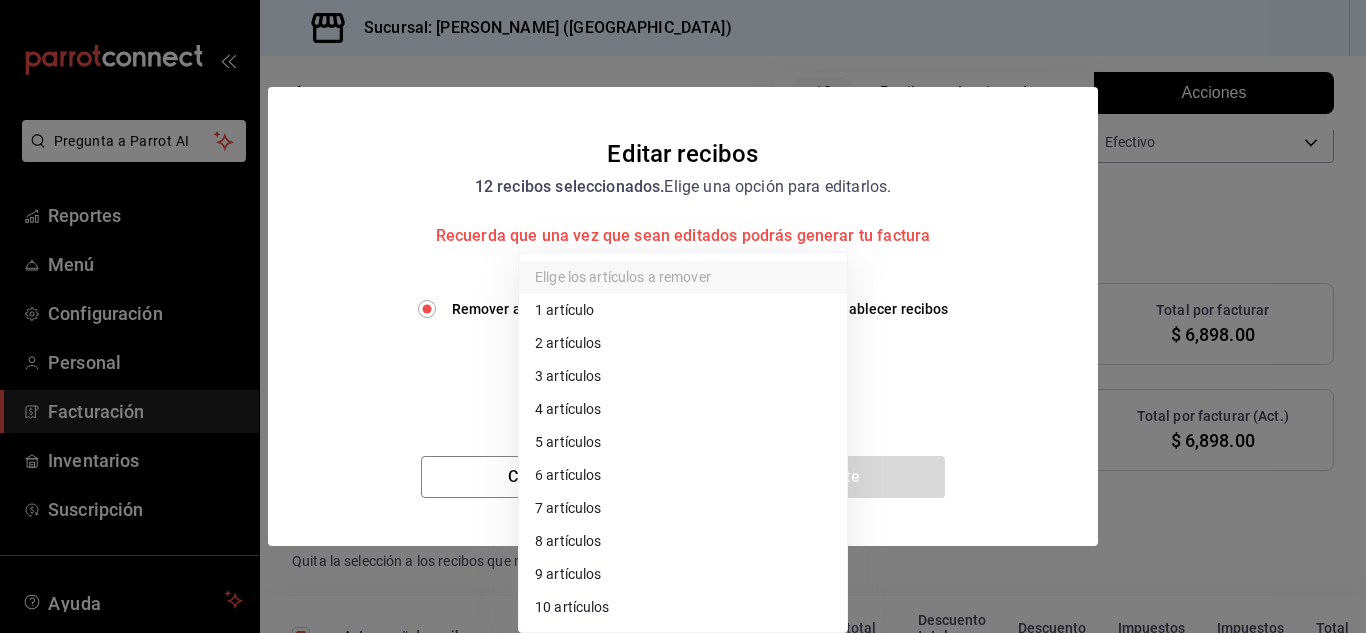 click on "2 artículos" at bounding box center (683, 343) 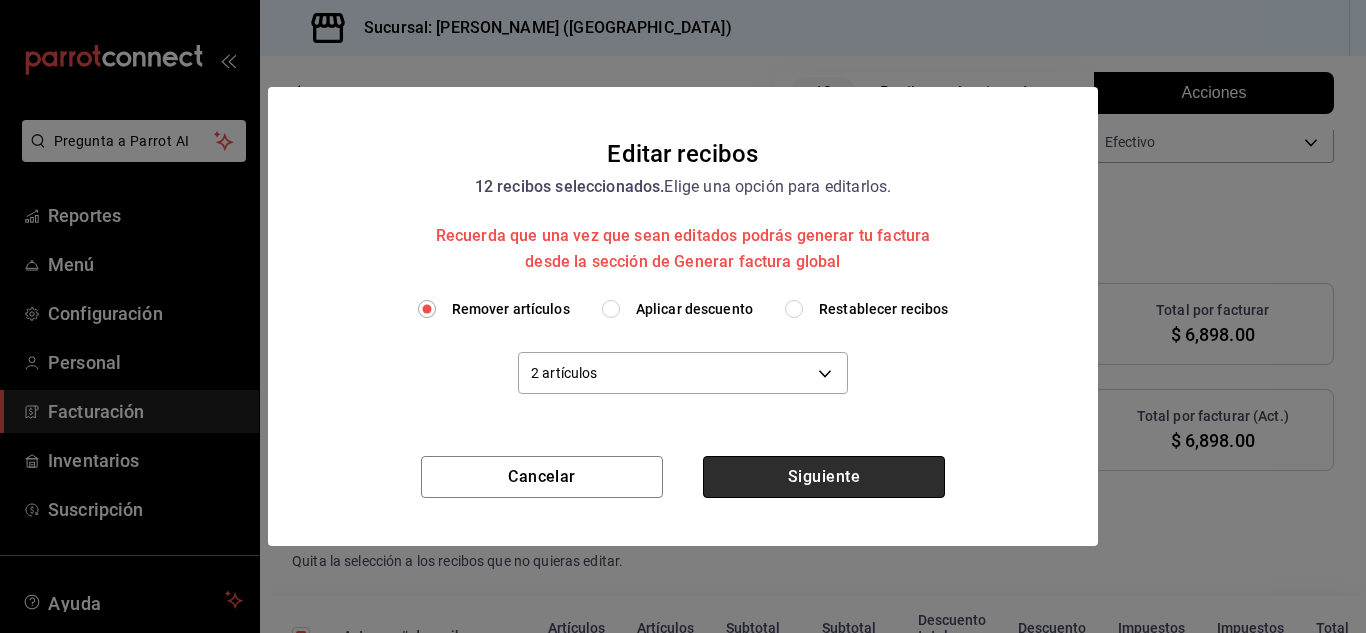 click on "Siguiente" at bounding box center [824, 477] 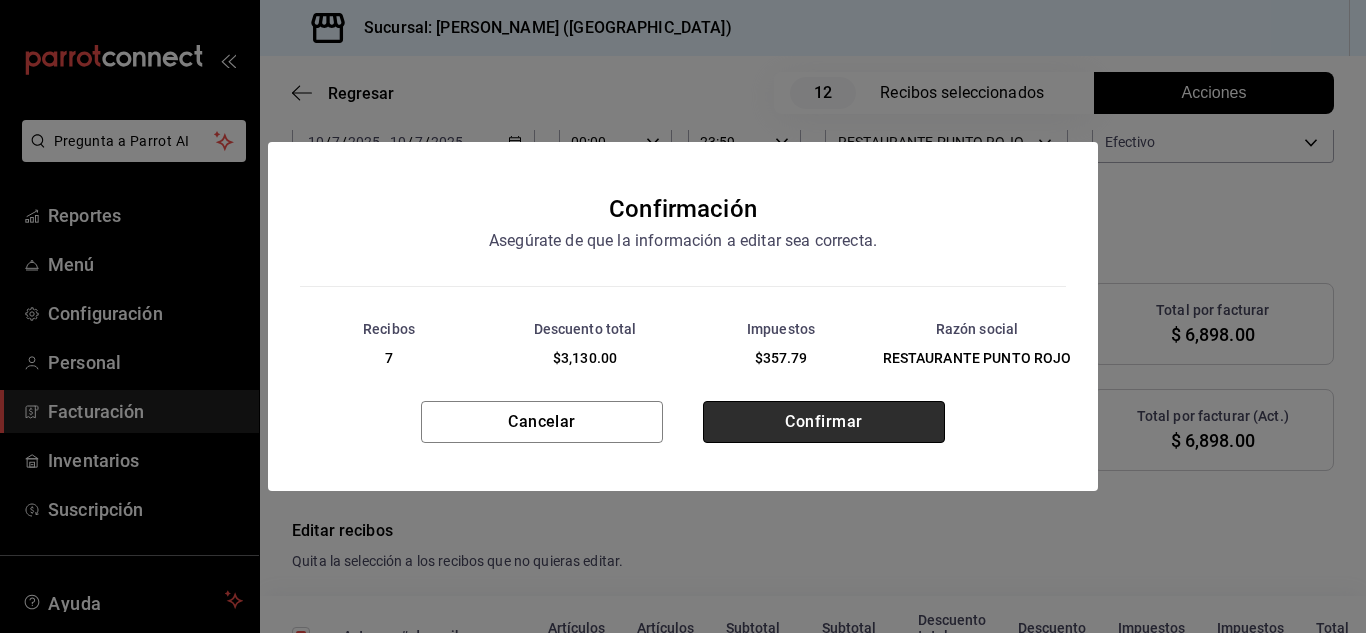 click on "Confirmar" at bounding box center [824, 422] 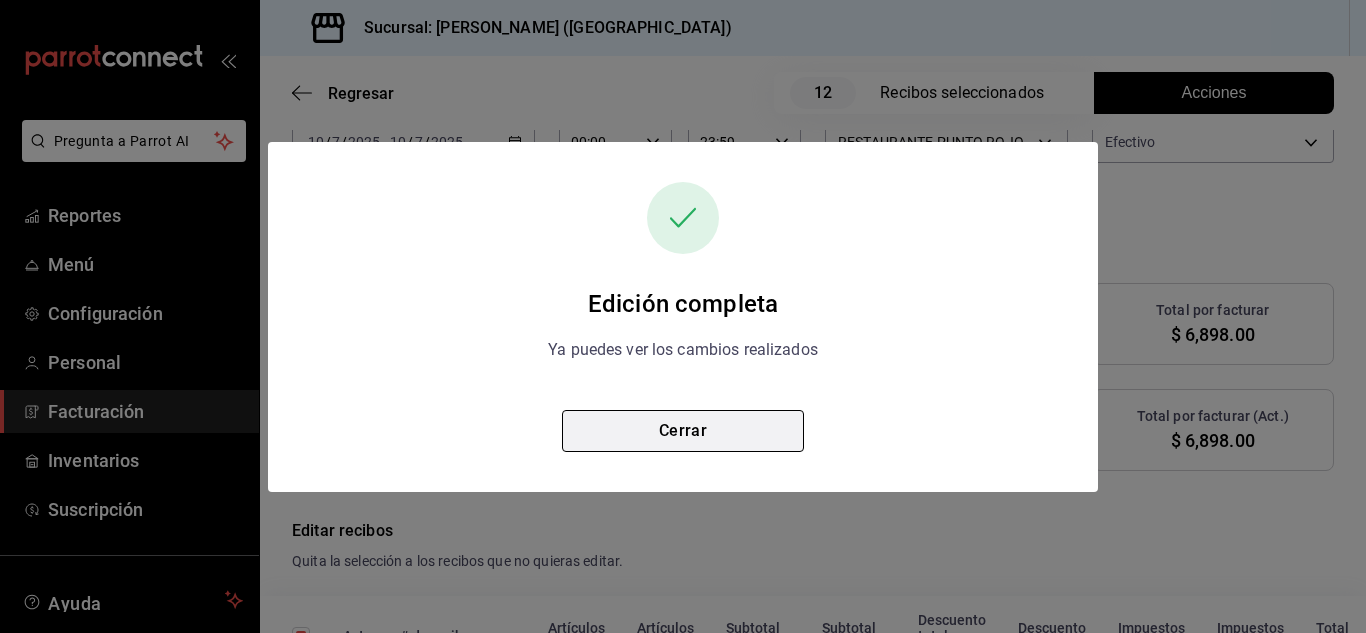 click on "Cerrar" at bounding box center [683, 431] 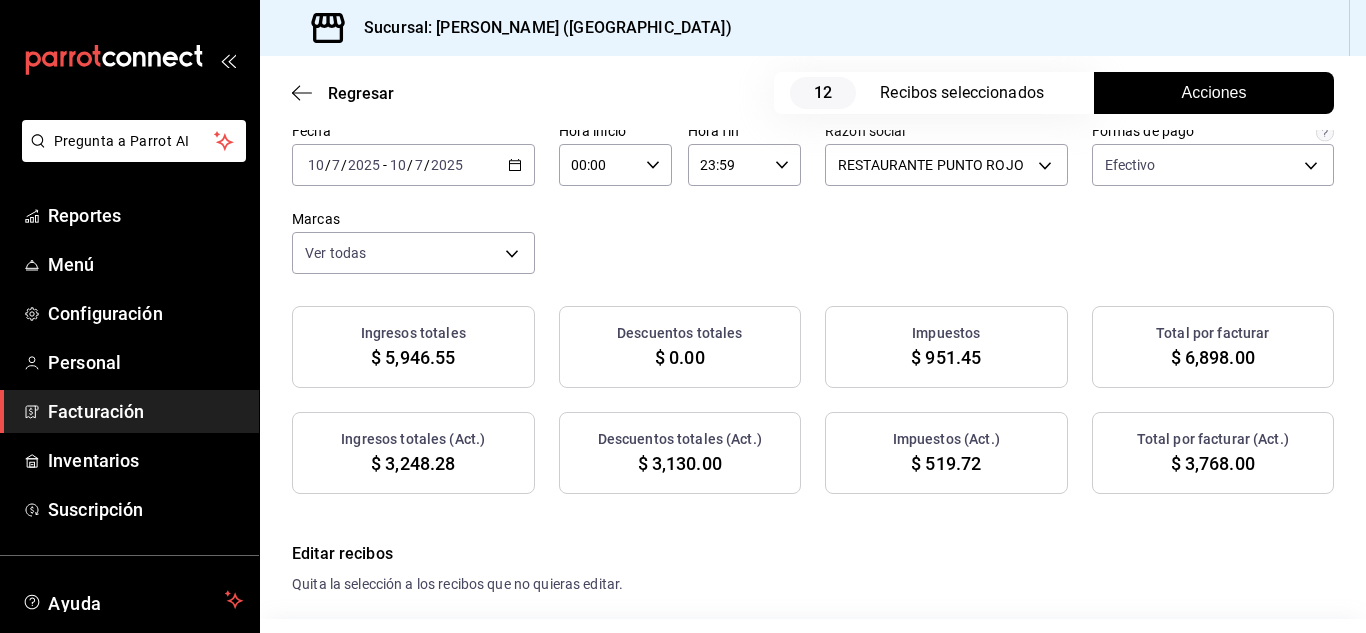 scroll, scrollTop: 109, scrollLeft: 0, axis: vertical 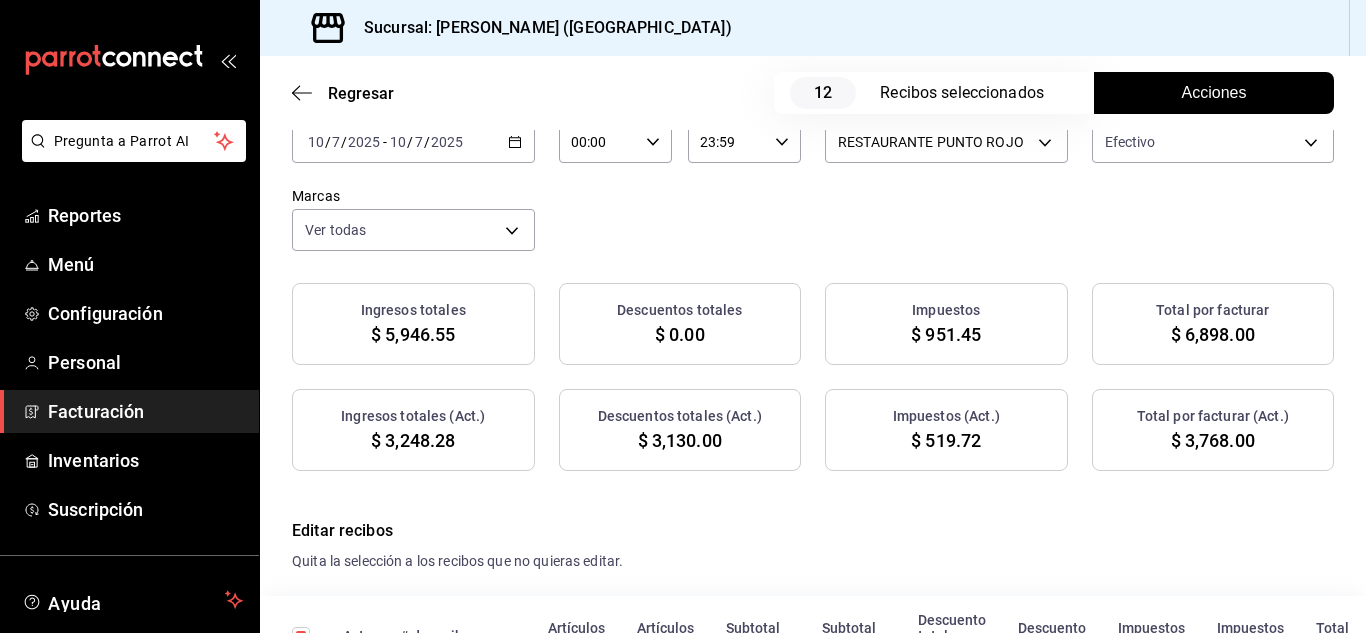 click on "[DATE] [DATE] - [DATE] [DATE]" at bounding box center [413, 142] 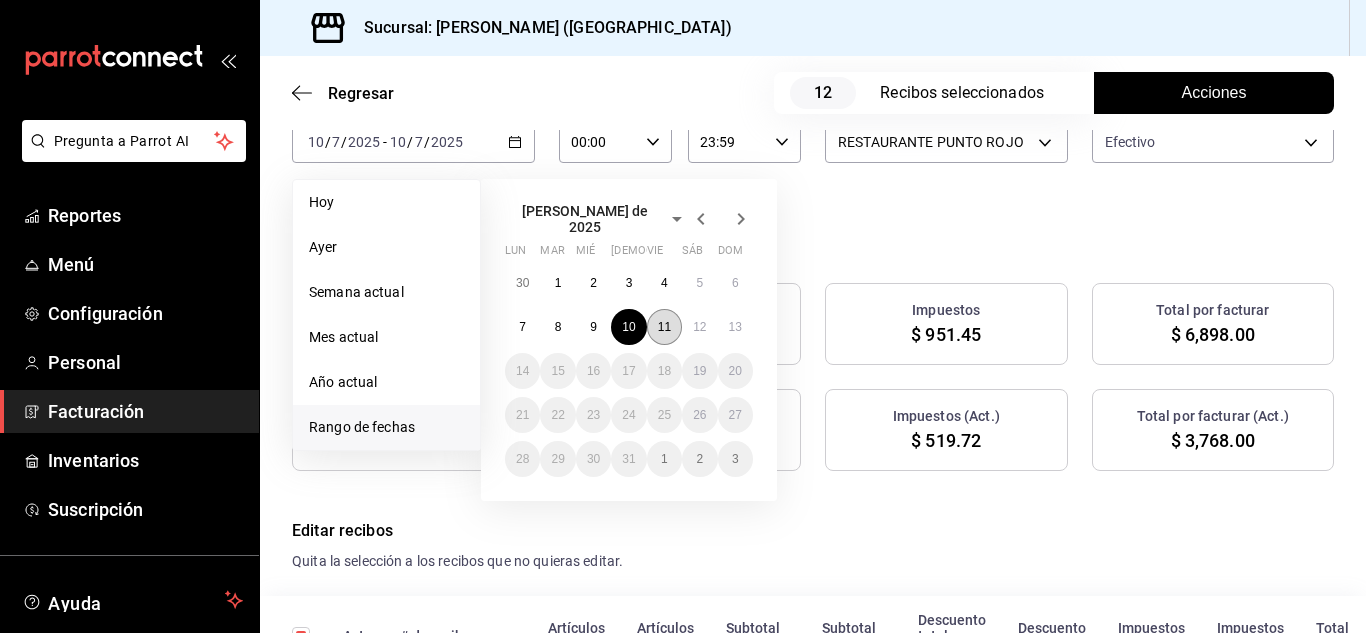 click on "11" at bounding box center [664, 327] 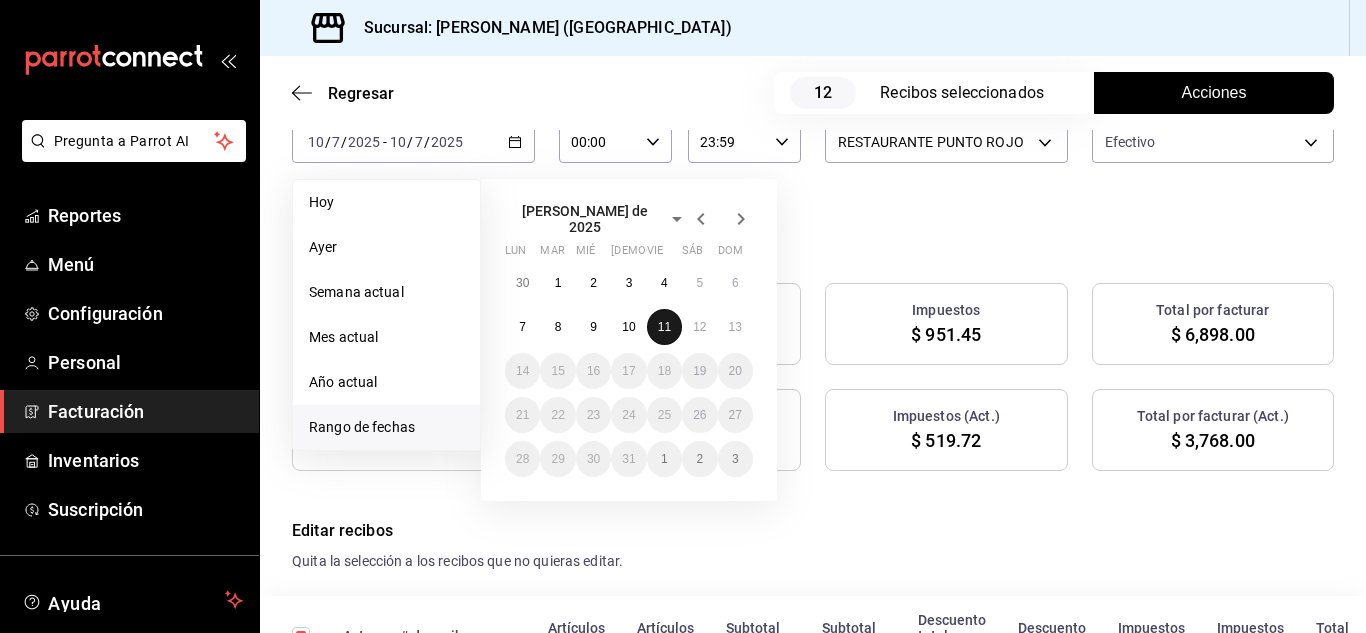 click on "11" at bounding box center [664, 327] 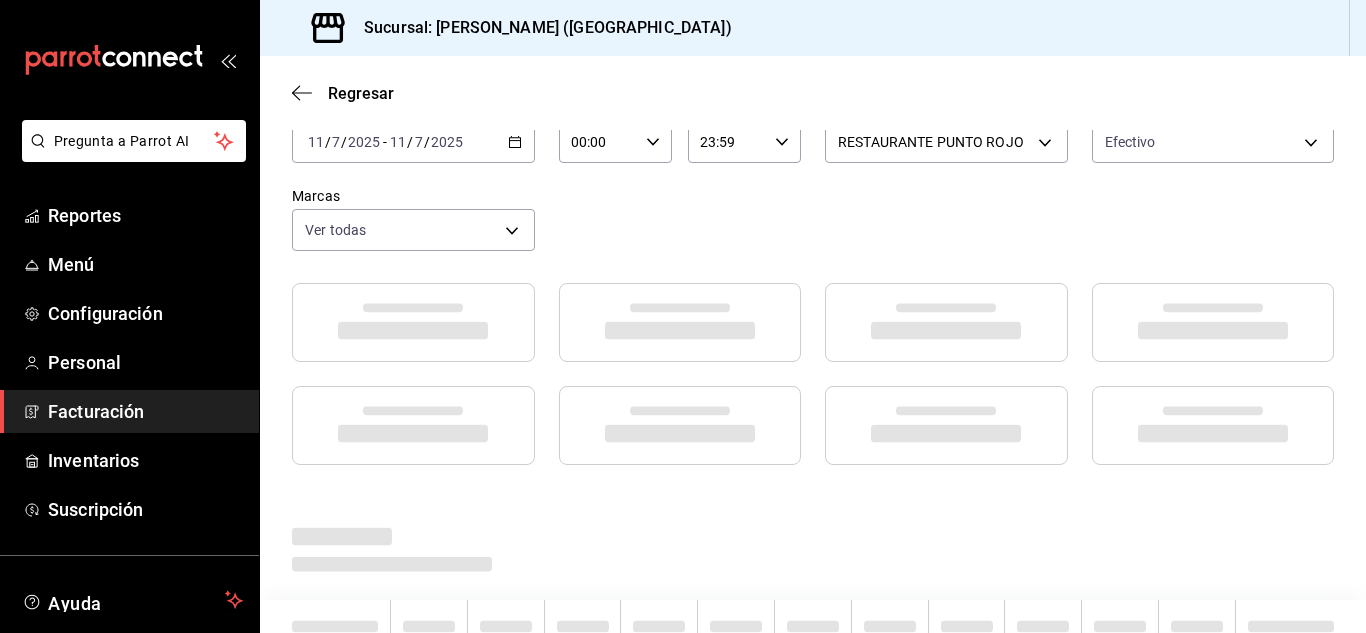 scroll, scrollTop: 86, scrollLeft: 0, axis: vertical 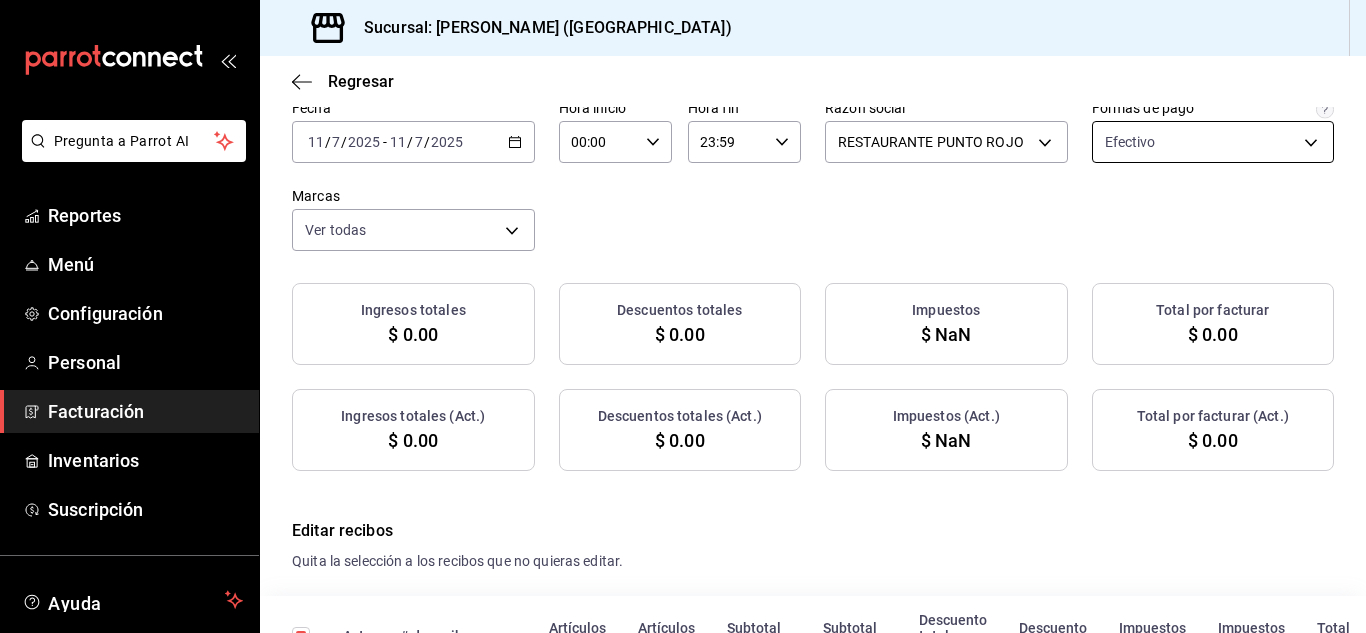 checkbox on "true" 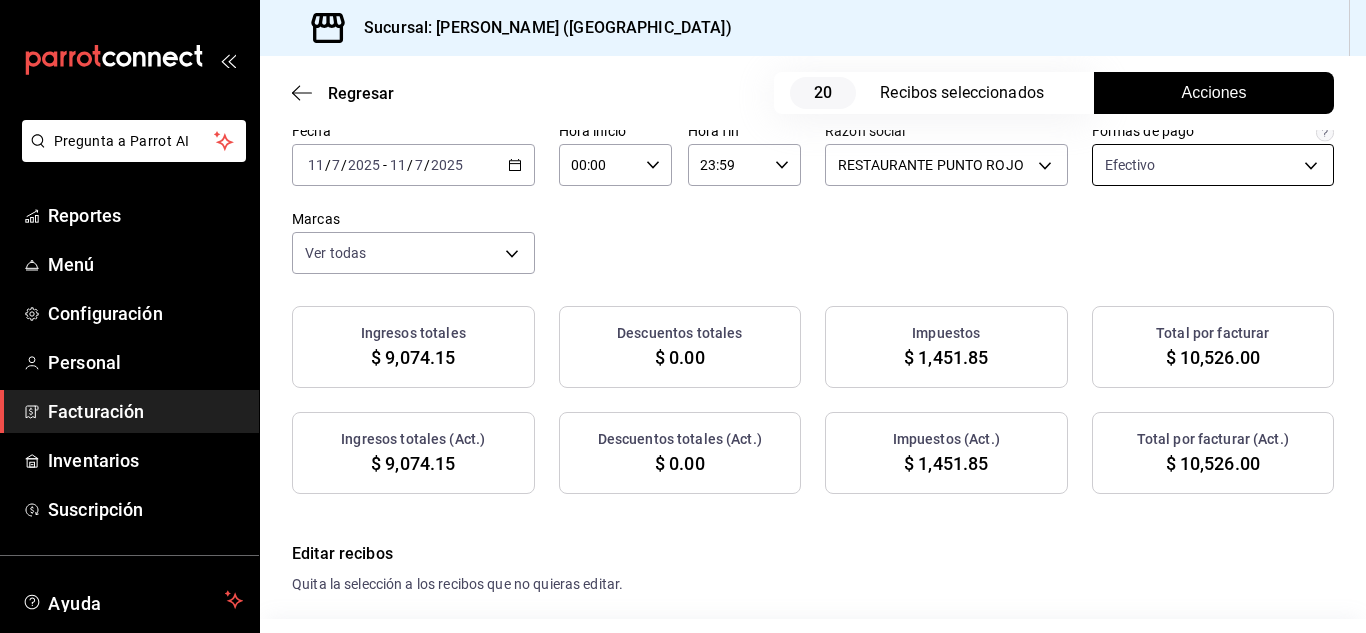 scroll, scrollTop: 109, scrollLeft: 0, axis: vertical 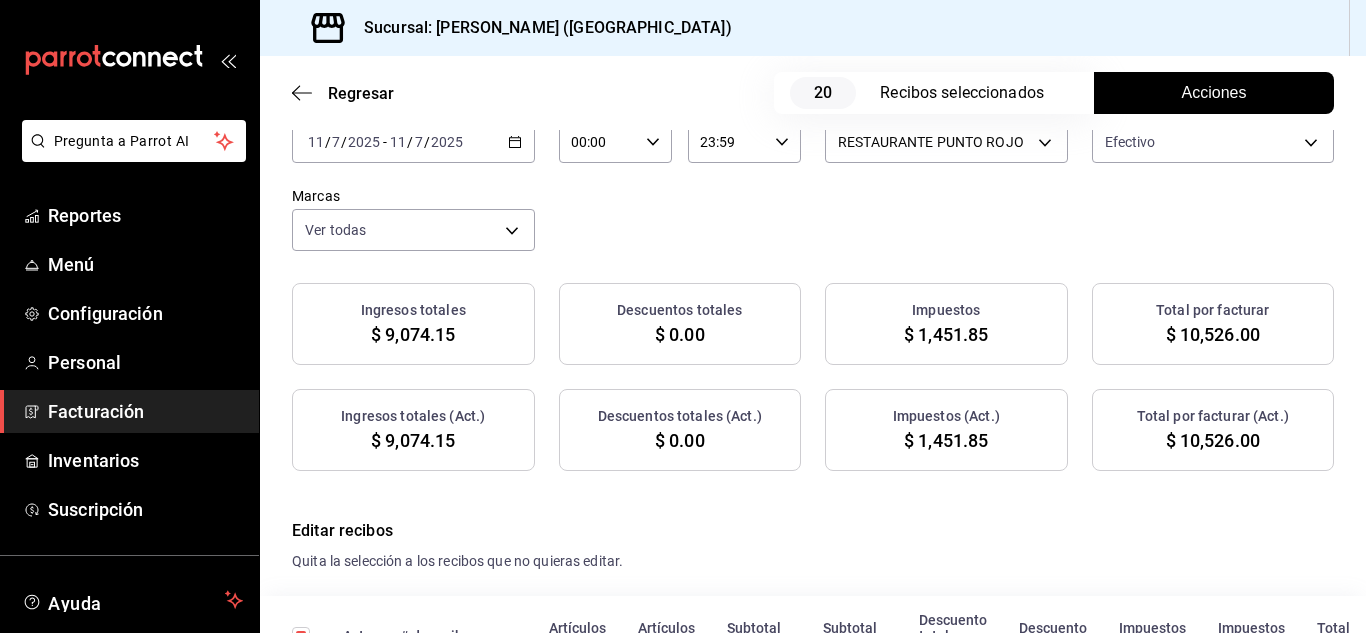 click on "Acciones" at bounding box center [1214, 93] 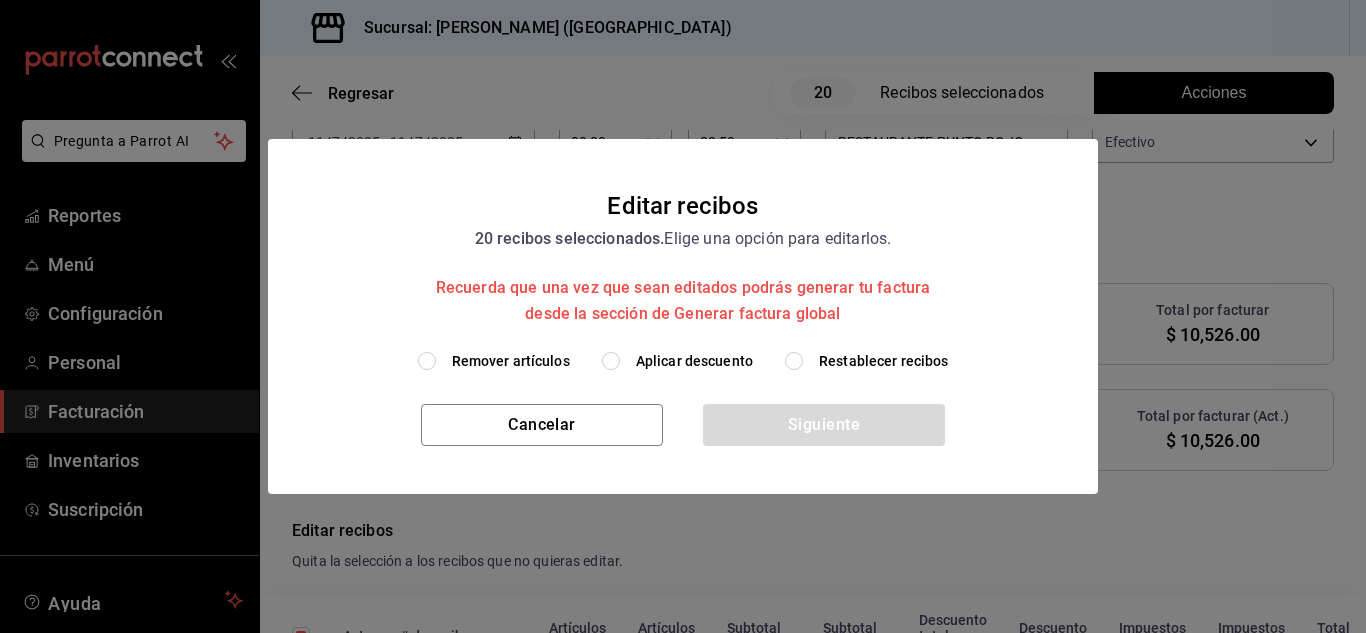 click on "Remover artículos" at bounding box center [427, 361] 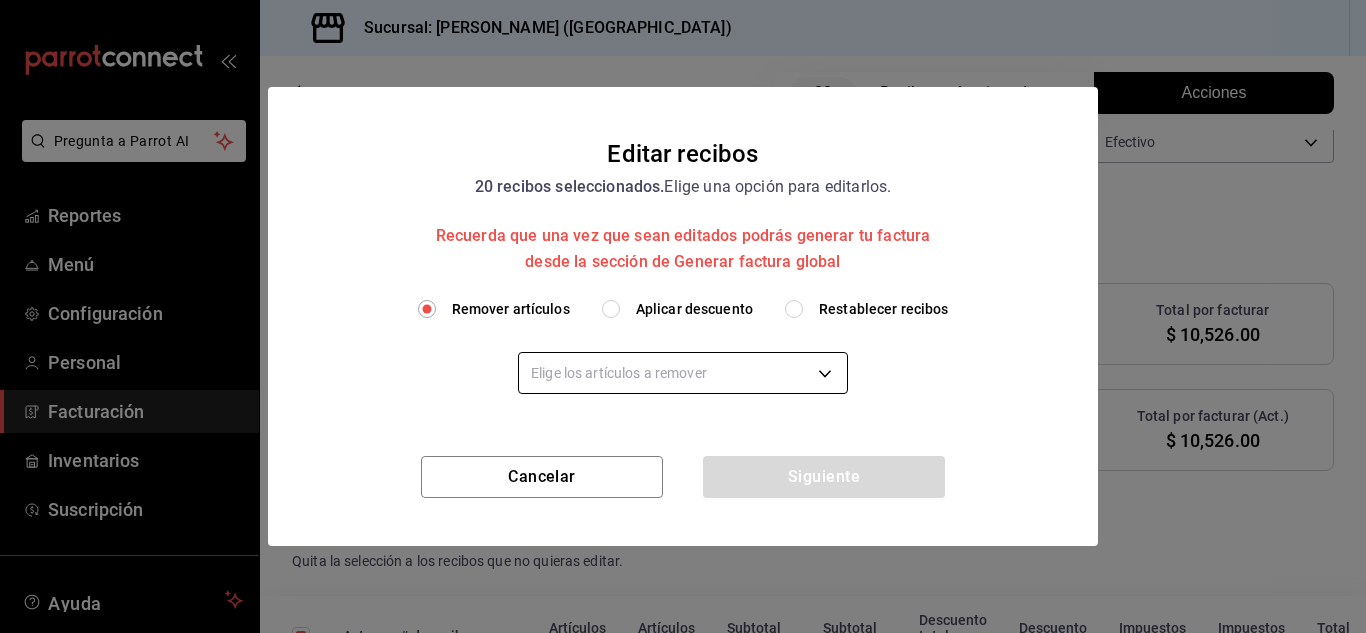 click on "Pregunta a Parrot AI Reportes   Menú   Configuración   Personal   Facturación   Inventarios   Suscripción   Ayuda Recomienda Parrot   [PERSON_NAME]   Sugerir nueva función   Sucursal: Nikkori ([GEOGRAPHIC_DATA]) Regresar 20 Recibos seleccionados Acciones Editar recibos Fecha [DATE] [DATE] - [DATE] [DATE] Hora inicio 00:00 Hora inicio Hora fin 23:59 Hora fin Razón social RESTAURANTE PUNTO ROJO 5749a84e-6d60-4c90-92c5-fe83de78c063 Formas de pago   Efectivo 84de3d0d-b7e2-47cb-b4be-10b11e0b5394 Marcas Ver todas 985a5b61-14d9-43ab-b2aa-55677bfd4284 Ingresos totales $ 9,074.15 Descuentos totales $ 0.00 Impuestos $ 1,451.85 Total por facturar $ 10,526.00 Ingresos totales (Act.) $ 9,074.15 Descuentos totales (Act.) $ 0.00 Impuestos  (Act.) $ 1,451.85 Total por facturar (Act.) $ 10,526.00 Editar recibos Quita la selección a los recibos que no quieras editar. Act. # de recibo Artículos (Orig.) Artículos (Act.) Subtotal (Orig.) Subtotal (Act.) Descuento total (Orig.) Descuento total (Act.) No 8 8" at bounding box center (683, 316) 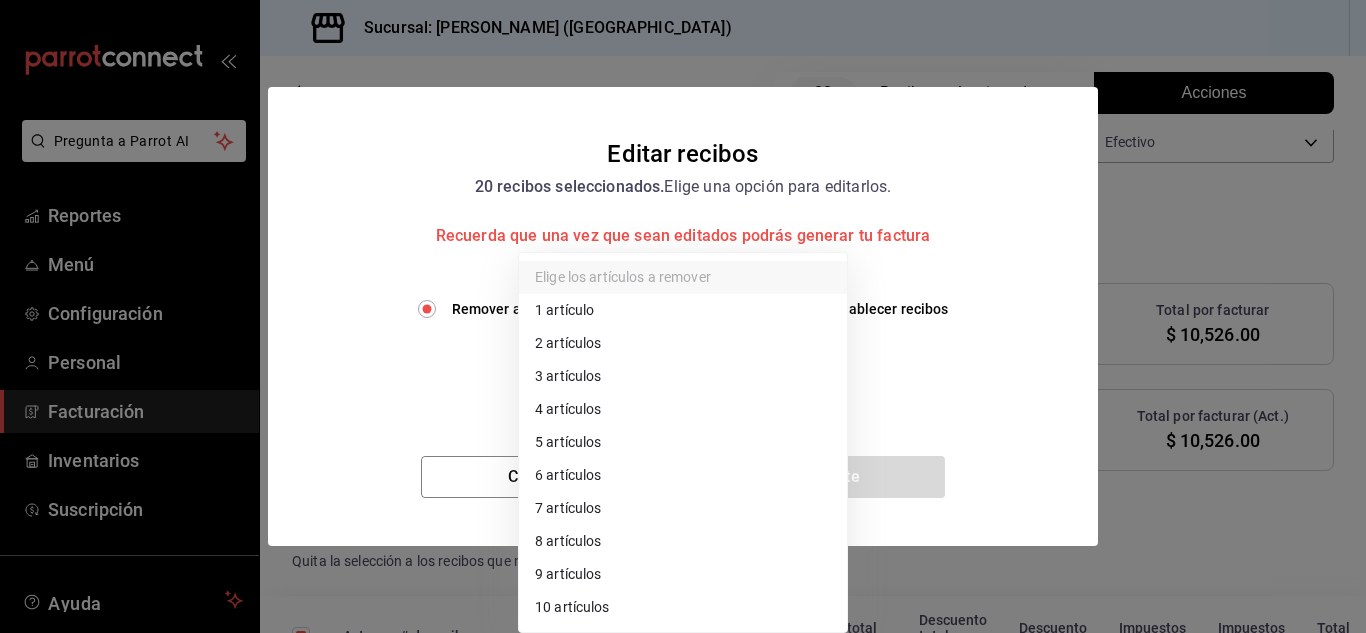 click on "2 artículos" at bounding box center [683, 343] 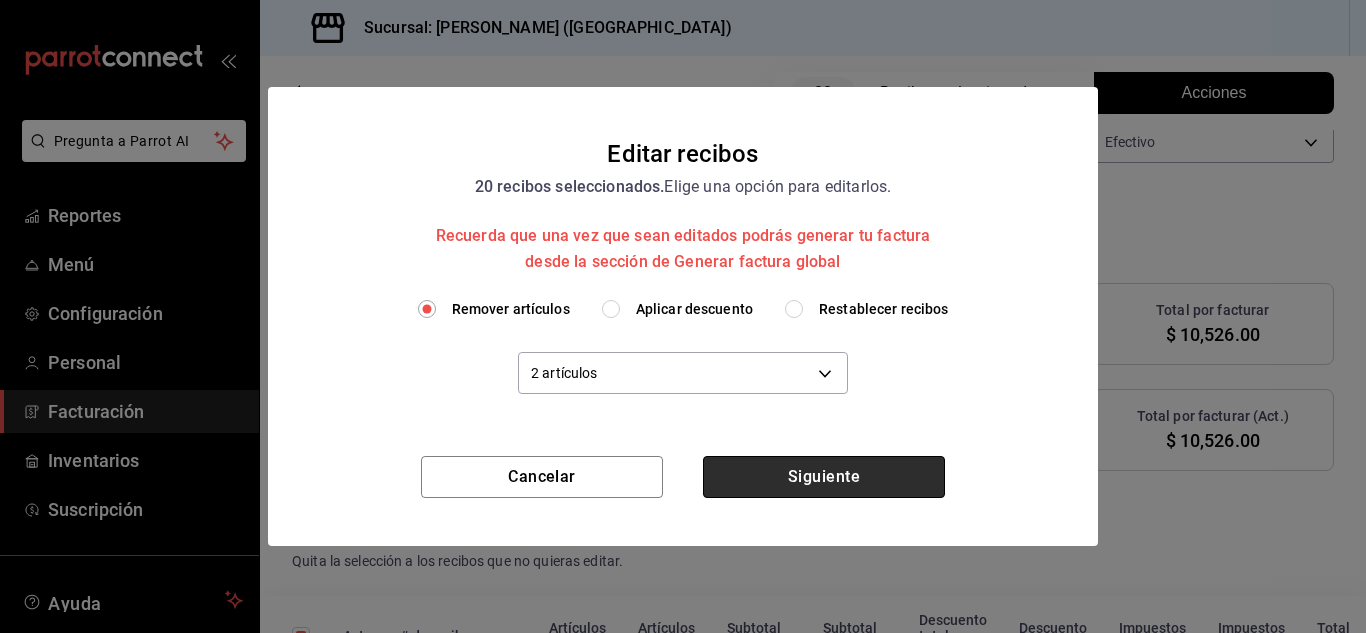 click on "Siguiente" at bounding box center [824, 477] 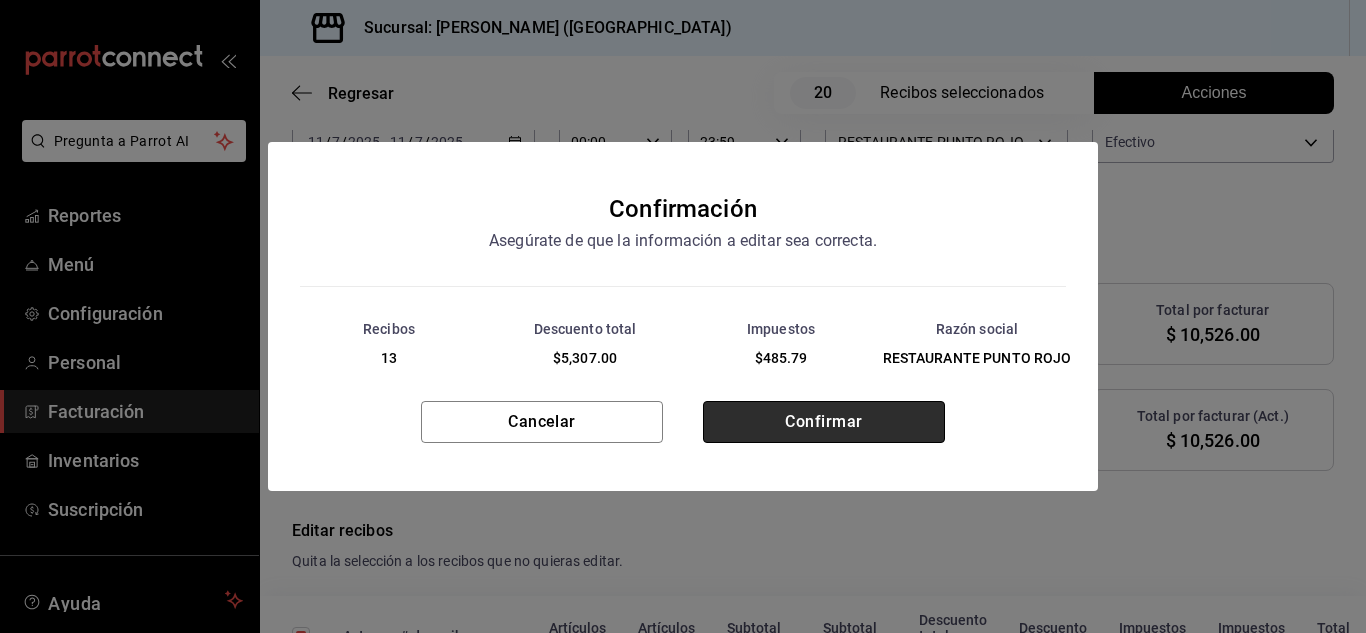 click on "Confirmar" at bounding box center [824, 422] 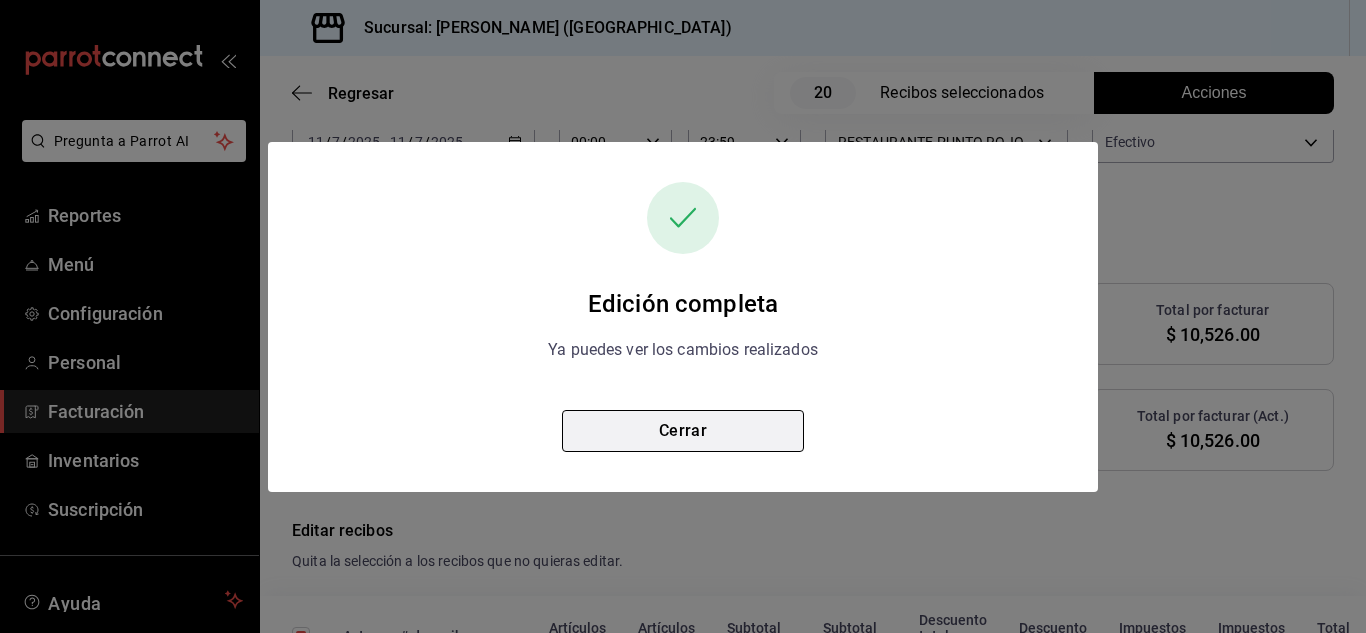 click on "Cerrar" at bounding box center (683, 431) 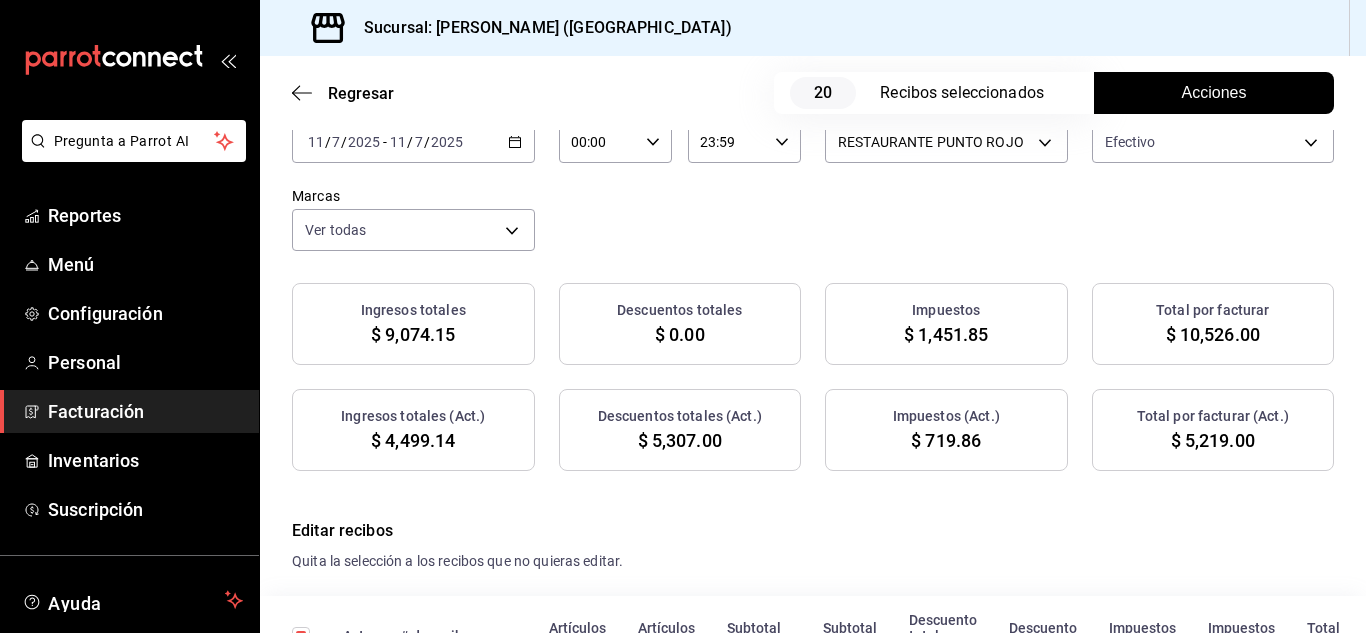 scroll, scrollTop: 109, scrollLeft: 0, axis: vertical 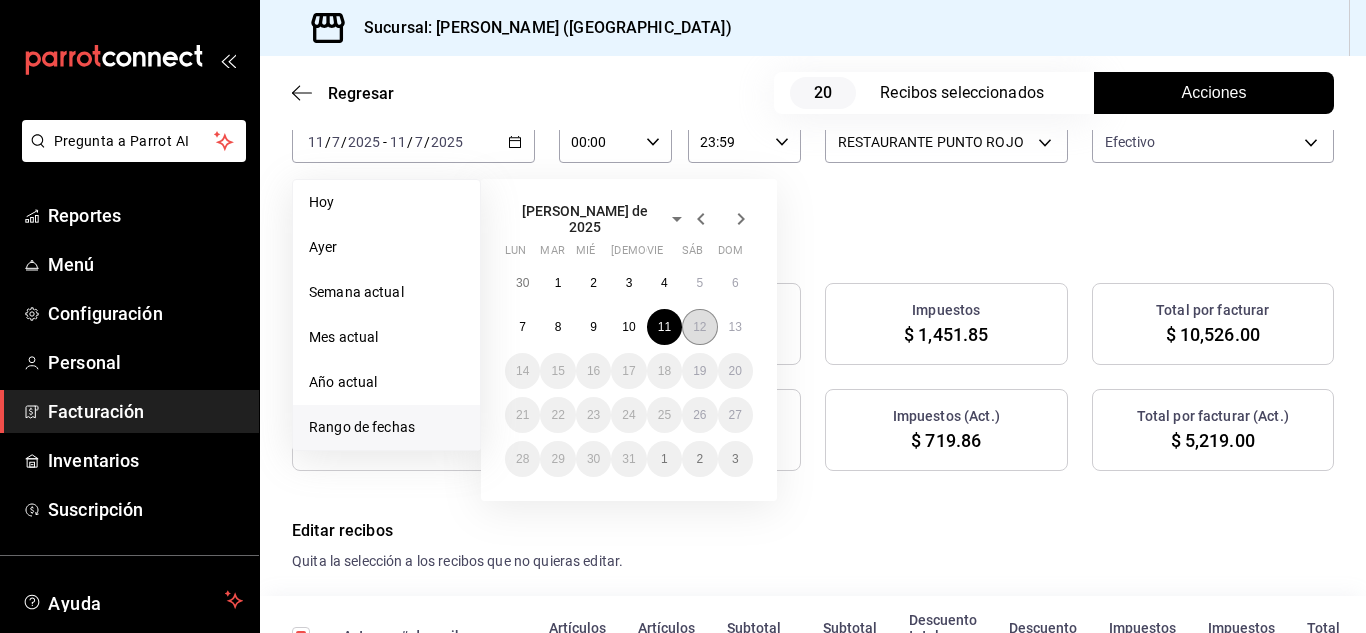 click on "12" at bounding box center [699, 327] 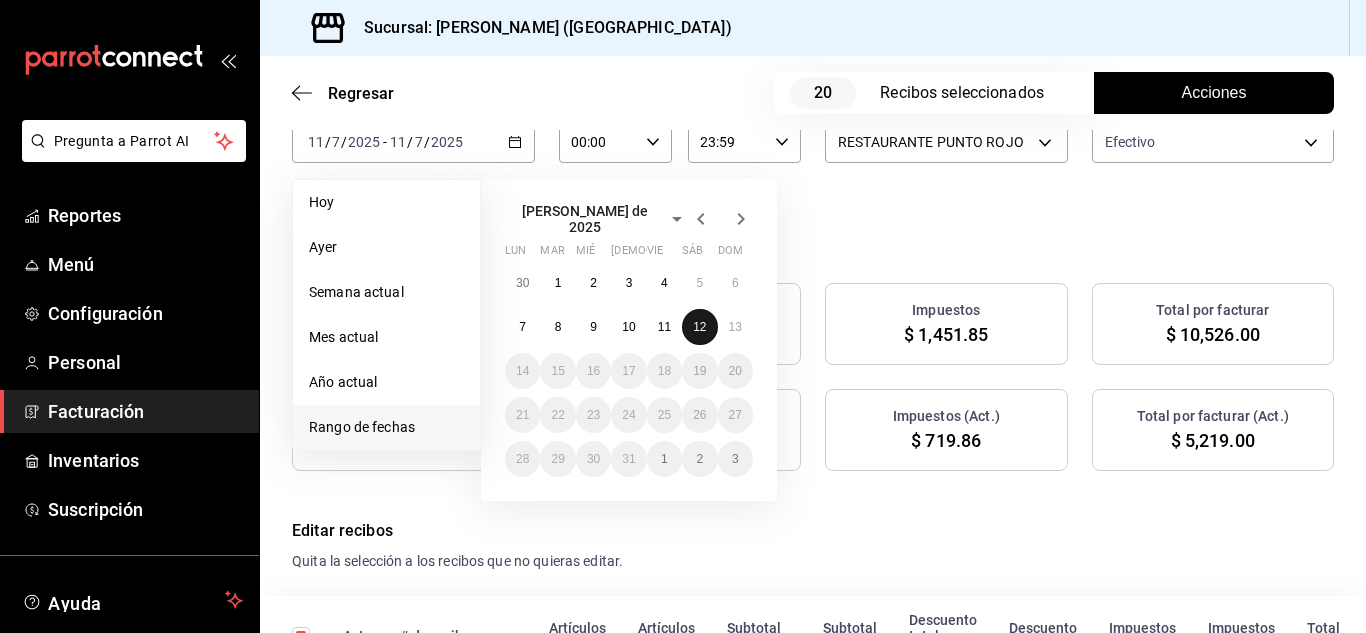 click on "12" at bounding box center (699, 327) 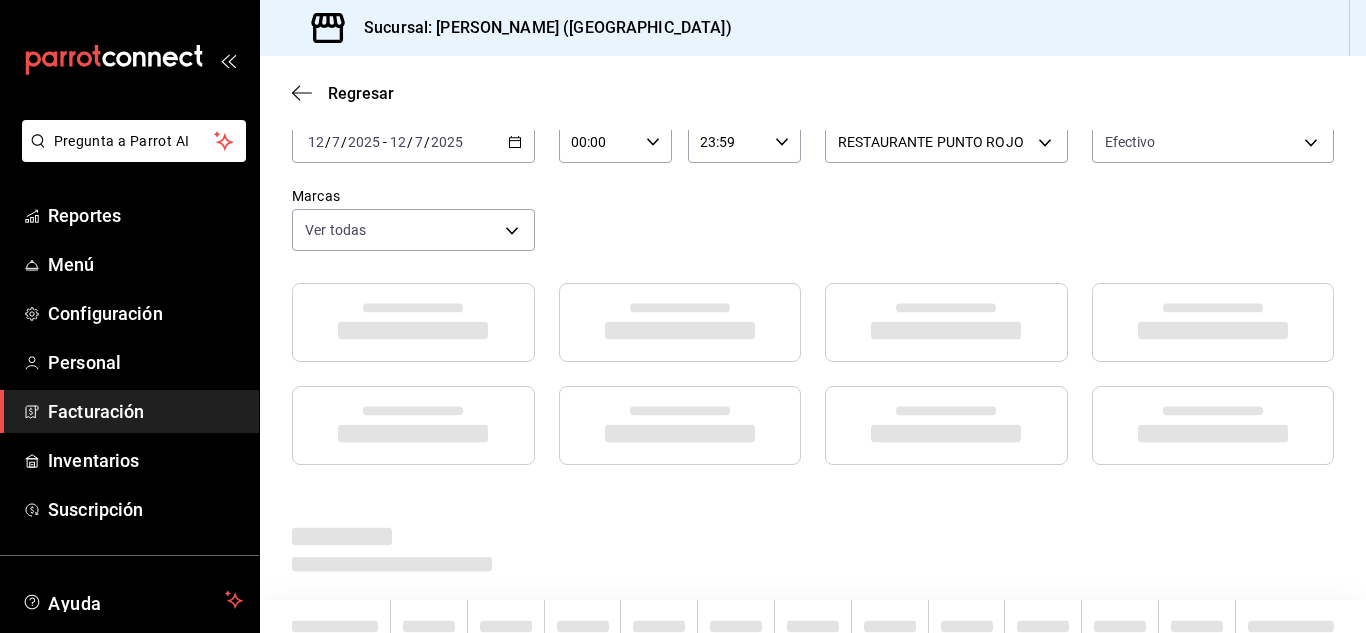 scroll, scrollTop: 86, scrollLeft: 0, axis: vertical 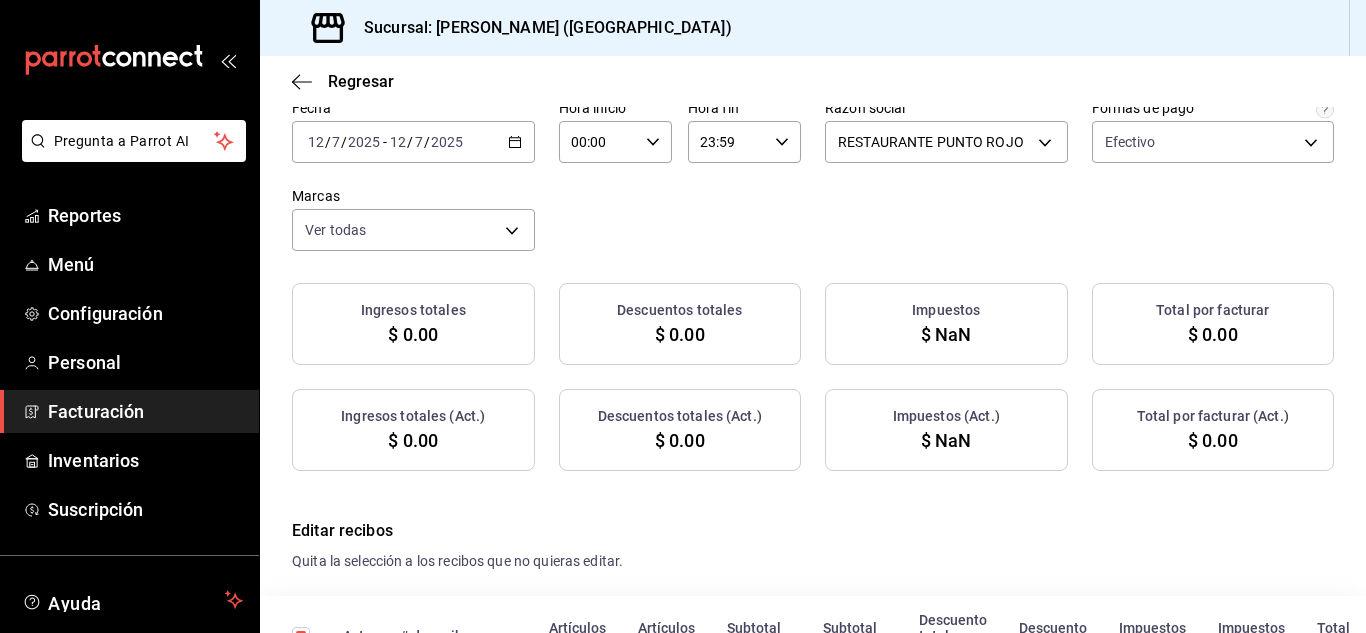 checkbox on "true" 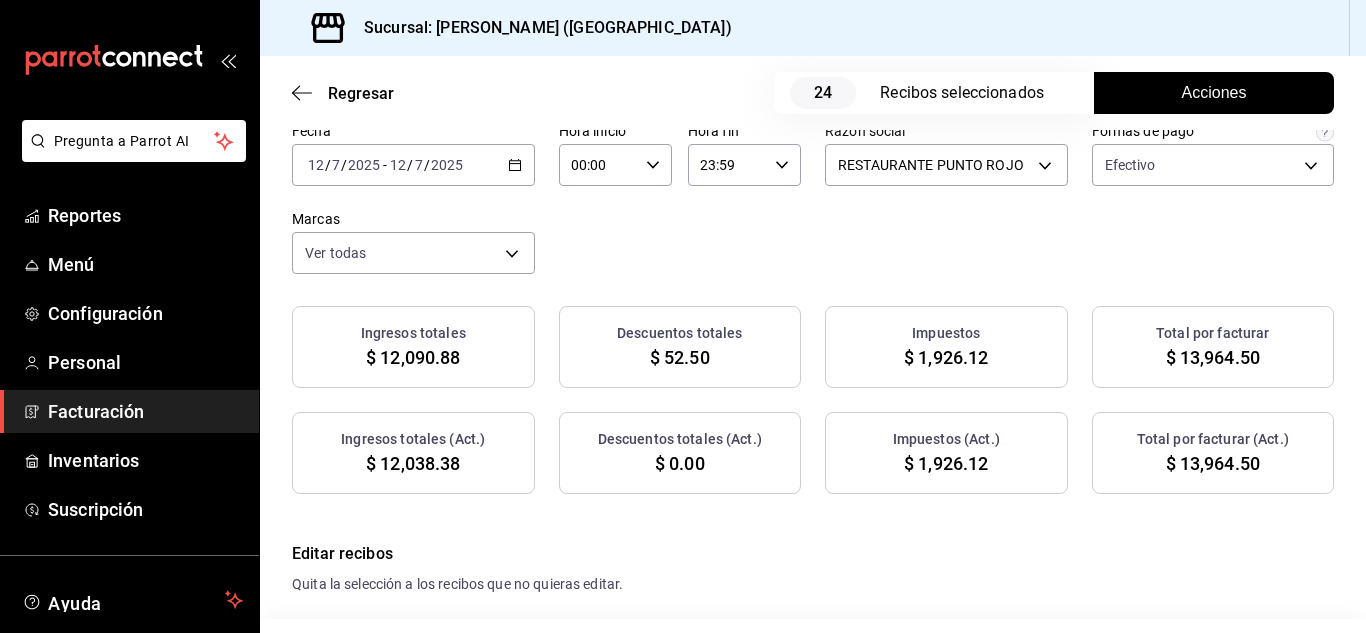 scroll, scrollTop: 109, scrollLeft: 0, axis: vertical 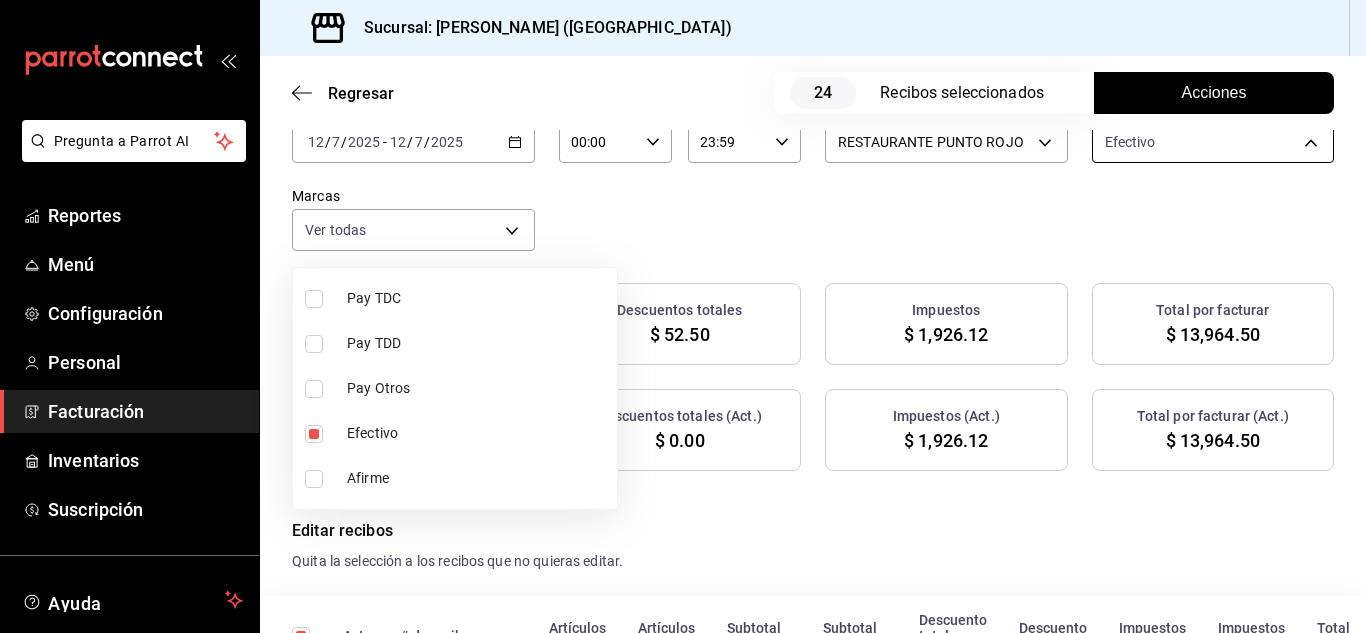 click on "Pregunta a Parrot AI Reportes   Menú   Configuración   Personal   Facturación   Inventarios   Suscripción   Ayuda Recomienda Parrot   [PERSON_NAME]   Sugerir nueva función   Sucursal: Nikkori ([GEOGRAPHIC_DATA]) Regresar 24 Recibos seleccionados Acciones Editar recibos Fecha [DATE] [DATE] - [DATE] [DATE] Hora inicio 00:00 Hora inicio Hora fin 23:59 Hora fin Razón social RESTAURANTE PUNTO ROJO 5749a84e-6d60-4c90-92c5-fe83de78c063 Formas de pago   Efectivo 84de3d0d-b7e2-47cb-b4be-10b11e0b5394 Marcas Ver todas 985a5b61-14d9-43ab-b2aa-55677bfd4284 Ingresos totales $ 12,090.88 Descuentos totales $ 52.50 Impuestos $ 1,926.12 Total por facturar $ 13,964.50 Ingresos totales (Act.) $ 12,038.38 Descuentos totales (Act.) $ 0.00 Impuestos  (Act.) $ 1,926.12 Total por facturar (Act.) $ 13,964.50 Editar recibos Quita la selección a los recibos que no quieras editar. Act. # de recibo Artículos (Orig.) Artículos (Act.) Subtotal (Orig.) Subtotal (Act.) Descuento total (Orig.) Descuento total (Act.) No" at bounding box center (683, 316) 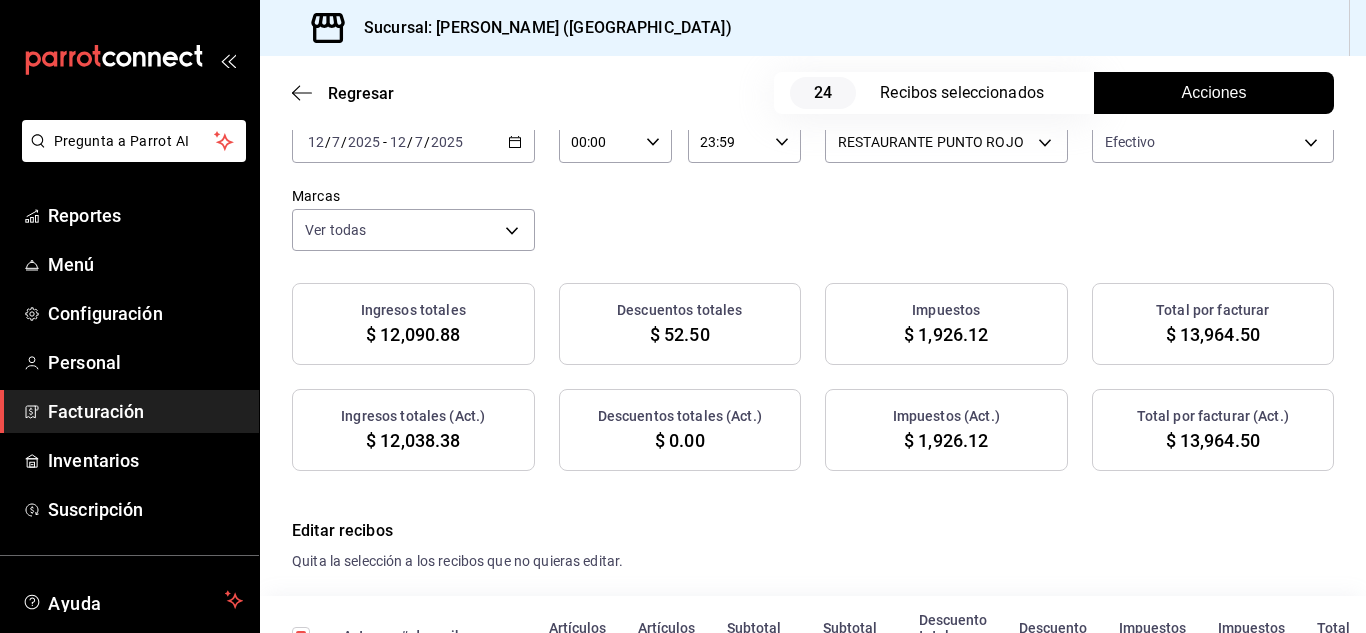 click on "Acciones" at bounding box center [1214, 93] 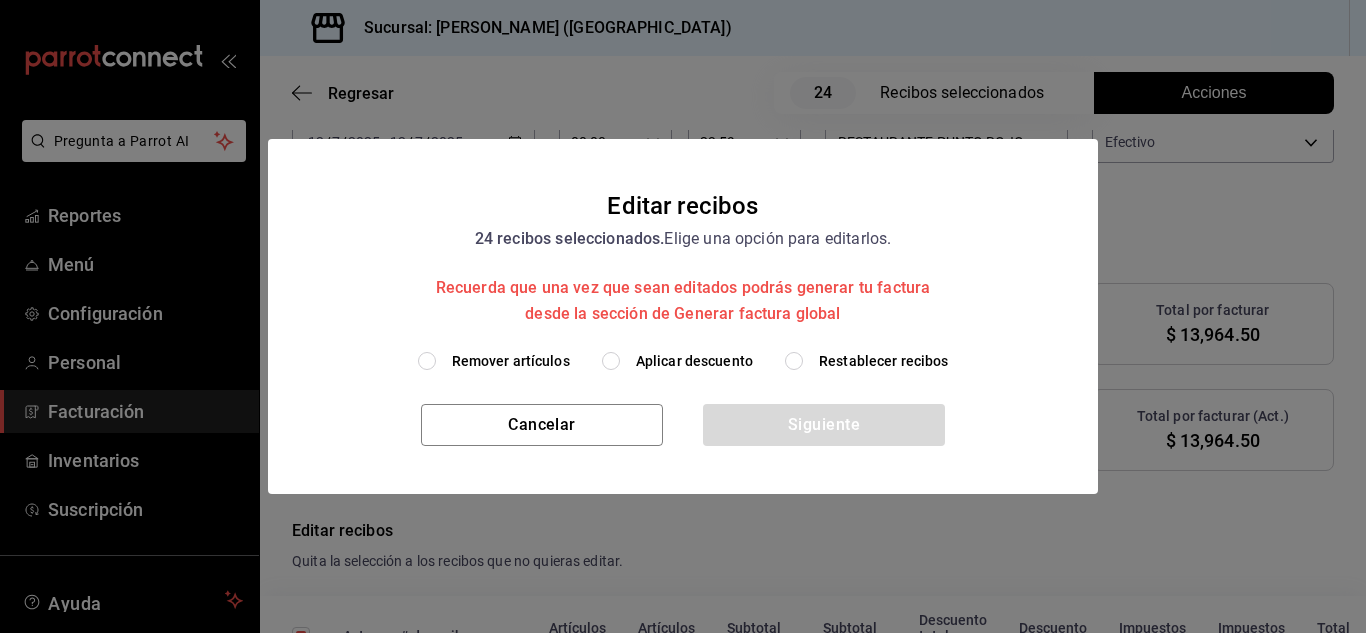 click on "Remover artículos" at bounding box center [427, 361] 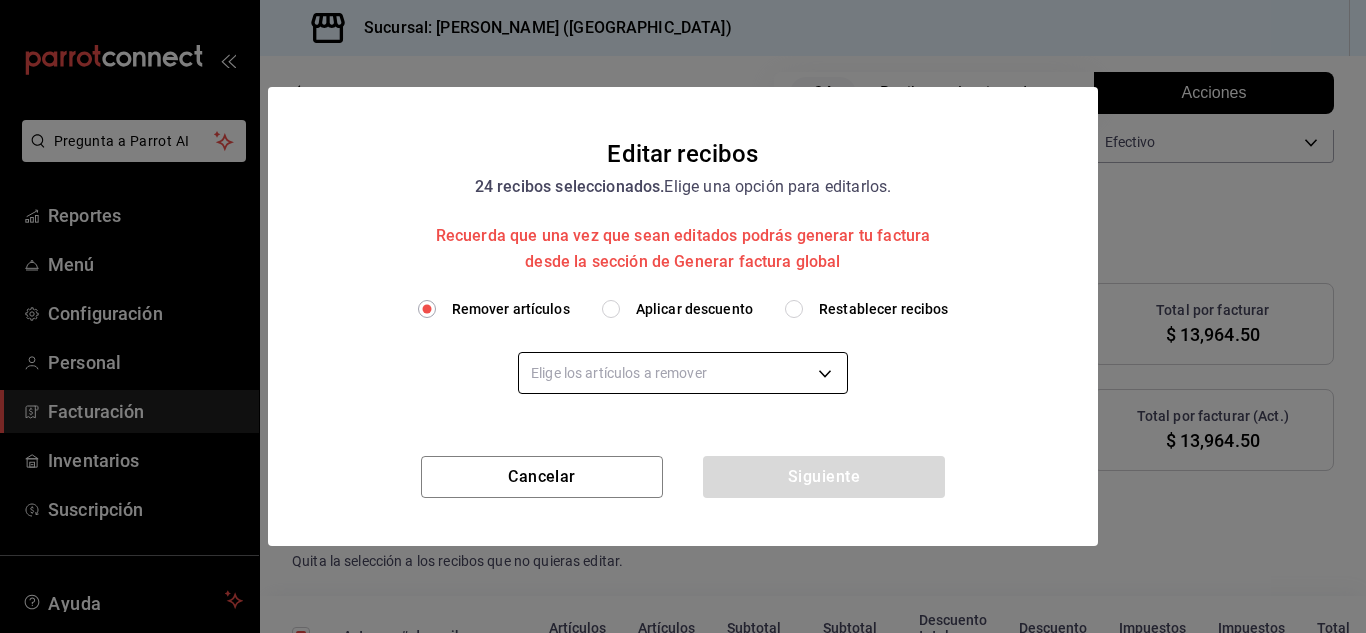 click on "Pregunta a Parrot AI Reportes   Menú   Configuración   Personal   Facturación   Inventarios   Suscripción   Ayuda Recomienda Parrot   [PERSON_NAME]   Sugerir nueva función   Sucursal: Nikkori ([GEOGRAPHIC_DATA]) Regresar 24 Recibos seleccionados Acciones Editar recibos Fecha [DATE] [DATE] - [DATE] [DATE] Hora inicio 00:00 Hora inicio Hora fin 23:59 Hora fin Razón social RESTAURANTE PUNTO ROJO 5749a84e-6d60-4c90-92c5-fe83de78c063 Formas de pago   Efectivo 84de3d0d-b7e2-47cb-b4be-10b11e0b5394 Marcas Ver todas 985a5b61-14d9-43ab-b2aa-55677bfd4284 Ingresos totales $ 12,090.88 Descuentos totales $ 52.50 Impuestos $ 1,926.12 Total por facturar $ 13,964.50 Ingresos totales (Act.) $ 12,038.38 Descuentos totales (Act.) $ 0.00 Impuestos  (Act.) $ 1,926.12 Total por facturar (Act.) $ 13,964.50 Editar recibos Quita la selección a los recibos que no quieras editar. Act. # de recibo Artículos (Orig.) Artículos (Act.) Subtotal (Orig.) Subtotal (Act.) Descuento total (Orig.) Descuento total (Act.) No" at bounding box center (683, 316) 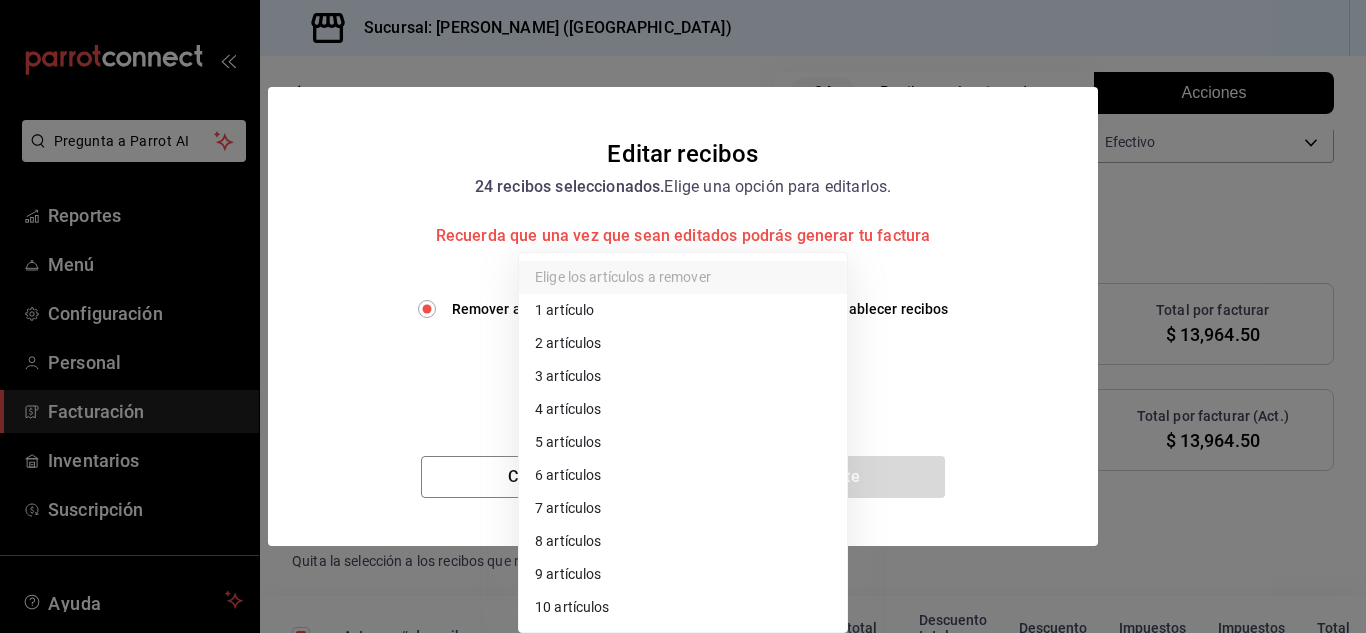 click on "3 artículos" at bounding box center [683, 376] 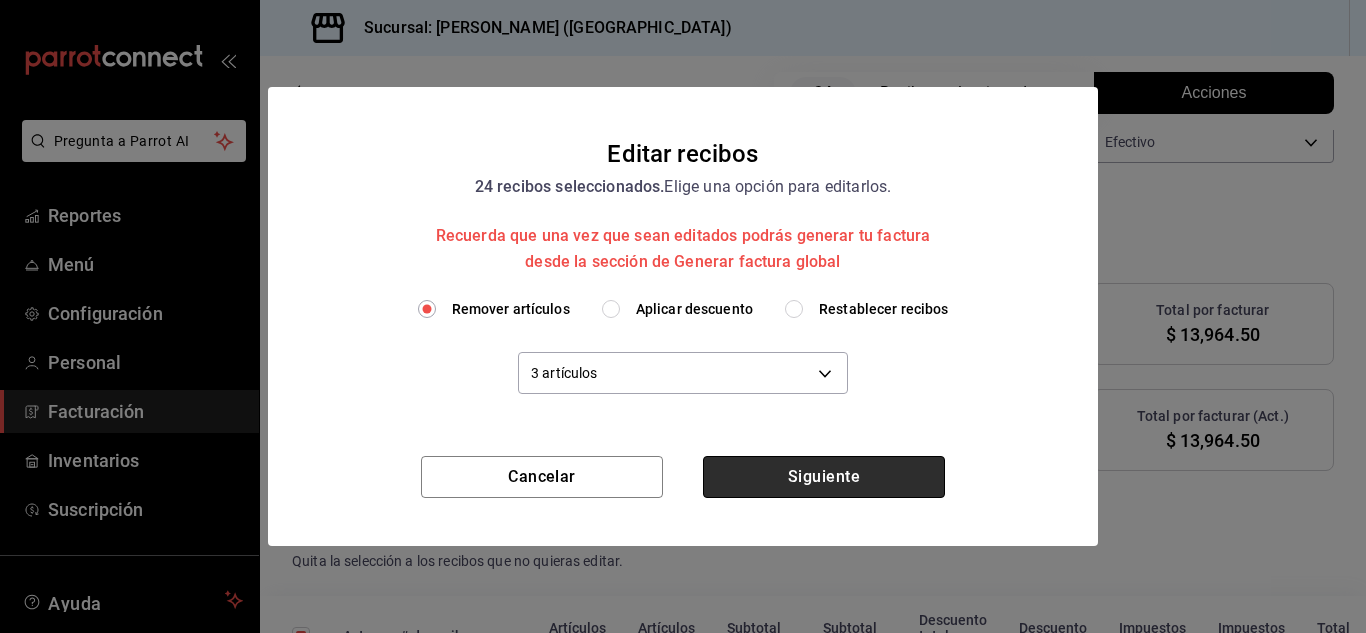 click on "Siguiente" at bounding box center (824, 477) 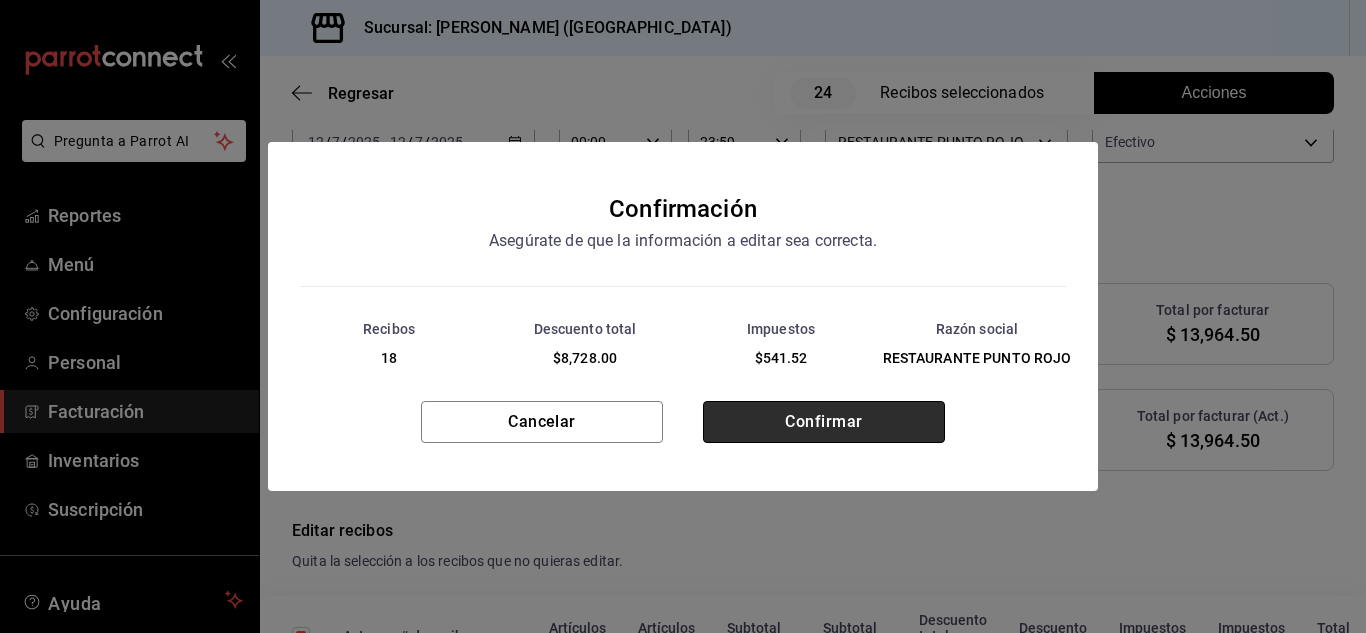 click on "Confirmar" at bounding box center (824, 422) 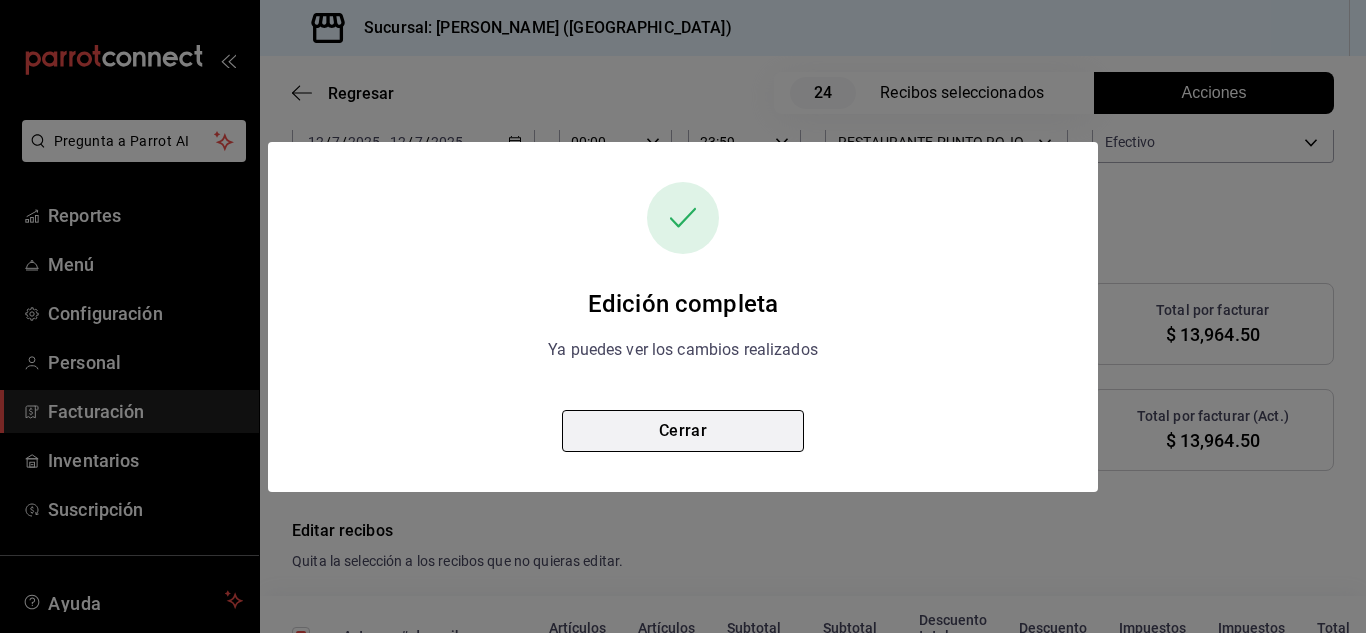 click on "Cerrar" at bounding box center (683, 431) 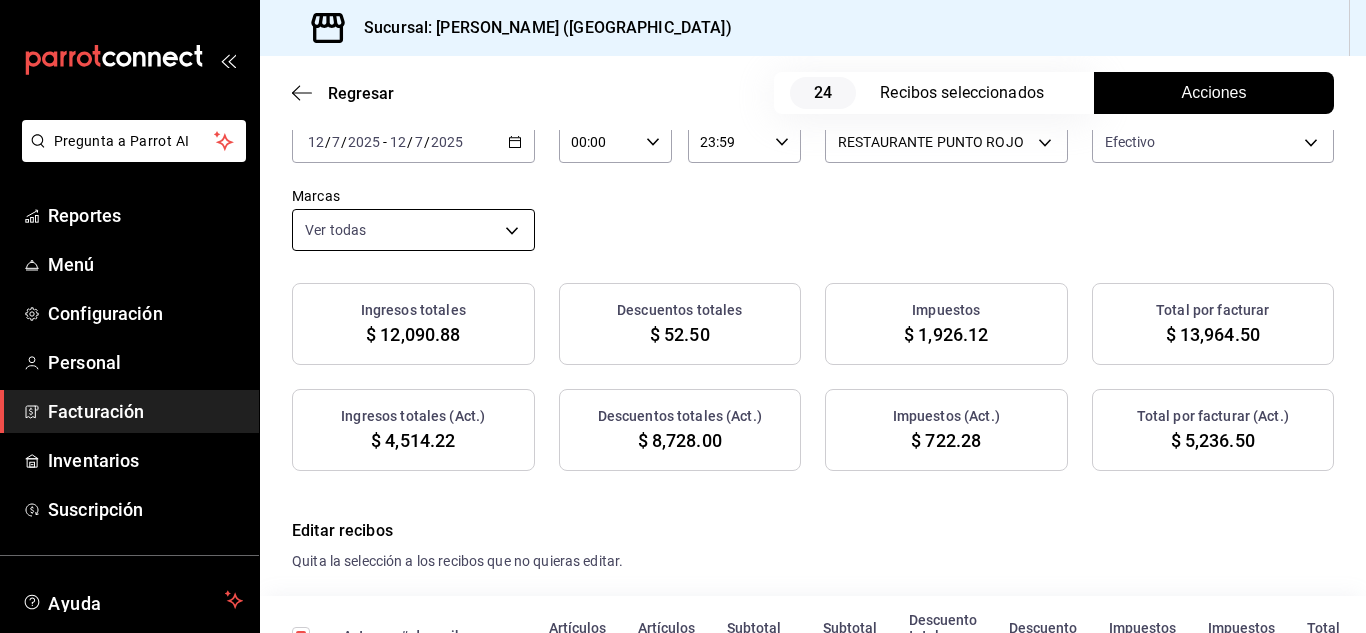 scroll, scrollTop: 109, scrollLeft: 0, axis: vertical 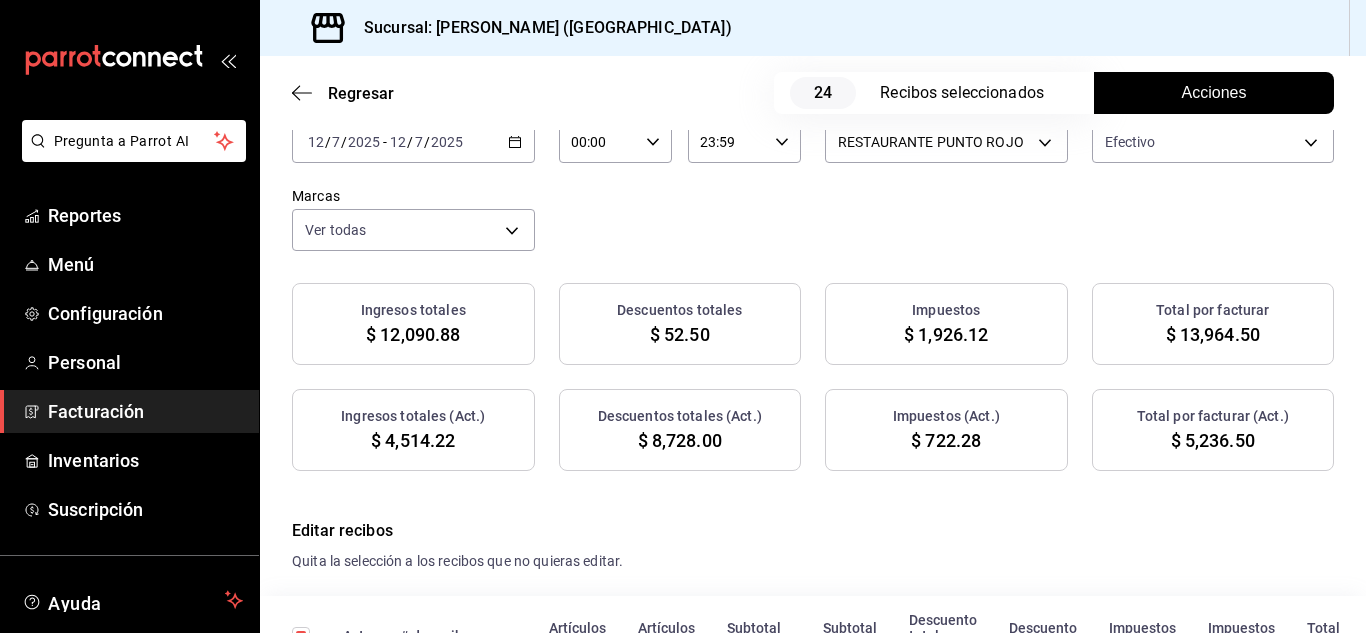 click on "Facturación" at bounding box center (145, 411) 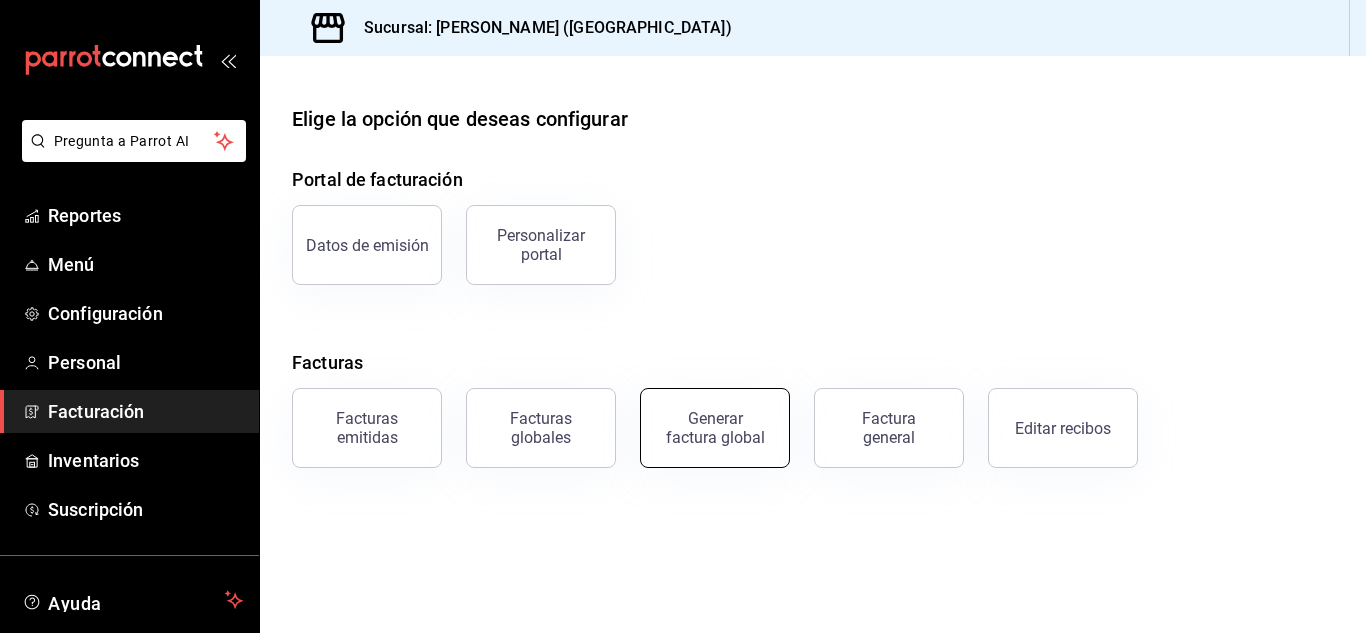 click on "Generar factura global" at bounding box center (715, 428) 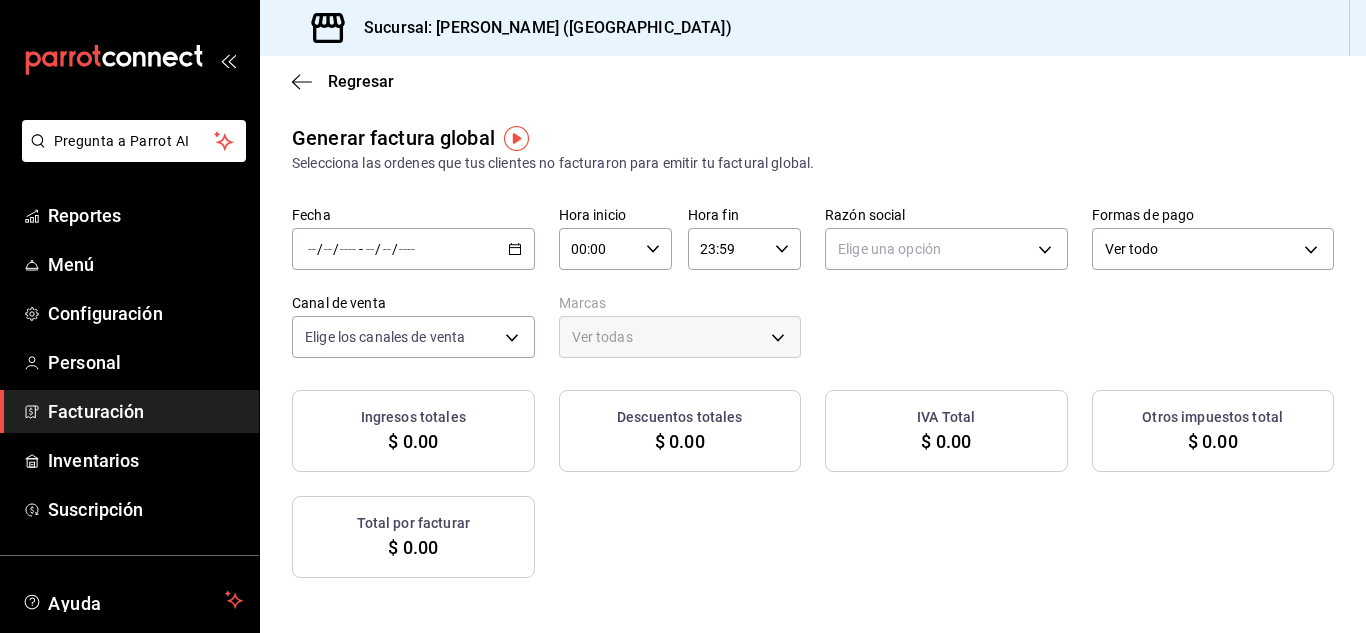 type on "PARROT,UBER_EATS,RAPPI,DIDI_FOOD,ONLINE" 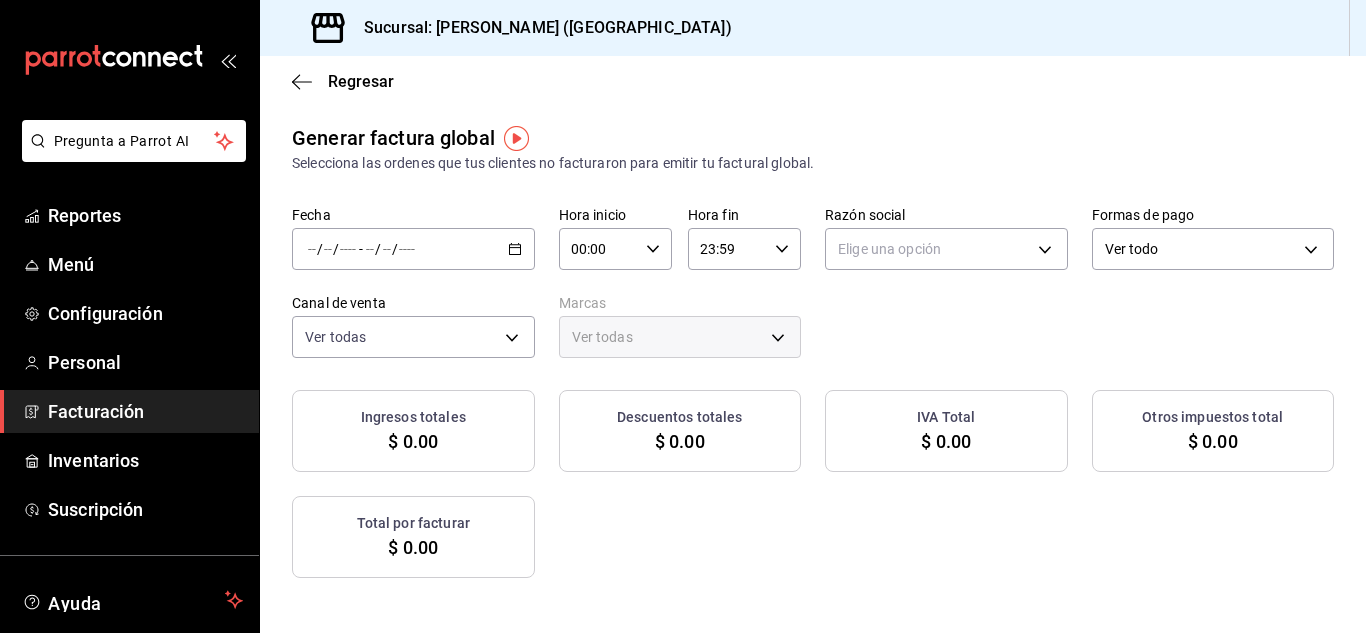 click 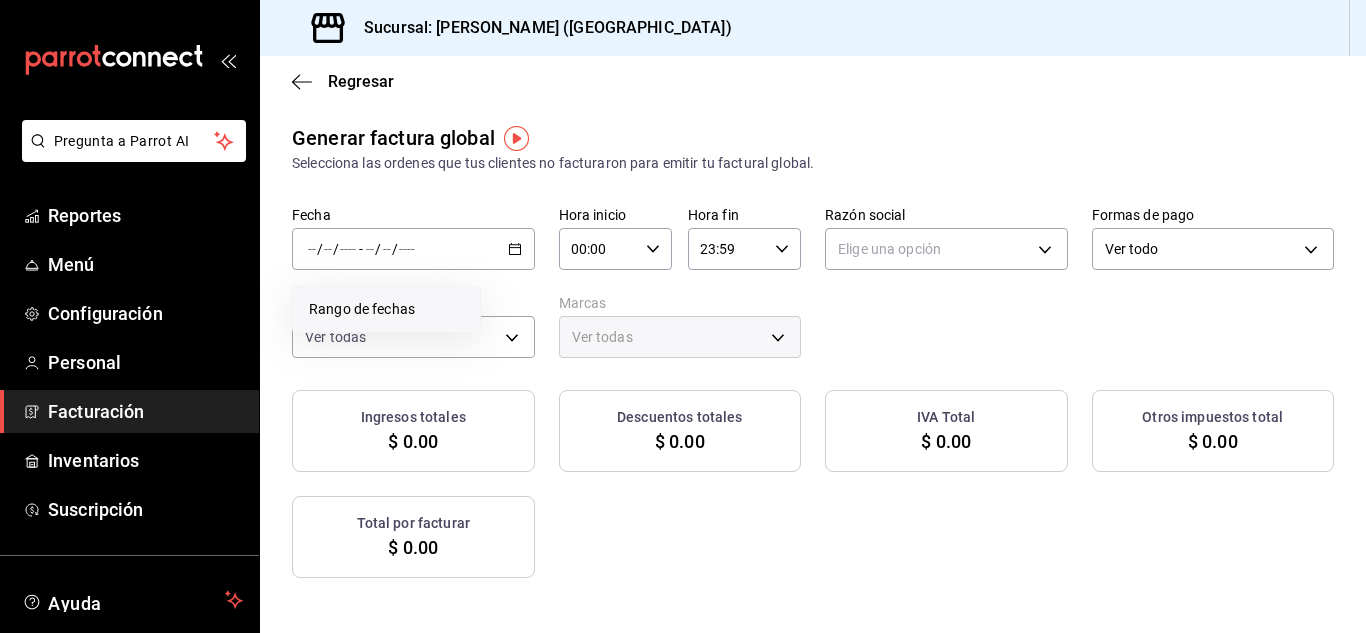 click on "Rango de fechas" at bounding box center [386, 309] 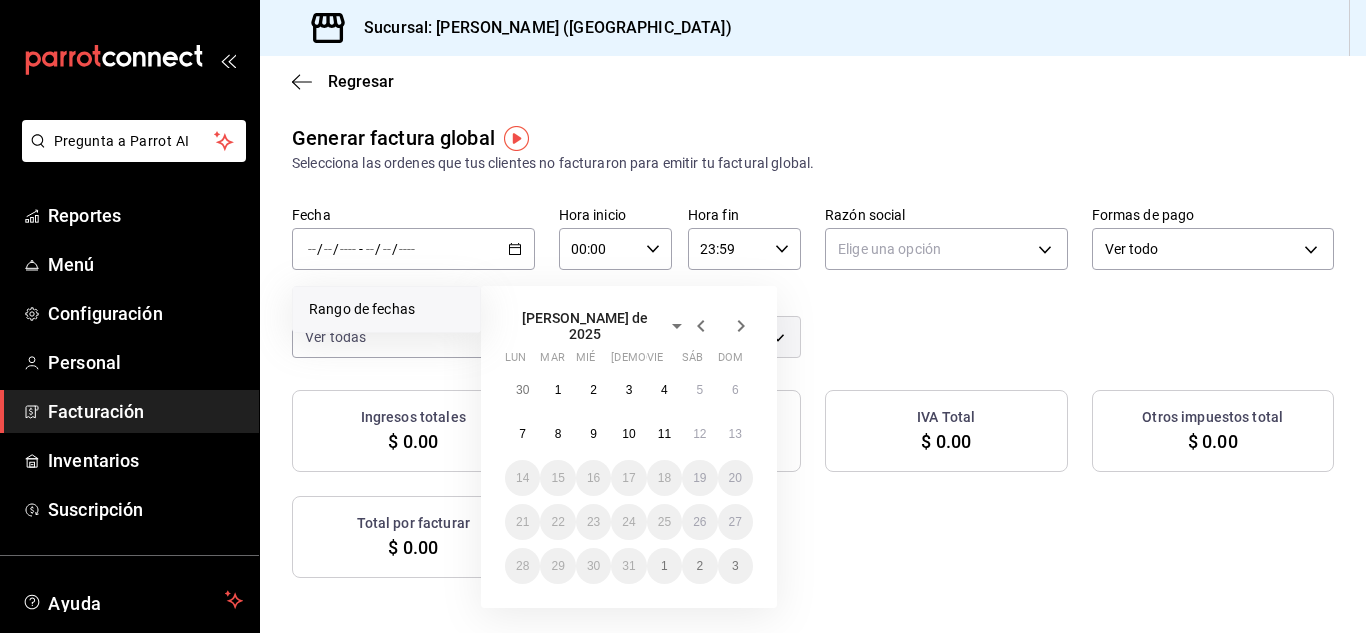 click 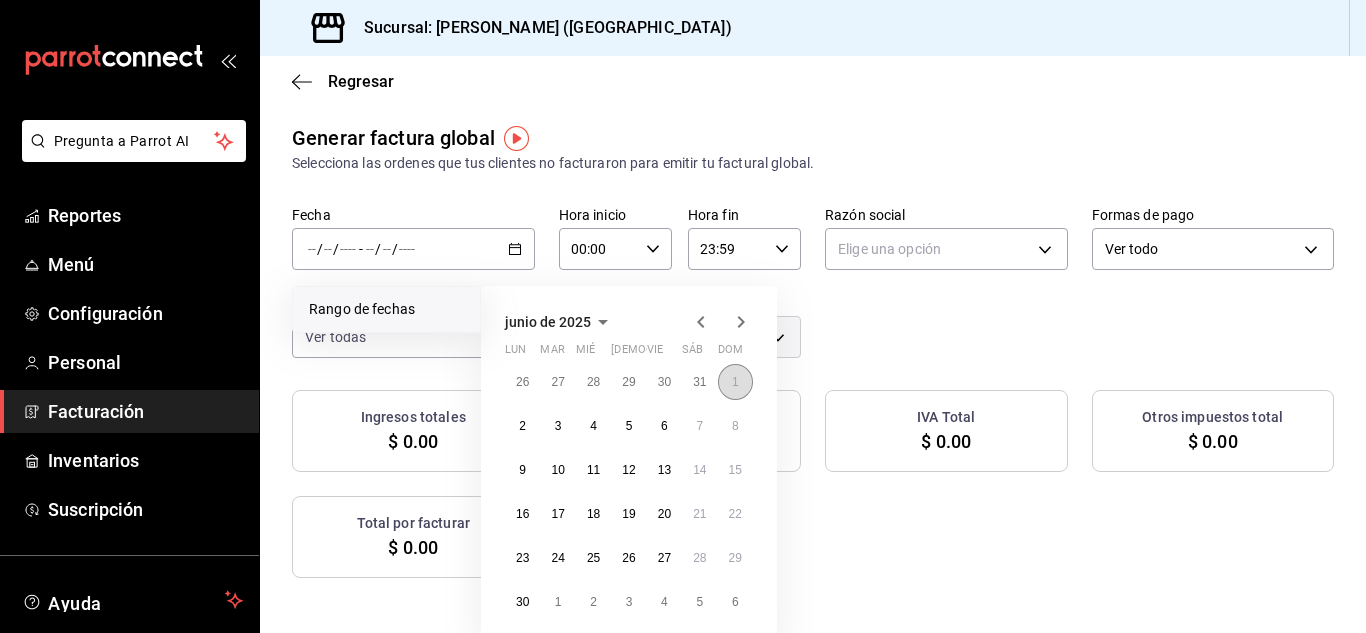 click on "1" at bounding box center [735, 382] 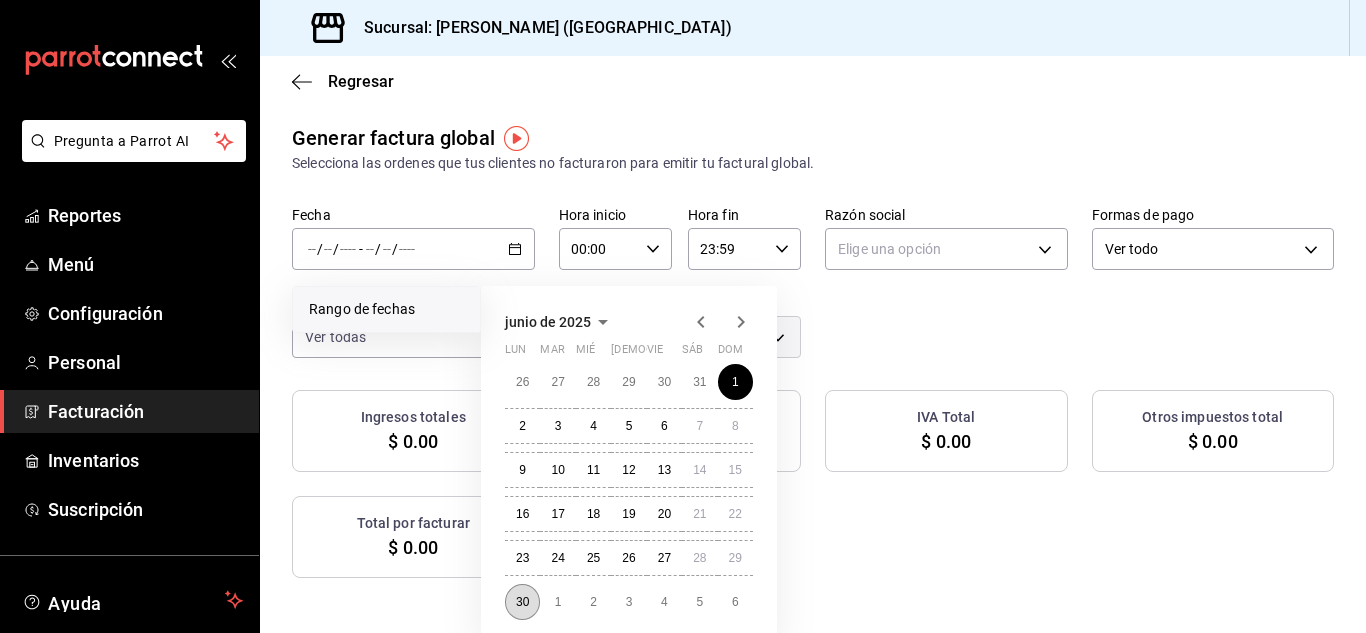 click on "30" at bounding box center [522, 602] 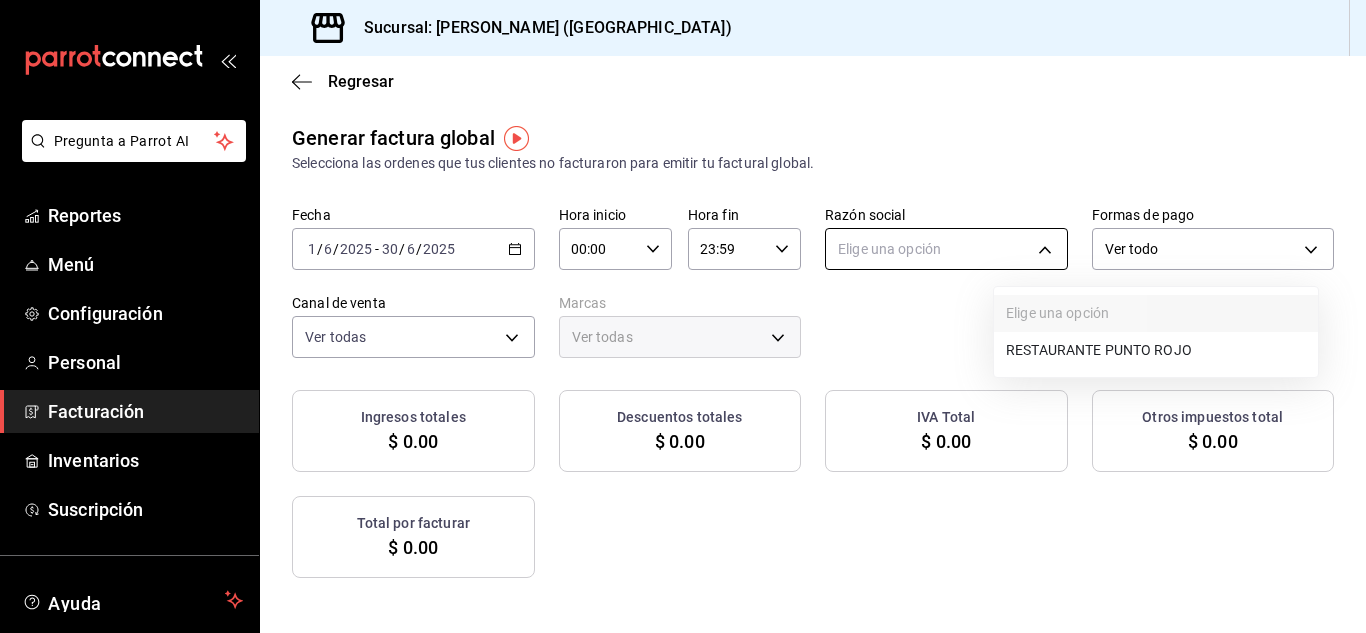 click on "Pregunta a Parrot AI Reportes   Menú   Configuración   Personal   Facturación   Inventarios   Suscripción   Ayuda Recomienda Parrot   [PERSON_NAME]   Sugerir nueva función   Sucursal: Nikkori ([GEOGRAPHIC_DATA]) Regresar Generar factura global Selecciona las ordenes que tus clientes no facturaron para emitir tu factural global. Fecha [DATE] [DATE] - [DATE] [DATE] Hora inicio 00:00 Hora inicio Hora fin 23:59 Hora fin Razón social Elige una opción Formas de pago Ver todo ALL Canal de venta Ver todas PARROT,UBER_EATS,RAPPI,DIDI_FOOD,ONLINE Marcas Ver todas Ingresos totales $ 0.00 Descuentos totales $ 0.00 IVA Total $ 0.00 Otros impuestos total $ 0.00 Total por facturar $ 0.00 No hay información que mostrar GANA 1 MES GRATIS EN TU SUSCRIPCIÓN AQUÍ Ver video tutorial Ir a video Pregunta a Parrot AI Reportes   Menú   Configuración   Personal   Facturación   Inventarios   Suscripción   Ayuda Recomienda Parrot   [PERSON_NAME]   Sugerir nueva función   Visitar centro de ayuda" at bounding box center (683, 316) 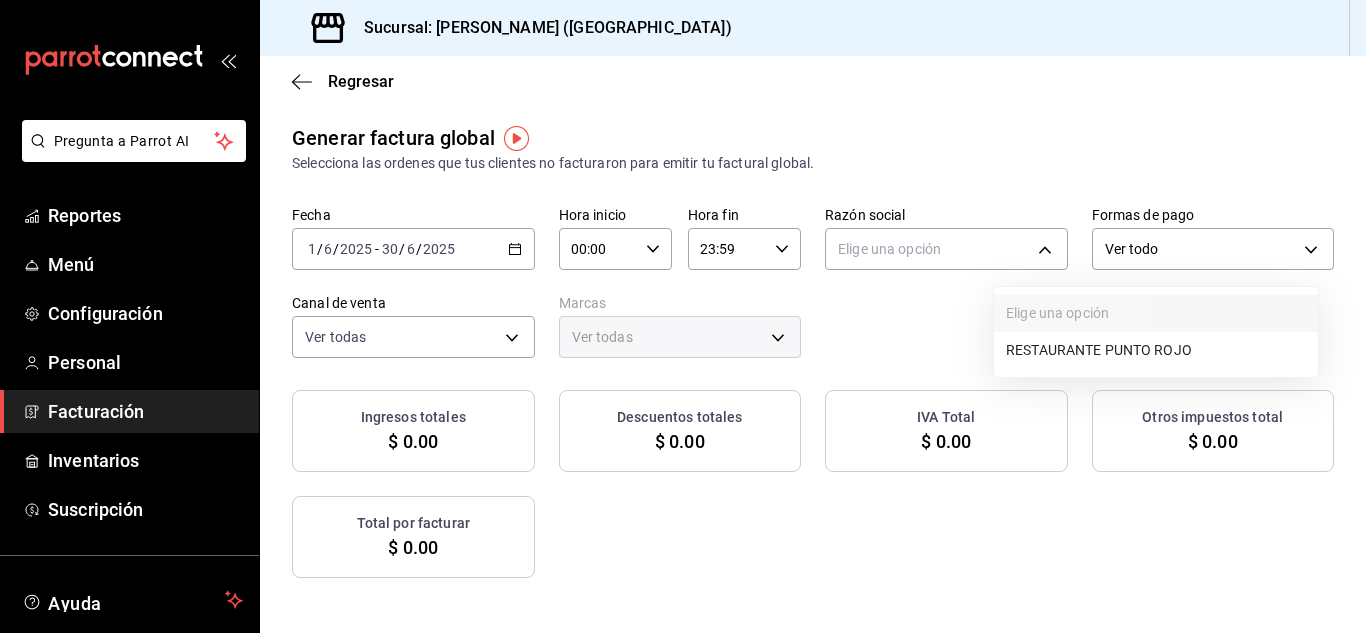click on "RESTAURANTE PUNTO ROJO" at bounding box center [1156, 350] 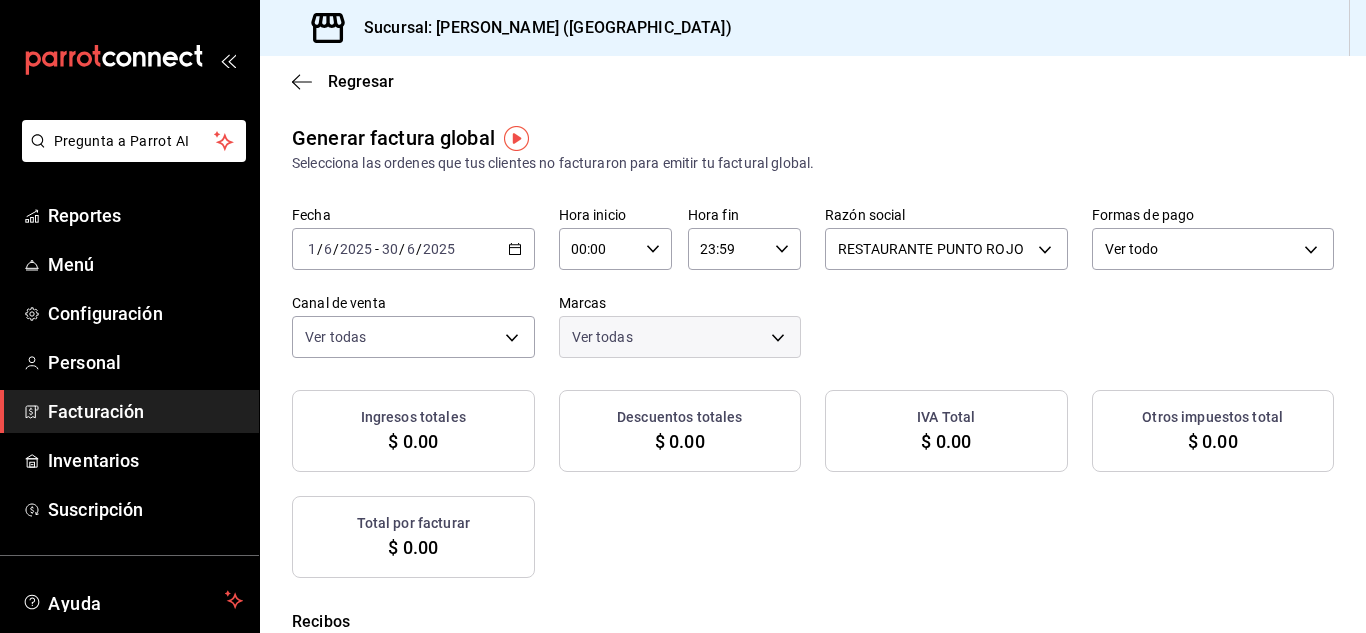 checkbox on "true" 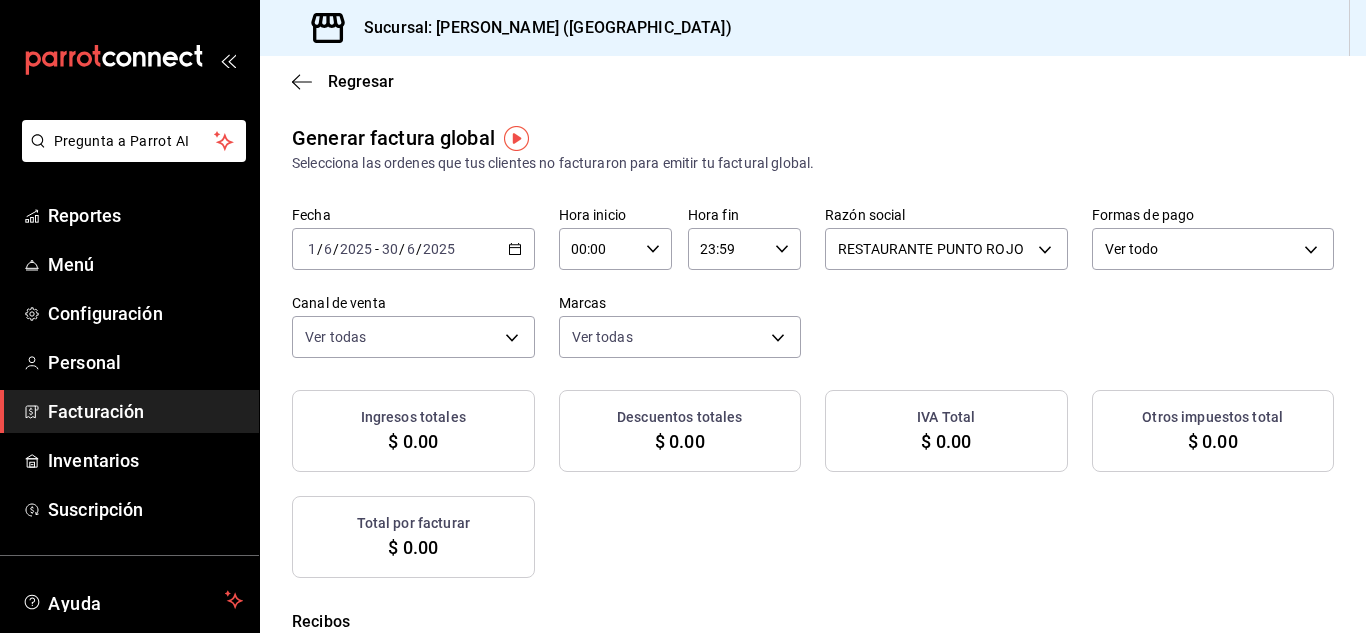checkbox on "true" 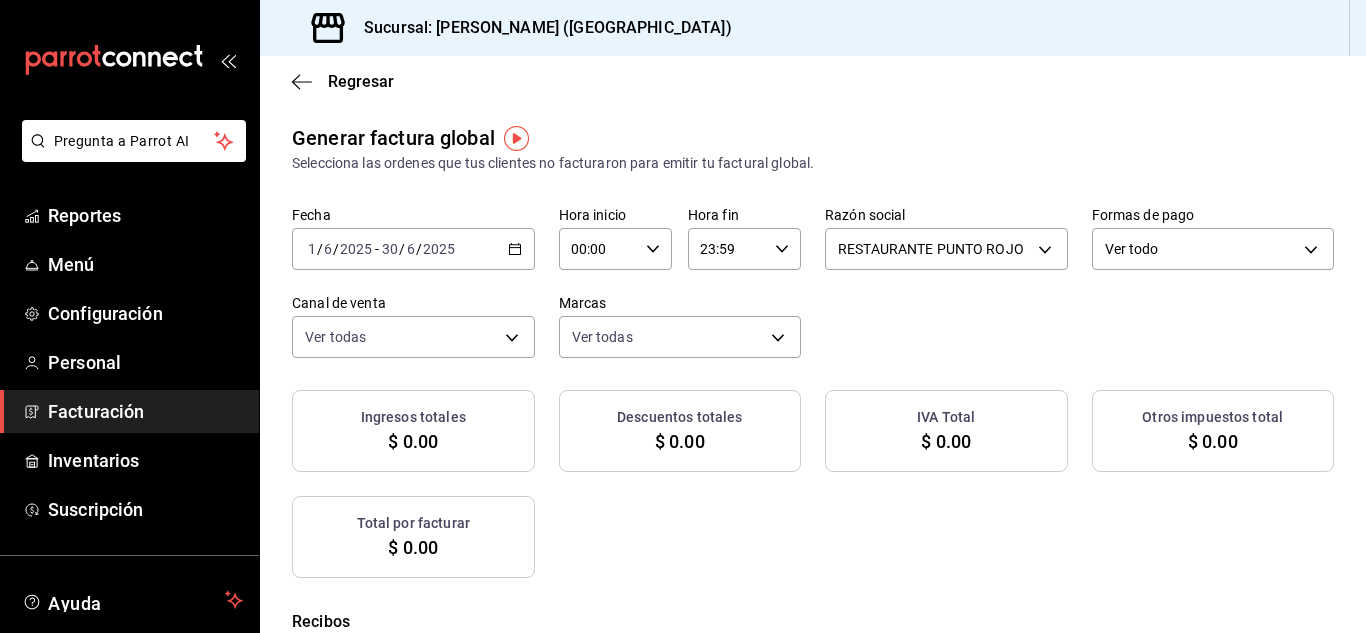 checkbox on "true" 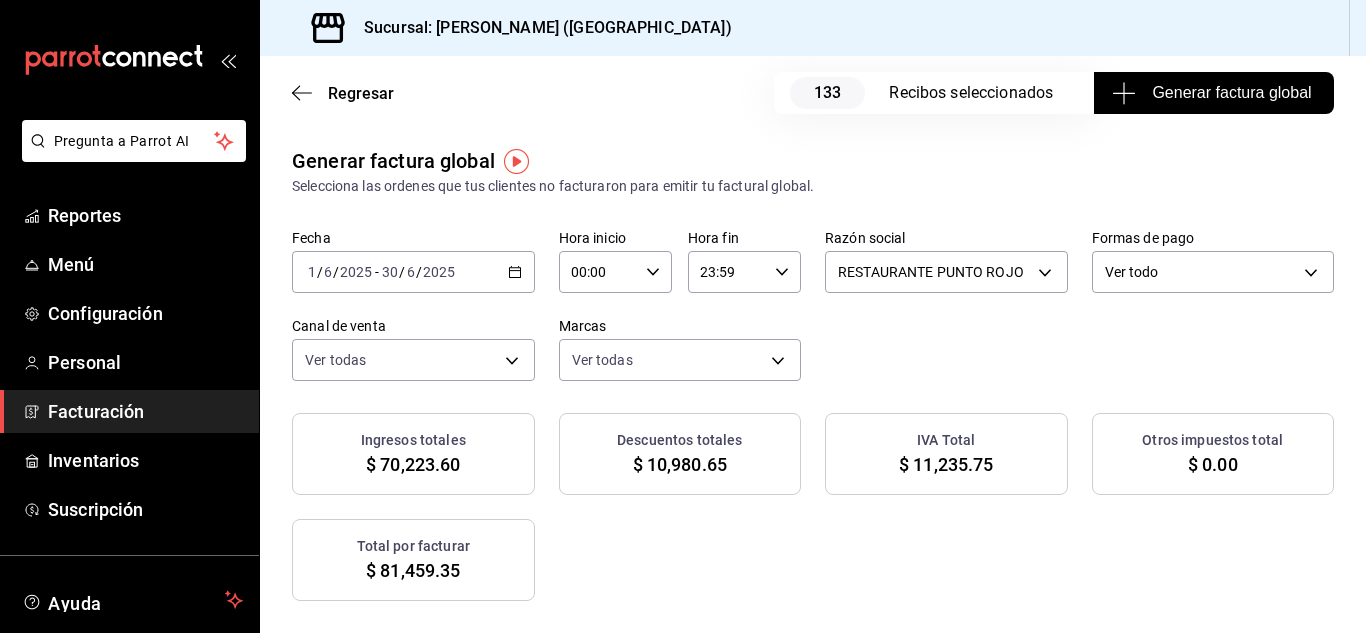 click 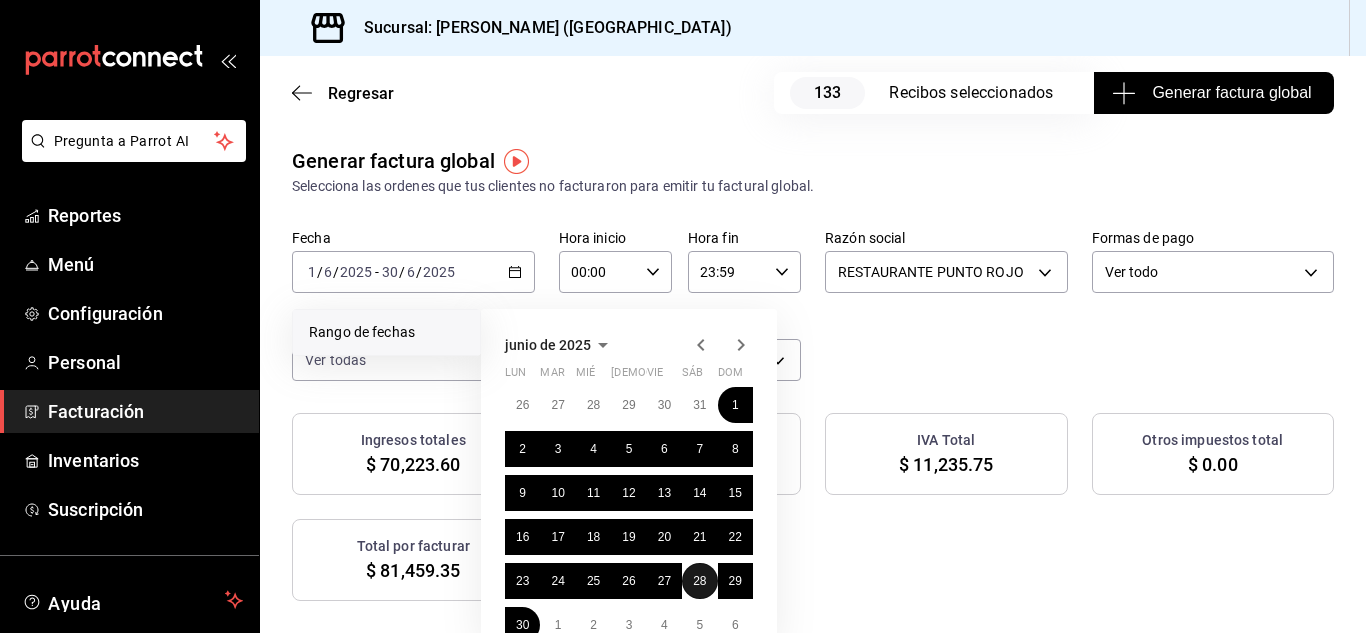 click on "28" at bounding box center (699, 581) 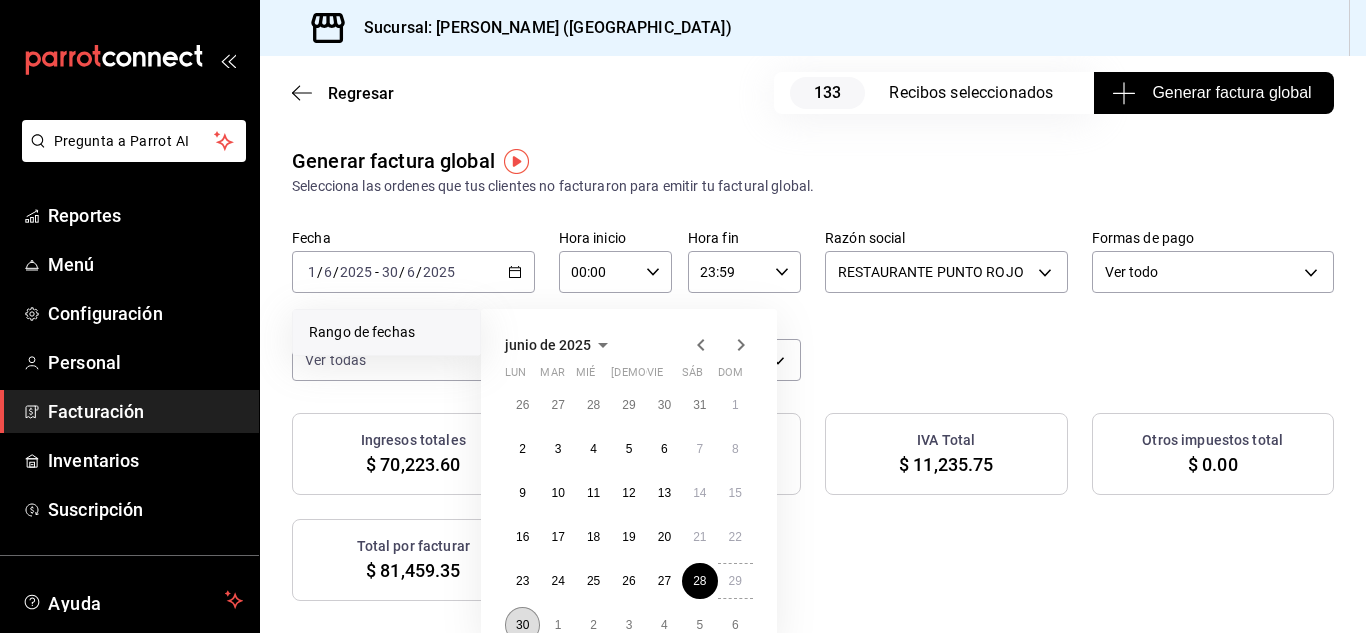 click on "30" at bounding box center (522, 625) 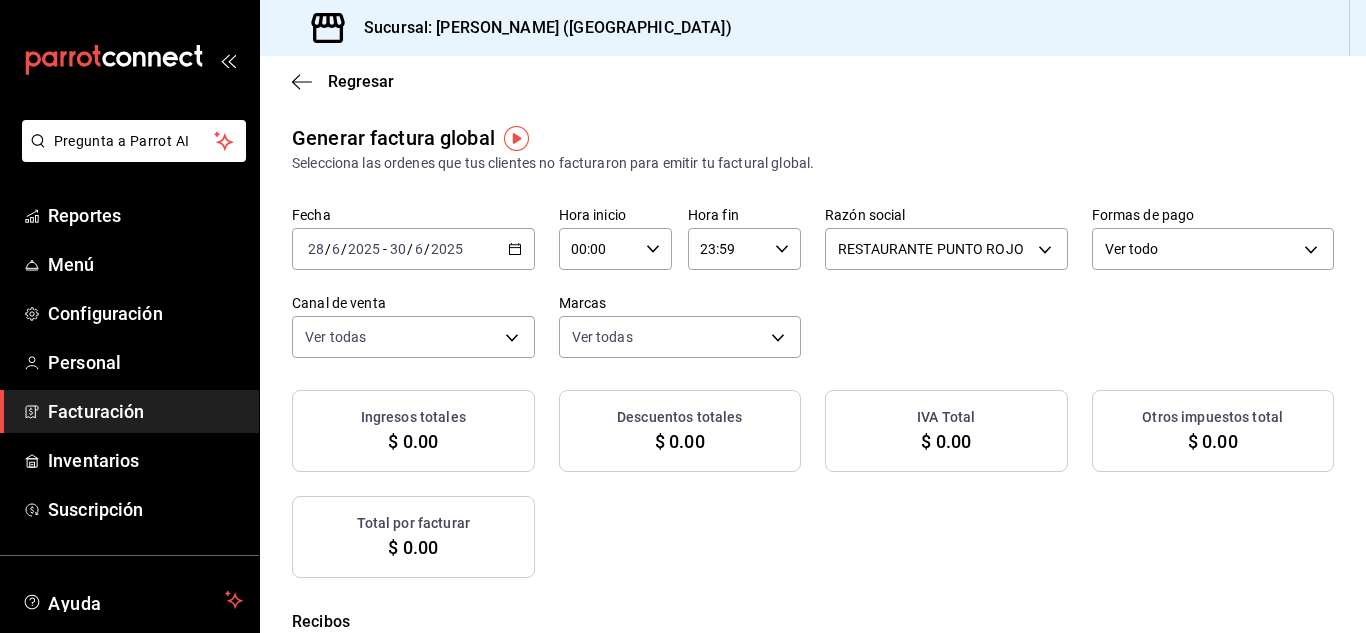 checkbox on "true" 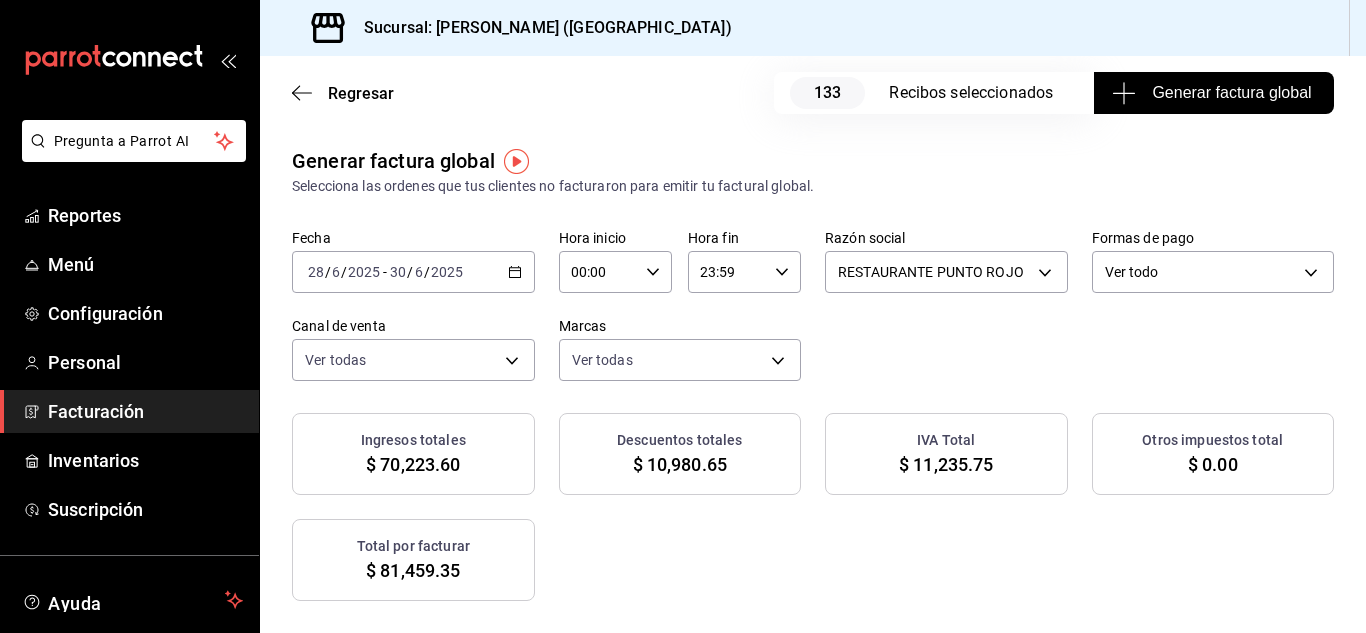 click on "Generar factura global" at bounding box center (1213, 93) 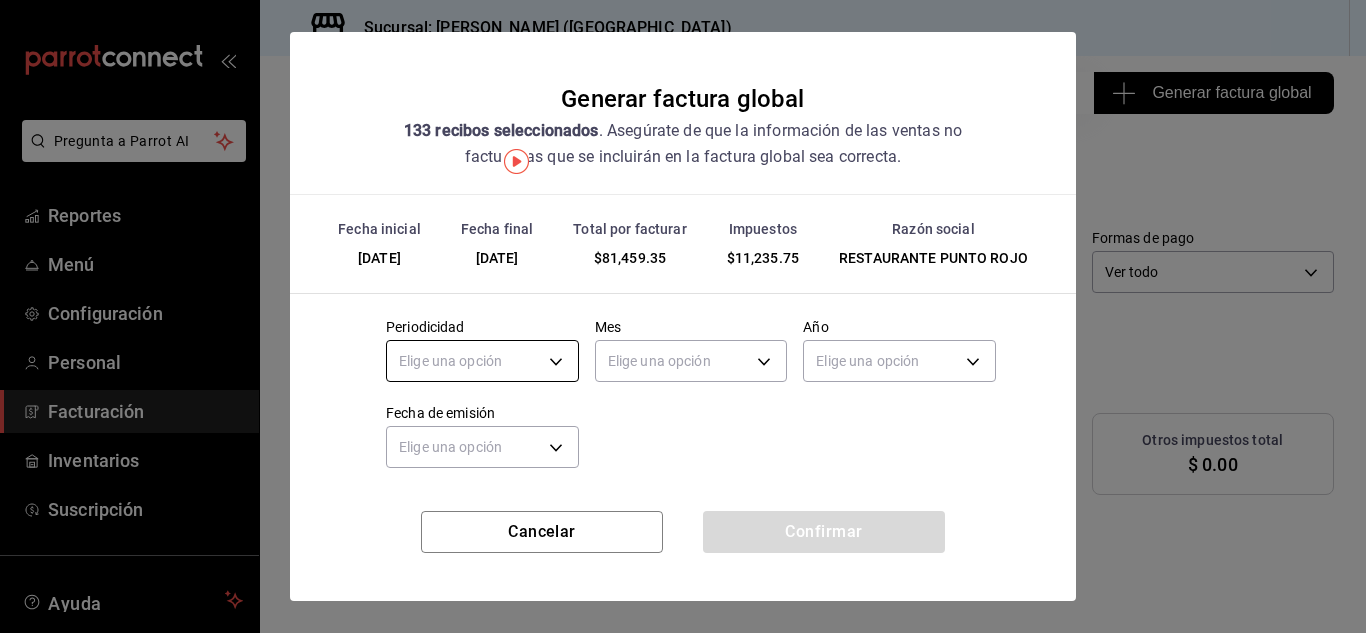 click on "Pregunta a Parrot AI Reportes   Menú   Configuración   Personal   Facturación   Inventarios   Suscripción   Ayuda Recomienda Parrot   [PERSON_NAME]   Sugerir nueva función   Sucursal: Nikkori ([GEOGRAPHIC_DATA]) Regresar 133 Recibos seleccionados Generar factura global Generar factura global Selecciona las ordenes que tus clientes no facturaron para emitir tu factural global. Fecha [DATE] [DATE] - [DATE] [DATE] Hora inicio 00:00 Hora inicio Hora fin 23:59 Hora fin Razón social RESTAURANTE PUNTO ROJO 5749a84e-6d60-4c90-92c5-fe83de78c063 Formas de pago Ver todo ALL Canal de venta Ver todas PARROT,UBER_EATS,RAPPI,DIDI_FOOD,ONLINE Marcas Ver todas 985a5b61-14d9-43ab-b2aa-55677bfd4284 Ingresos totales $ 70,223.60 Descuentos totales $ 10,980.65 IVA Total $ 11,235.75 Otros impuestos total $ 0.00 Total por facturar $ 81,459.35 Recibos Quita la selección a los recibos que no quieras incluir. Recuerda que sólo puedes generar facturas globales de hasta 1,000 recibos cada una. Fecha # de recibo IVA" at bounding box center (683, 316) 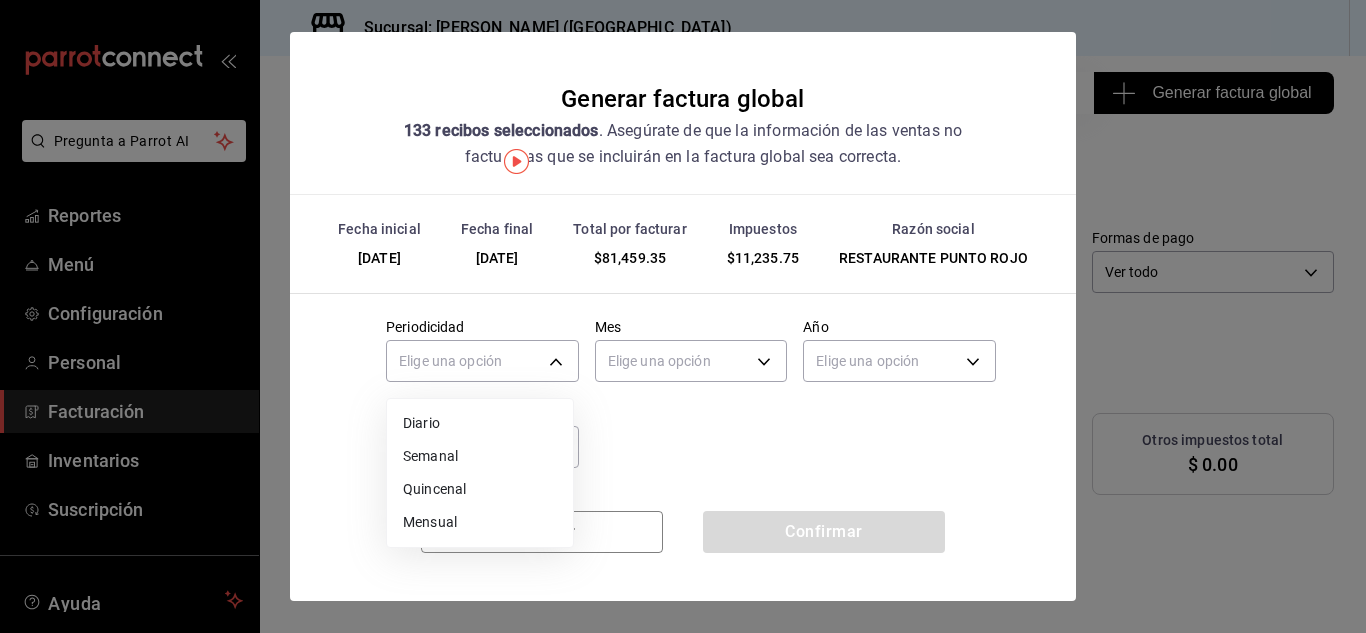 click on "Diario" at bounding box center [480, 423] 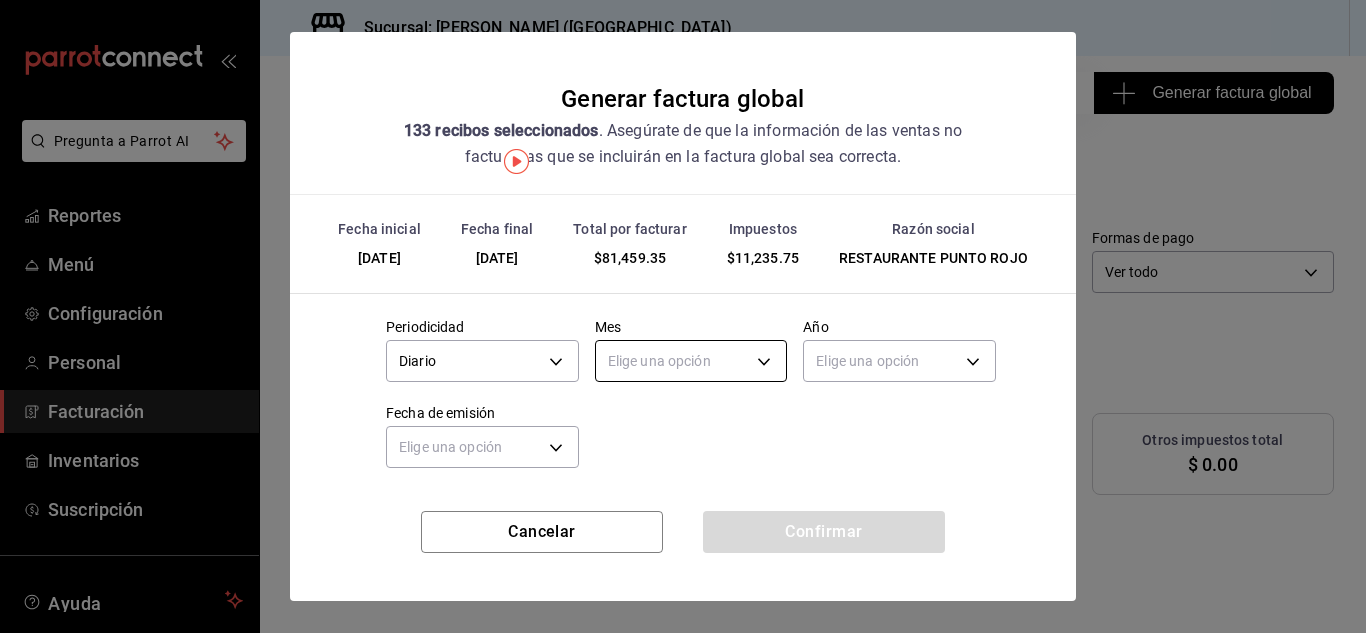 click on "Pregunta a Parrot AI Reportes   Menú   Configuración   Personal   Facturación   Inventarios   Suscripción   Ayuda Recomienda Parrot   [PERSON_NAME]   Sugerir nueva función   Sucursal: Nikkori ([GEOGRAPHIC_DATA]) Regresar 133 Recibos seleccionados Generar factura global Generar factura global Selecciona las ordenes que tus clientes no facturaron para emitir tu factural global. Fecha [DATE] [DATE] - [DATE] [DATE] Hora inicio 00:00 Hora inicio Hora fin 23:59 Hora fin Razón social RESTAURANTE PUNTO ROJO 5749a84e-6d60-4c90-92c5-fe83de78c063 Formas de pago Ver todo ALL Canal de venta Ver todas PARROT,UBER_EATS,RAPPI,DIDI_FOOD,ONLINE Marcas Ver todas 985a5b61-14d9-43ab-b2aa-55677bfd4284 Ingresos totales $ 70,223.60 Descuentos totales $ 10,980.65 IVA Total $ 11,235.75 Otros impuestos total $ 0.00 Total por facturar $ 81,459.35 Recibos Quita la selección a los recibos que no quieras incluir. Recuerda que sólo puedes generar facturas globales de hasta 1,000 recibos cada una. Fecha # de recibo IVA" at bounding box center (683, 316) 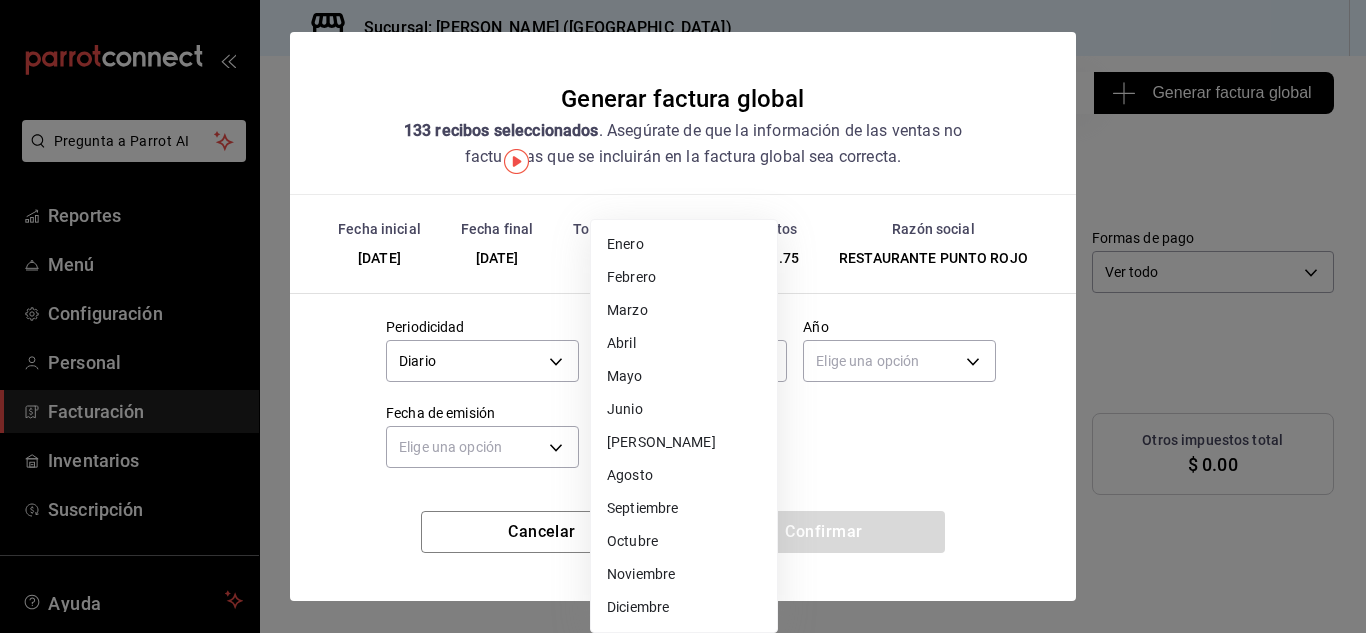 click on "Junio" at bounding box center (684, 409) 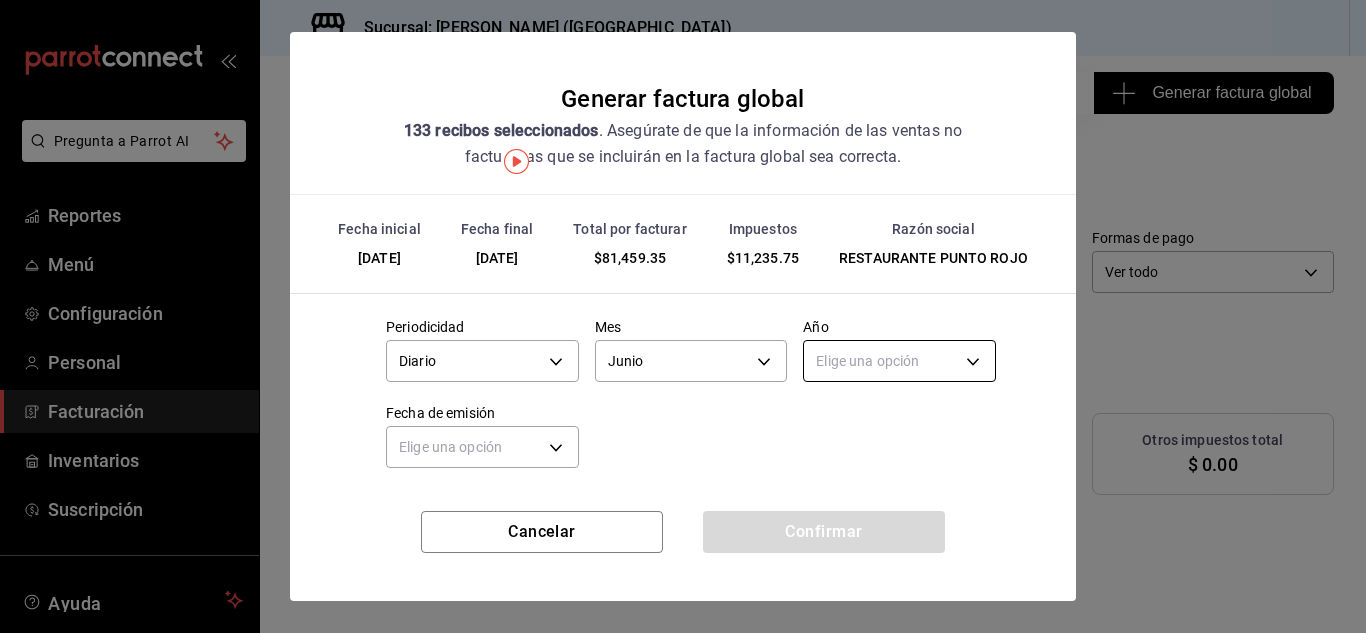 click on "Pregunta a Parrot AI Reportes   Menú   Configuración   Personal   Facturación   Inventarios   Suscripción   Ayuda Recomienda Parrot   [PERSON_NAME]   Sugerir nueva función   Sucursal: Nikkori ([GEOGRAPHIC_DATA]) Regresar 133 Recibos seleccionados Generar factura global Generar factura global Selecciona las ordenes que tus clientes no facturaron para emitir tu factural global. Fecha [DATE] [DATE] - [DATE] [DATE] Hora inicio 00:00 Hora inicio Hora fin 23:59 Hora fin Razón social RESTAURANTE PUNTO ROJO 5749a84e-6d60-4c90-92c5-fe83de78c063 Formas de pago Ver todo ALL Canal de venta Ver todas PARROT,UBER_EATS,RAPPI,DIDI_FOOD,ONLINE Marcas Ver todas 985a5b61-14d9-43ab-b2aa-55677bfd4284 Ingresos totales $ 70,223.60 Descuentos totales $ 10,980.65 IVA Total $ 11,235.75 Otros impuestos total $ 0.00 Total por facturar $ 81,459.35 Recibos Quita la selección a los recibos que no quieras incluir. Recuerda que sólo puedes generar facturas globales de hasta 1,000 recibos cada una. Fecha # de recibo IVA" at bounding box center [683, 316] 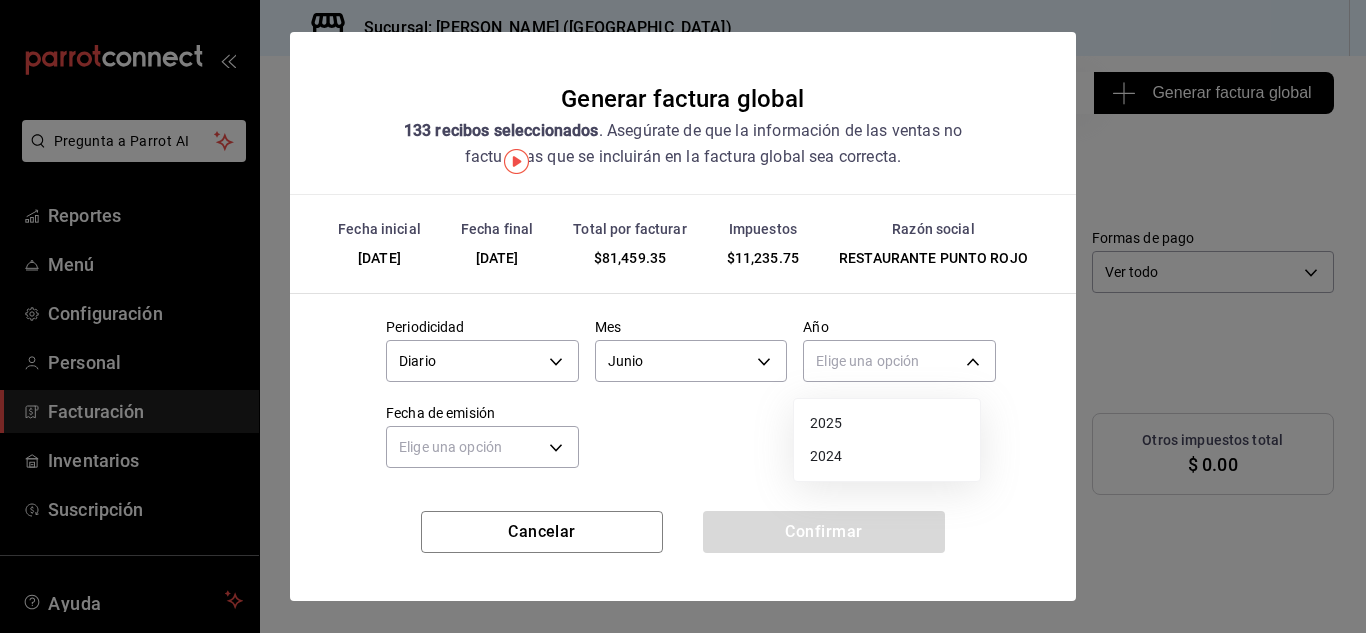 click on "2025" at bounding box center [887, 423] 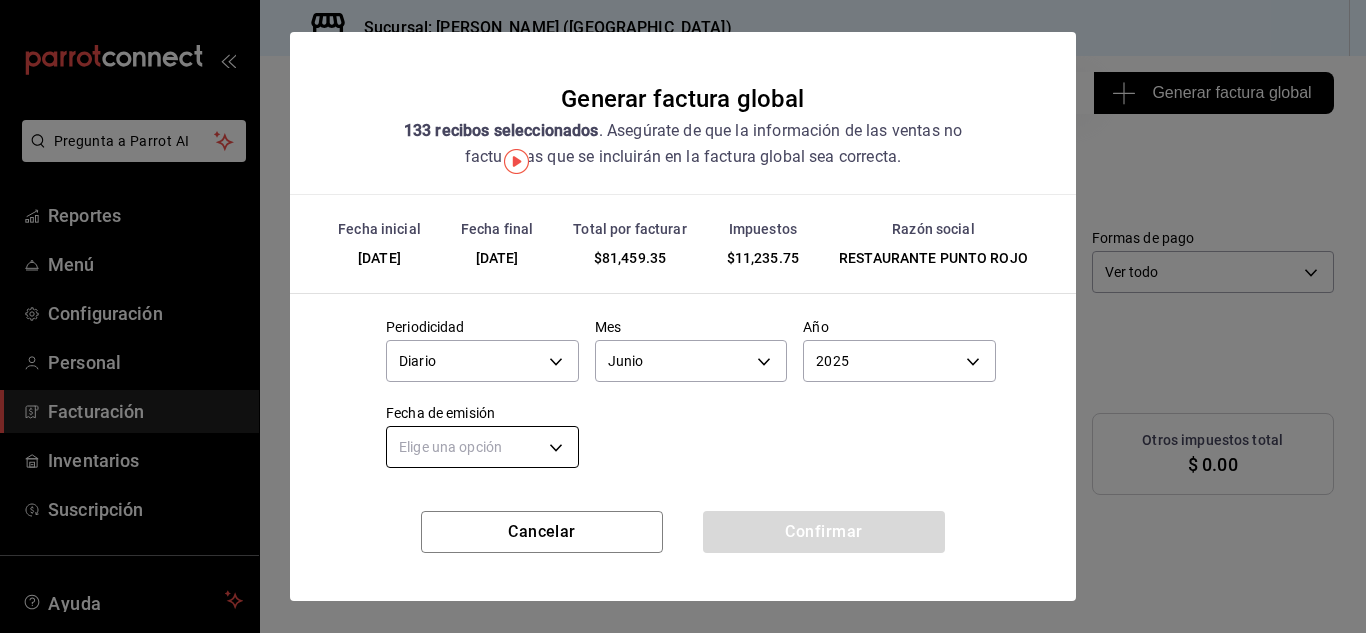 click on "Pregunta a Parrot AI Reportes   Menú   Configuración   Personal   Facturación   Inventarios   Suscripción   Ayuda Recomienda Parrot   [PERSON_NAME]   Sugerir nueva función   Sucursal: Nikkori ([GEOGRAPHIC_DATA]) Regresar 133 Recibos seleccionados Generar factura global Generar factura global Selecciona las ordenes que tus clientes no facturaron para emitir tu factural global. Fecha [DATE] [DATE] - [DATE] [DATE] Hora inicio 00:00 Hora inicio Hora fin 23:59 Hora fin Razón social RESTAURANTE PUNTO ROJO 5749a84e-6d60-4c90-92c5-fe83de78c063 Formas de pago Ver todo ALL Canal de venta Ver todas PARROT,UBER_EATS,RAPPI,DIDI_FOOD,ONLINE Marcas Ver todas 985a5b61-14d9-43ab-b2aa-55677bfd4284 Ingresos totales $ 70,223.60 Descuentos totales $ 10,980.65 IVA Total $ 11,235.75 Otros impuestos total $ 0.00 Total por facturar $ 81,459.35 Recibos Quita la selección a los recibos que no quieras incluir. Recuerda que sólo puedes generar facturas globales de hasta 1,000 recibos cada una. Fecha # de recibo IVA" at bounding box center (683, 316) 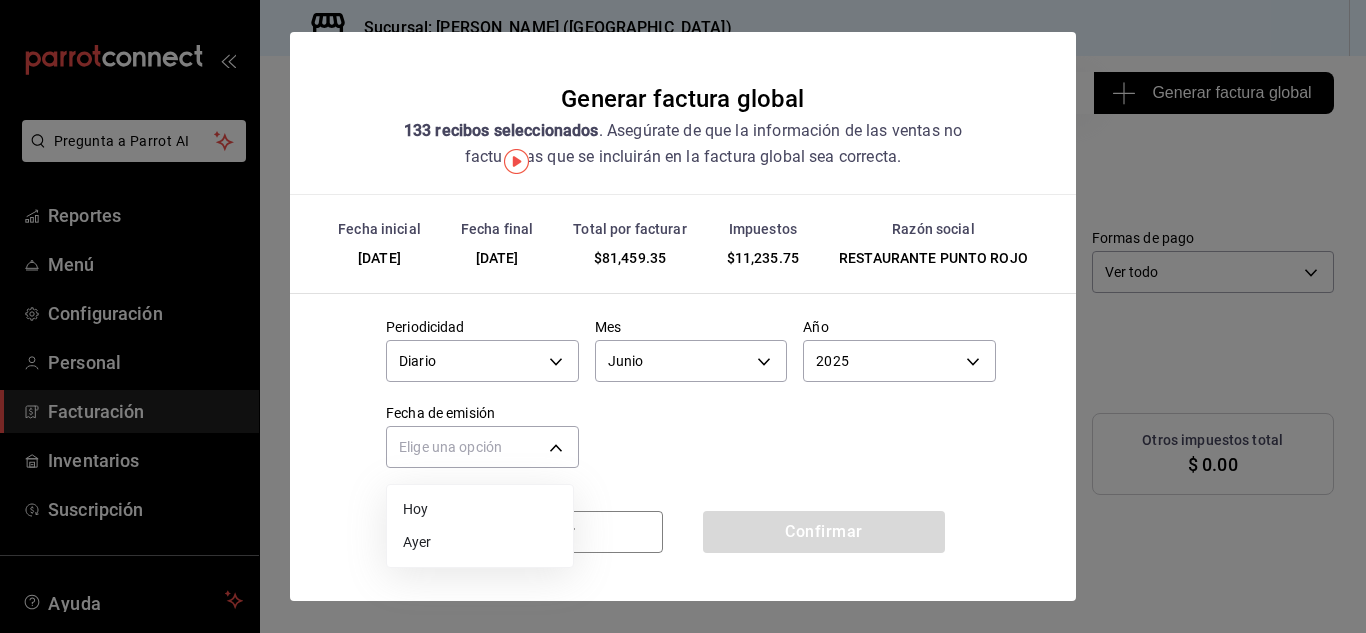 click on "Hoy" at bounding box center (480, 509) 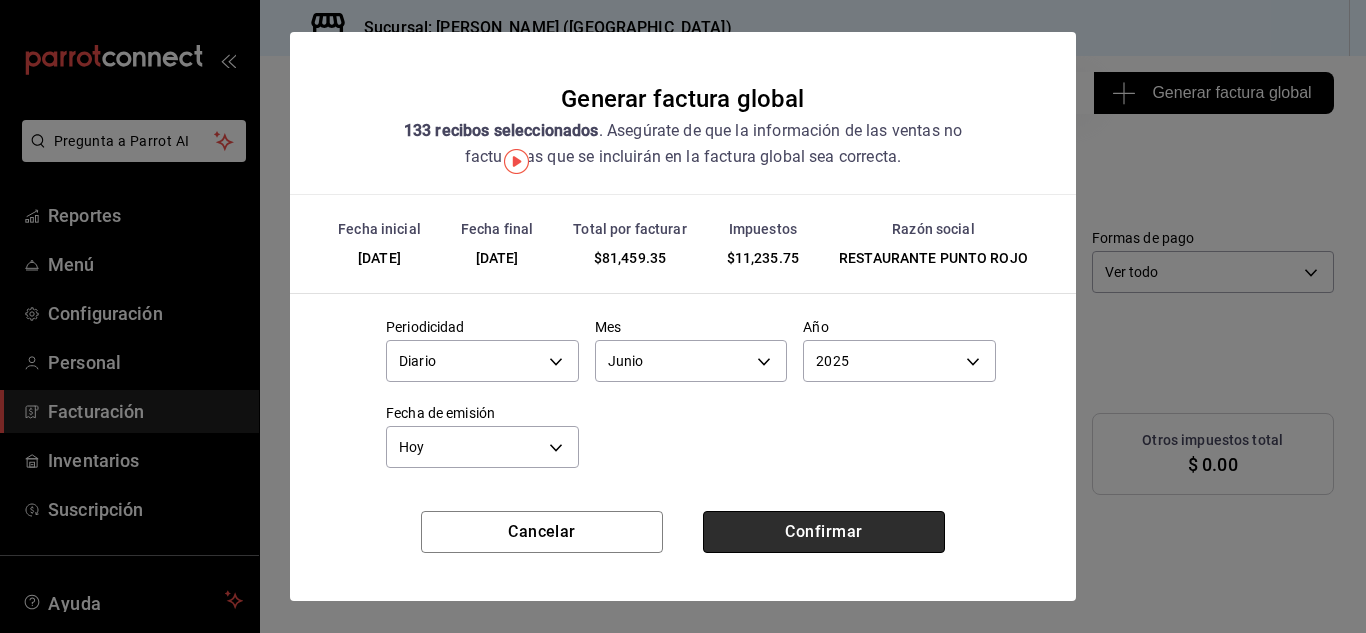 click on "Confirmar" at bounding box center (824, 532) 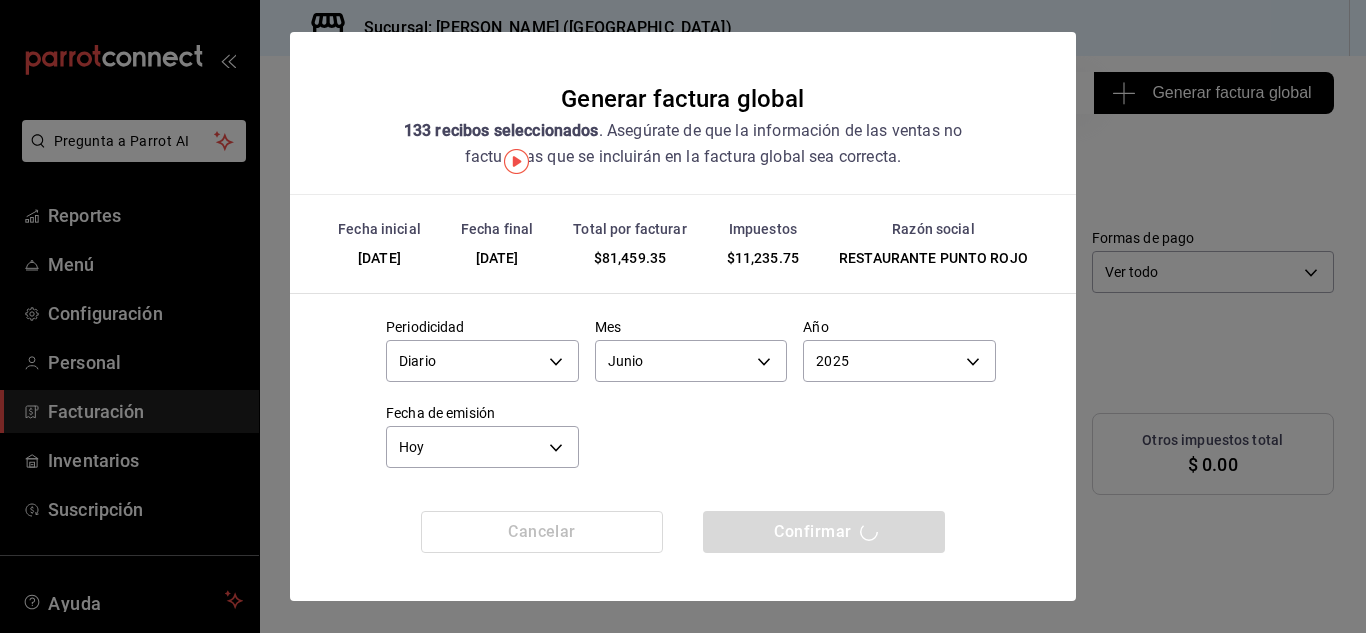 click on "Confirmar" at bounding box center [824, 532] 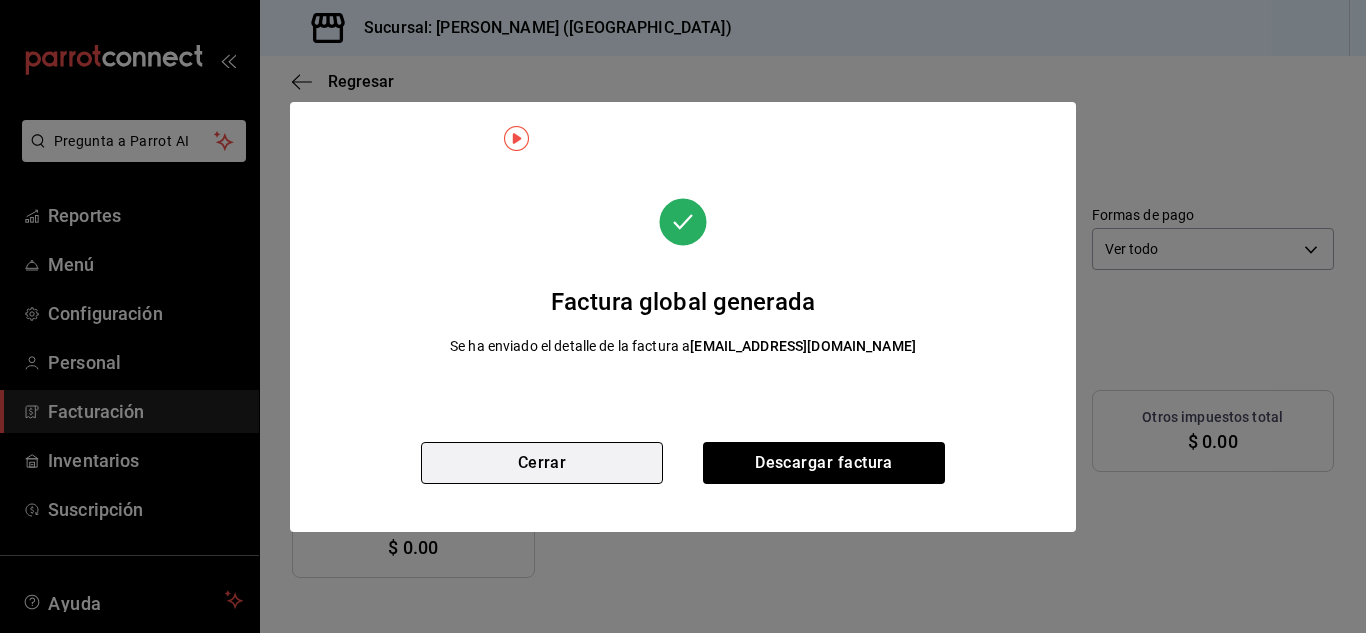 click on "Cerrar" at bounding box center [542, 463] 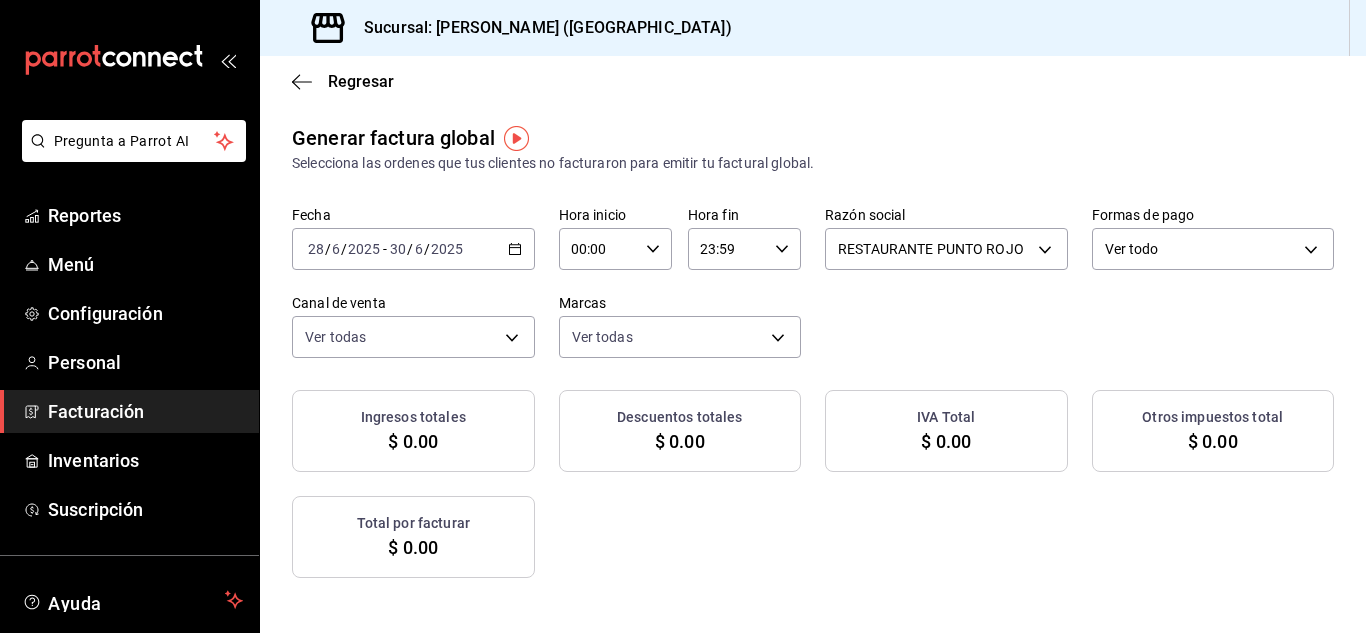 click 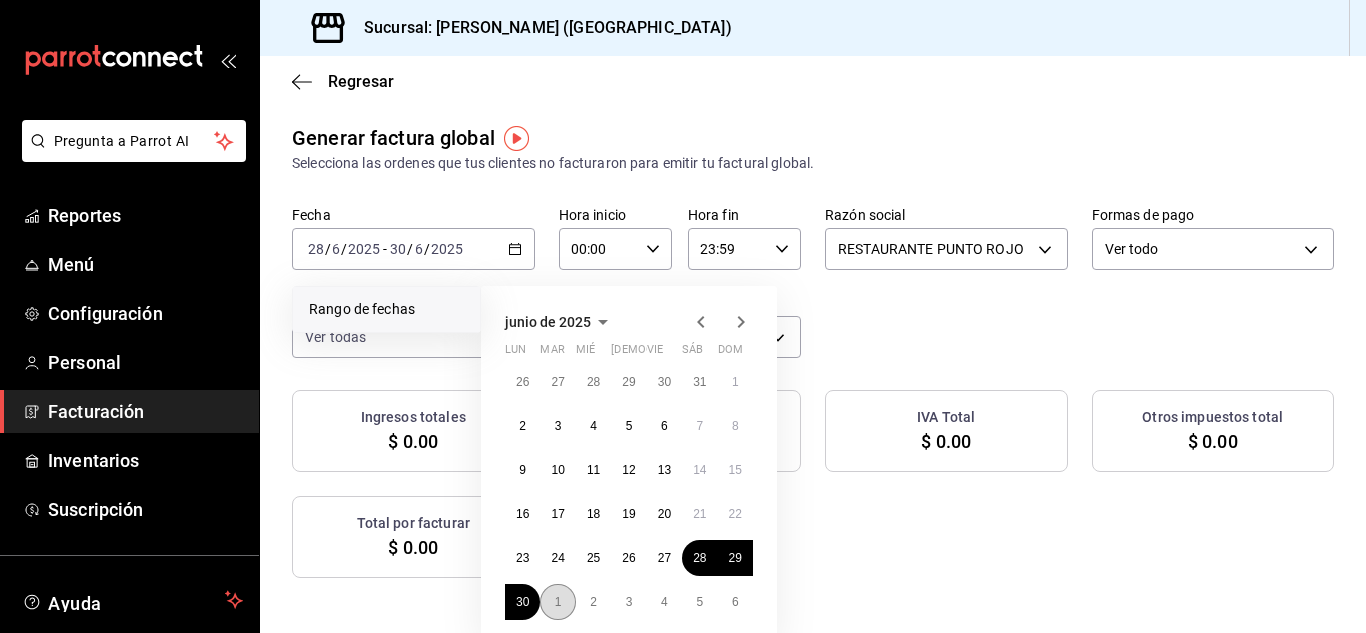 click on "1" at bounding box center (557, 602) 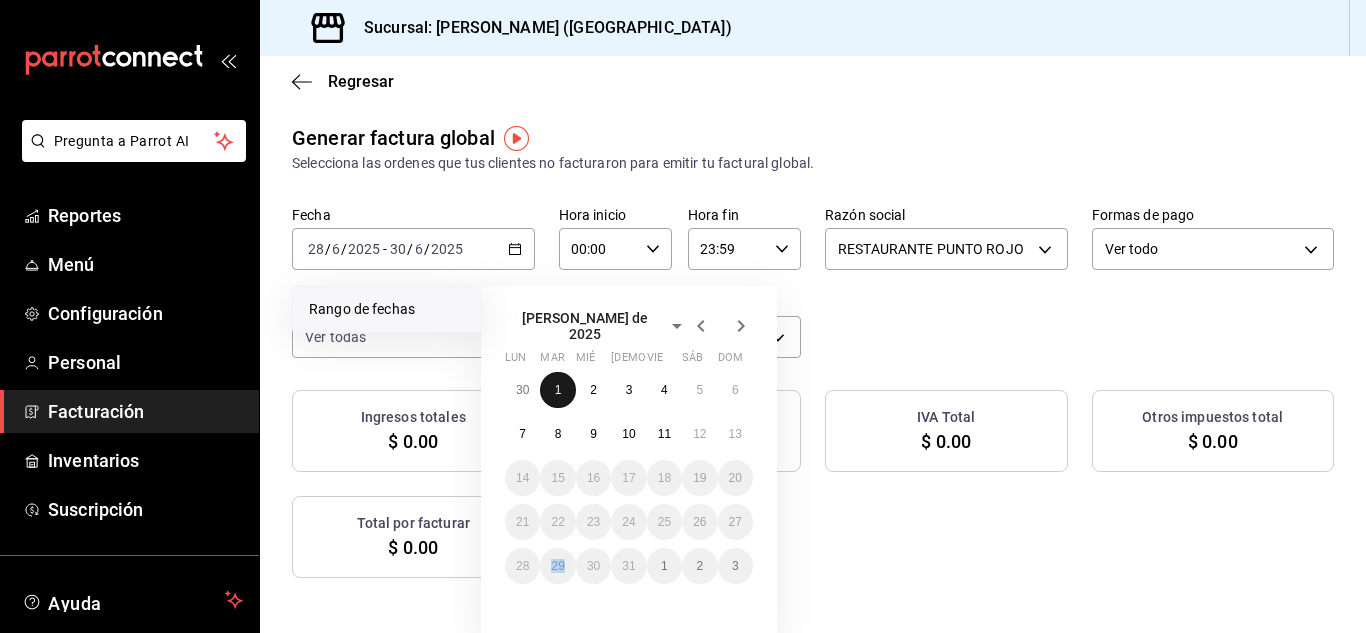 click on "1" at bounding box center (558, 390) 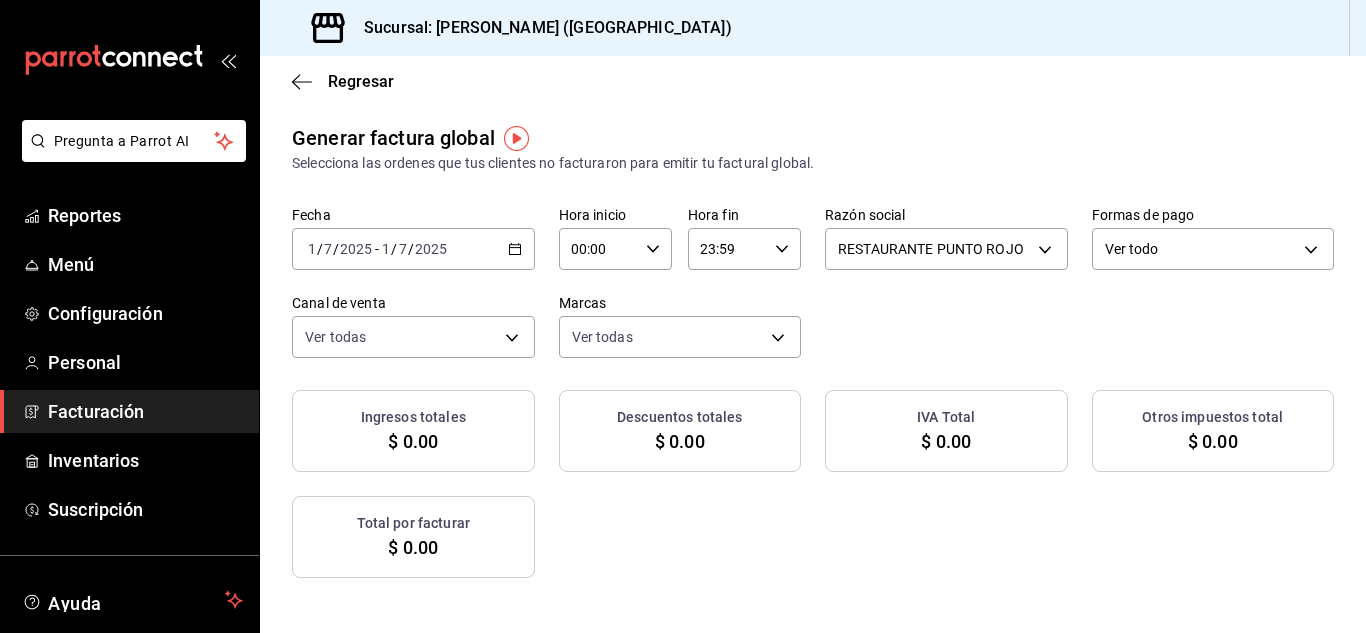click 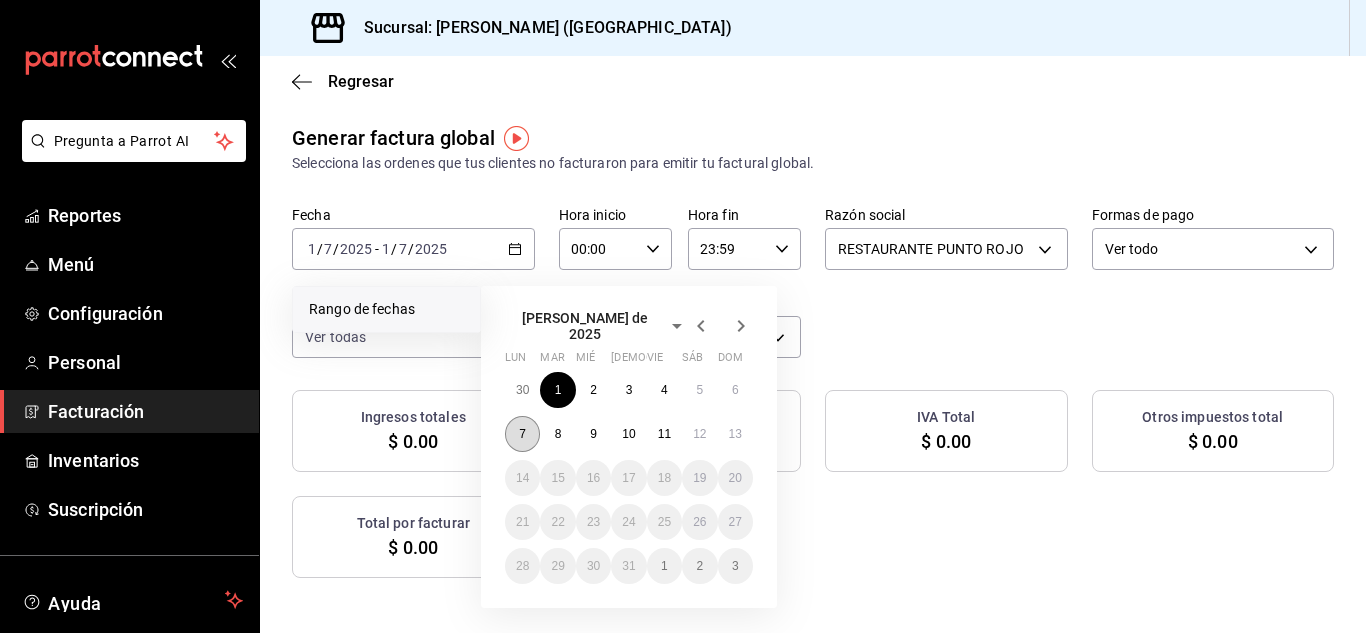 click on "7" at bounding box center (522, 434) 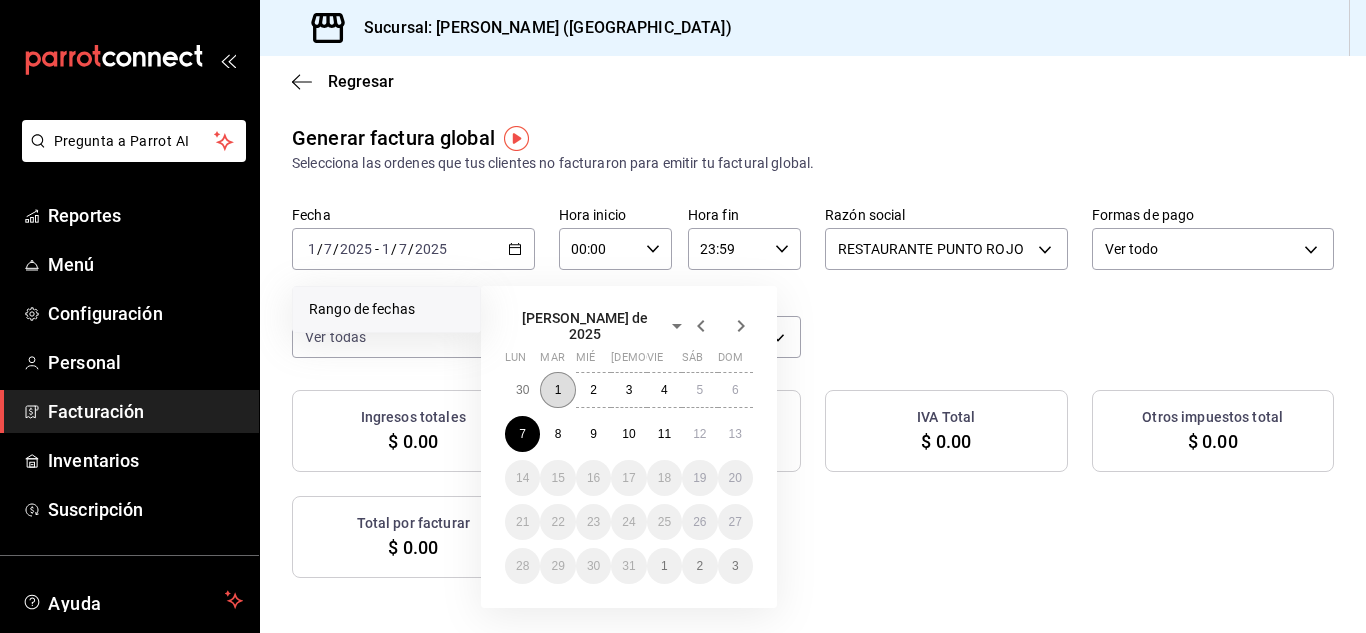 click on "1" at bounding box center [557, 390] 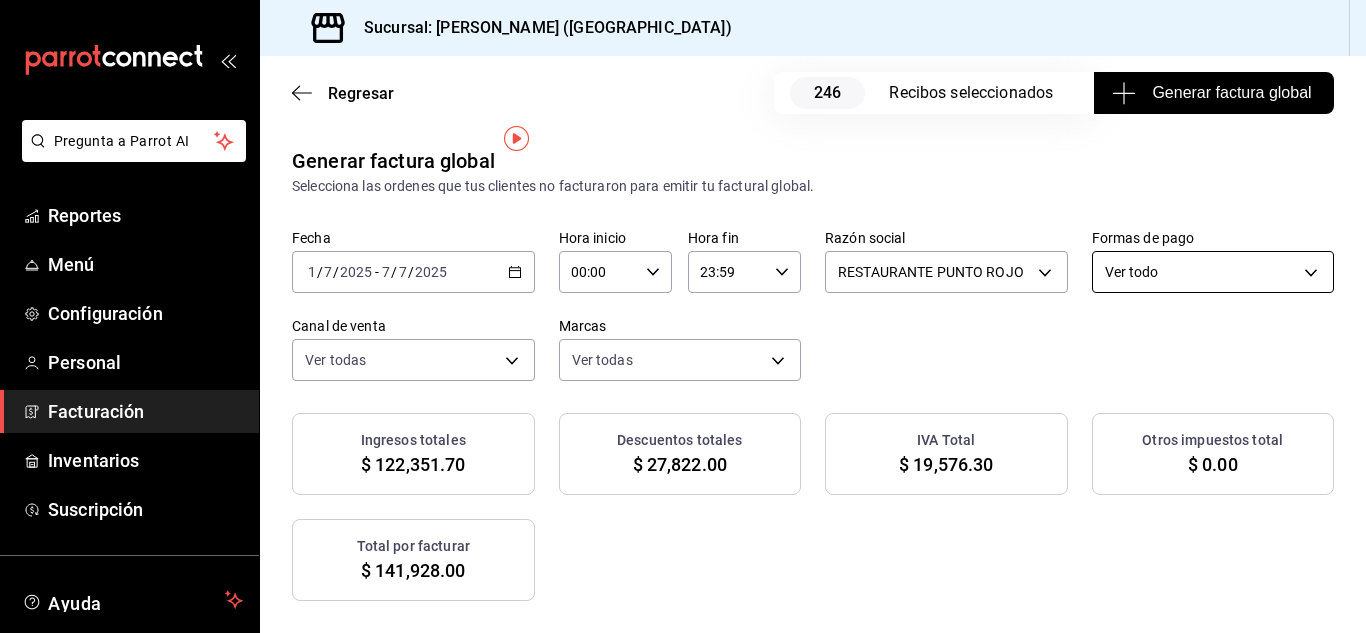 click on "[DATE] [DATE] - [DATE] [DATE]" at bounding box center [413, 272] 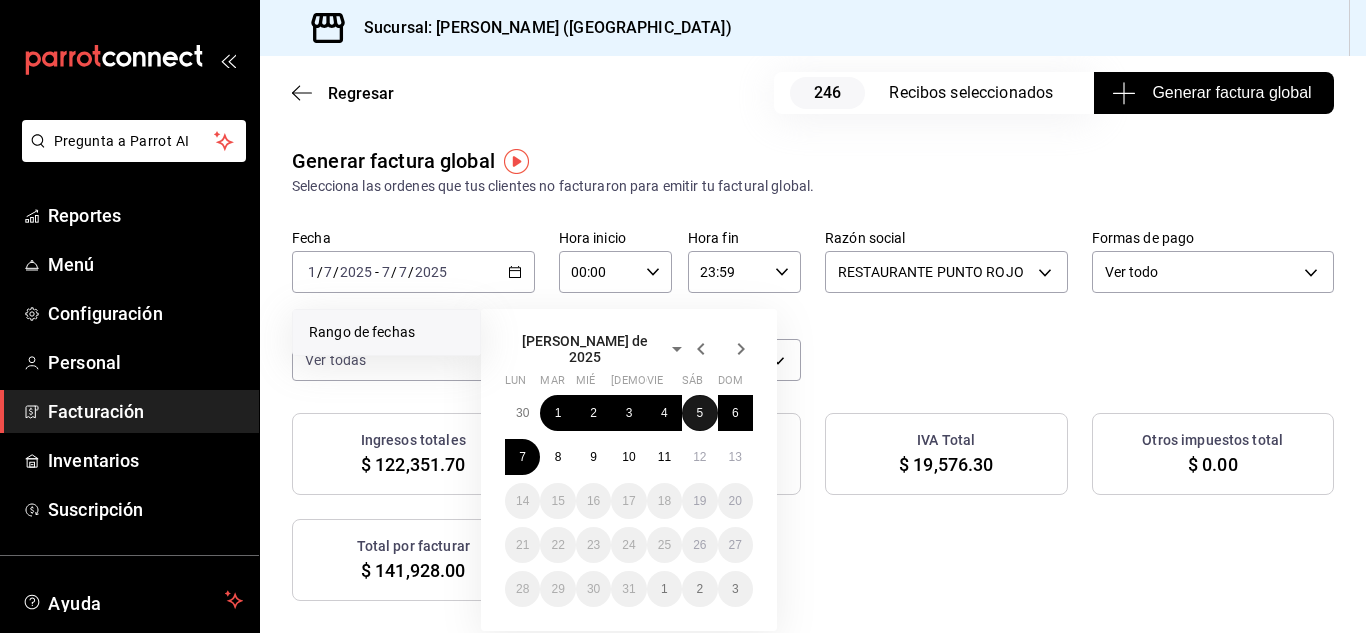 click on "5" at bounding box center [699, 413] 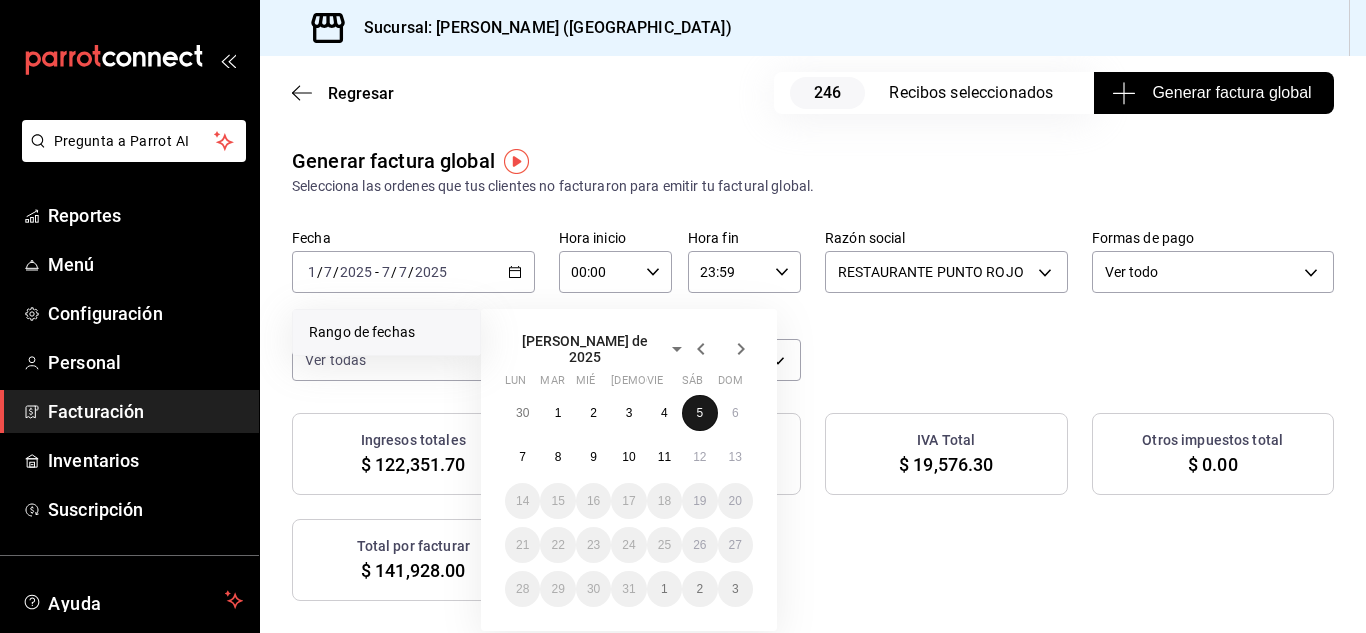 click on "5" at bounding box center [699, 413] 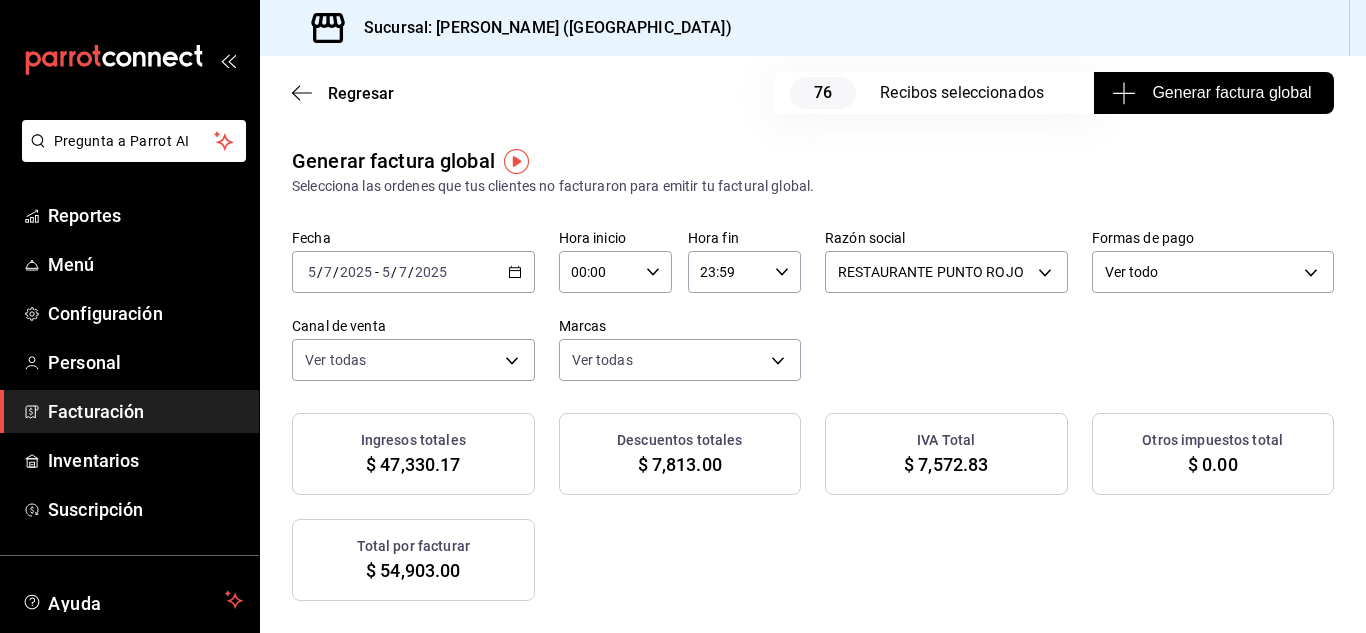 click 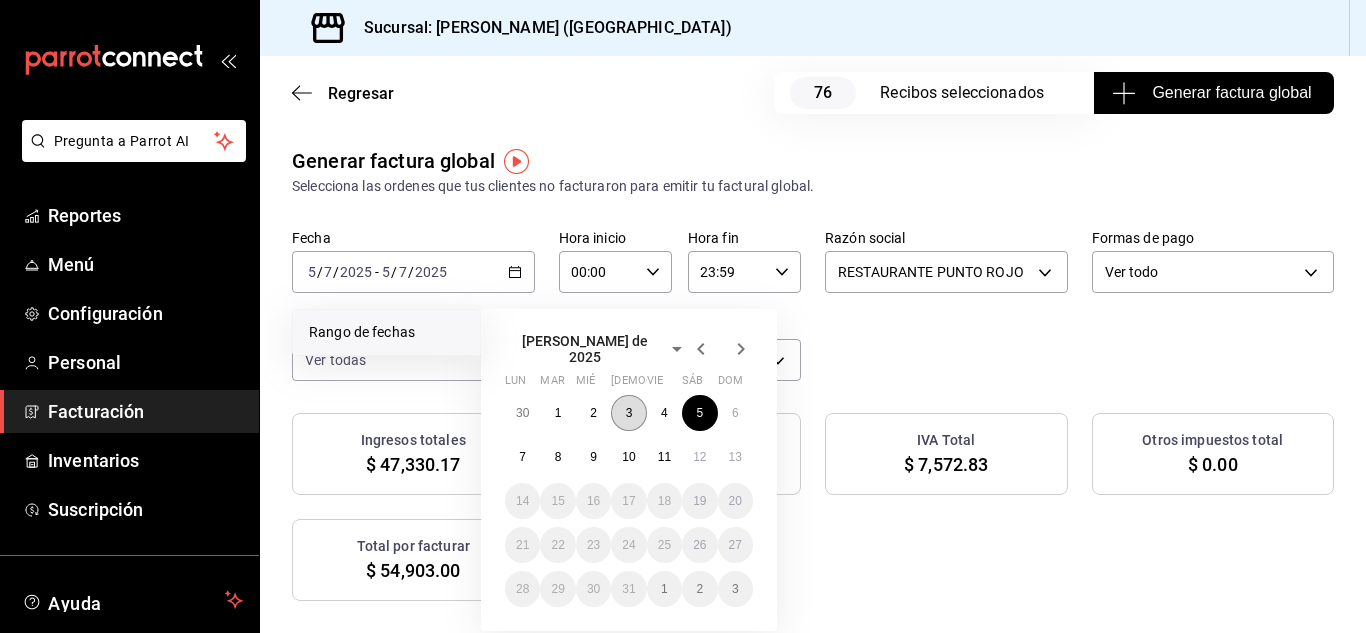 click on "3" at bounding box center (629, 413) 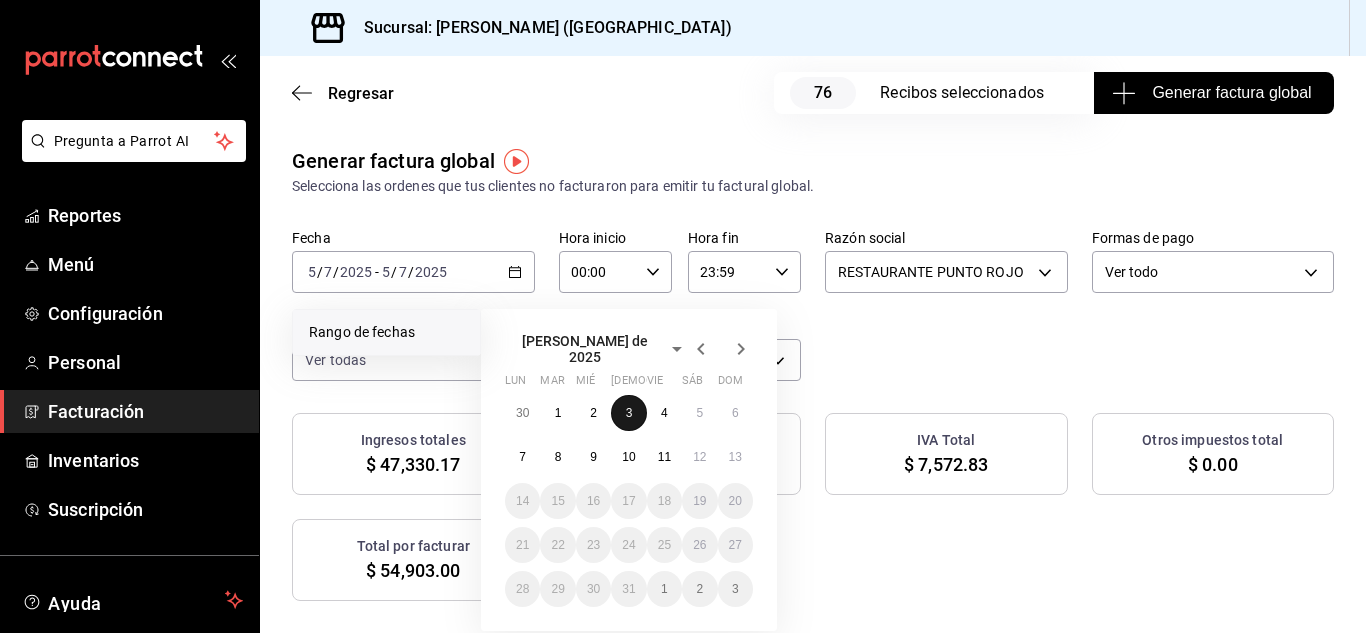 click on "3" at bounding box center [629, 413] 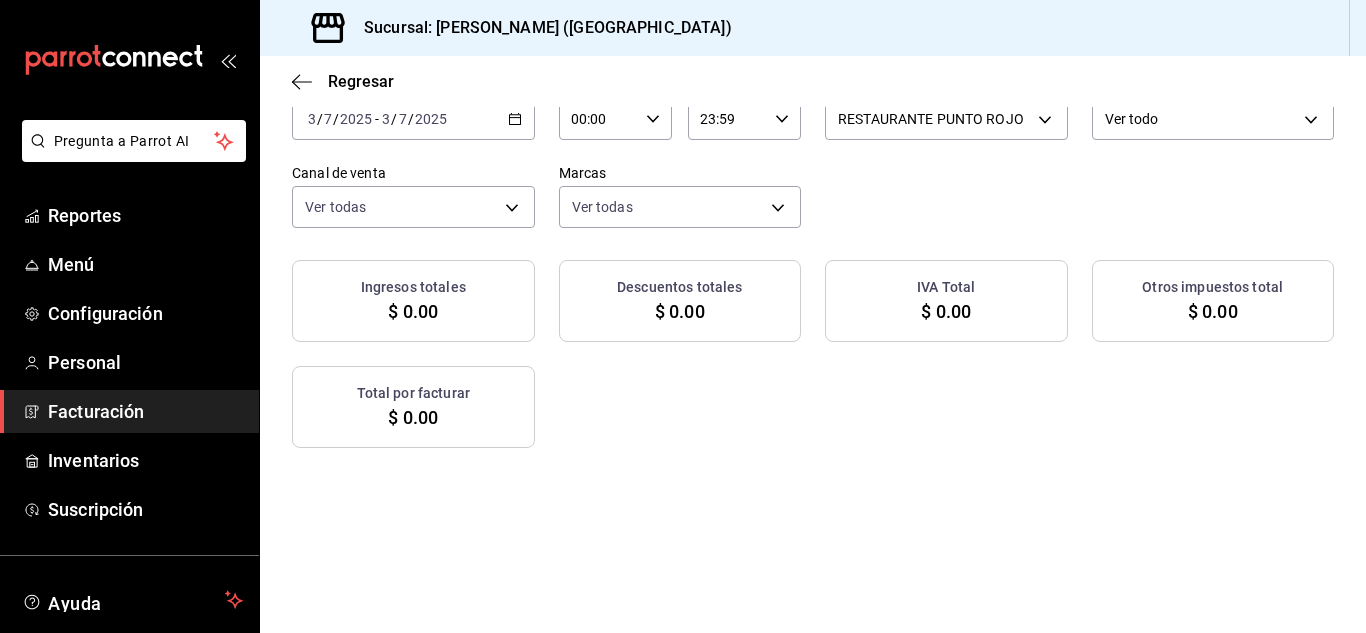 scroll, scrollTop: 116, scrollLeft: 0, axis: vertical 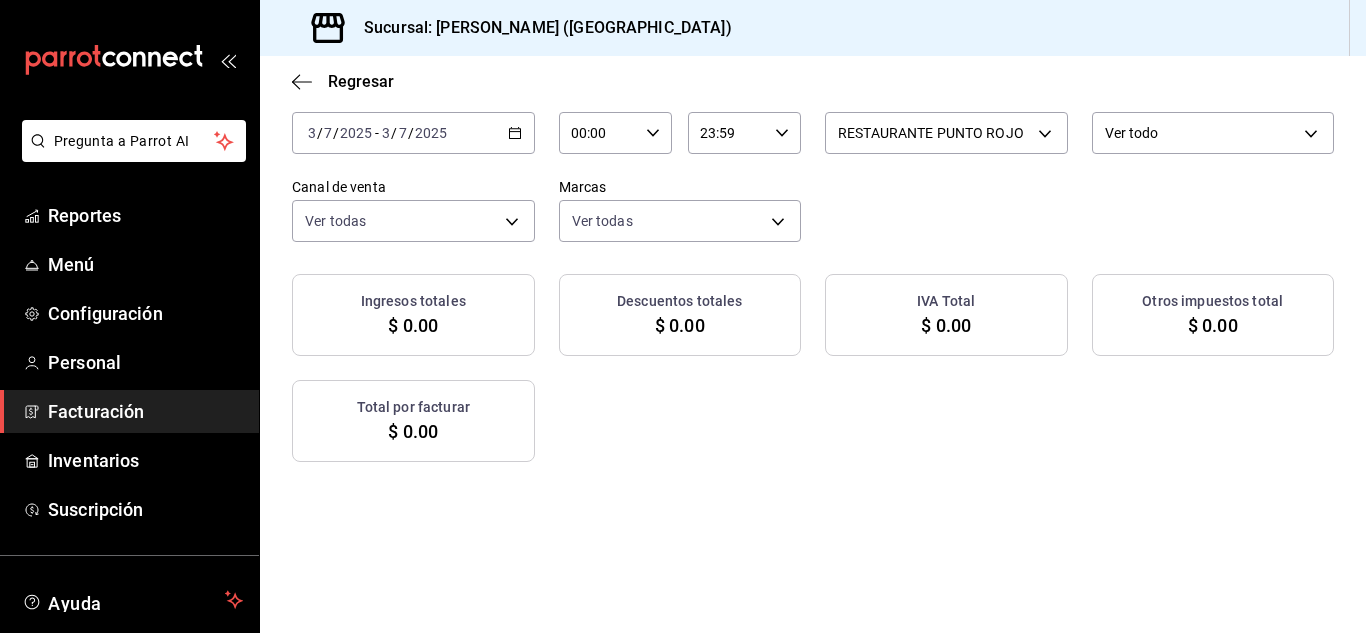 click 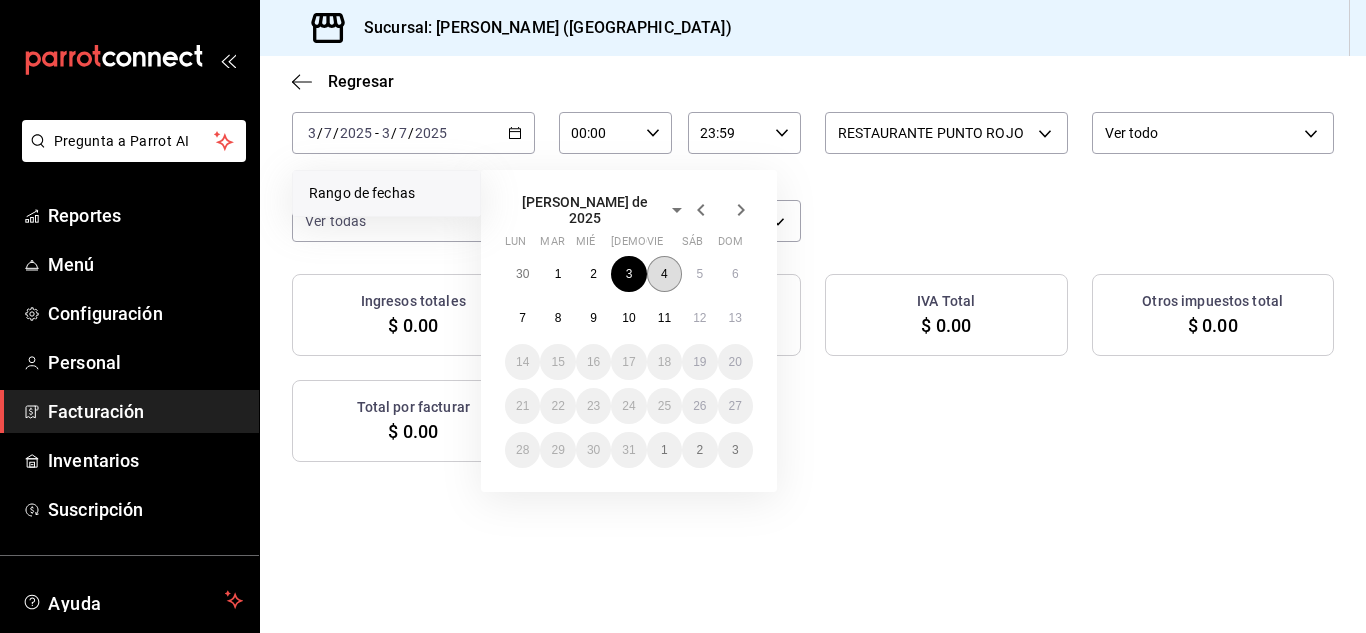 click on "4" at bounding box center [664, 274] 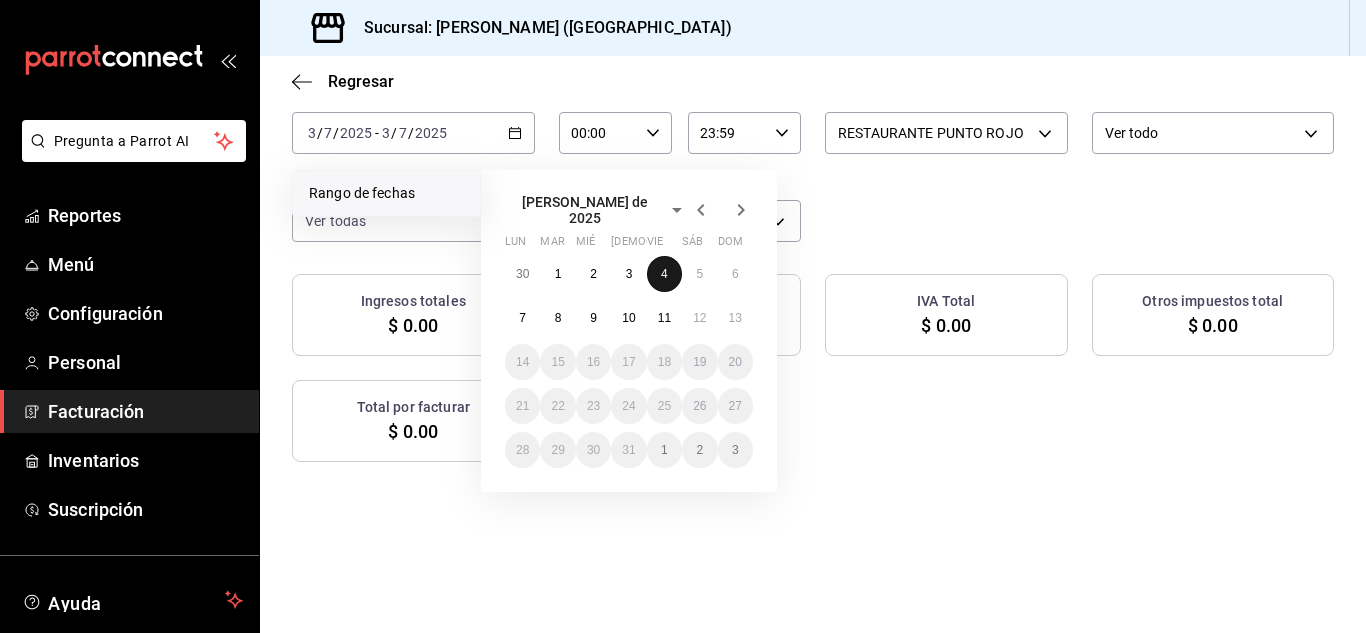 click on "4" at bounding box center [664, 274] 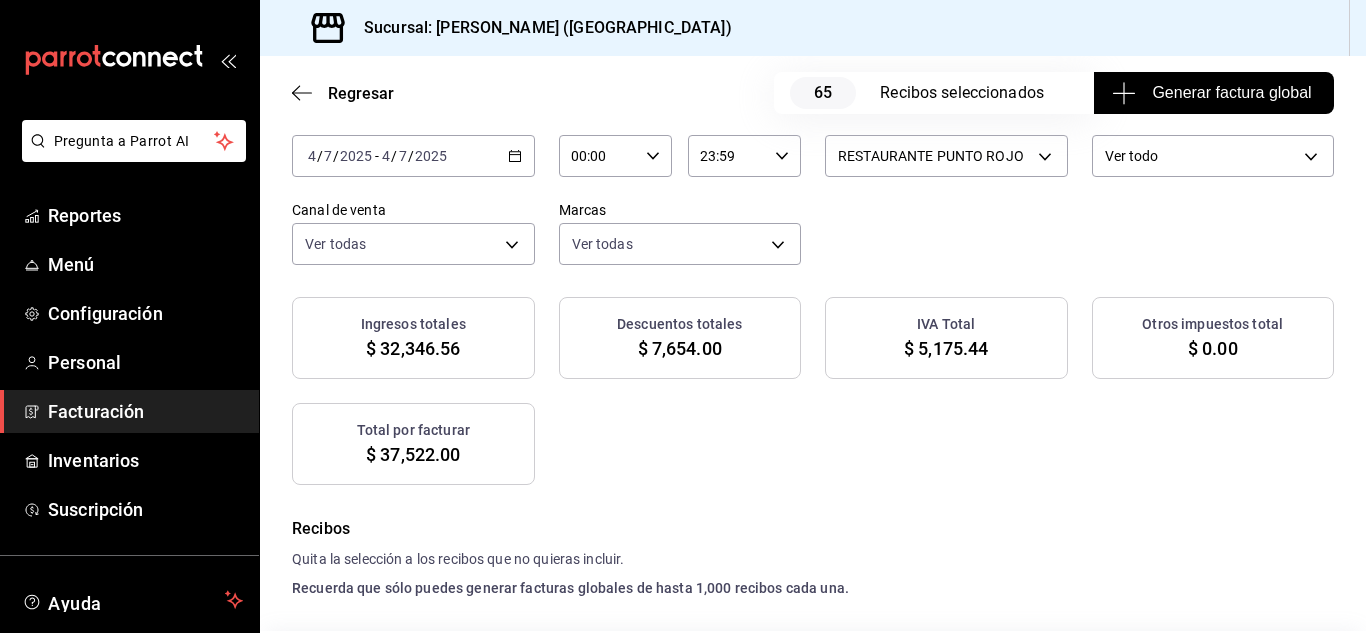 scroll, scrollTop: 139, scrollLeft: 0, axis: vertical 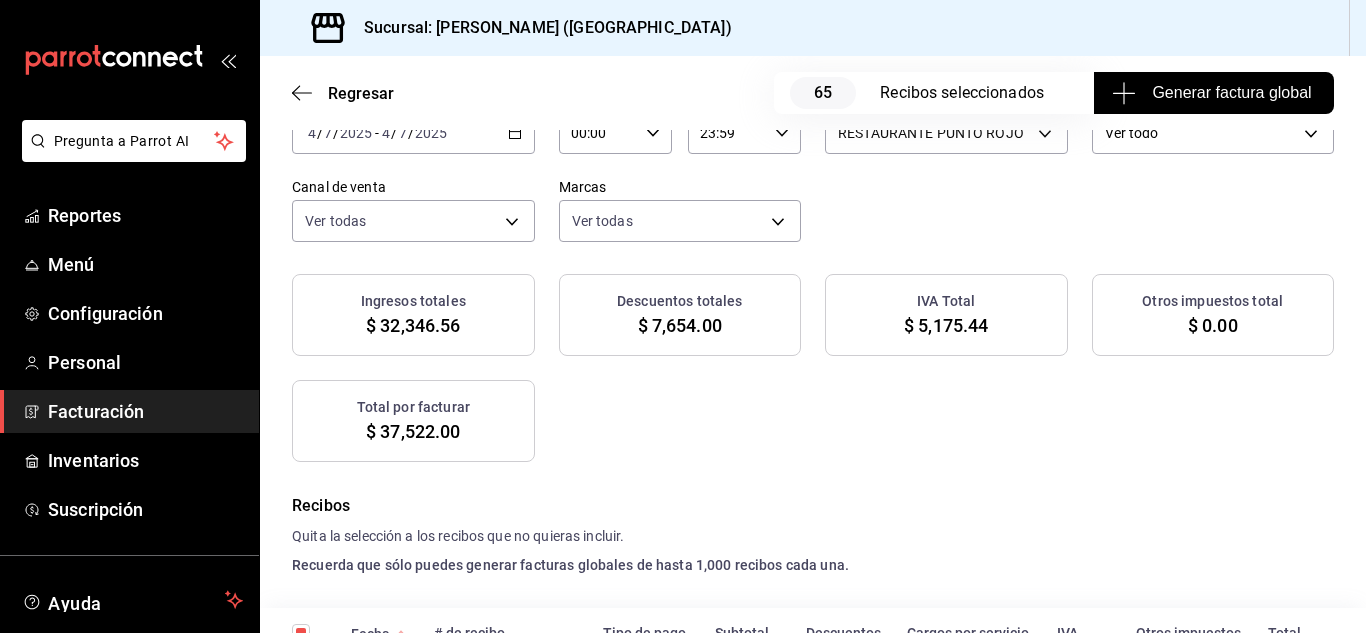 click on "Generar factura global" at bounding box center (1214, 93) 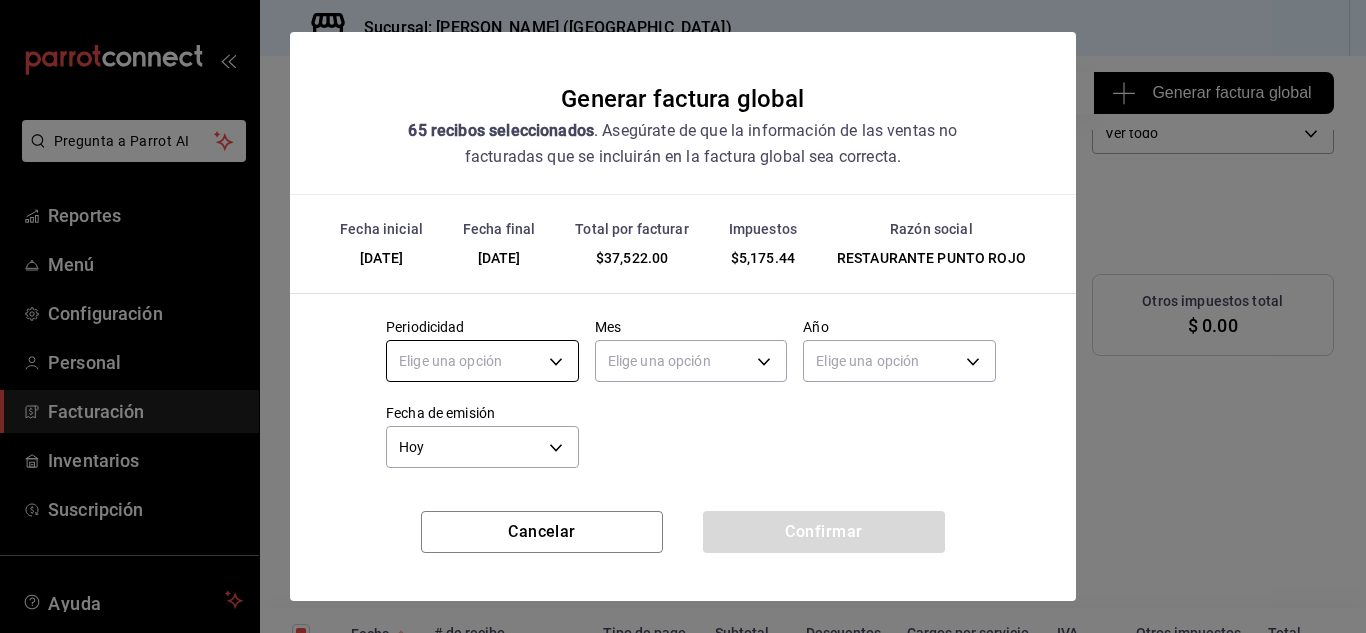 click on "Pregunta a Parrot AI Reportes   Menú   Configuración   Personal   Facturación   Inventarios   Suscripción   Ayuda Recomienda Parrot   [PERSON_NAME]   Sugerir nueva función   Sucursal: Nikkori ([GEOGRAPHIC_DATA]) Regresar 65 Recibos seleccionados Generar factura global Generar factura global Selecciona las ordenes que tus clientes no facturaron para emitir tu factural global. Fecha [DATE] [DATE] - [DATE] [DATE] Hora inicio 00:00 Hora inicio Hora fin 23:59 Hora fin Razón social RESTAURANTE PUNTO ROJO 5749a84e-6d60-4c90-92c5-fe83de78c063 Formas de pago Ver todo ALL Canal de venta Ver todas PARROT,UBER_EATS,RAPPI,DIDI_FOOD,ONLINE Marcas Ver todas 985a5b61-14d9-43ab-b2aa-55677bfd4284 Ingresos totales $ 32,346.56 Descuentos totales $ 7,654.00 IVA Total $ 5,175.44 Otros impuestos total $ 0.00 Total por facturar $ 37,522.00 Recibos Quita la selección a los recibos que no quieras incluir. Recuerda que sólo puedes generar facturas globales de hasta 1,000 recibos cada una. Fecha # de recibo Subtotal" at bounding box center [683, 316] 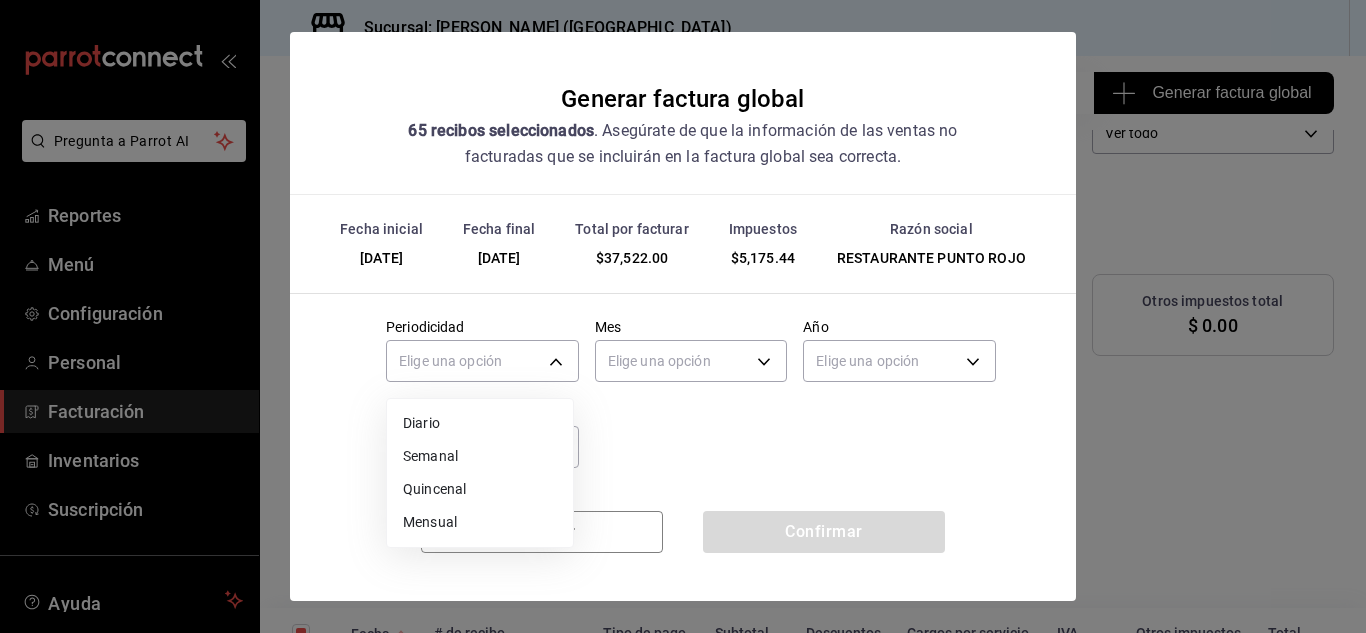 click on "Diario" at bounding box center [480, 423] 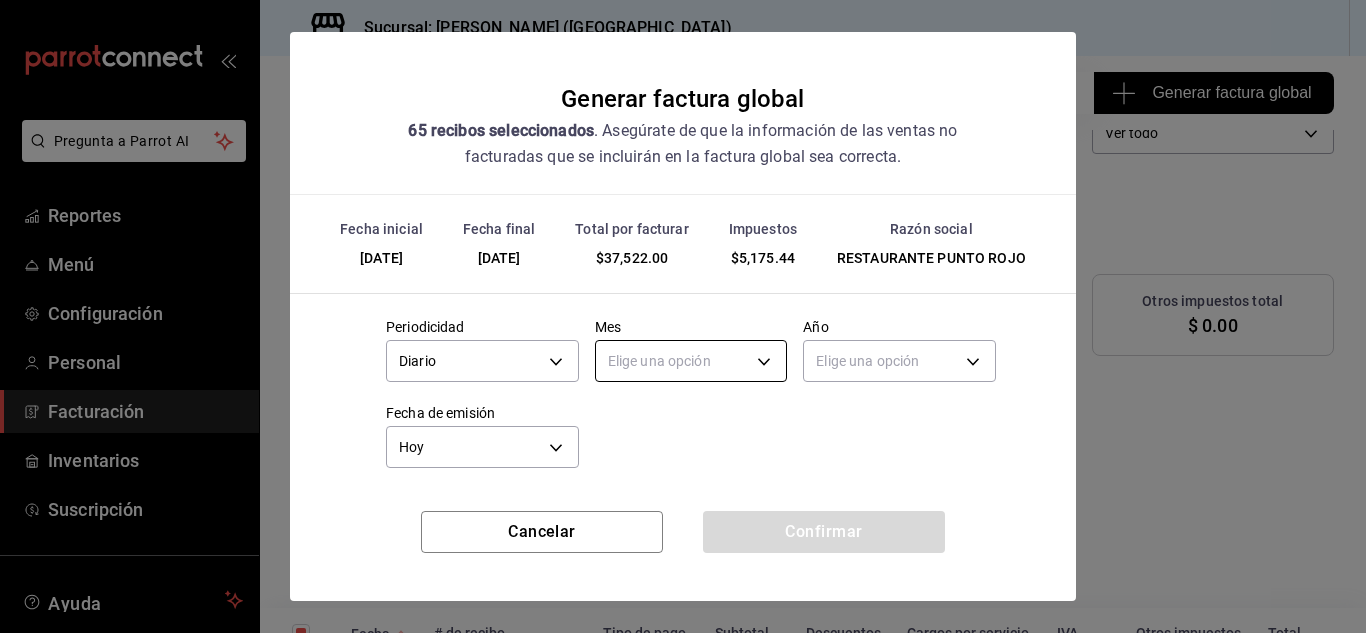 click on "Pregunta a Parrot AI Reportes   Menú   Configuración   Personal   Facturación   Inventarios   Suscripción   Ayuda Recomienda Parrot   [PERSON_NAME]   Sugerir nueva función   Sucursal: Nikkori ([GEOGRAPHIC_DATA]) Regresar 65 Recibos seleccionados Generar factura global Generar factura global Selecciona las ordenes que tus clientes no facturaron para emitir tu factural global. Fecha [DATE] [DATE] - [DATE] [DATE] Hora inicio 00:00 Hora inicio Hora fin 23:59 Hora fin Razón social RESTAURANTE PUNTO ROJO 5749a84e-6d60-4c90-92c5-fe83de78c063 Formas de pago Ver todo ALL Canal de venta Ver todas PARROT,UBER_EATS,RAPPI,DIDI_FOOD,ONLINE Marcas Ver todas 985a5b61-14d9-43ab-b2aa-55677bfd4284 Ingresos totales $ 32,346.56 Descuentos totales $ 7,654.00 IVA Total $ 5,175.44 Otros impuestos total $ 0.00 Total por facturar $ 37,522.00 Recibos Quita la selección a los recibos que no quieras incluir. Recuerda que sólo puedes generar facturas globales de hasta 1,000 recibos cada una. Fecha # de recibo Subtotal" at bounding box center (683, 316) 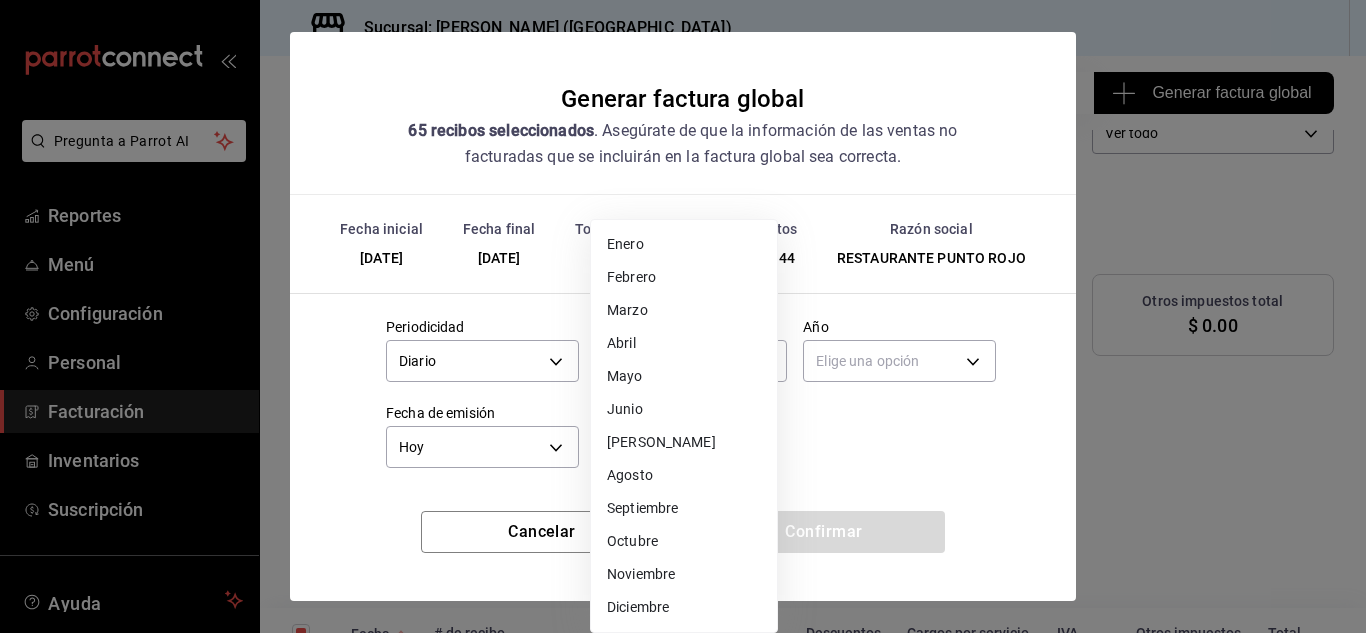 click on "Junio" at bounding box center (684, 409) 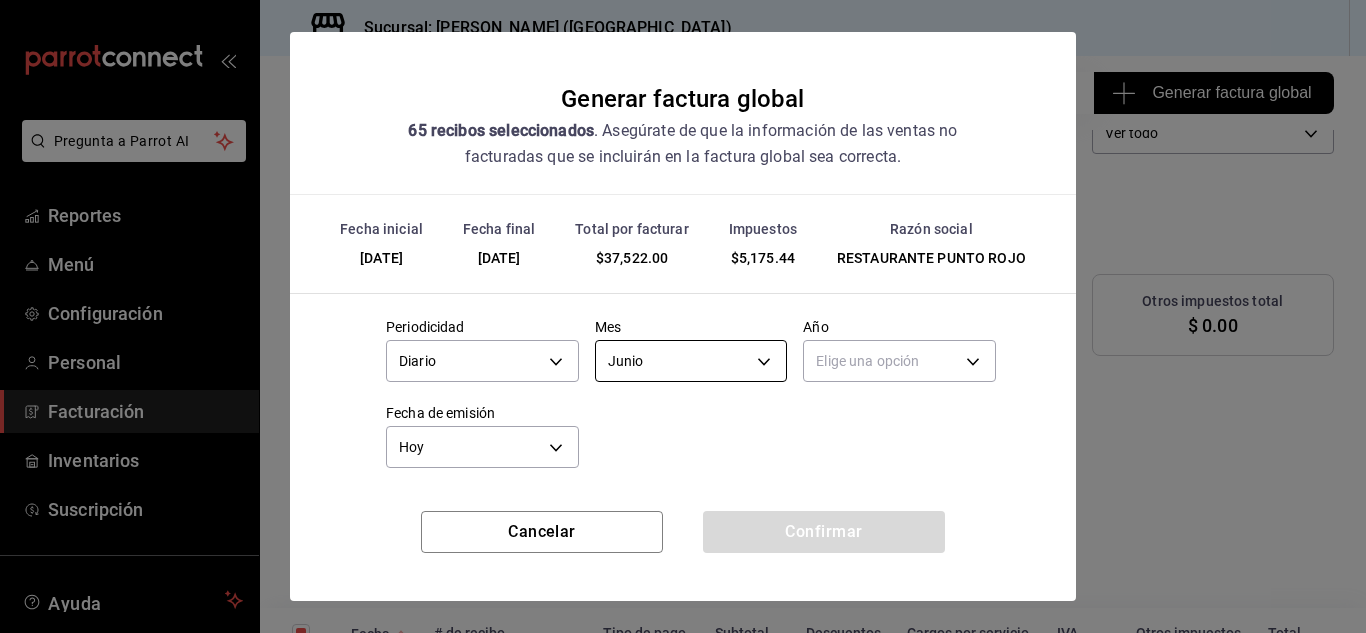click on "Pregunta a Parrot AI Reportes   Menú   Configuración   Personal   Facturación   Inventarios   Suscripción   Ayuda Recomienda Parrot   [PERSON_NAME]   Sugerir nueva función   Sucursal: Nikkori ([GEOGRAPHIC_DATA]) Regresar 65 Recibos seleccionados Generar factura global Generar factura global Selecciona las ordenes que tus clientes no facturaron para emitir tu factural global. Fecha [DATE] [DATE] - [DATE] [DATE] Hora inicio 00:00 Hora inicio Hora fin 23:59 Hora fin Razón social RESTAURANTE PUNTO ROJO 5749a84e-6d60-4c90-92c5-fe83de78c063 Formas de pago Ver todo ALL Canal de venta Ver todas PARROT,UBER_EATS,RAPPI,DIDI_FOOD,ONLINE Marcas Ver todas 985a5b61-14d9-43ab-b2aa-55677bfd4284 Ingresos totales $ 32,346.56 Descuentos totales $ 7,654.00 IVA Total $ 5,175.44 Otros impuestos total $ 0.00 Total por facturar $ 37,522.00 Recibos Quita la selección a los recibos que no quieras incluir. Recuerda que sólo puedes generar facturas globales de hasta 1,000 recibos cada una. Fecha # de recibo Subtotal" at bounding box center [683, 316] 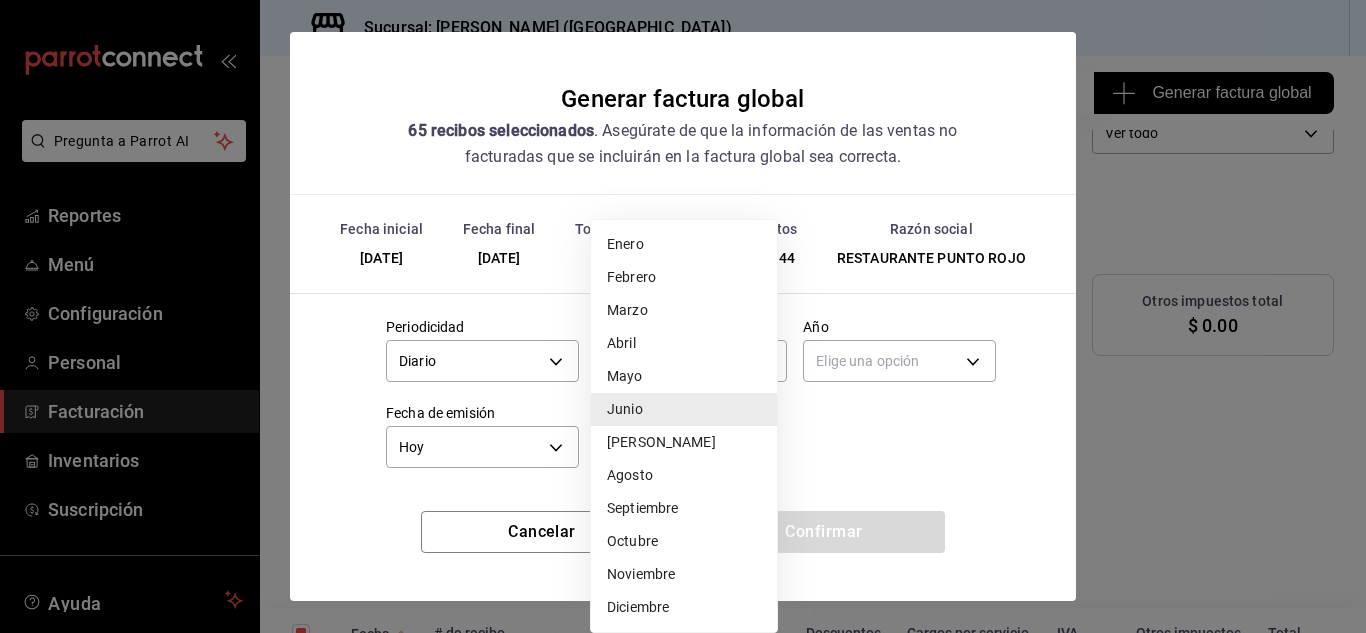 click on "[PERSON_NAME]" at bounding box center [684, 442] 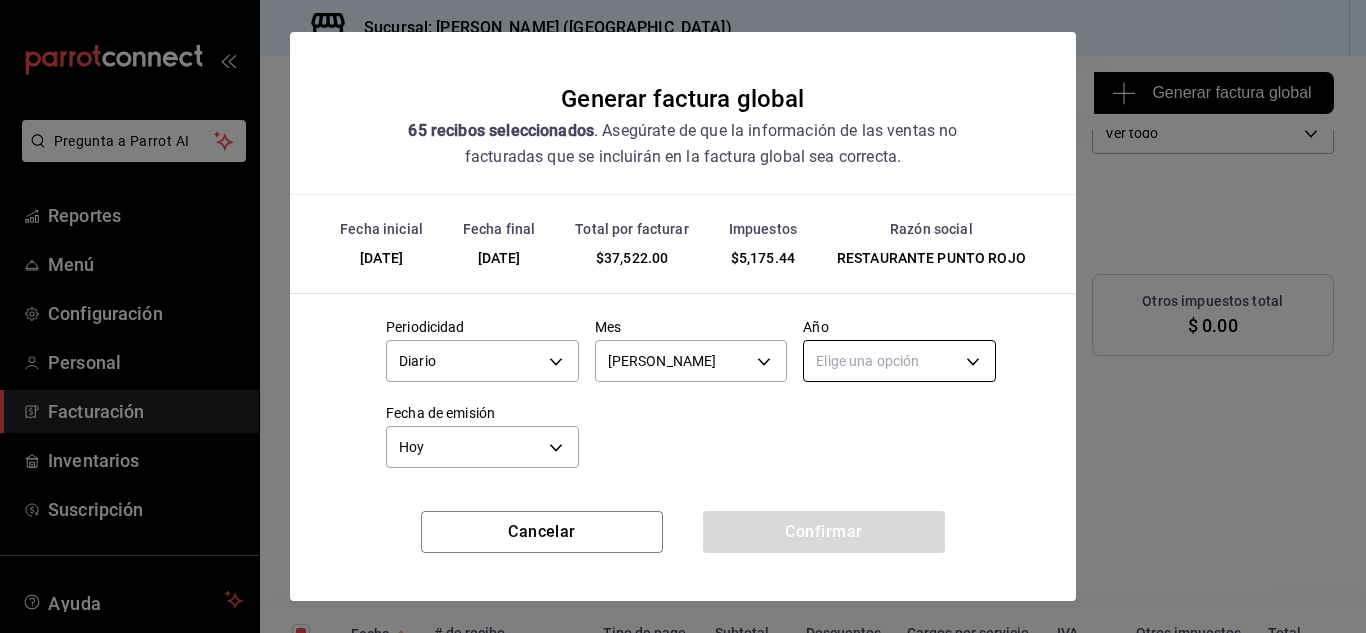 click on "Pregunta a Parrot AI Reportes   Menú   Configuración   Personal   Facturación   Inventarios   Suscripción   Ayuda Recomienda Parrot   [PERSON_NAME]   Sugerir nueva función   Sucursal: Nikkori ([GEOGRAPHIC_DATA]) Regresar 65 Recibos seleccionados Generar factura global Generar factura global Selecciona las ordenes que tus clientes no facturaron para emitir tu factural global. Fecha [DATE] [DATE] - [DATE] [DATE] Hora inicio 00:00 Hora inicio Hora fin 23:59 Hora fin Razón social RESTAURANTE PUNTO ROJO 5749a84e-6d60-4c90-92c5-fe83de78c063 Formas de pago Ver todo ALL Canal de venta Ver todas PARROT,UBER_EATS,RAPPI,DIDI_FOOD,ONLINE Marcas Ver todas 985a5b61-14d9-43ab-b2aa-55677bfd4284 Ingresos totales $ 32,346.56 Descuentos totales $ 7,654.00 IVA Total $ 5,175.44 Otros impuestos total $ 0.00 Total por facturar $ 37,522.00 Recibos Quita la selección a los recibos que no quieras incluir. Recuerda que sólo puedes generar facturas globales de hasta 1,000 recibos cada una. Fecha # de recibo Subtotal" at bounding box center (683, 316) 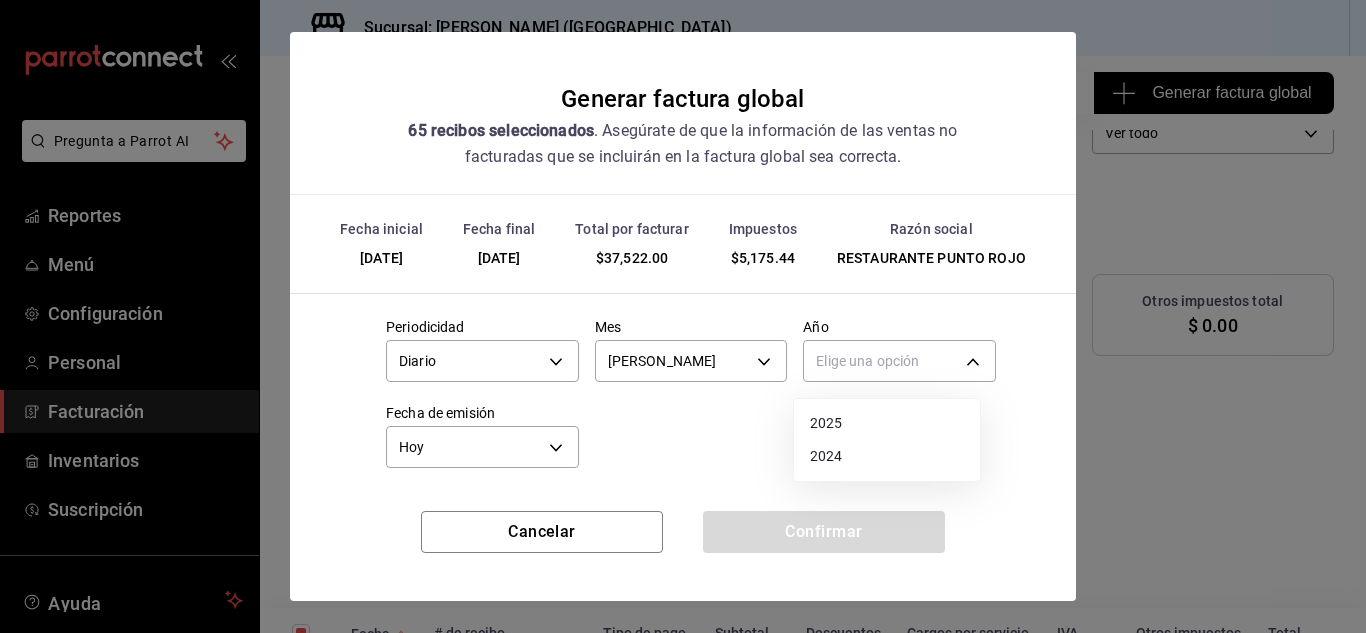 click on "2025" at bounding box center (887, 423) 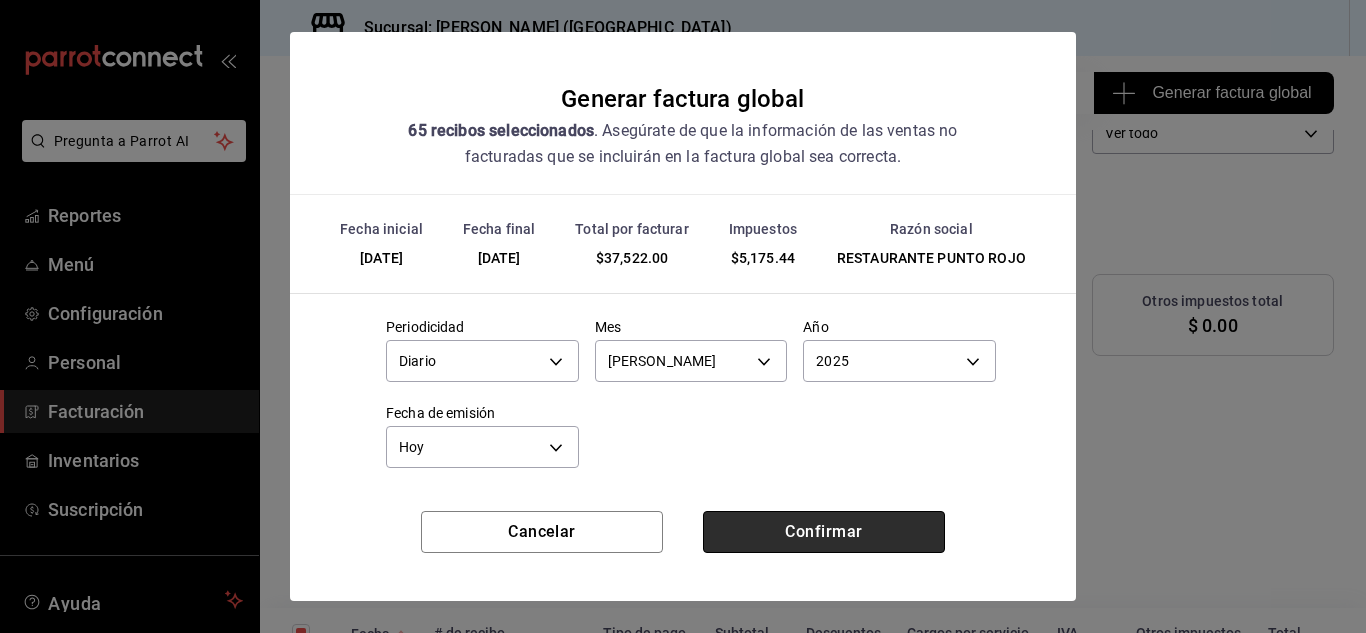 click on "Confirmar" at bounding box center (824, 532) 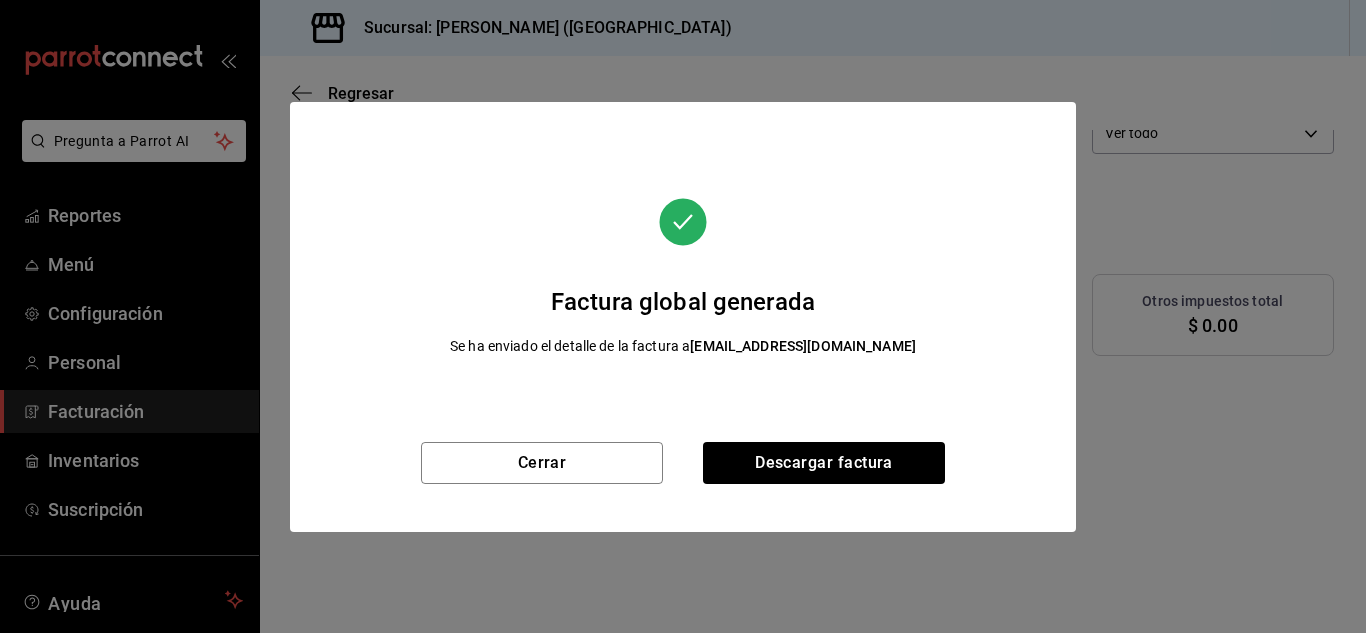 scroll, scrollTop: 116, scrollLeft: 0, axis: vertical 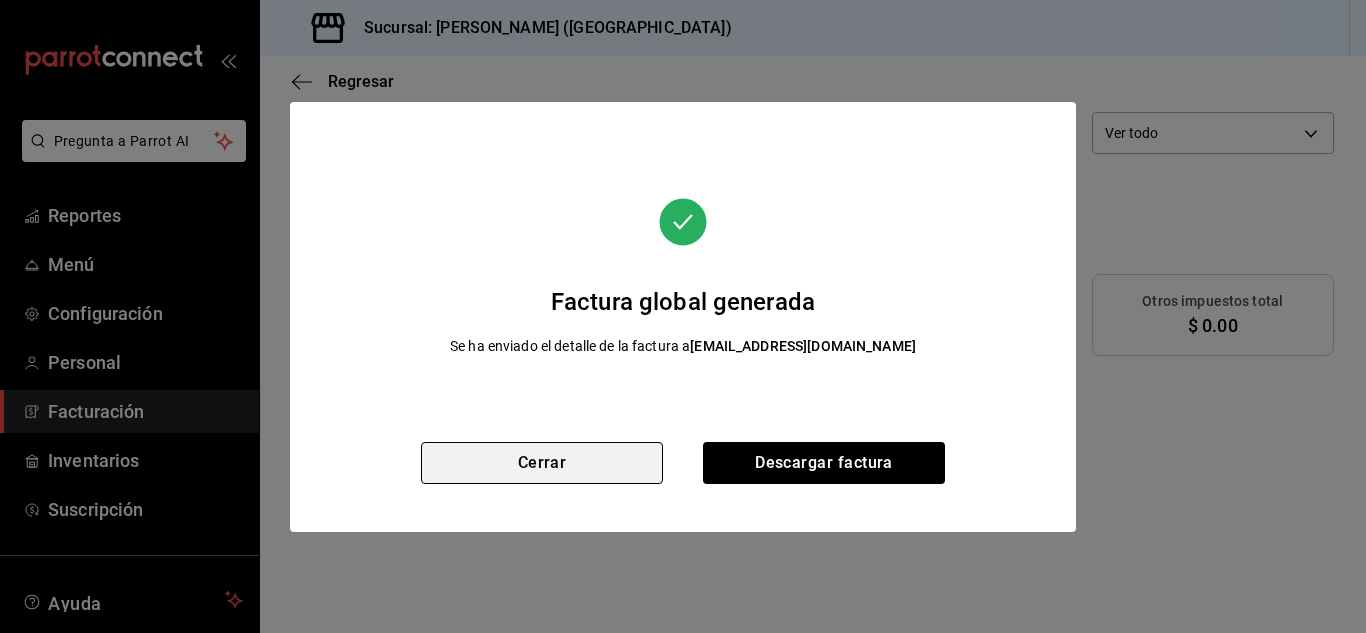click on "Cerrar" at bounding box center [542, 463] 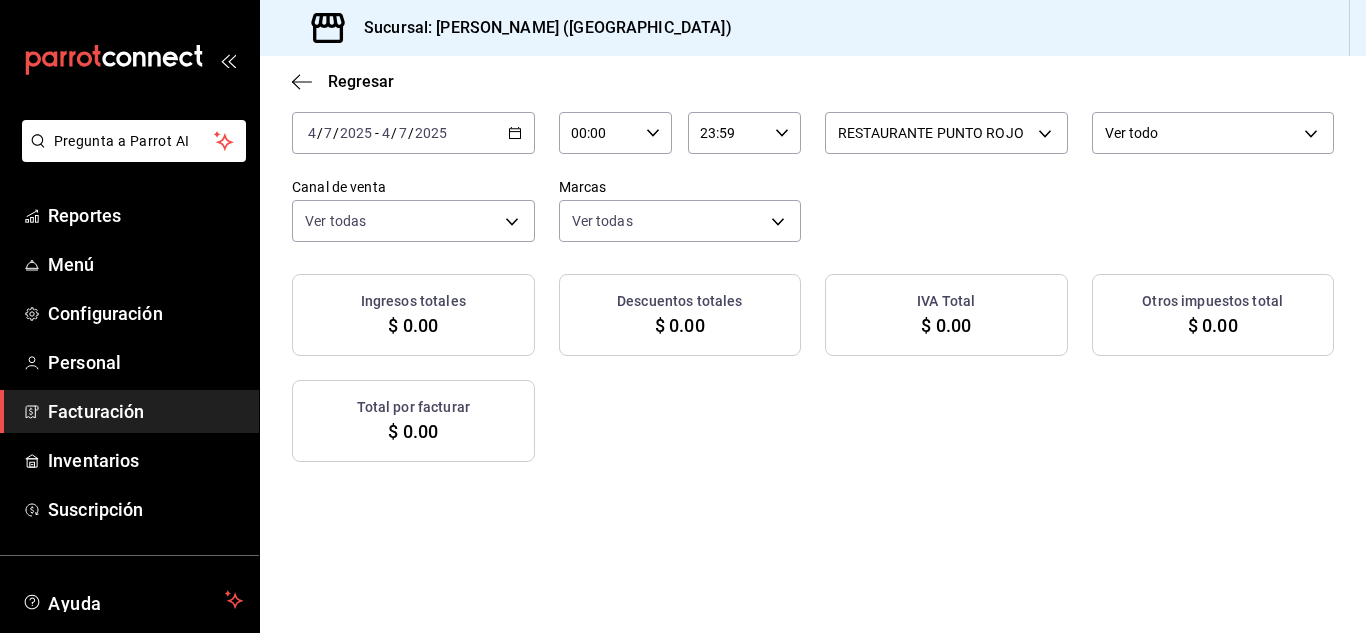 click 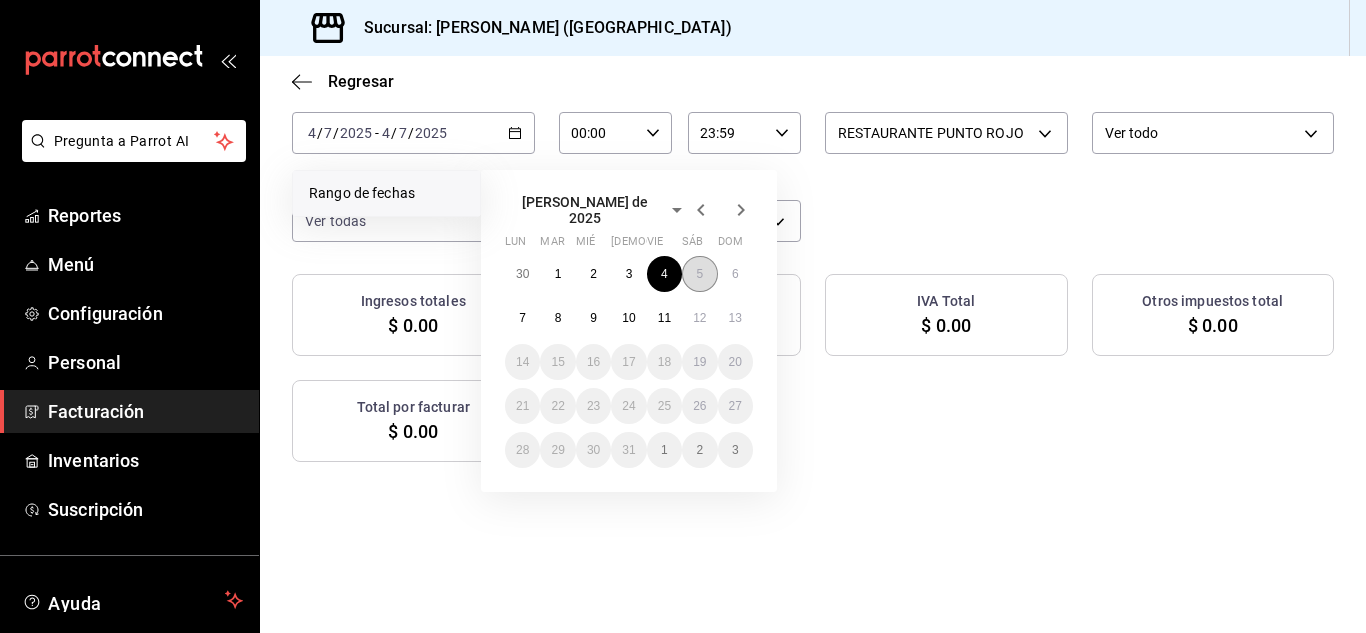 click on "5" at bounding box center [699, 274] 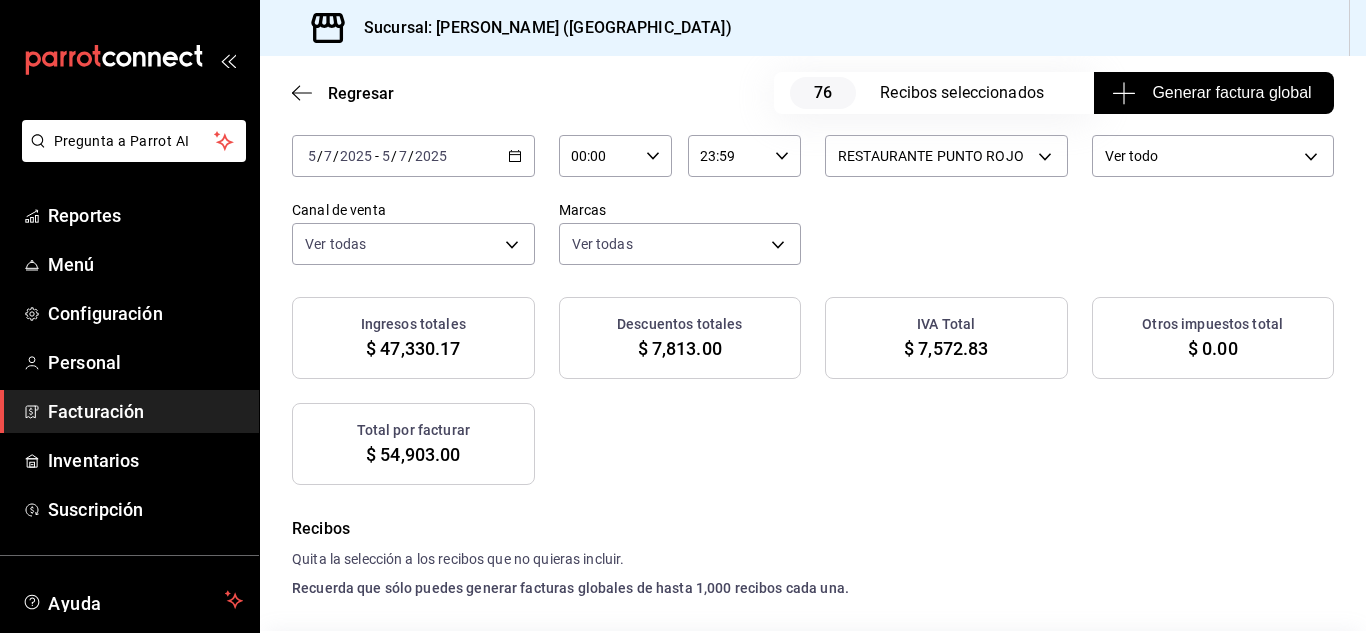 scroll, scrollTop: 139, scrollLeft: 0, axis: vertical 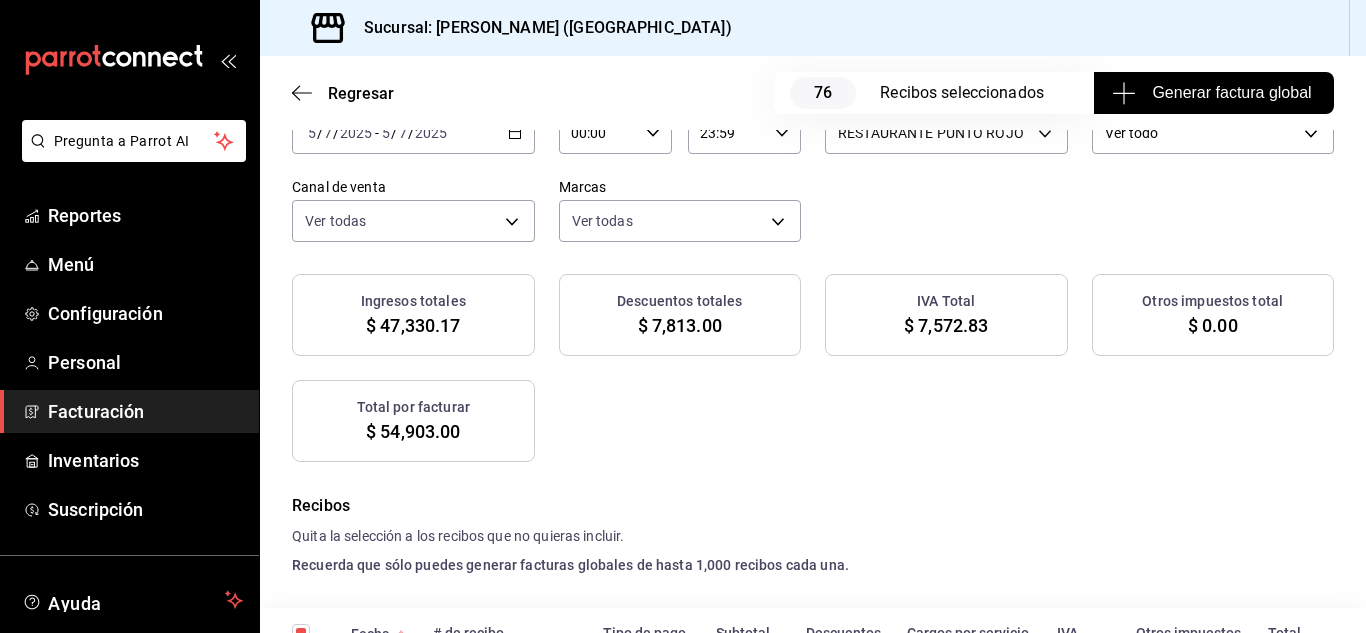 click on "Generar factura global" at bounding box center (1214, 93) 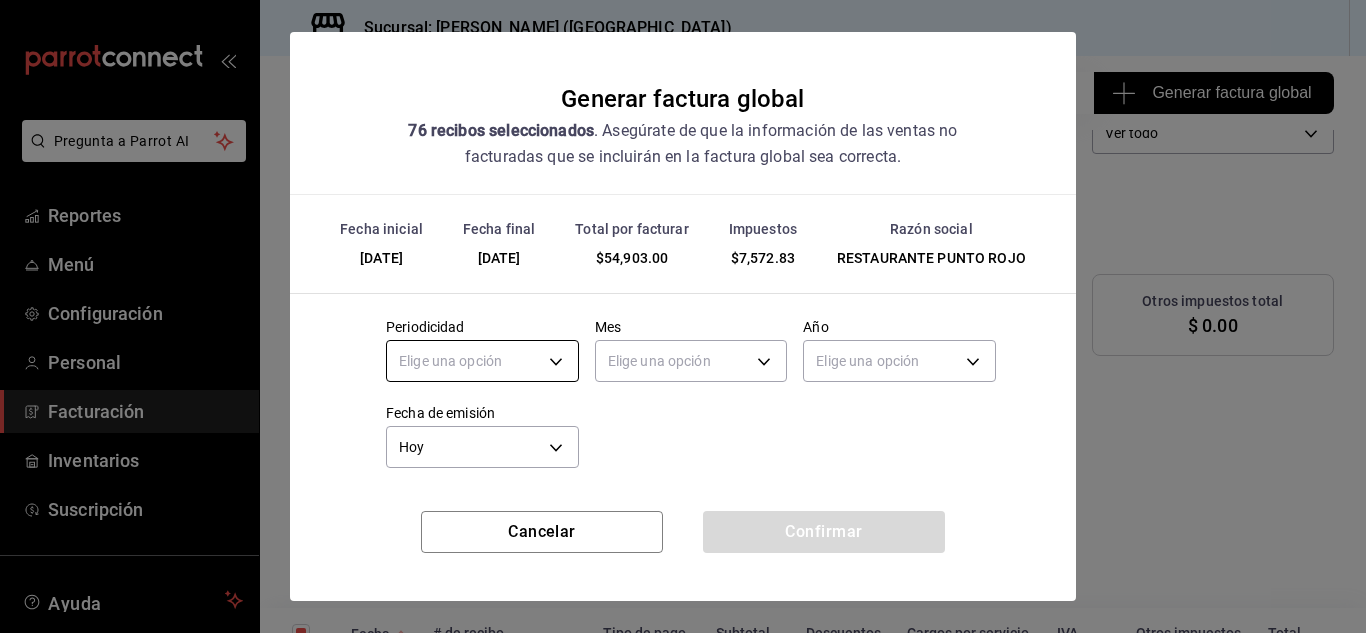 click on "Pregunta a Parrot AI Reportes   Menú   Configuración   Personal   Facturación   Inventarios   Suscripción   Ayuda Recomienda Parrot   [PERSON_NAME]   Sugerir nueva función   Sucursal: Nikkori ([GEOGRAPHIC_DATA]) Regresar 76 Recibos seleccionados Generar factura global Generar factura global Selecciona las ordenes que tus clientes no facturaron para emitir tu factural global. Fecha [DATE] [DATE] - [DATE] [DATE] Hora inicio 00:00 Hora inicio Hora fin 23:59 Hora fin Razón social RESTAURANTE PUNTO ROJO 5749a84e-6d60-4c90-92c5-fe83de78c063 Formas de pago Ver todo ALL Canal de venta Ver todas PARROT,UBER_EATS,RAPPI,DIDI_FOOD,ONLINE Marcas Ver todas 985a5b61-14d9-43ab-b2aa-55677bfd4284 Ingresos totales $ 47,330.17 Descuentos totales $ 7,813.00 IVA Total $ 7,572.83 Otros impuestos total $ 0.00 Total por facturar $ 54,903.00 Recibos Quita la selección a los recibos que no quieras incluir. Recuerda que sólo puedes generar facturas globales de hasta 1,000 recibos cada una. Fecha # de recibo Subtotal" at bounding box center (683, 316) 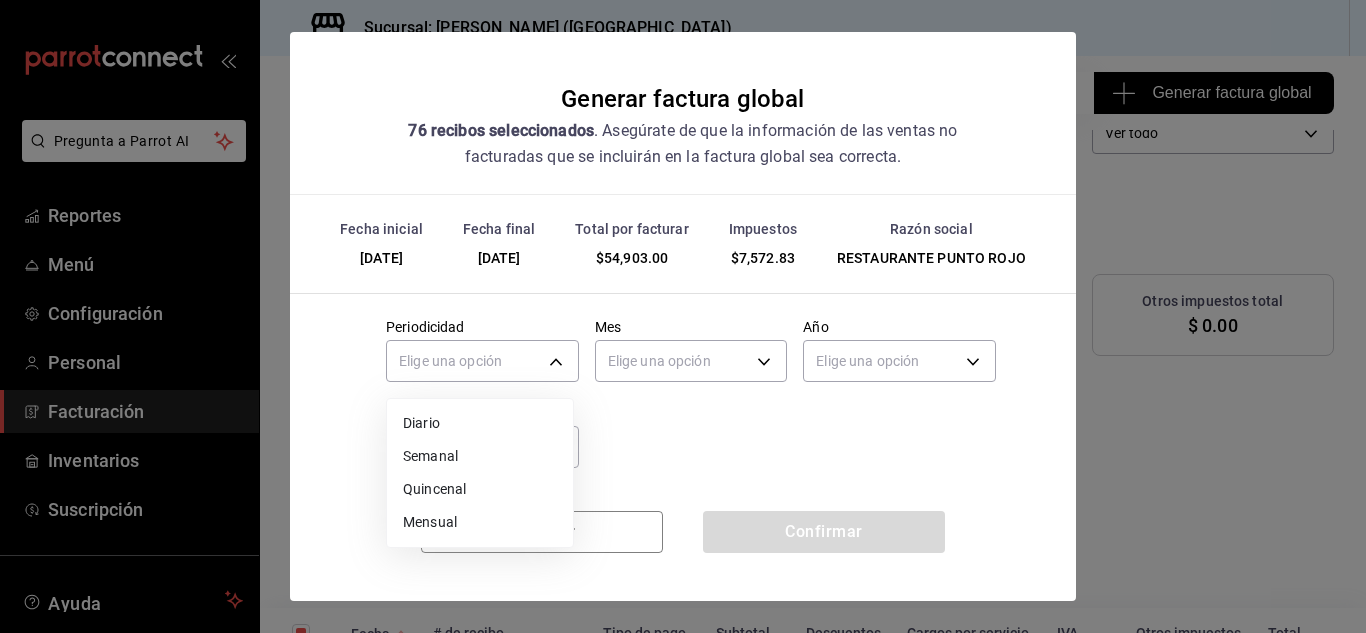 click at bounding box center (683, 316) 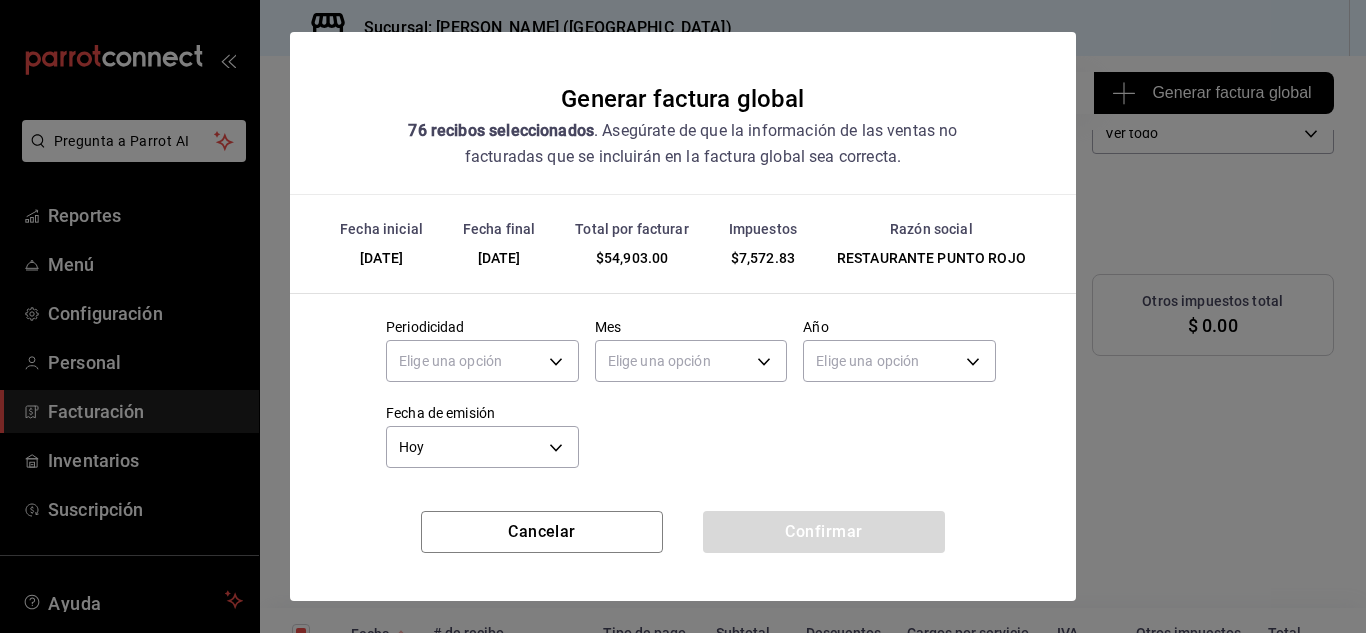 click on "Pregunta a Parrot AI Reportes   Menú   Configuración   Personal   Facturación   Inventarios   Suscripción   Ayuda Recomienda Parrot   [PERSON_NAME]   Sugerir nueva función   Sucursal: Nikkori ([GEOGRAPHIC_DATA]) Regresar 76 Recibos seleccionados Generar factura global Generar factura global Selecciona las ordenes que tus clientes no facturaron para emitir tu factural global. Fecha [DATE] [DATE] - [DATE] [DATE] Hora inicio 00:00 Hora inicio Hora fin 23:59 Hora fin Razón social RESTAURANTE PUNTO ROJO 5749a84e-6d60-4c90-92c5-fe83de78c063 Formas de pago Ver todo ALL Canal de venta Ver todas PARROT,UBER_EATS,RAPPI,DIDI_FOOD,ONLINE Marcas Ver todas 985a5b61-14d9-43ab-b2aa-55677bfd4284 Ingresos totales $ 47,330.17 Descuentos totales $ 7,813.00 IVA Total $ 7,572.83 Otros impuestos total $ 0.00 Total por facturar $ 54,903.00 Recibos Quita la selección a los recibos que no quieras incluir. Recuerda que sólo puedes generar facturas globales de hasta 1,000 recibos cada una. Fecha # de recibo Subtotal" at bounding box center (683, 316) 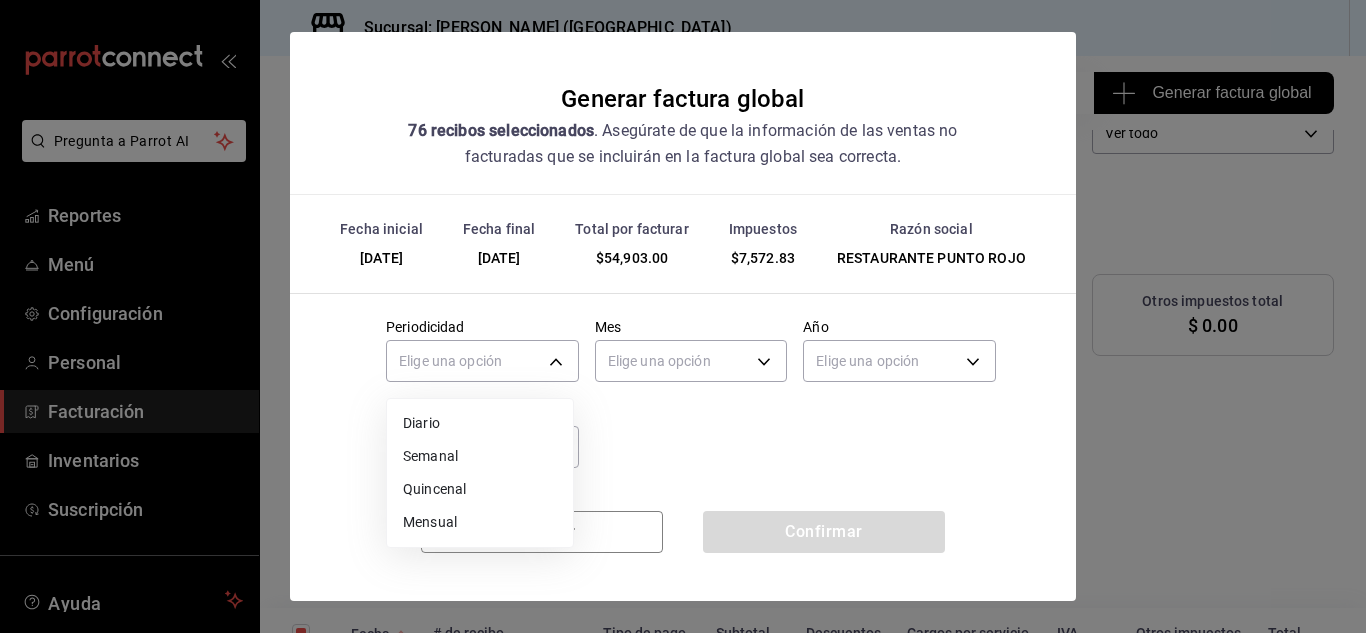 click on "Diario" at bounding box center (480, 423) 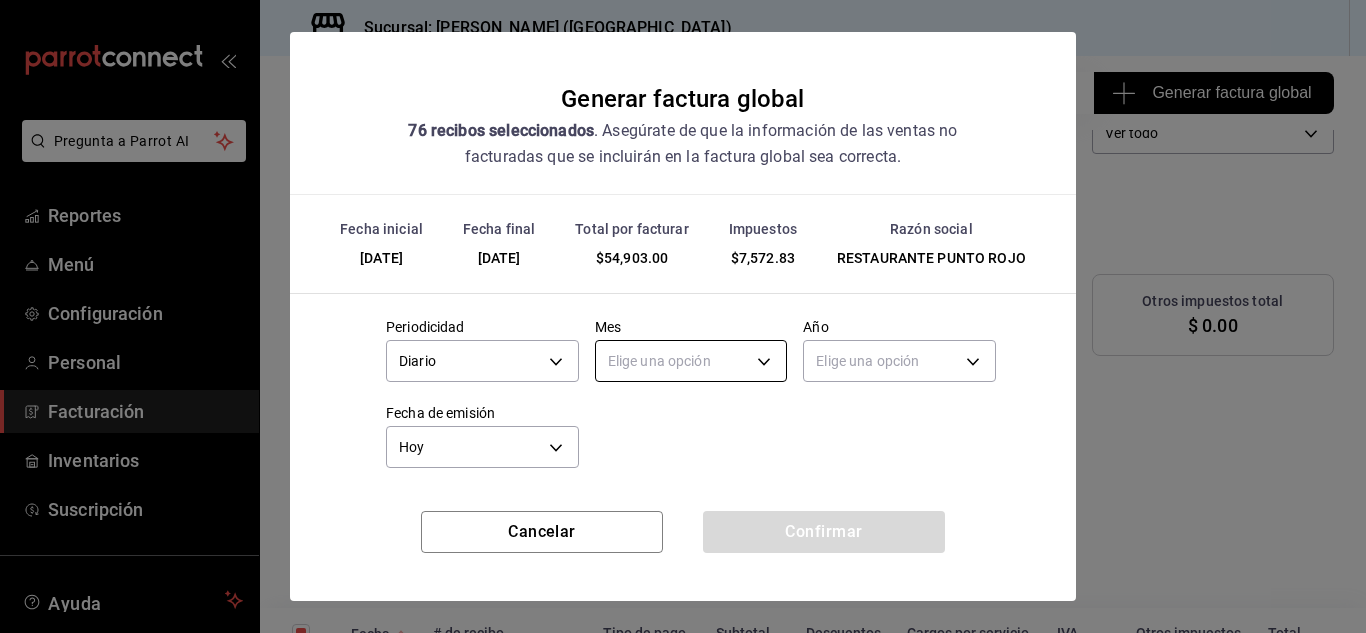 click on "Pregunta a Parrot AI Reportes   Menú   Configuración   Personal   Facturación   Inventarios   Suscripción   Ayuda Recomienda Parrot   [PERSON_NAME]   Sugerir nueva función   Sucursal: Nikkori ([GEOGRAPHIC_DATA]) Regresar 76 Recibos seleccionados Generar factura global Generar factura global Selecciona las ordenes que tus clientes no facturaron para emitir tu factural global. Fecha [DATE] [DATE] - [DATE] [DATE] Hora inicio 00:00 Hora inicio Hora fin 23:59 Hora fin Razón social RESTAURANTE PUNTO ROJO 5749a84e-6d60-4c90-92c5-fe83de78c063 Formas de pago Ver todo ALL Canal de venta Ver todas PARROT,UBER_EATS,RAPPI,DIDI_FOOD,ONLINE Marcas Ver todas 985a5b61-14d9-43ab-b2aa-55677bfd4284 Ingresos totales $ 47,330.17 Descuentos totales $ 7,813.00 IVA Total $ 7,572.83 Otros impuestos total $ 0.00 Total por facturar $ 54,903.00 Recibos Quita la selección a los recibos que no quieras incluir. Recuerda que sólo puedes generar facturas globales de hasta 1,000 recibos cada una. Fecha # de recibo Subtotal" at bounding box center [683, 316] 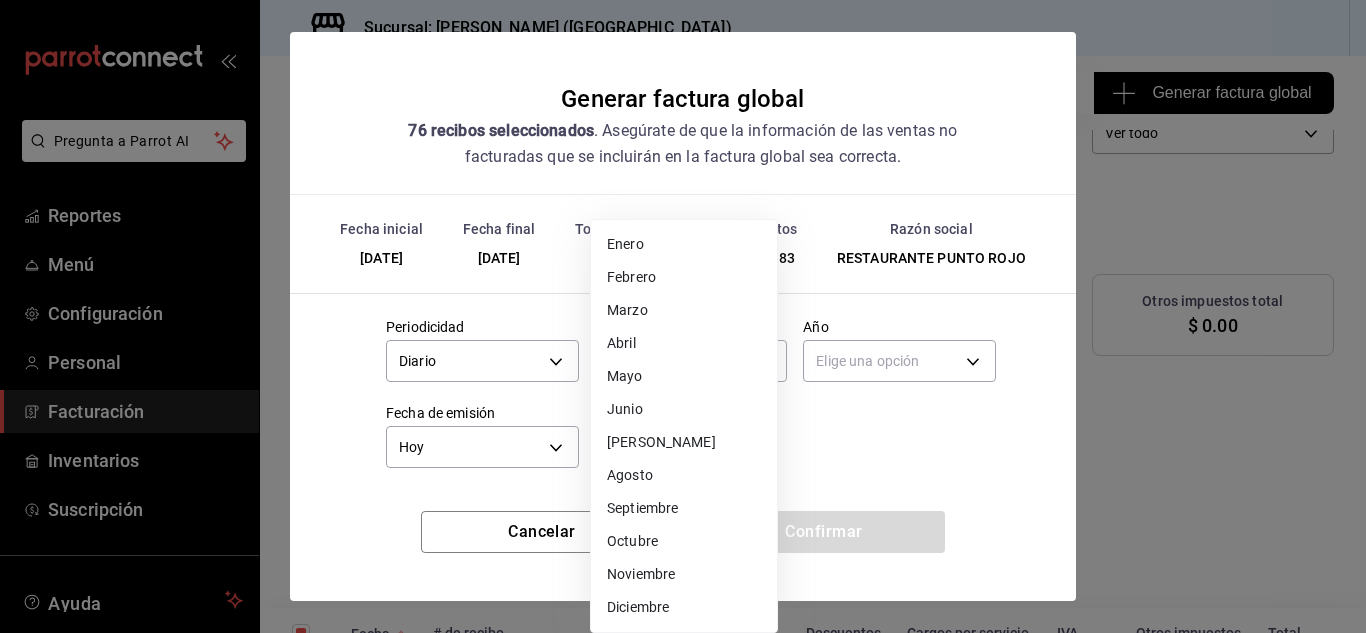 click on "Junio" at bounding box center [684, 409] 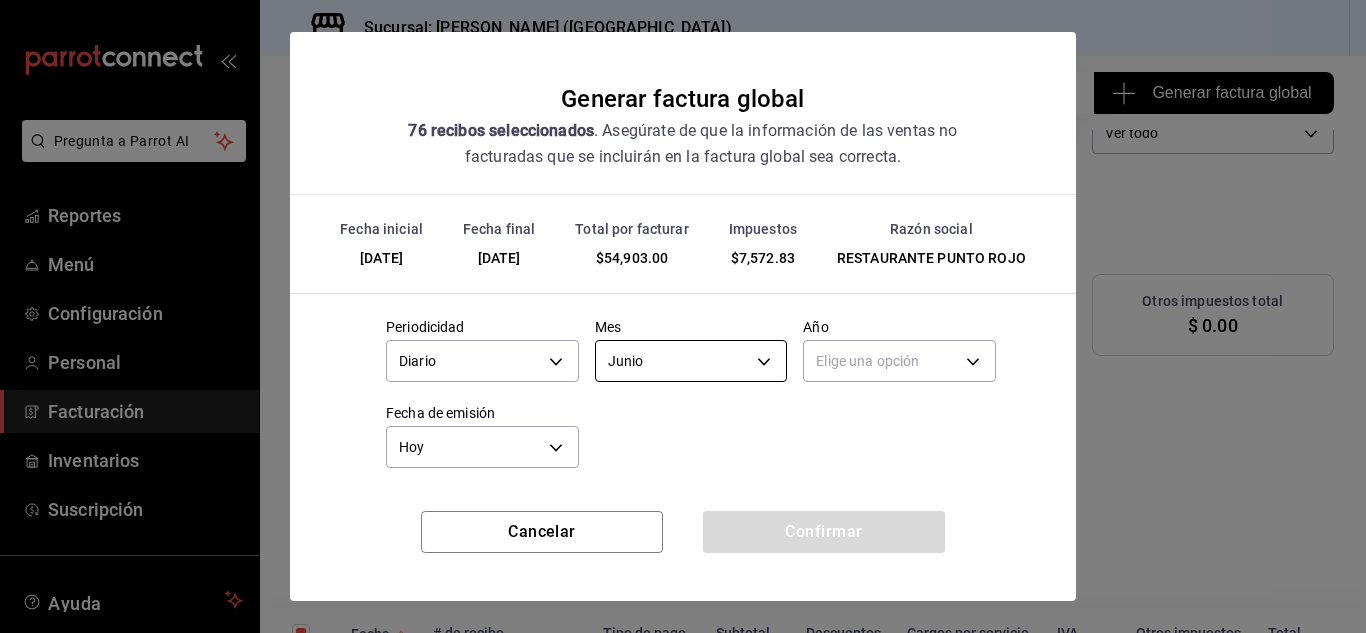 click on "Pregunta a Parrot AI Reportes   Menú   Configuración   Personal   Facturación   Inventarios   Suscripción   Ayuda Recomienda Parrot   [PERSON_NAME]   Sugerir nueva función   Sucursal: Nikkori ([GEOGRAPHIC_DATA]) Regresar 76 Recibos seleccionados Generar factura global Generar factura global Selecciona las ordenes que tus clientes no facturaron para emitir tu factural global. Fecha [DATE] [DATE] - [DATE] [DATE] Hora inicio 00:00 Hora inicio Hora fin 23:59 Hora fin Razón social RESTAURANTE PUNTO ROJO 5749a84e-6d60-4c90-92c5-fe83de78c063 Formas de pago Ver todo ALL Canal de venta Ver todas PARROT,UBER_EATS,RAPPI,DIDI_FOOD,ONLINE Marcas Ver todas 985a5b61-14d9-43ab-b2aa-55677bfd4284 Ingresos totales $ 47,330.17 Descuentos totales $ 7,813.00 IVA Total $ 7,572.83 Otros impuestos total $ 0.00 Total por facturar $ 54,903.00 Recibos Quita la selección a los recibos que no quieras incluir. Recuerda que sólo puedes generar facturas globales de hasta 1,000 recibos cada una. Fecha # de recibo Subtotal" at bounding box center (683, 316) 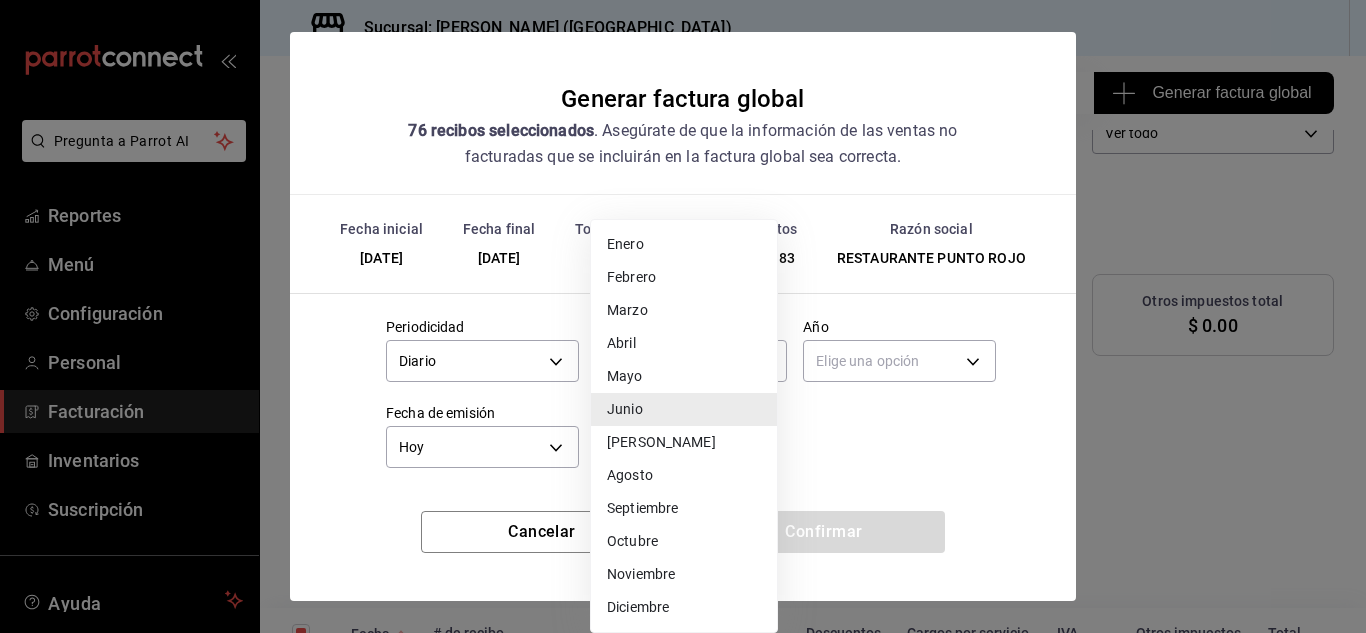 click on "[PERSON_NAME]" at bounding box center (684, 442) 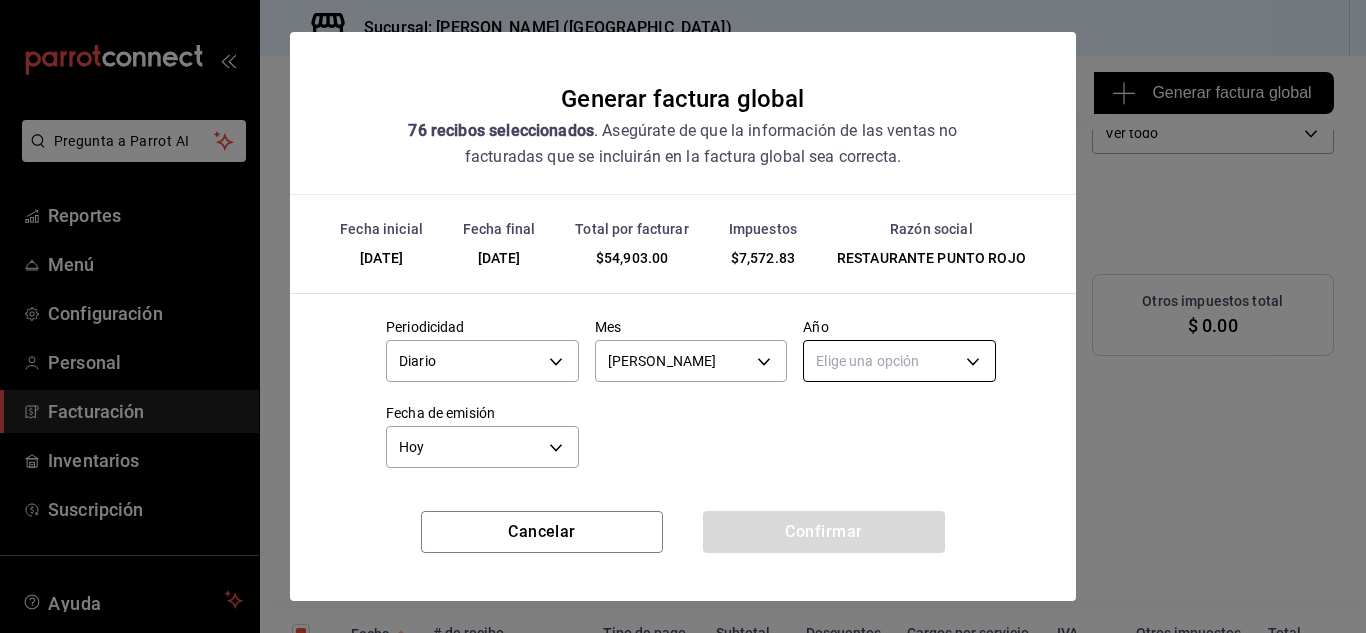click on "Pregunta a Parrot AI Reportes   Menú   Configuración   Personal   Facturación   Inventarios   Suscripción   Ayuda Recomienda Parrot   [PERSON_NAME]   Sugerir nueva función   Sucursal: Nikkori ([GEOGRAPHIC_DATA]) Regresar 76 Recibos seleccionados Generar factura global Generar factura global Selecciona las ordenes que tus clientes no facturaron para emitir tu factural global. Fecha [DATE] [DATE] - [DATE] [DATE] Hora inicio 00:00 Hora inicio Hora fin 23:59 Hora fin Razón social RESTAURANTE PUNTO ROJO 5749a84e-6d60-4c90-92c5-fe83de78c063 Formas de pago Ver todo ALL Canal de venta Ver todas PARROT,UBER_EATS,RAPPI,DIDI_FOOD,ONLINE Marcas Ver todas 985a5b61-14d9-43ab-b2aa-55677bfd4284 Ingresos totales $ 47,330.17 Descuentos totales $ 7,813.00 IVA Total $ 7,572.83 Otros impuestos total $ 0.00 Total por facturar $ 54,903.00 Recibos Quita la selección a los recibos que no quieras incluir. Recuerda que sólo puedes generar facturas globales de hasta 1,000 recibos cada una. Fecha # de recibo Subtotal" at bounding box center (683, 316) 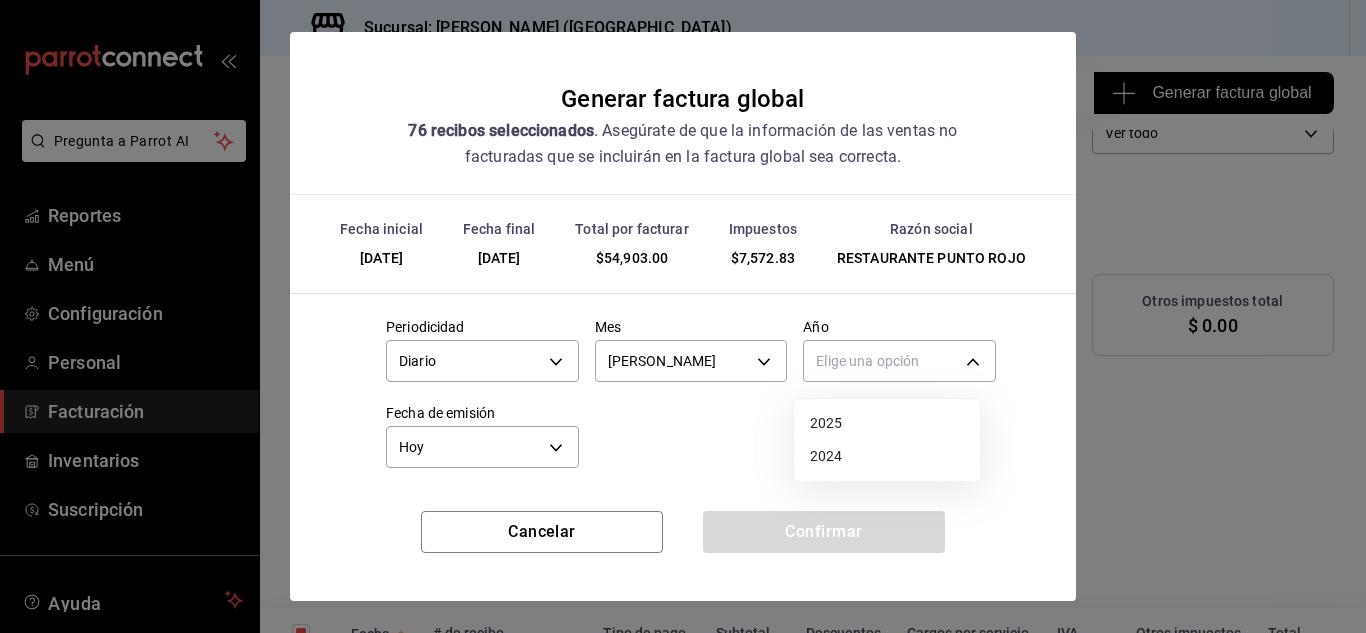 click on "2025" at bounding box center [887, 423] 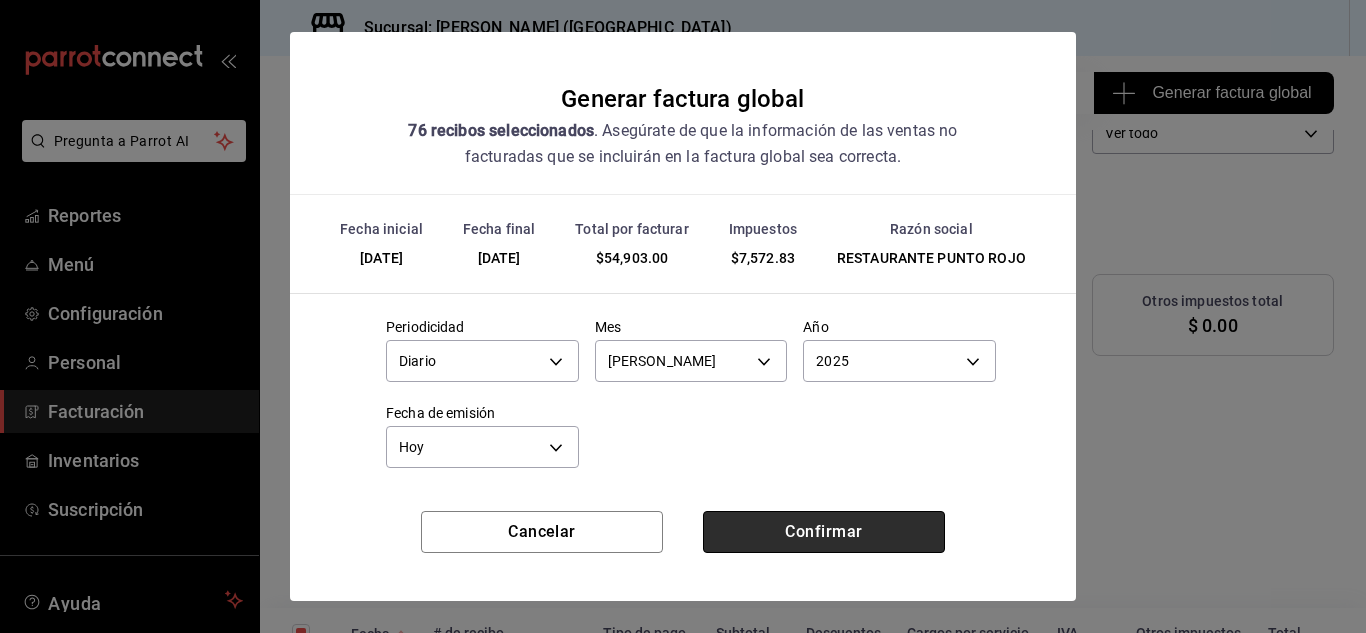 click on "Confirmar" at bounding box center (824, 532) 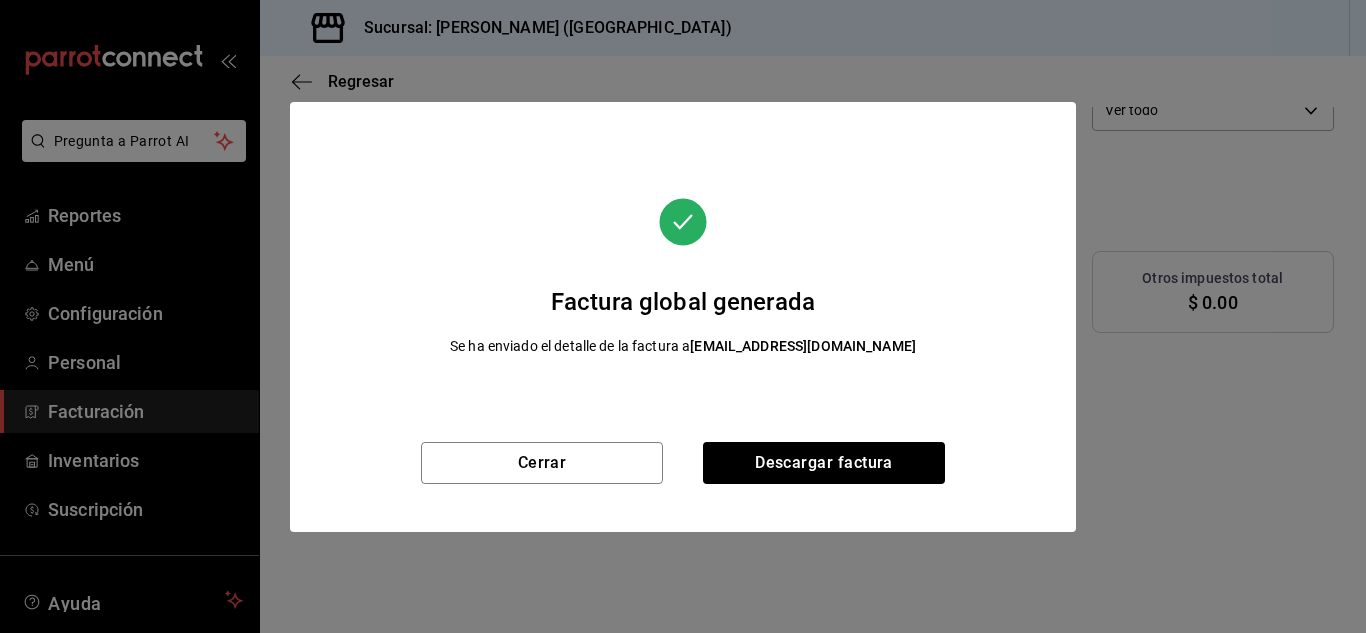 scroll, scrollTop: 116, scrollLeft: 0, axis: vertical 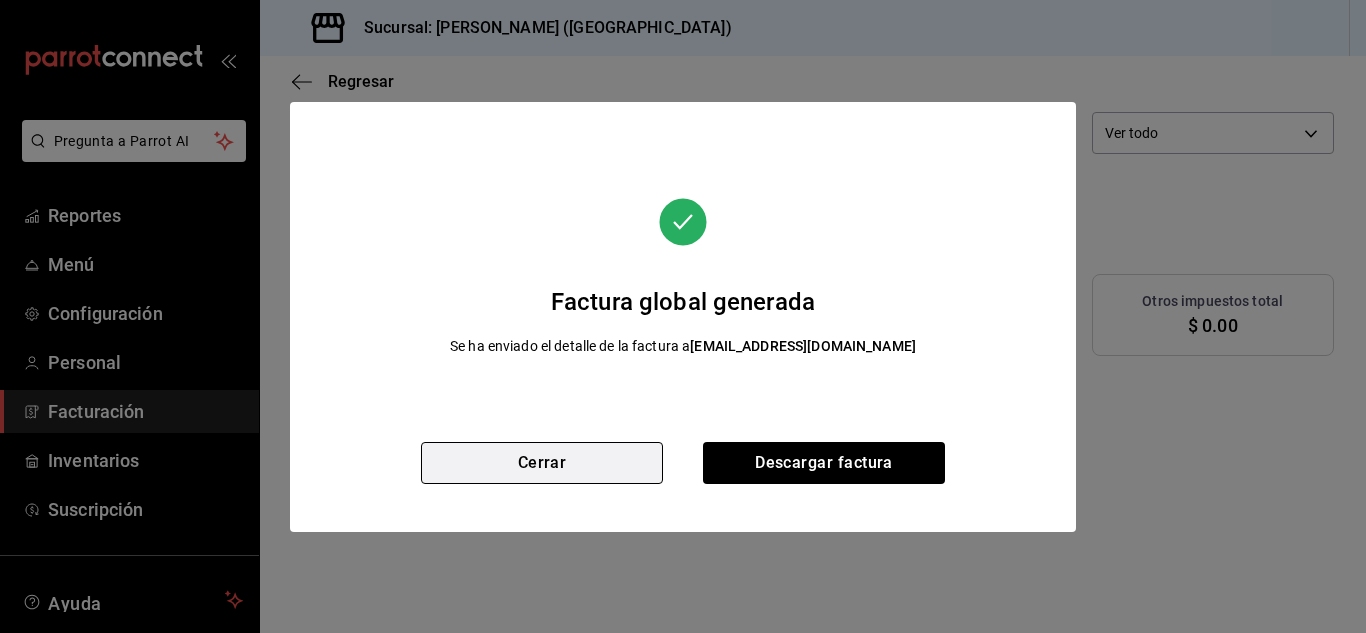 click on "Cerrar" at bounding box center [542, 463] 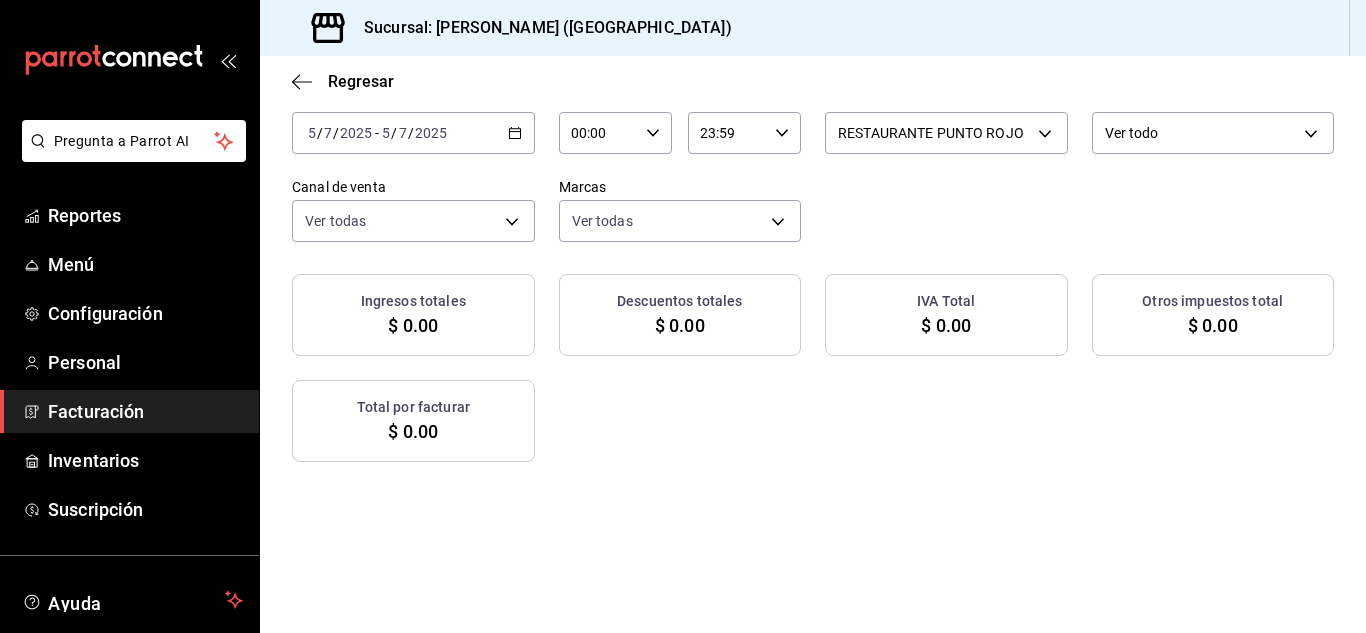 click on "[DATE] [DATE] - [DATE] [DATE]" at bounding box center [413, 133] 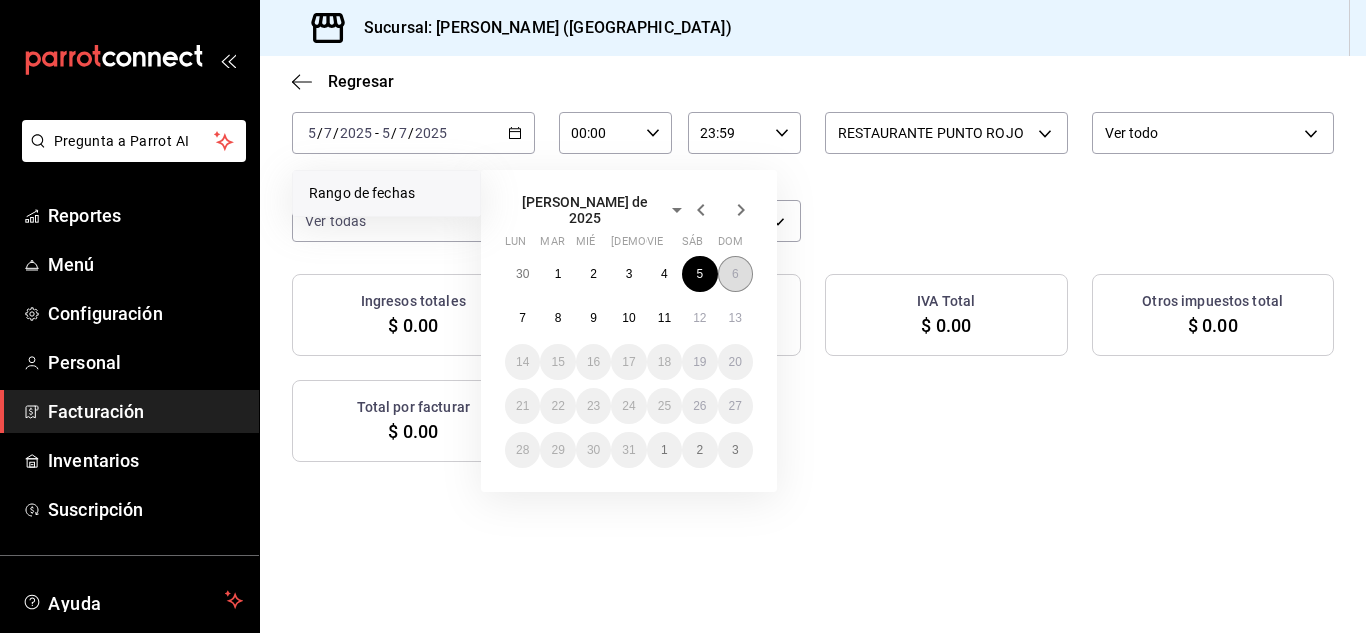 click on "6" at bounding box center (735, 274) 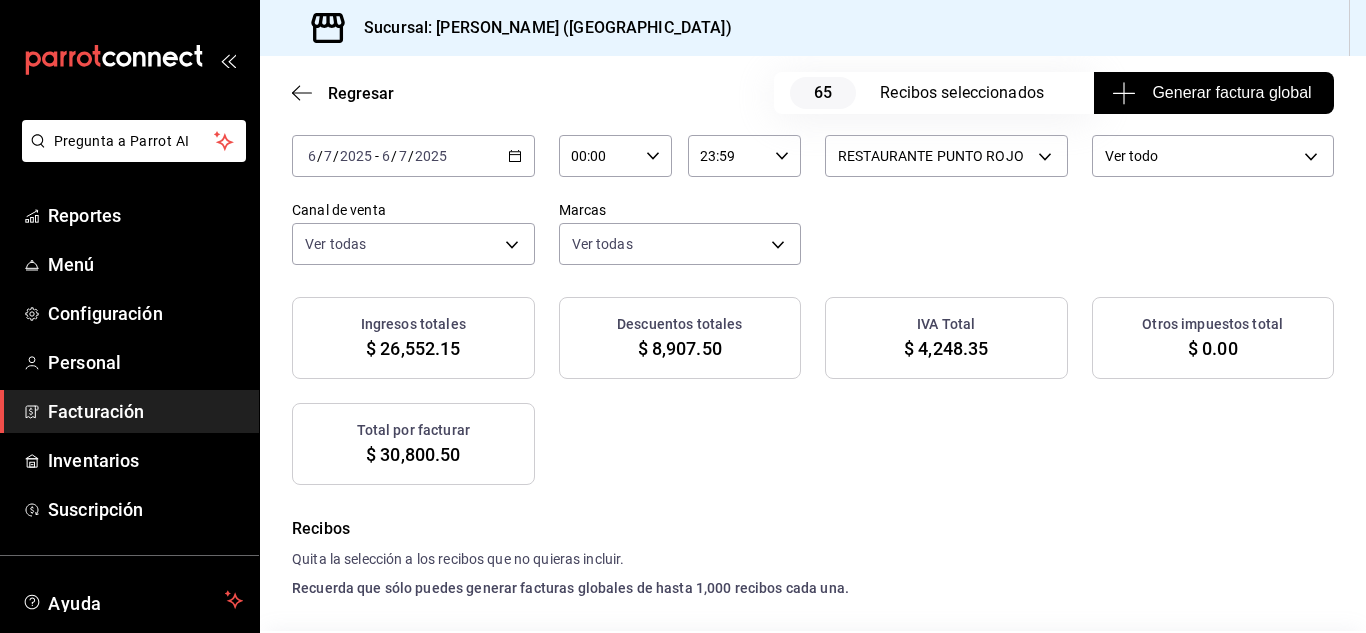 scroll, scrollTop: 139, scrollLeft: 0, axis: vertical 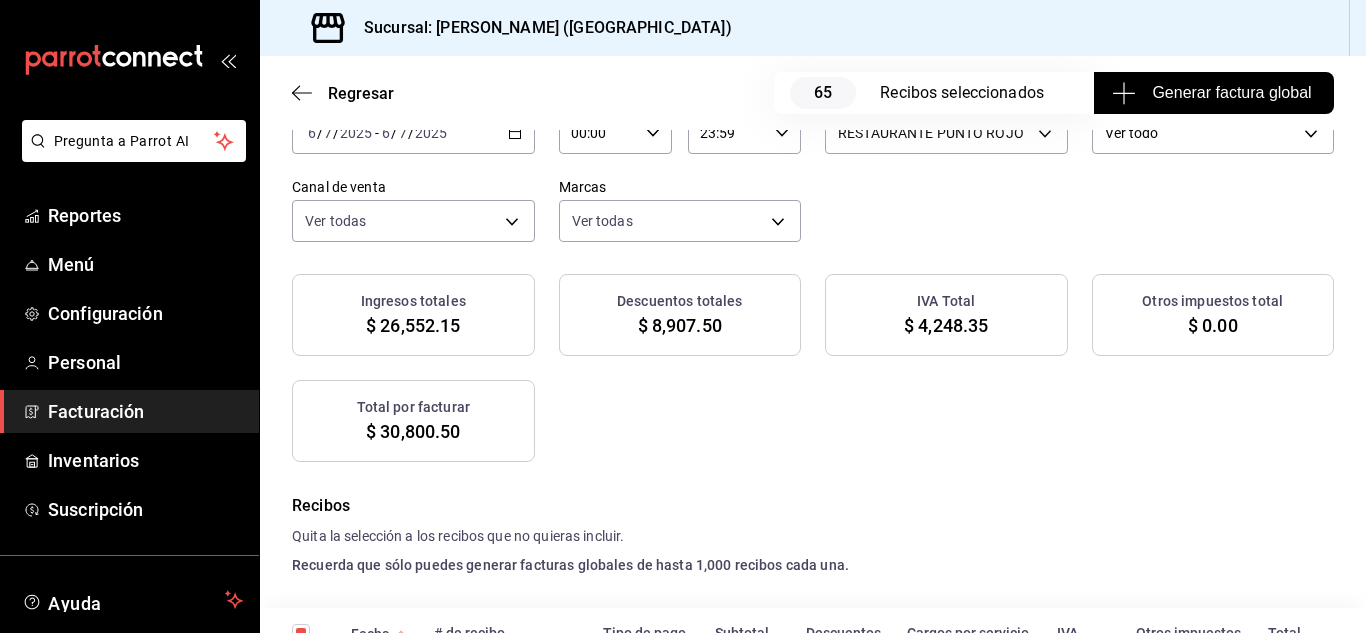 click on "Generar factura global" at bounding box center (1213, 93) 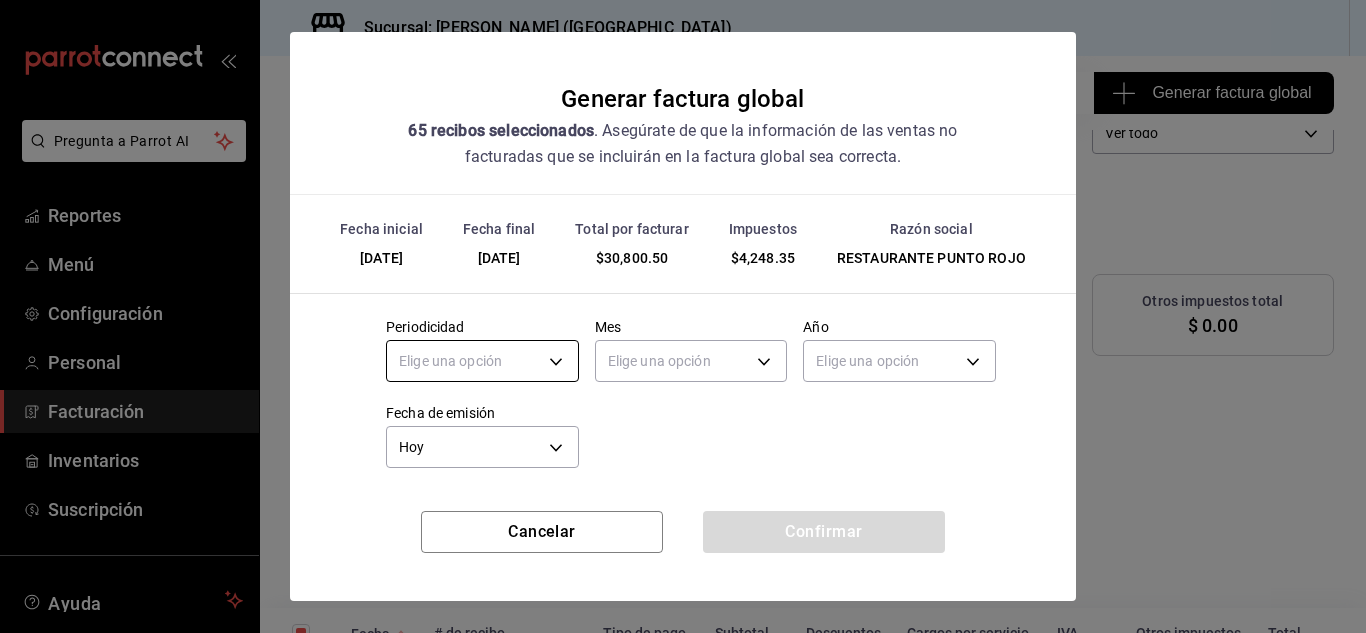 click on "Pregunta a Parrot AI Reportes   Menú   Configuración   Personal   Facturación   Inventarios   Suscripción   Ayuda Recomienda Parrot   [PERSON_NAME]   Sugerir nueva función   Sucursal: Nikkori ([GEOGRAPHIC_DATA]) Regresar 65 Recibos seleccionados Generar factura global Generar factura global Selecciona las ordenes que tus clientes no facturaron para emitir tu factural global. Fecha [DATE] [DATE] - [DATE] [DATE] Hora inicio 00:00 Hora inicio Hora fin 23:59 Hora fin Razón social RESTAURANTE PUNTO ROJO 5749a84e-6d60-4c90-92c5-fe83de78c063 Formas de pago Ver todo ALL Canal de venta Ver todas PARROT,UBER_EATS,RAPPI,DIDI_FOOD,ONLINE Marcas Ver todas 985a5b61-14d9-43ab-b2aa-55677bfd4284 Ingresos totales $ 26,552.15 Descuentos totales $ 8,907.50 IVA Total $ 4,248.35 Otros impuestos total $ 0.00 Total por facturar $ 30,800.50 Recibos Quita la selección a los recibos que no quieras incluir. Recuerda que sólo puedes generar facturas globales de hasta 1,000 recibos cada una. Fecha # de recibo Subtotal" at bounding box center (683, 316) 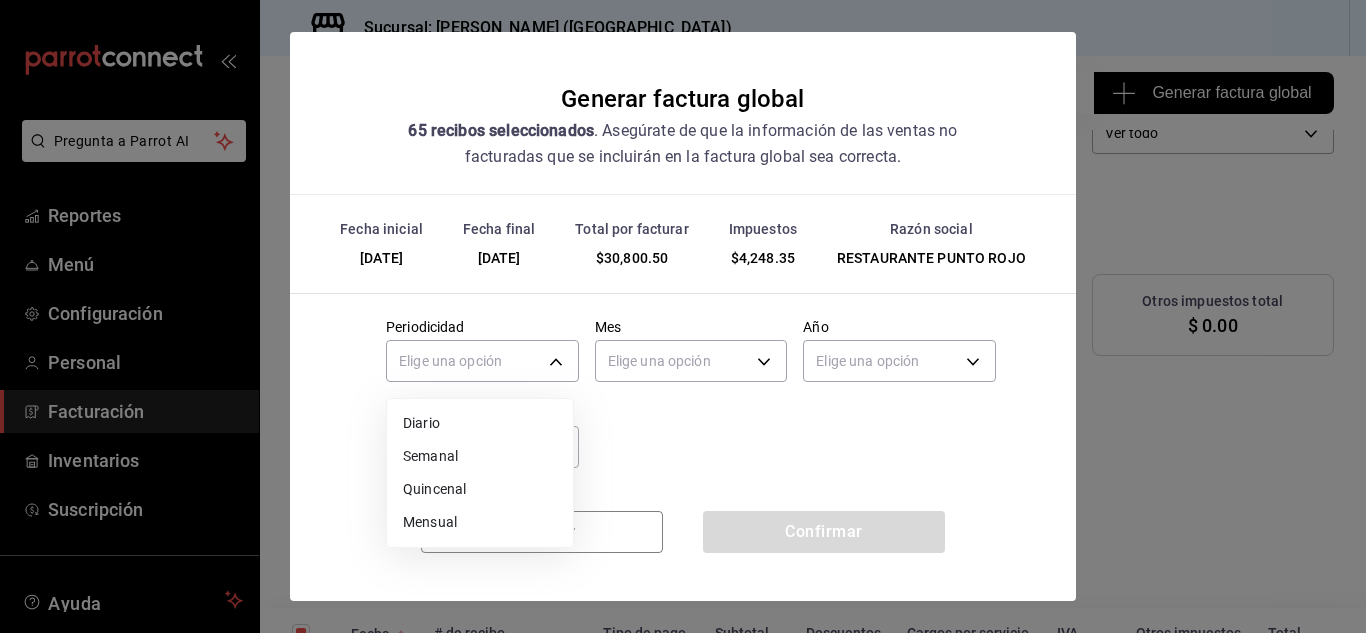 click on "Diario" at bounding box center (480, 423) 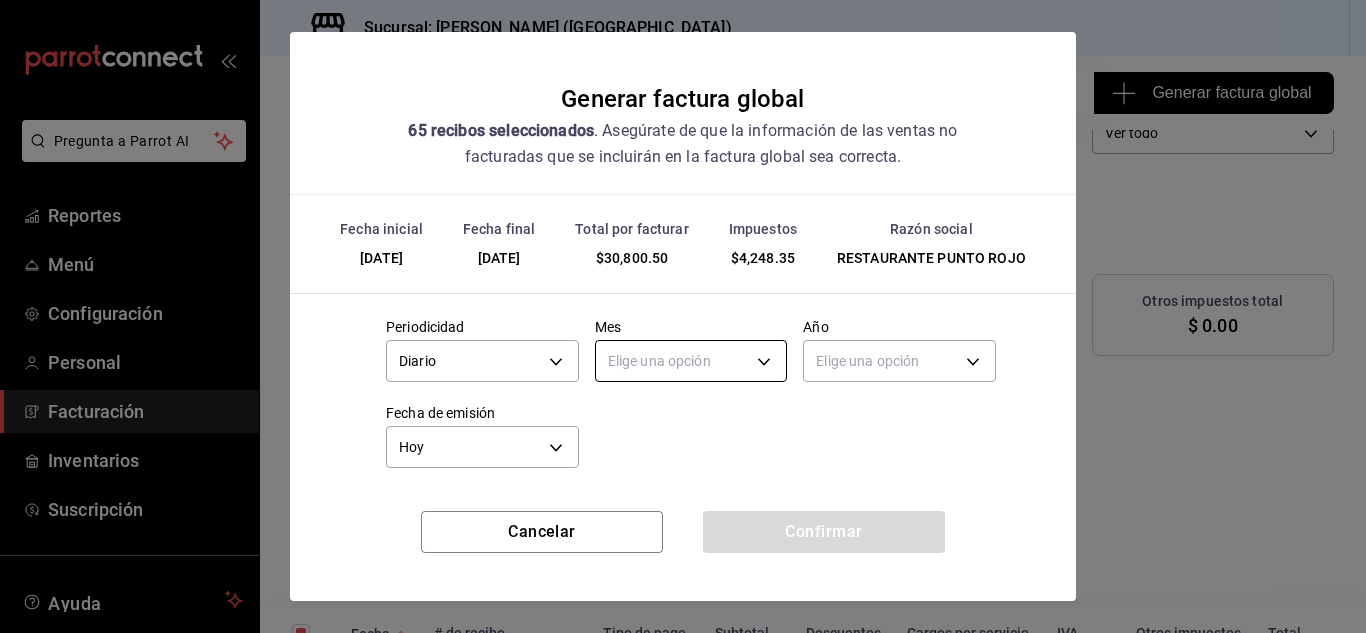 click on "Pregunta a Parrot AI Reportes   Menú   Configuración   Personal   Facturación   Inventarios   Suscripción   Ayuda Recomienda Parrot   [PERSON_NAME]   Sugerir nueva función   Sucursal: Nikkori ([GEOGRAPHIC_DATA]) Regresar 65 Recibos seleccionados Generar factura global Generar factura global Selecciona las ordenes que tus clientes no facturaron para emitir tu factural global. Fecha [DATE] [DATE] - [DATE] [DATE] Hora inicio 00:00 Hora inicio Hora fin 23:59 Hora fin Razón social RESTAURANTE PUNTO ROJO 5749a84e-6d60-4c90-92c5-fe83de78c063 Formas de pago Ver todo ALL Canal de venta Ver todas PARROT,UBER_EATS,RAPPI,DIDI_FOOD,ONLINE Marcas Ver todas 985a5b61-14d9-43ab-b2aa-55677bfd4284 Ingresos totales $ 26,552.15 Descuentos totales $ 8,907.50 IVA Total $ 4,248.35 Otros impuestos total $ 0.00 Total por facturar $ 30,800.50 Recibos Quita la selección a los recibos que no quieras incluir. Recuerda que sólo puedes generar facturas globales de hasta 1,000 recibos cada una. Fecha # de recibo Subtotal" at bounding box center [683, 316] 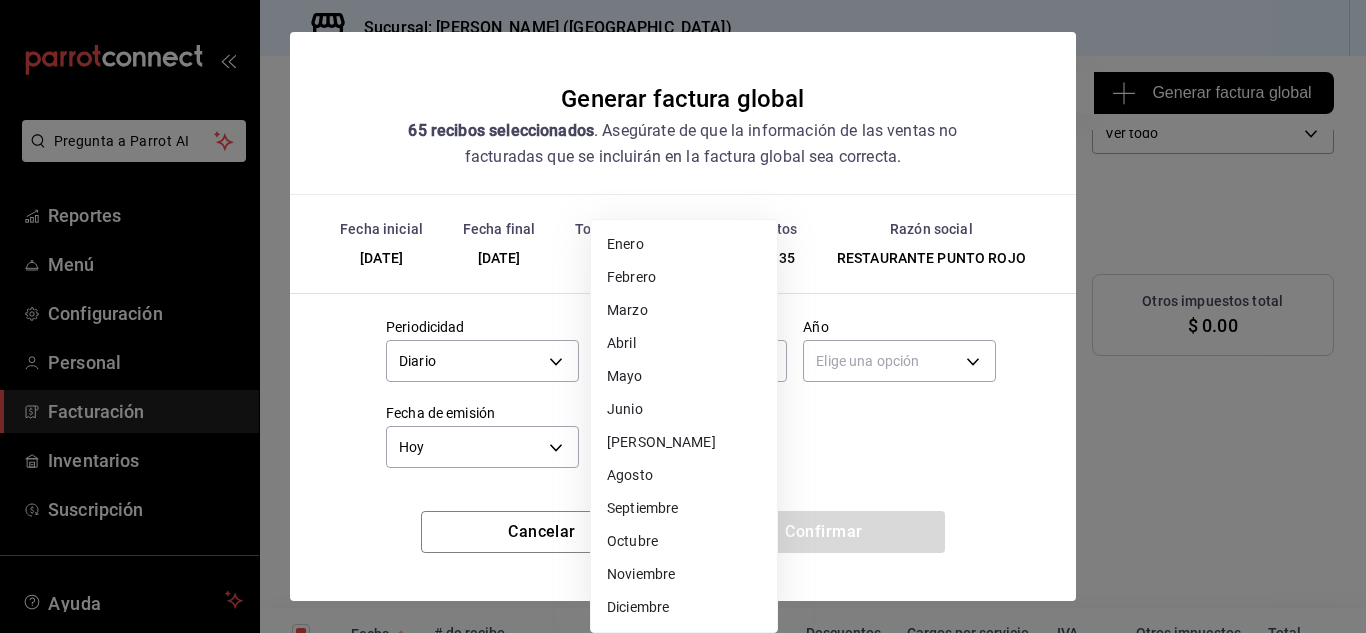 click on "[PERSON_NAME]" at bounding box center [684, 442] 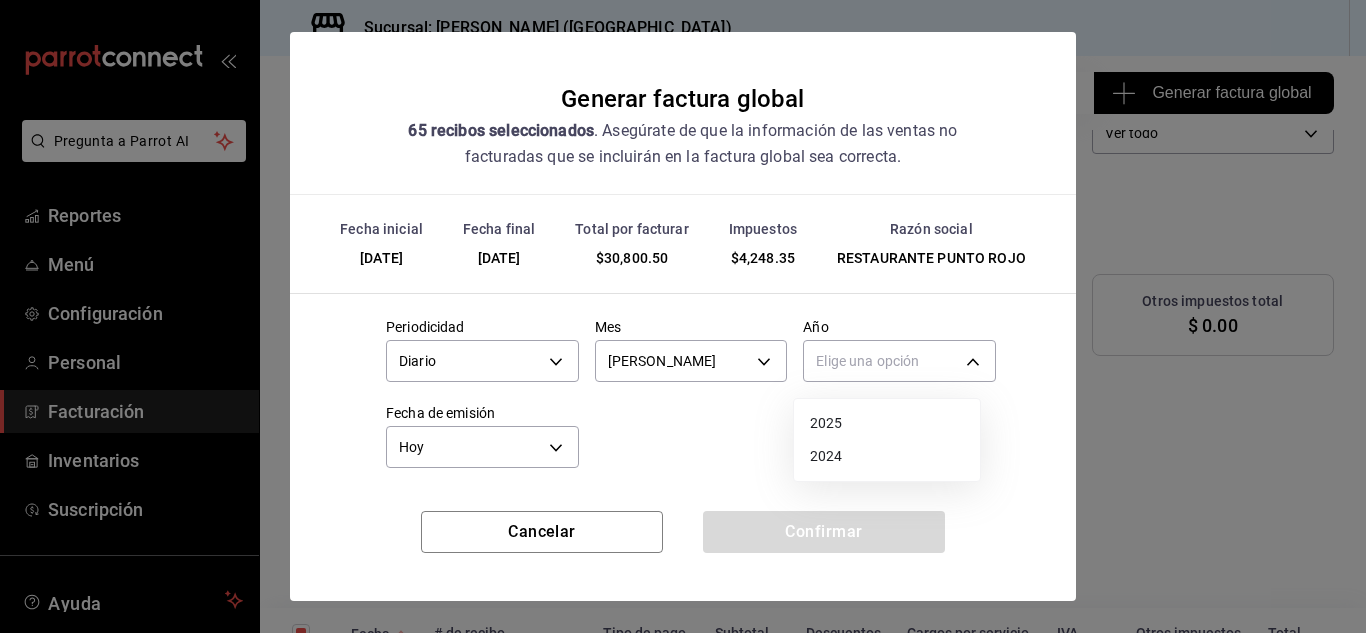 click on "Pregunta a Parrot AI Reportes   Menú   Configuración   Personal   Facturación   Inventarios   Suscripción   Ayuda Recomienda Parrot   [PERSON_NAME]   Sugerir nueva función   Sucursal: Nikkori ([GEOGRAPHIC_DATA]) Regresar 65 Recibos seleccionados Generar factura global Generar factura global Selecciona las ordenes que tus clientes no facturaron para emitir tu factural global. Fecha [DATE] [DATE] - [DATE] [DATE] Hora inicio 00:00 Hora inicio Hora fin 23:59 Hora fin Razón social RESTAURANTE PUNTO ROJO 5749a84e-6d60-4c90-92c5-fe83de78c063 Formas de pago Ver todo ALL Canal de venta Ver todas PARROT,UBER_EATS,RAPPI,DIDI_FOOD,ONLINE Marcas Ver todas 985a5b61-14d9-43ab-b2aa-55677bfd4284 Ingresos totales $ 26,552.15 Descuentos totales $ 8,907.50 IVA Total $ 4,248.35 Otros impuestos total $ 0.00 Total por facturar $ 30,800.50 Recibos Quita la selección a los recibos que no quieras incluir. Recuerda que sólo puedes generar facturas globales de hasta 1,000 recibos cada una. Fecha # de recibo Subtotal" at bounding box center (683, 316) 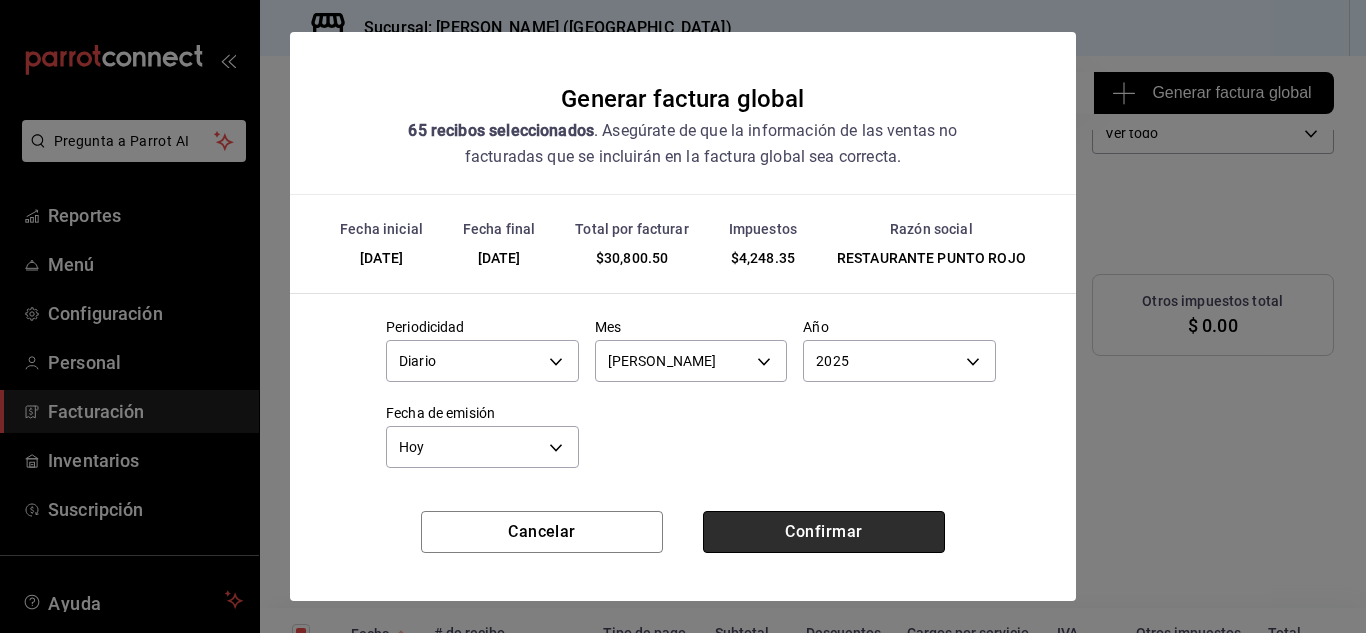 click on "Confirmar" at bounding box center [824, 532] 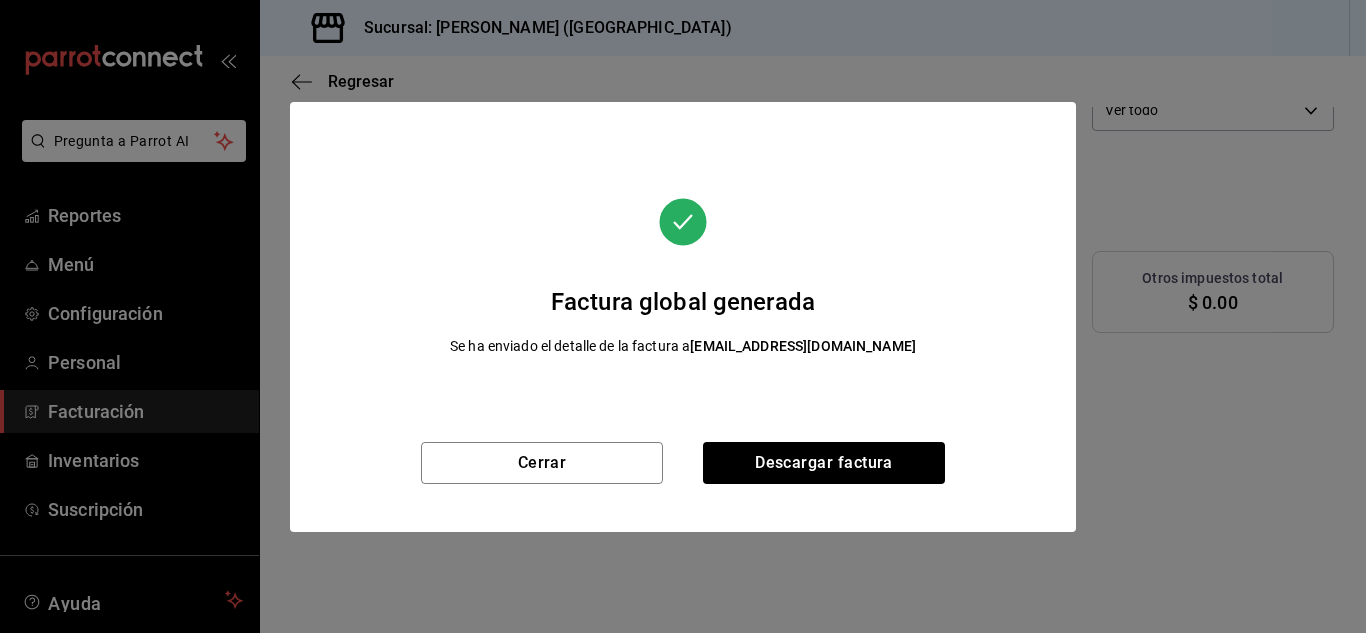 scroll, scrollTop: 116, scrollLeft: 0, axis: vertical 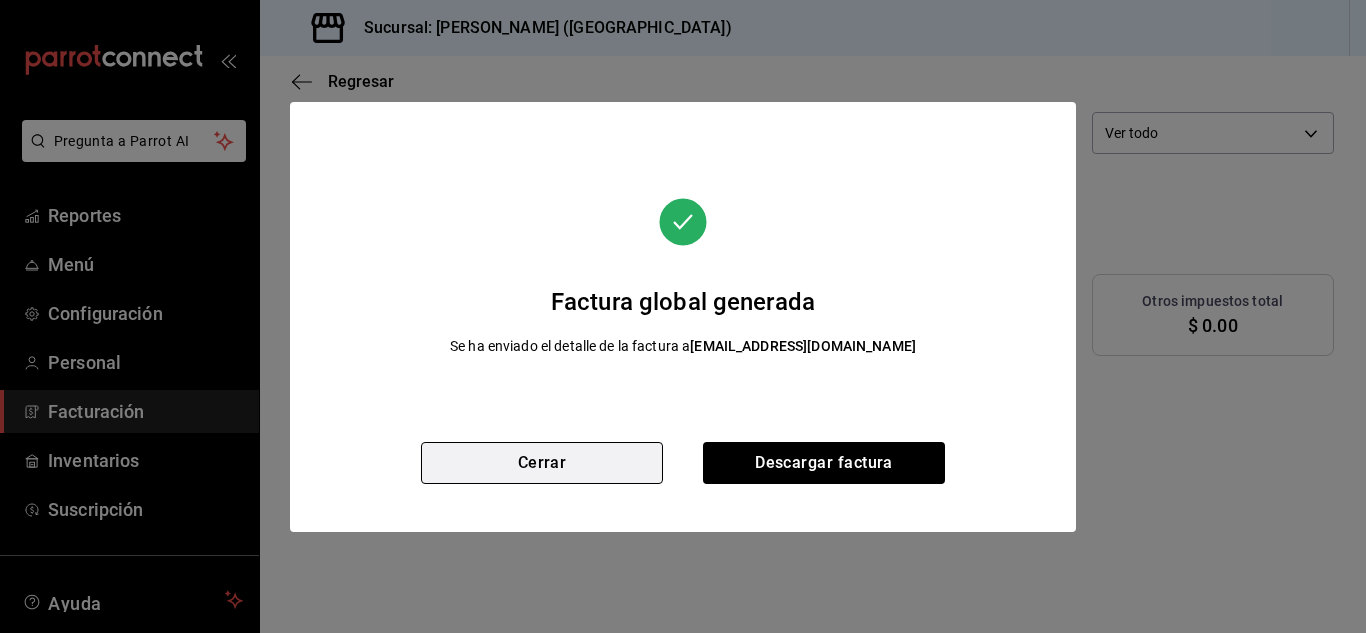 click on "Cerrar" at bounding box center [542, 463] 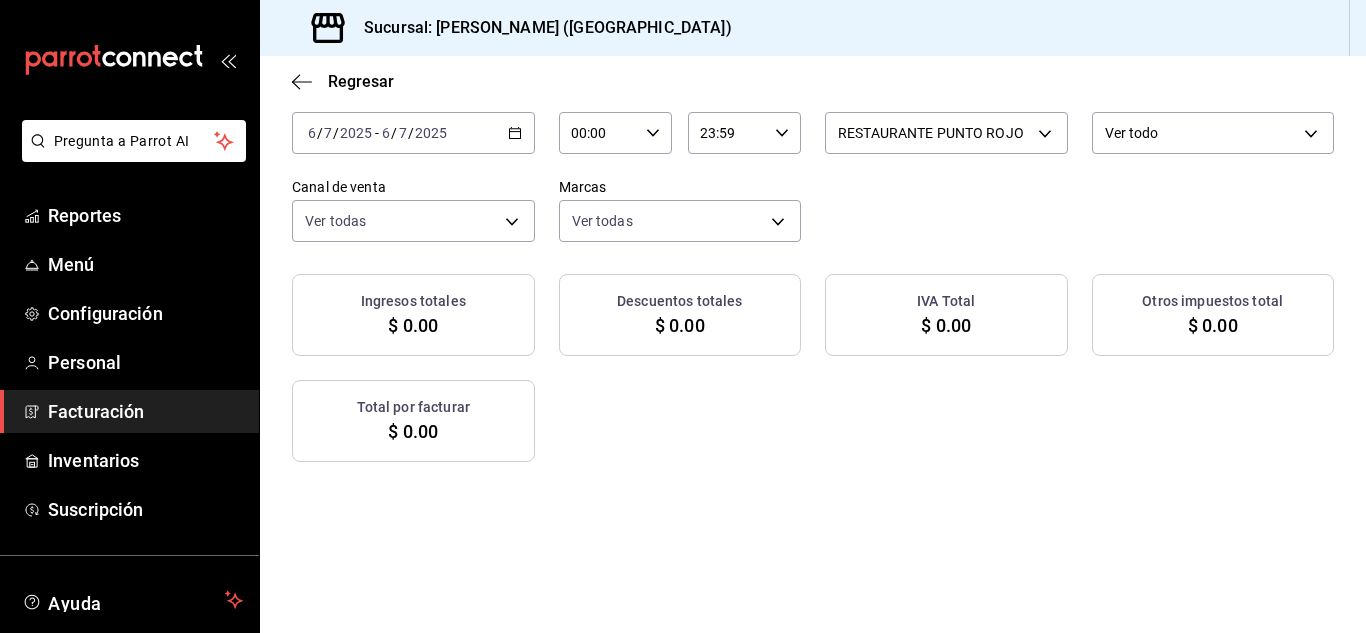 click 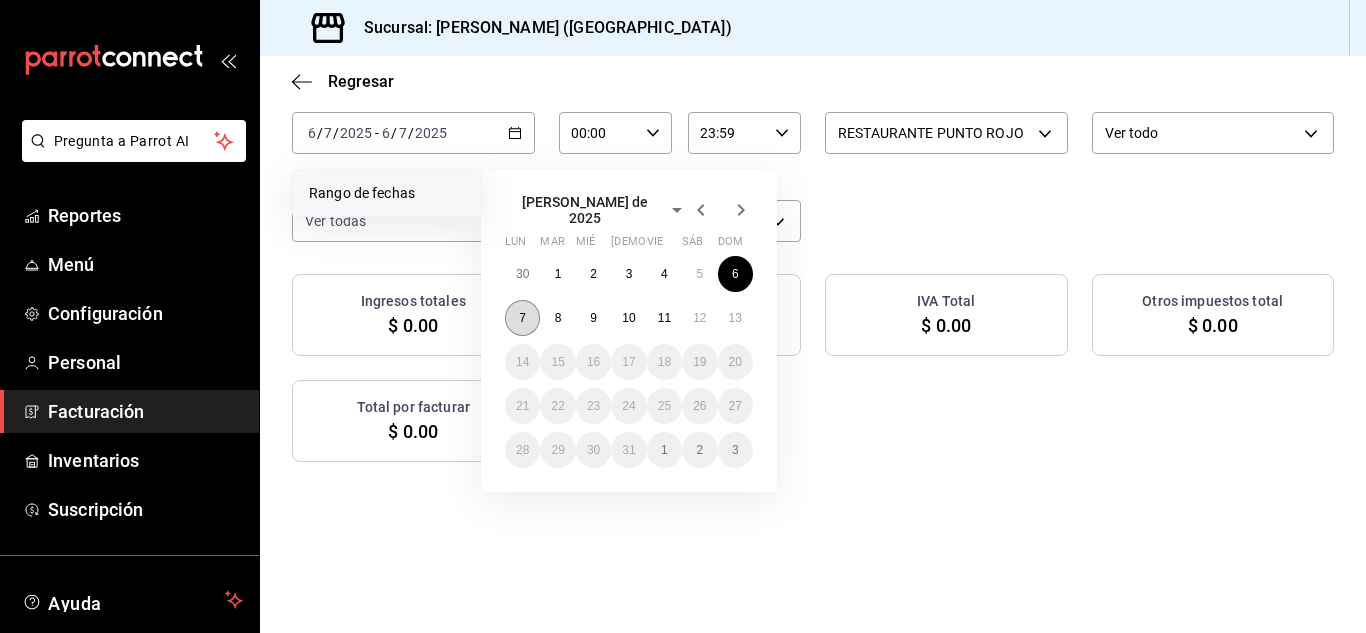 click on "7" at bounding box center [522, 318] 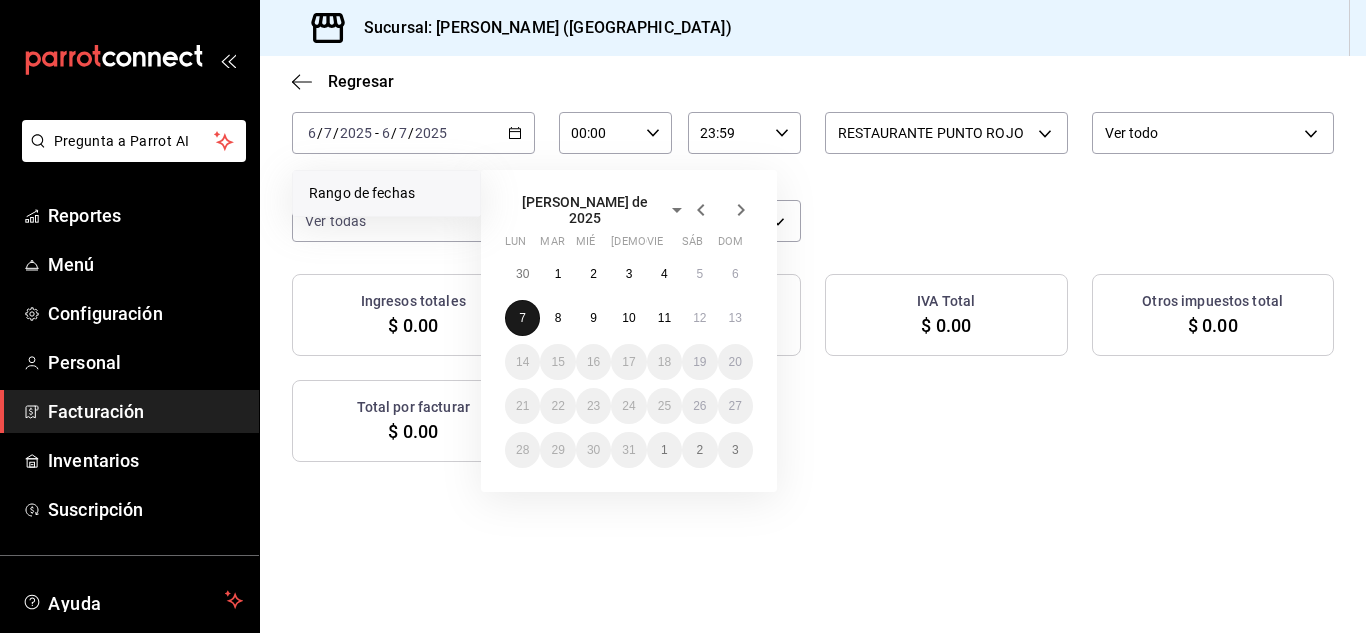 click on "7" at bounding box center (522, 318) 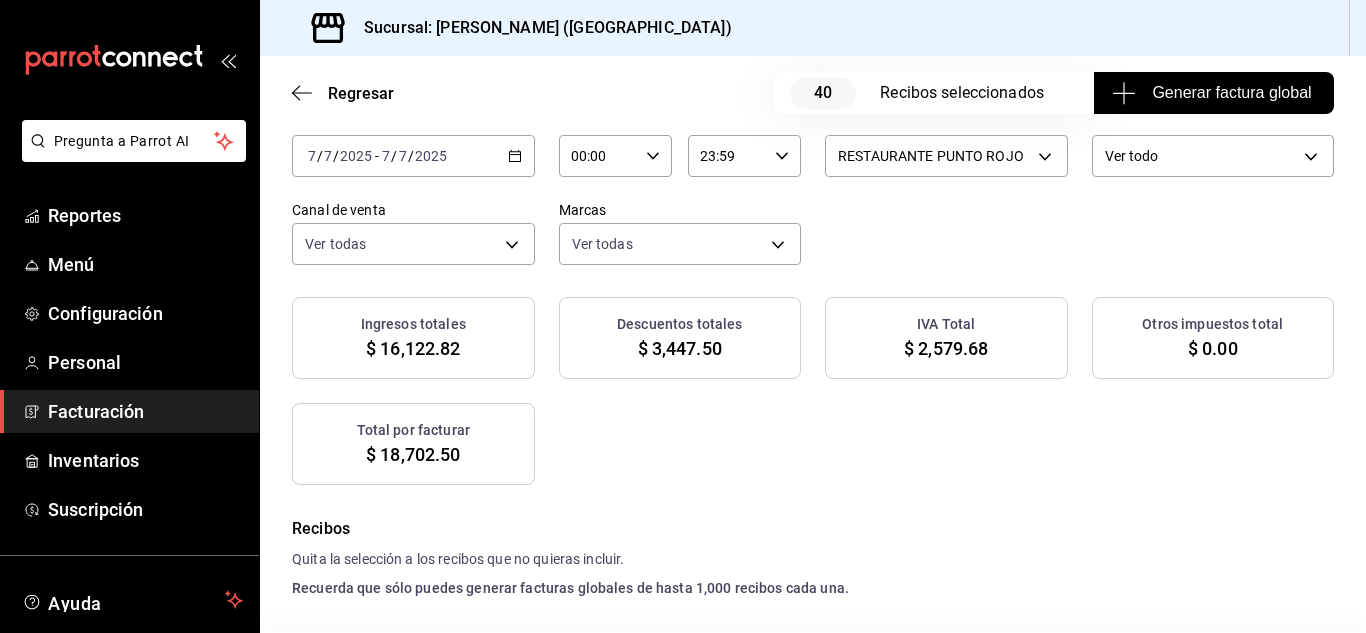 scroll, scrollTop: 139, scrollLeft: 0, axis: vertical 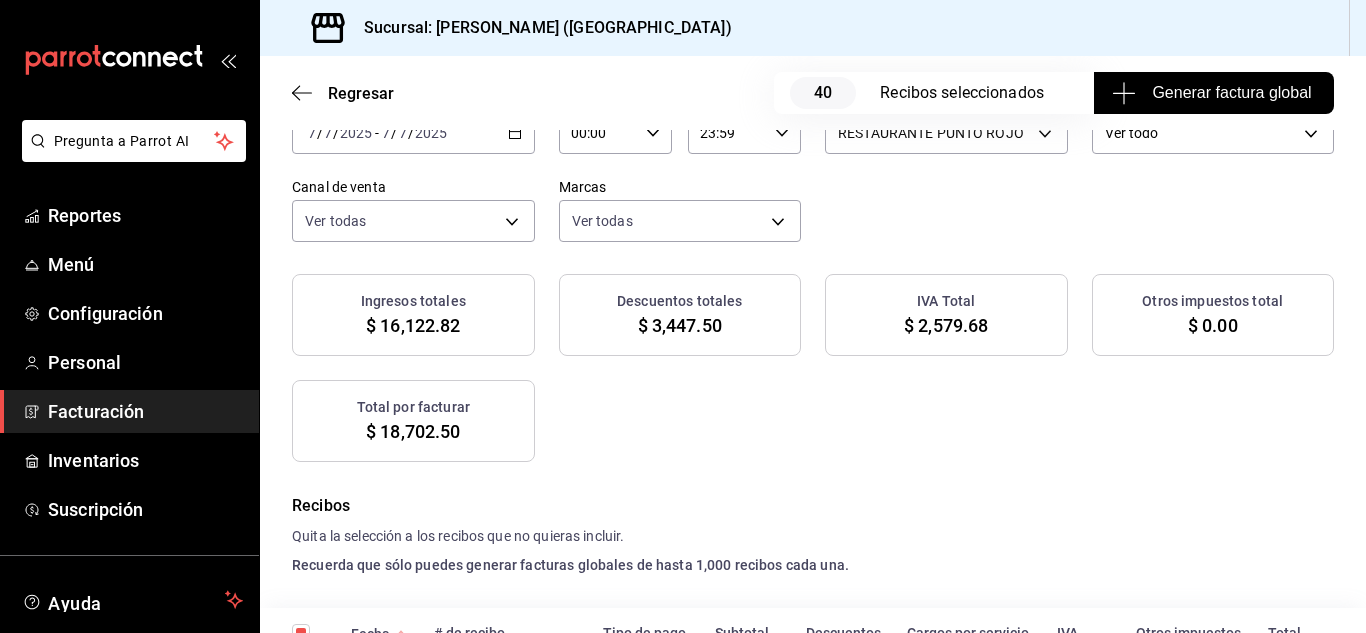 click on "Generar factura global" at bounding box center (1213, 93) 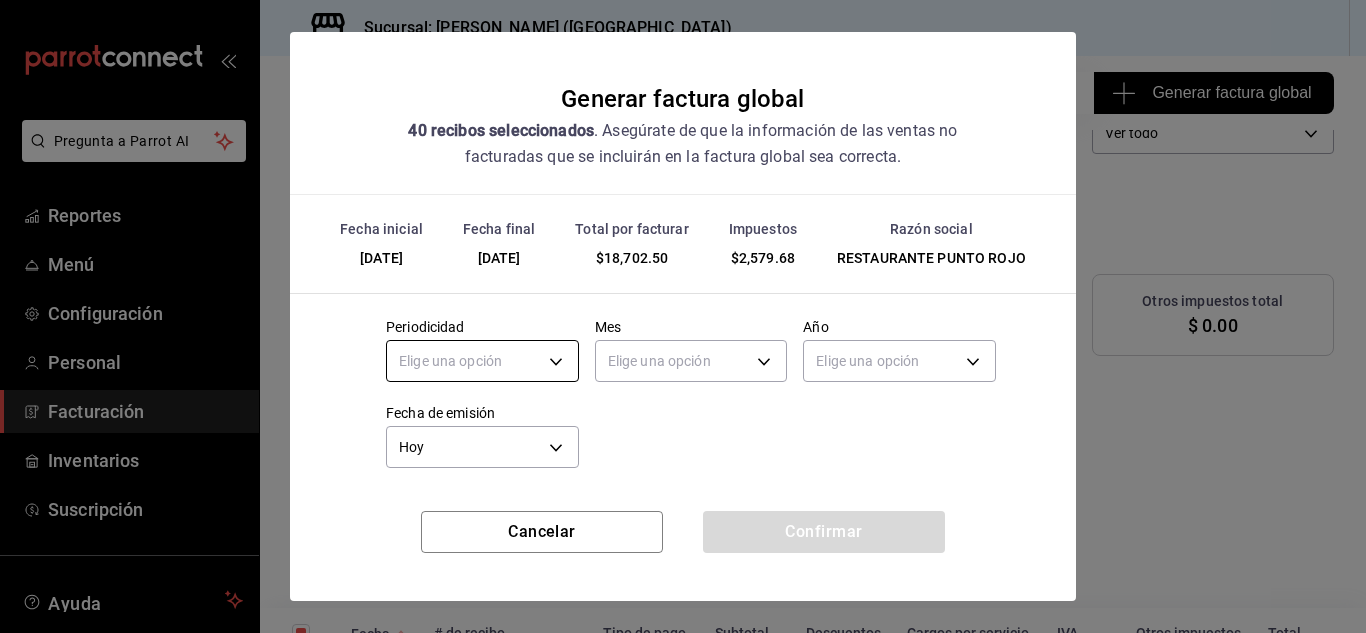 click on "Pregunta a Parrot AI Reportes   Menú   Configuración   Personal   Facturación   Inventarios   Suscripción   Ayuda Recomienda Parrot   [PERSON_NAME]   Sugerir nueva función   Sucursal: Nikkori ([GEOGRAPHIC_DATA]) Regresar 40 Recibos seleccionados Generar factura global Generar factura global Selecciona las ordenes que tus clientes no facturaron para emitir tu factural global. Fecha [DATE] [DATE] - [DATE] [DATE] Hora inicio 00:00 Hora inicio Hora fin 23:59 Hora fin Razón social RESTAURANTE PUNTO ROJO 5749a84e-6d60-4c90-92c5-fe83de78c063 Formas de pago Ver todo ALL Canal de venta Ver todas PARROT,UBER_EATS,RAPPI,DIDI_FOOD,ONLINE Marcas Ver todas 985a5b61-14d9-43ab-b2aa-55677bfd4284 Ingresos totales $ 16,122.82 Descuentos totales $ 3,447.50 IVA Total $ 2,579.68 Otros impuestos total $ 0.00 Total por facturar $ 18,702.50 Recibos Quita la selección a los recibos que no quieras incluir. Recuerda que sólo puedes generar facturas globales de hasta 1,000 recibos cada una. Fecha # de recibo Subtotal" at bounding box center [683, 316] 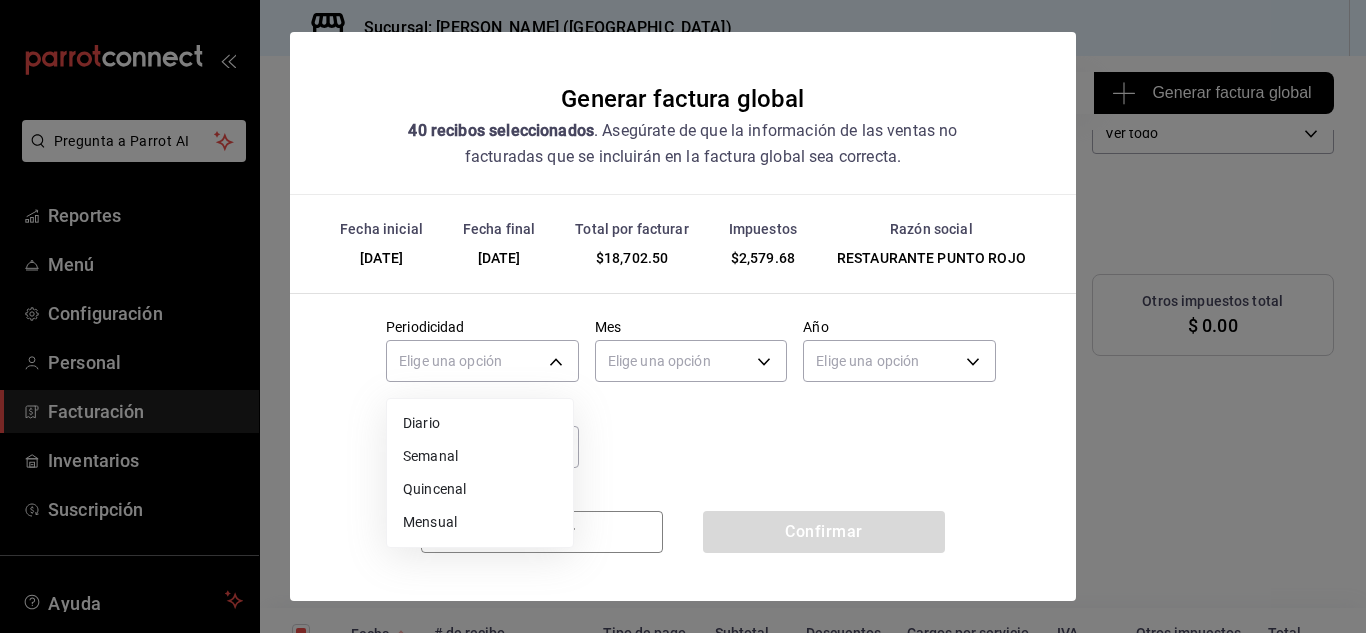 click on "Diario" at bounding box center (480, 423) 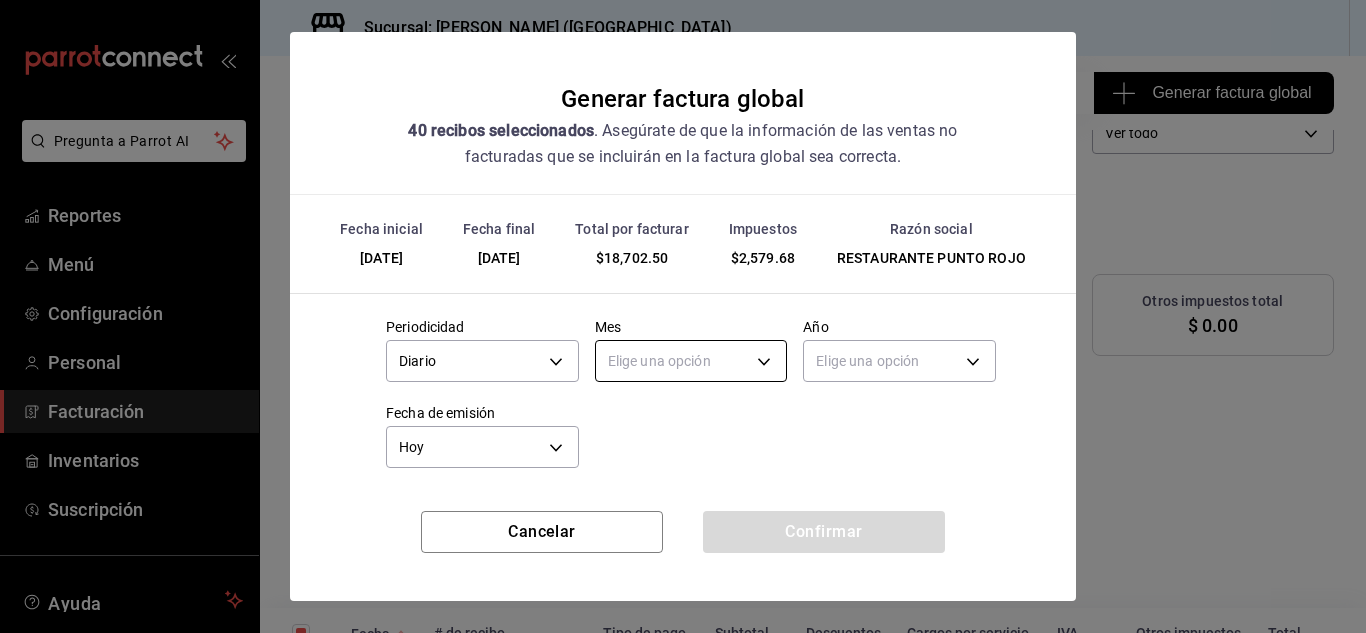 click on "Pregunta a Parrot AI Reportes   Menú   Configuración   Personal   Facturación   Inventarios   Suscripción   Ayuda Recomienda Parrot   [PERSON_NAME]   Sugerir nueva función   Sucursal: Nikkori ([GEOGRAPHIC_DATA]) Regresar 40 Recibos seleccionados Generar factura global Generar factura global Selecciona las ordenes que tus clientes no facturaron para emitir tu factural global. Fecha [DATE] [DATE] - [DATE] [DATE] Hora inicio 00:00 Hora inicio Hora fin 23:59 Hora fin Razón social RESTAURANTE PUNTO ROJO 5749a84e-6d60-4c90-92c5-fe83de78c063 Formas de pago Ver todo ALL Canal de venta Ver todas PARROT,UBER_EATS,RAPPI,DIDI_FOOD,ONLINE Marcas Ver todas 985a5b61-14d9-43ab-b2aa-55677bfd4284 Ingresos totales $ 16,122.82 Descuentos totales $ 3,447.50 IVA Total $ 2,579.68 Otros impuestos total $ 0.00 Total por facturar $ 18,702.50 Recibos Quita la selección a los recibos que no quieras incluir. Recuerda que sólo puedes generar facturas globales de hasta 1,000 recibos cada una. Fecha # de recibo Subtotal" at bounding box center [683, 316] 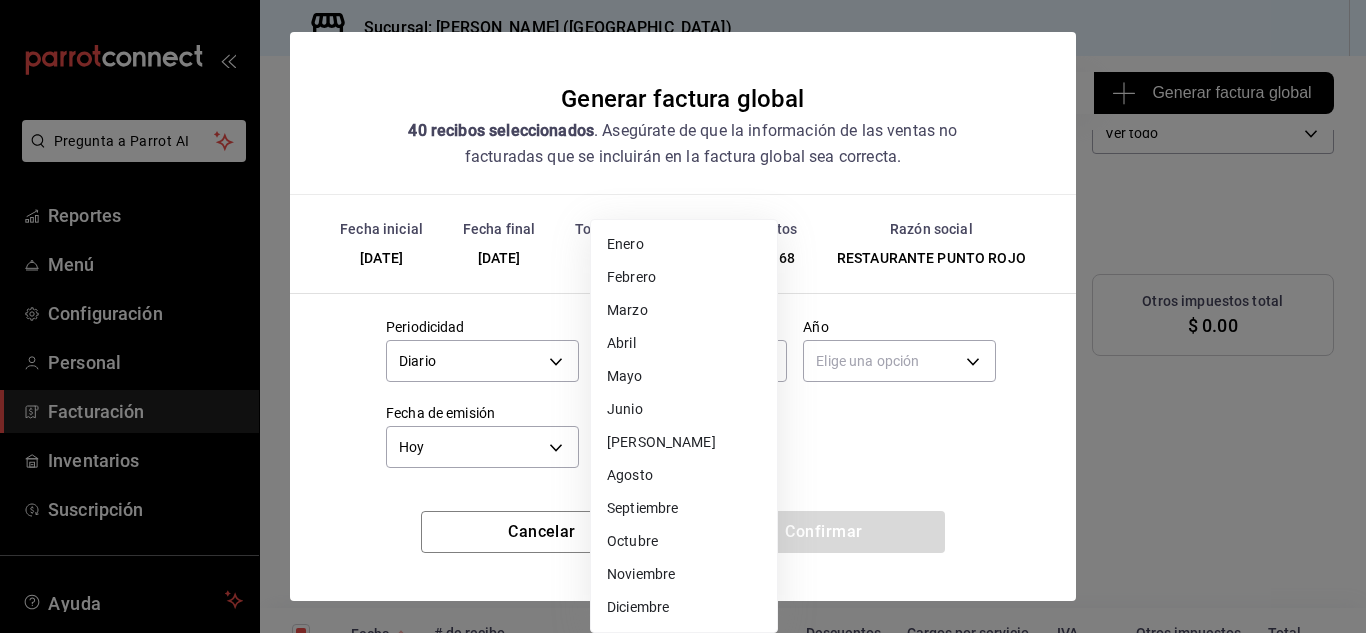 click on "[PERSON_NAME]" at bounding box center (684, 442) 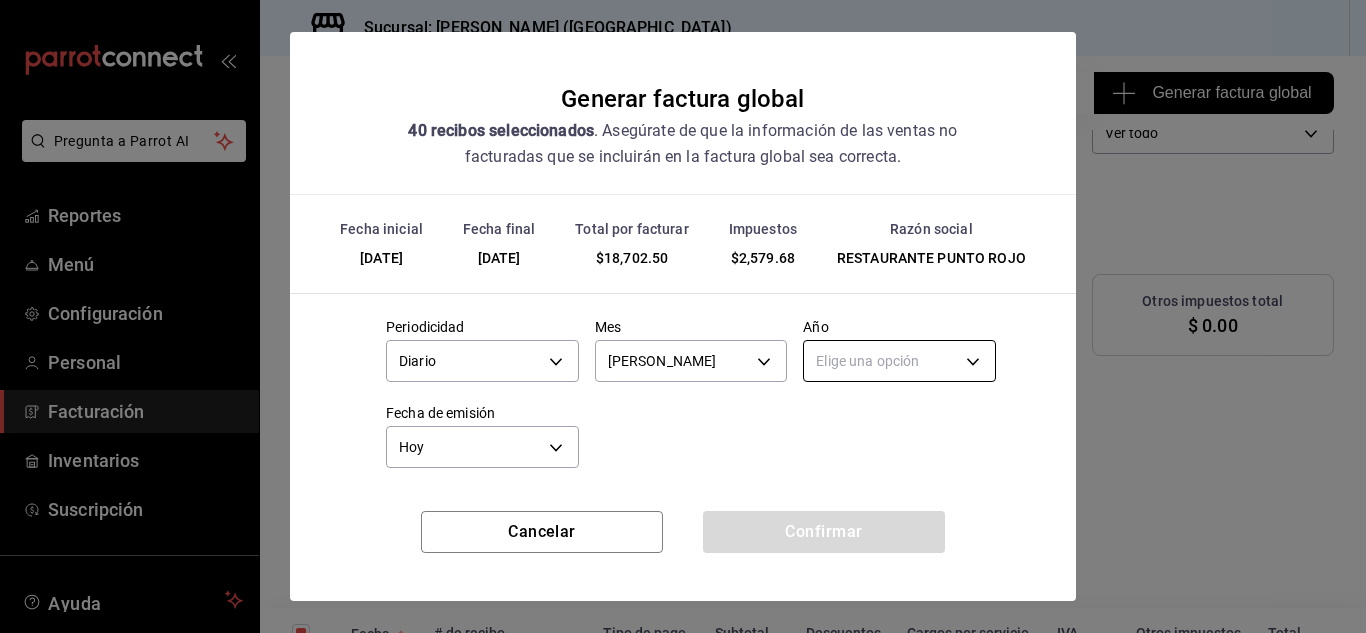click on "Pregunta a Parrot AI Reportes   Menú   Configuración   Personal   Facturación   Inventarios   Suscripción   Ayuda Recomienda Parrot   [PERSON_NAME]   Sugerir nueva función   Sucursal: Nikkori ([GEOGRAPHIC_DATA]) Regresar 40 Recibos seleccionados Generar factura global Generar factura global Selecciona las ordenes que tus clientes no facturaron para emitir tu factural global. Fecha [DATE] [DATE] - [DATE] [DATE] Hora inicio 00:00 Hora inicio Hora fin 23:59 Hora fin Razón social RESTAURANTE PUNTO ROJO 5749a84e-6d60-4c90-92c5-fe83de78c063 Formas de pago Ver todo ALL Canal de venta Ver todas PARROT,UBER_EATS,RAPPI,DIDI_FOOD,ONLINE Marcas Ver todas 985a5b61-14d9-43ab-b2aa-55677bfd4284 Ingresos totales $ 16,122.82 Descuentos totales $ 3,447.50 IVA Total $ 2,579.68 Otros impuestos total $ 0.00 Total por facturar $ 18,702.50 Recibos Quita la selección a los recibos que no quieras incluir. Recuerda que sólo puedes generar facturas globales de hasta 1,000 recibos cada una. Fecha # de recibo Subtotal" at bounding box center (683, 316) 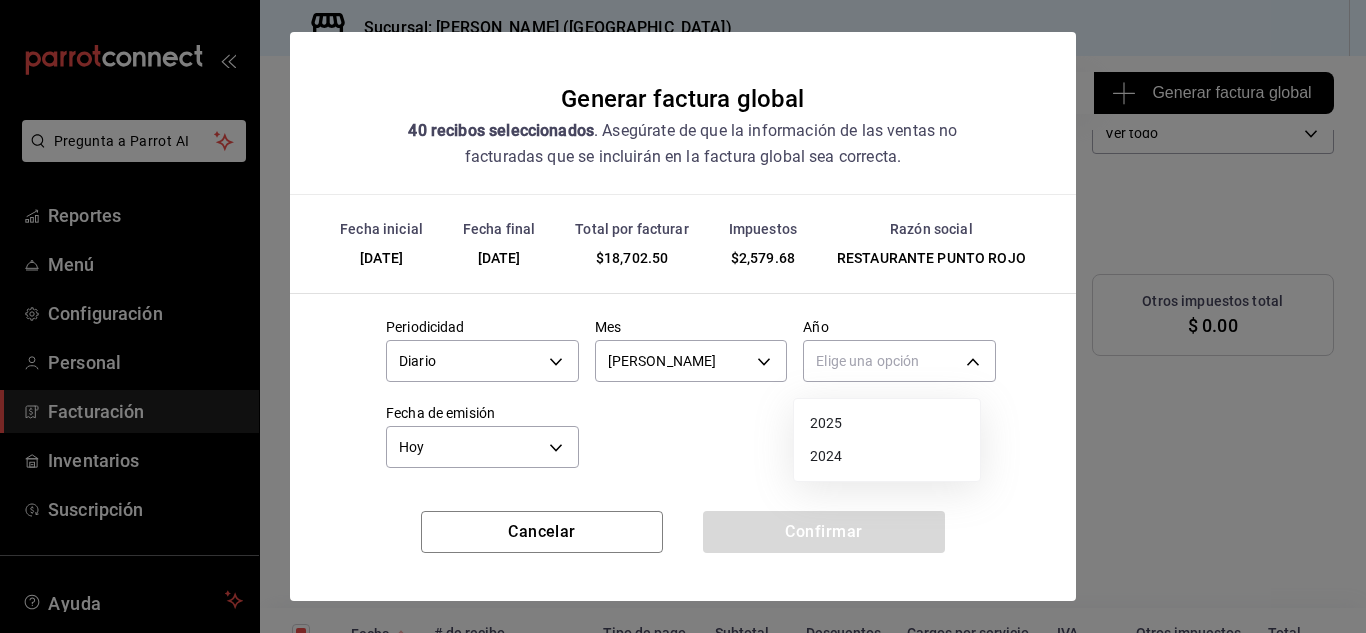 click on "2025" at bounding box center (887, 423) 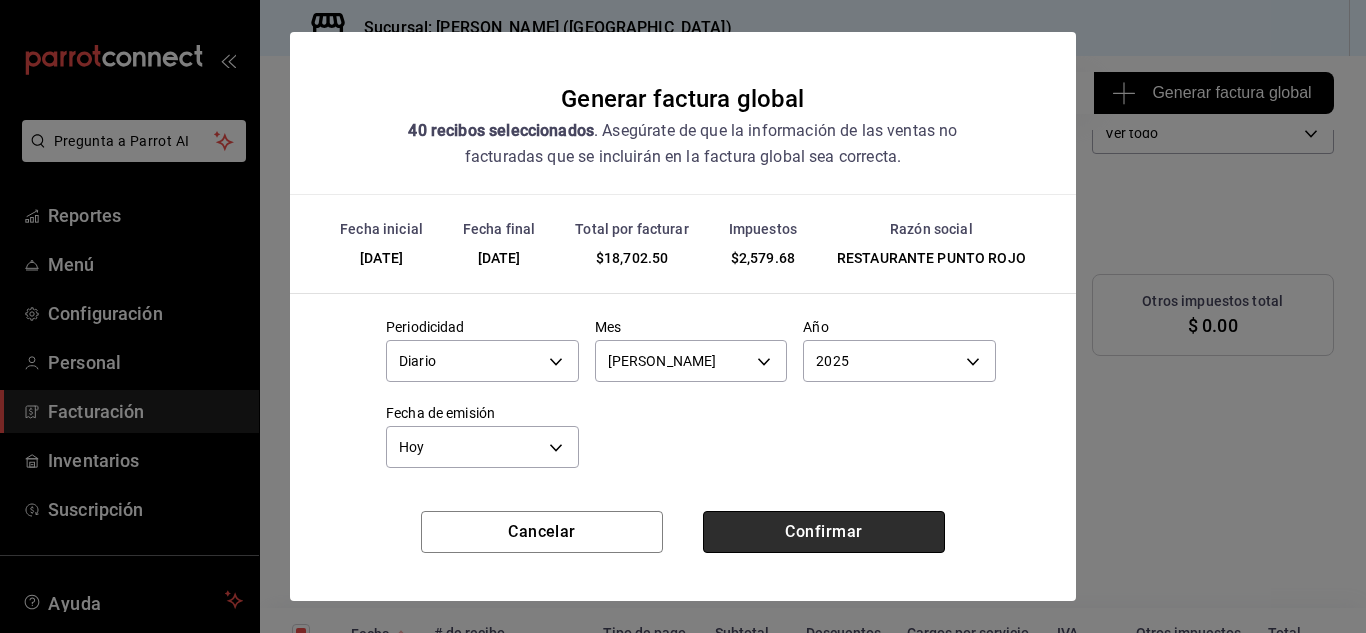 click on "Confirmar" at bounding box center (824, 532) 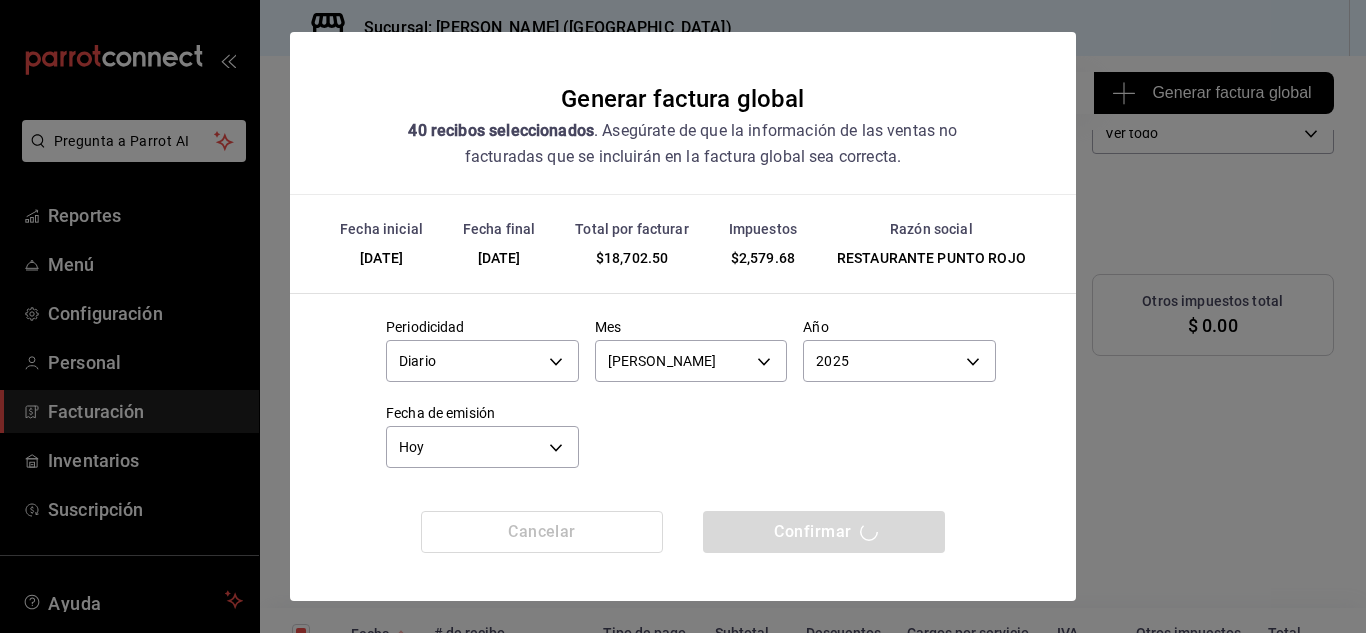 click on "Mes [PERSON_NAME] 7" at bounding box center [683, 345] 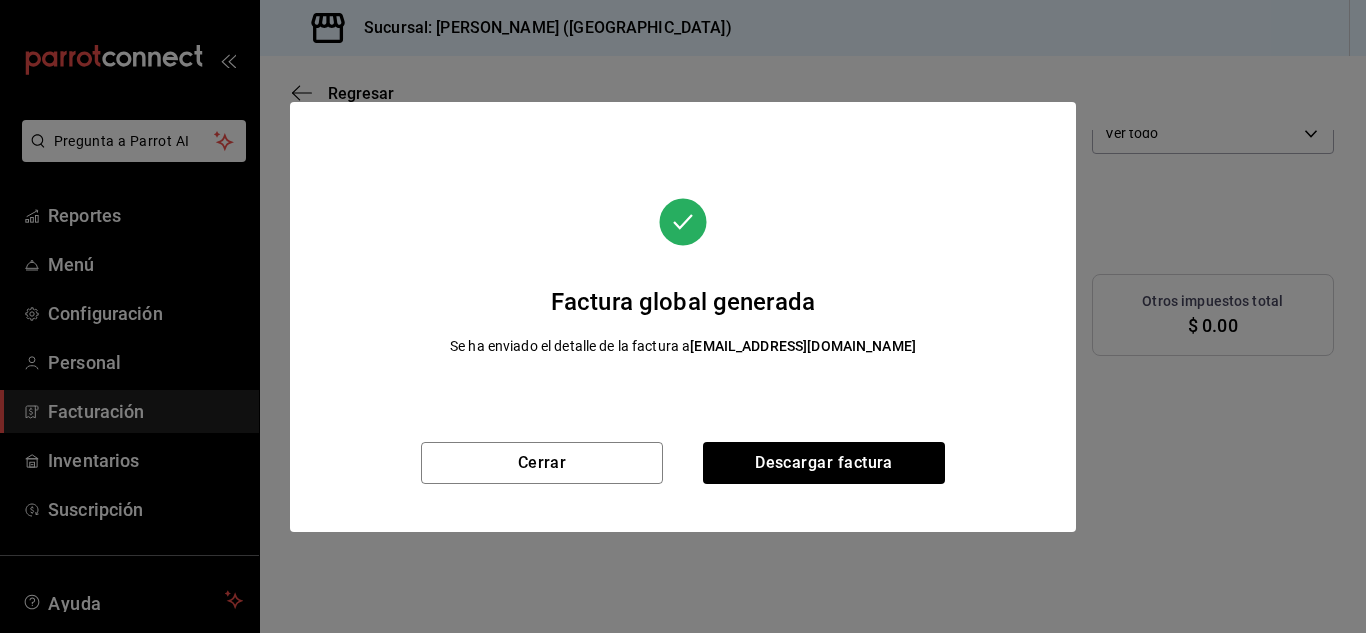 scroll, scrollTop: 116, scrollLeft: 0, axis: vertical 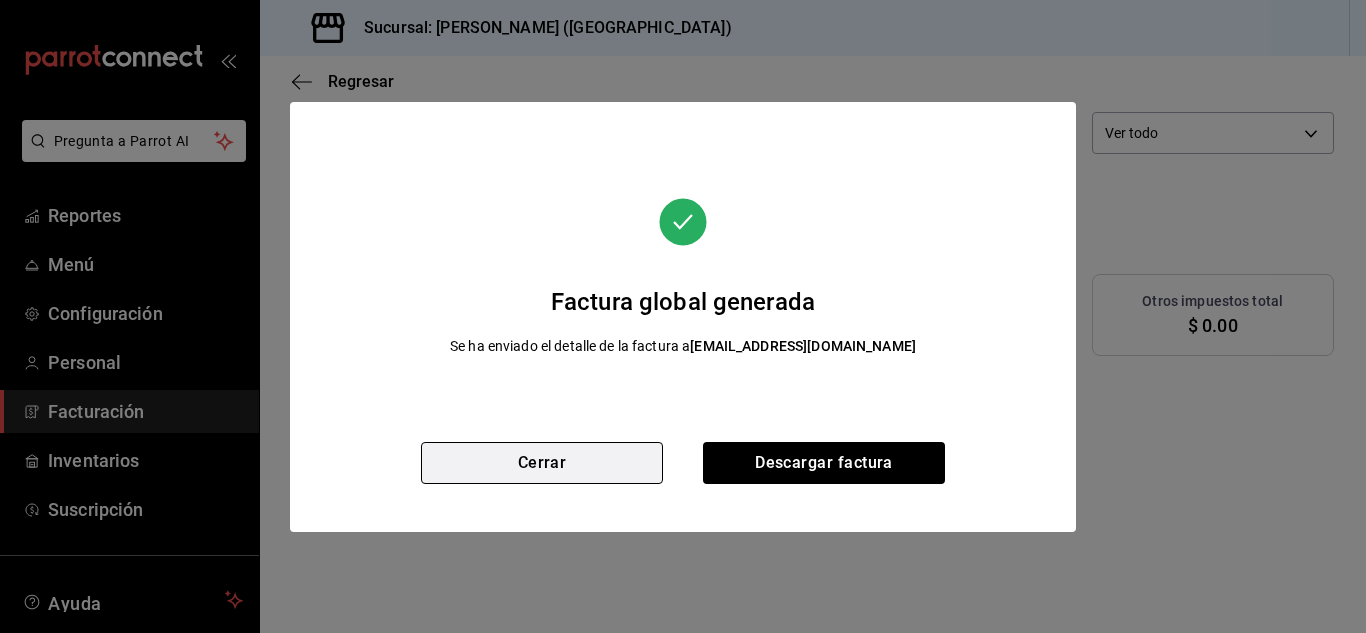 click on "Cerrar" at bounding box center (542, 463) 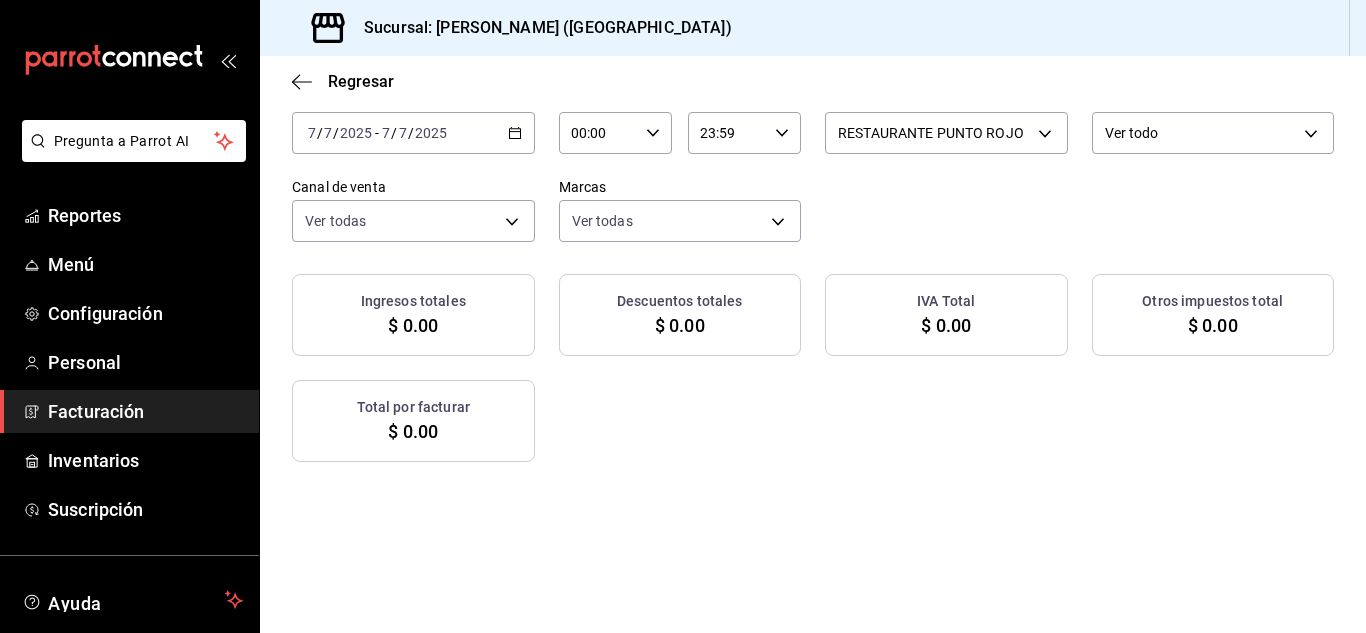 click 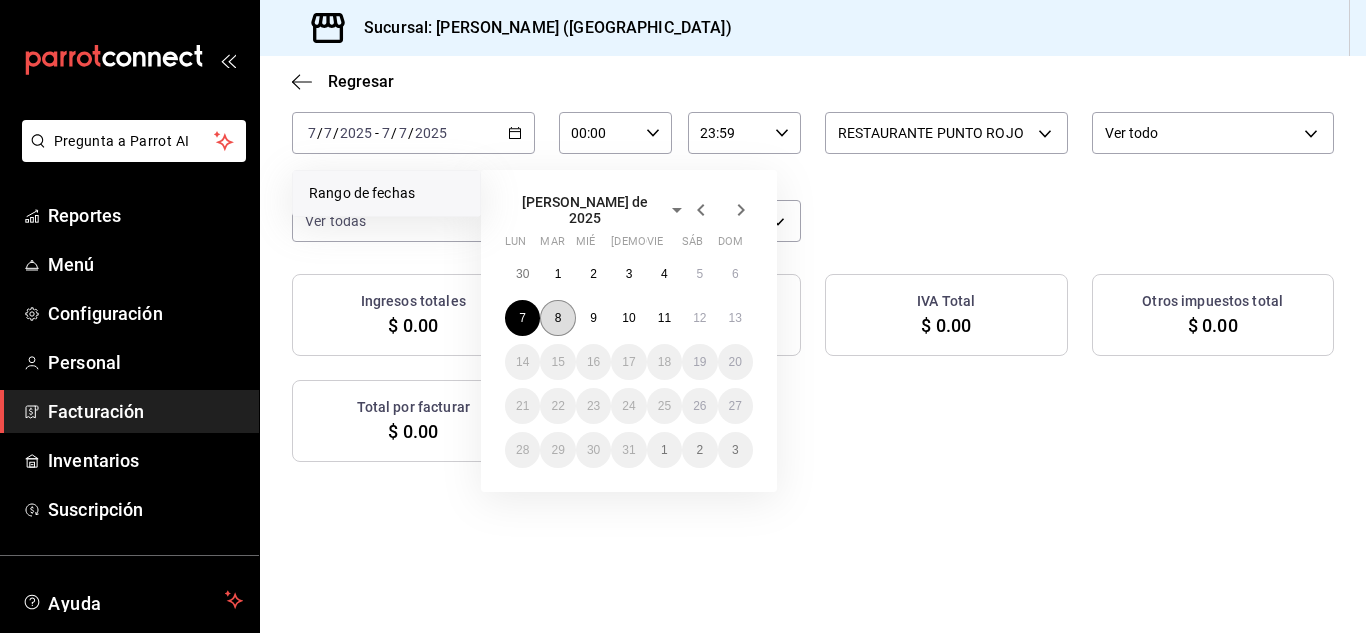 click on "8" at bounding box center (558, 318) 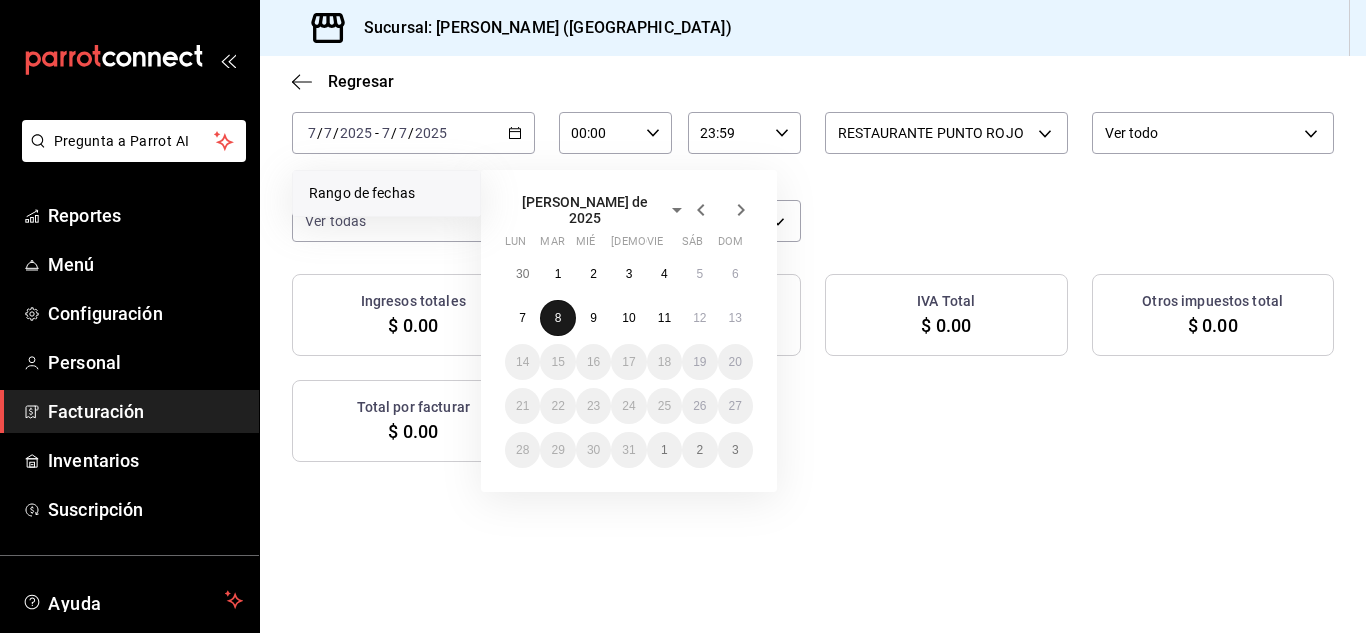 click on "8" at bounding box center (558, 318) 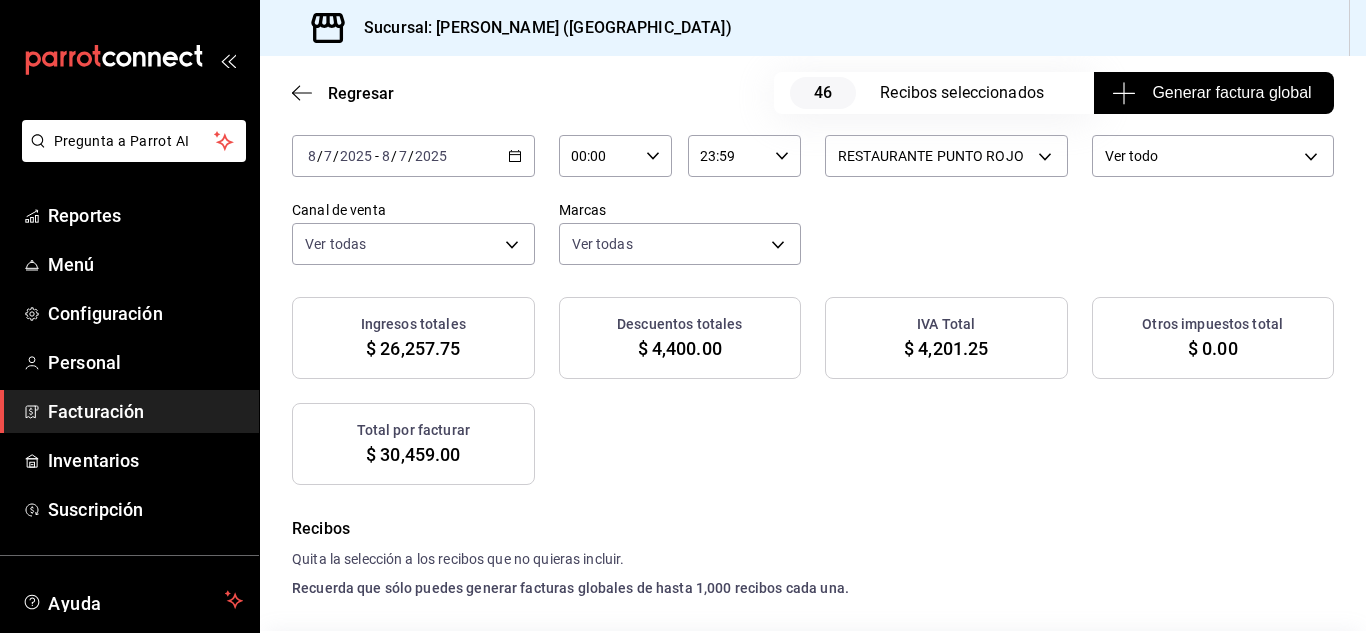 scroll, scrollTop: 139, scrollLeft: 0, axis: vertical 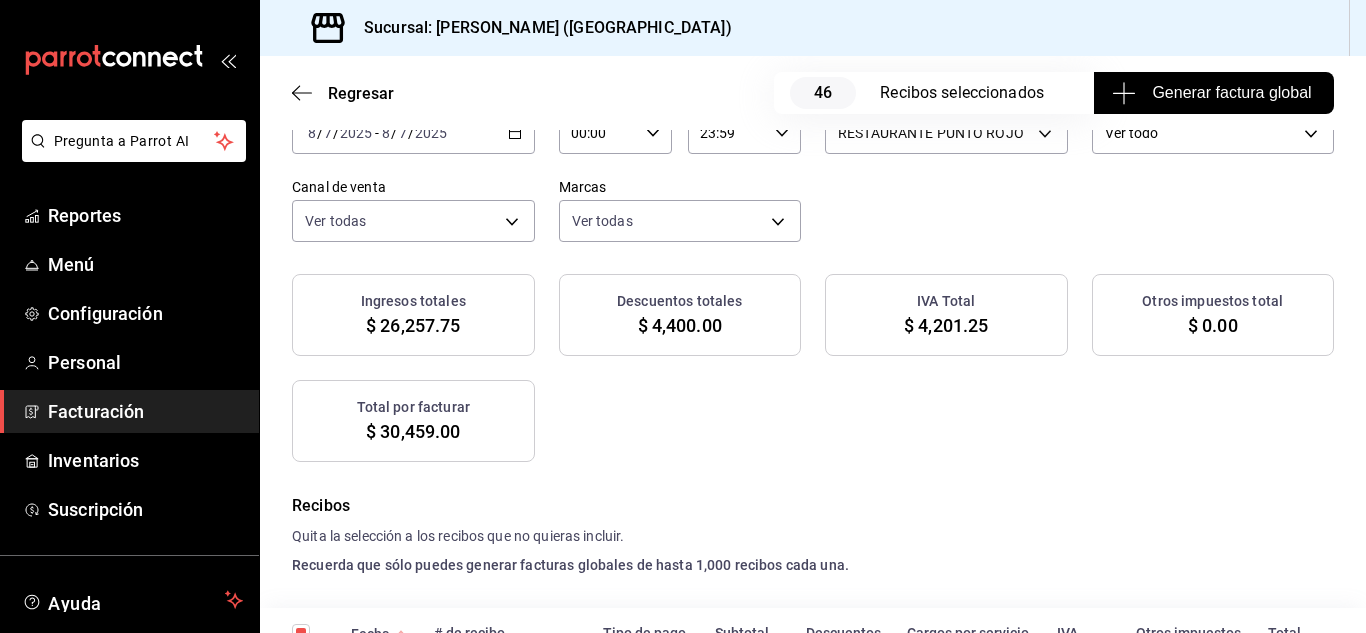 click on "Generar factura global" at bounding box center [1213, 93] 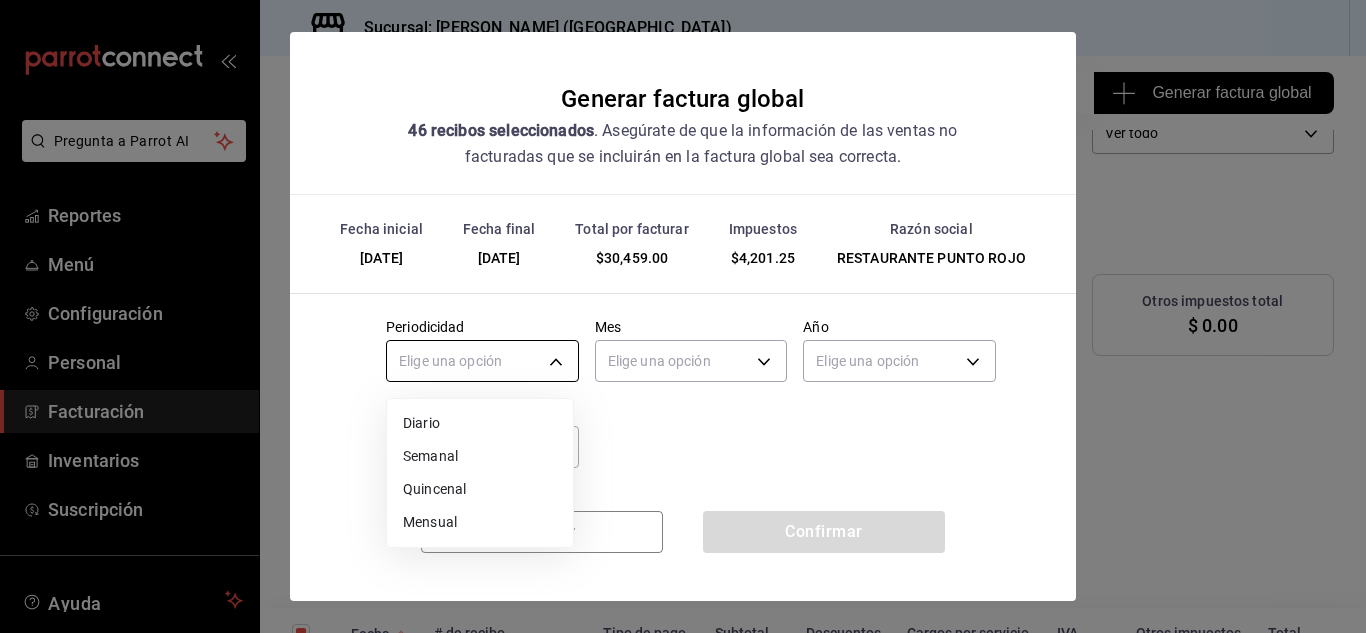 click on "Pregunta a Parrot AI Reportes   Menú   Configuración   Personal   Facturación   Inventarios   Suscripción   Ayuda Recomienda Parrot   [PERSON_NAME]   Sugerir nueva función   Sucursal: Nikkori ([GEOGRAPHIC_DATA]) Regresar 46 Recibos seleccionados Generar factura global Generar factura global Selecciona las ordenes que tus clientes no facturaron para emitir tu factural global. Fecha [DATE] [DATE] - [DATE] [DATE] Hora inicio 00:00 Hora inicio Hora fin 23:59 Hora fin Razón social RESTAURANTE PUNTO ROJO 5749a84e-6d60-4c90-92c5-fe83de78c063 Formas de pago Ver todo ALL Canal de venta Ver todas PARROT,UBER_EATS,RAPPI,DIDI_FOOD,ONLINE Marcas Ver todas 985a5b61-14d9-43ab-b2aa-55677bfd4284 Ingresos totales $ 26,257.75 Descuentos totales $ 4,400.00 IVA Total $ 4,201.25 Otros impuestos total $ 0.00 Total por facturar $ 30,459.00 Recibos Quita la selección a los recibos que no quieras incluir. Recuerda que sólo puedes generar facturas globales de hasta 1,000 recibos cada una. Fecha # de recibo Subtotal" at bounding box center [683, 316] 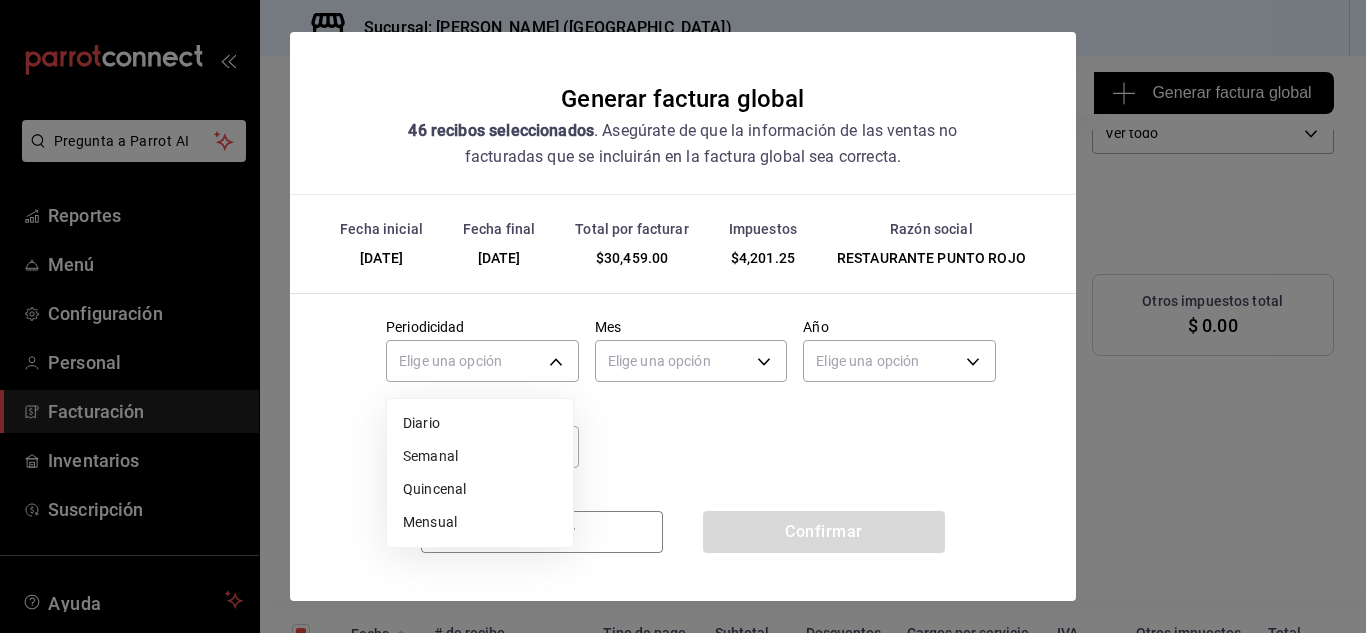 click on "Diario" at bounding box center [480, 423] 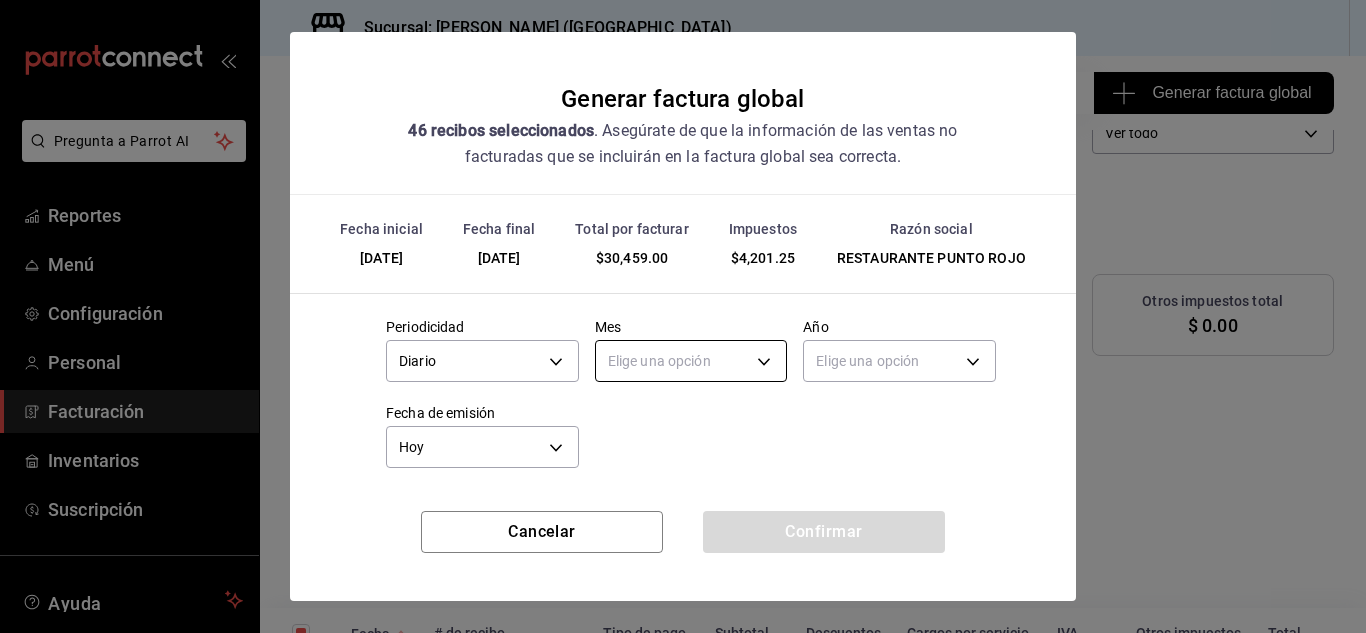 click on "Pregunta a Parrot AI Reportes   Menú   Configuración   Personal   Facturación   Inventarios   Suscripción   Ayuda Recomienda Parrot   [PERSON_NAME]   Sugerir nueva función   Sucursal: Nikkori ([GEOGRAPHIC_DATA]) Regresar 46 Recibos seleccionados Generar factura global Generar factura global Selecciona las ordenes que tus clientes no facturaron para emitir tu factural global. Fecha [DATE] [DATE] - [DATE] [DATE] Hora inicio 00:00 Hora inicio Hora fin 23:59 Hora fin Razón social RESTAURANTE PUNTO ROJO 5749a84e-6d60-4c90-92c5-fe83de78c063 Formas de pago Ver todo ALL Canal de venta Ver todas PARROT,UBER_EATS,RAPPI,DIDI_FOOD,ONLINE Marcas Ver todas 985a5b61-14d9-43ab-b2aa-55677bfd4284 Ingresos totales $ 26,257.75 Descuentos totales $ 4,400.00 IVA Total $ 4,201.25 Otros impuestos total $ 0.00 Total por facturar $ 30,459.00 Recibos Quita la selección a los recibos que no quieras incluir. Recuerda que sólo puedes generar facturas globales de hasta 1,000 recibos cada una. Fecha # de recibo Subtotal" at bounding box center (683, 316) 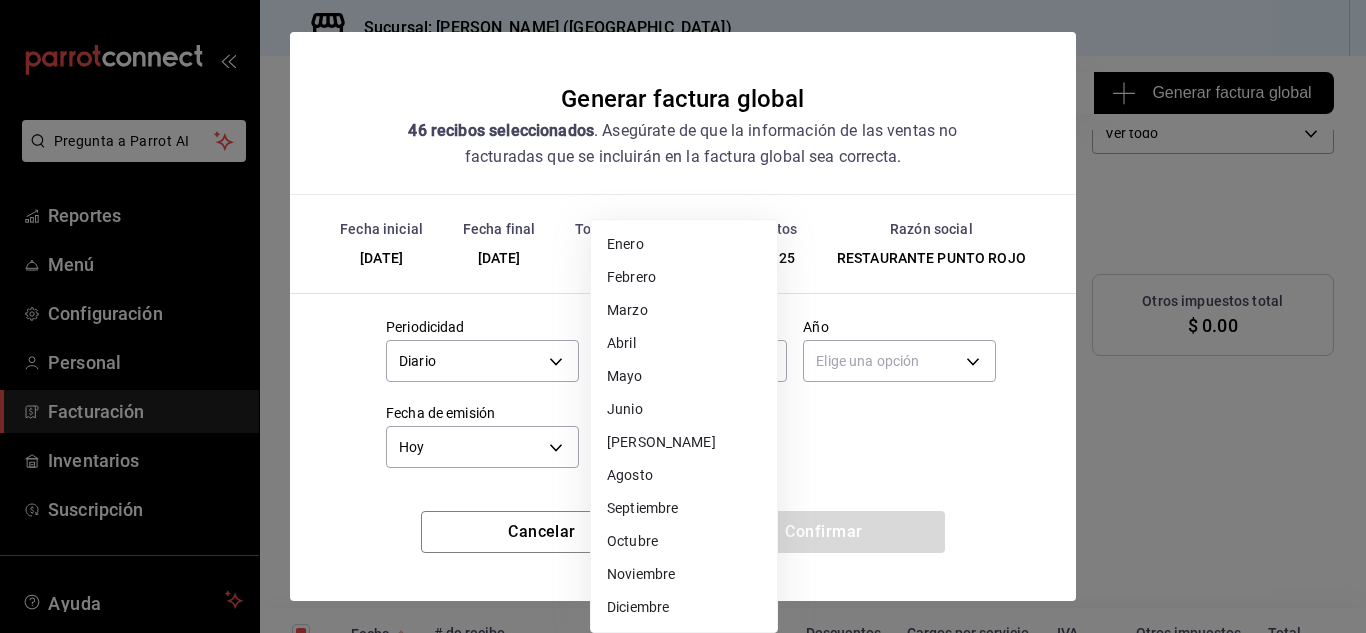 click on "[PERSON_NAME]" at bounding box center [684, 442] 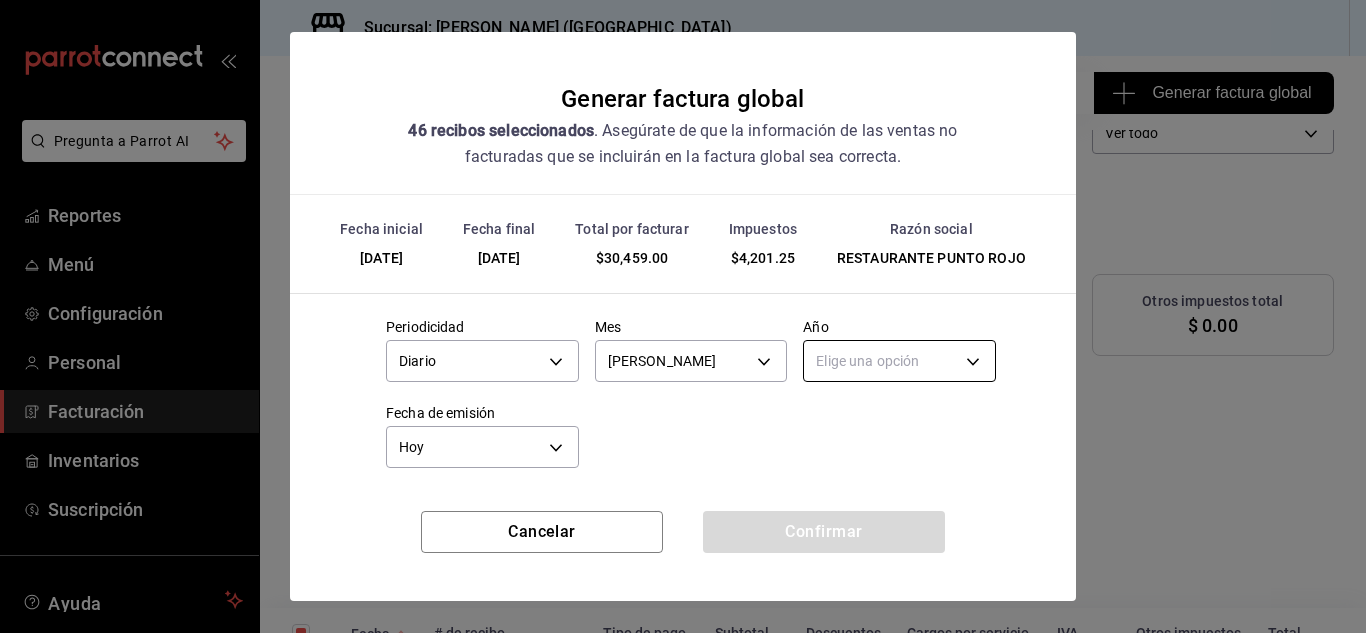 click on "Pregunta a Parrot AI Reportes   Menú   Configuración   Personal   Facturación   Inventarios   Suscripción   Ayuda Recomienda Parrot   [PERSON_NAME]   Sugerir nueva función   Sucursal: Nikkori ([GEOGRAPHIC_DATA]) Regresar 46 Recibos seleccionados Generar factura global Generar factura global Selecciona las ordenes que tus clientes no facturaron para emitir tu factural global. Fecha [DATE] [DATE] - [DATE] [DATE] Hora inicio 00:00 Hora inicio Hora fin 23:59 Hora fin Razón social RESTAURANTE PUNTO ROJO 5749a84e-6d60-4c90-92c5-fe83de78c063 Formas de pago Ver todo ALL Canal de venta Ver todas PARROT,UBER_EATS,RAPPI,DIDI_FOOD,ONLINE Marcas Ver todas 985a5b61-14d9-43ab-b2aa-55677bfd4284 Ingresos totales $ 26,257.75 Descuentos totales $ 4,400.00 IVA Total $ 4,201.25 Otros impuestos total $ 0.00 Total por facturar $ 30,459.00 Recibos Quita la selección a los recibos que no quieras incluir. Recuerda que sólo puedes generar facturas globales de hasta 1,000 recibos cada una. Fecha # de recibo Subtotal" at bounding box center (683, 316) 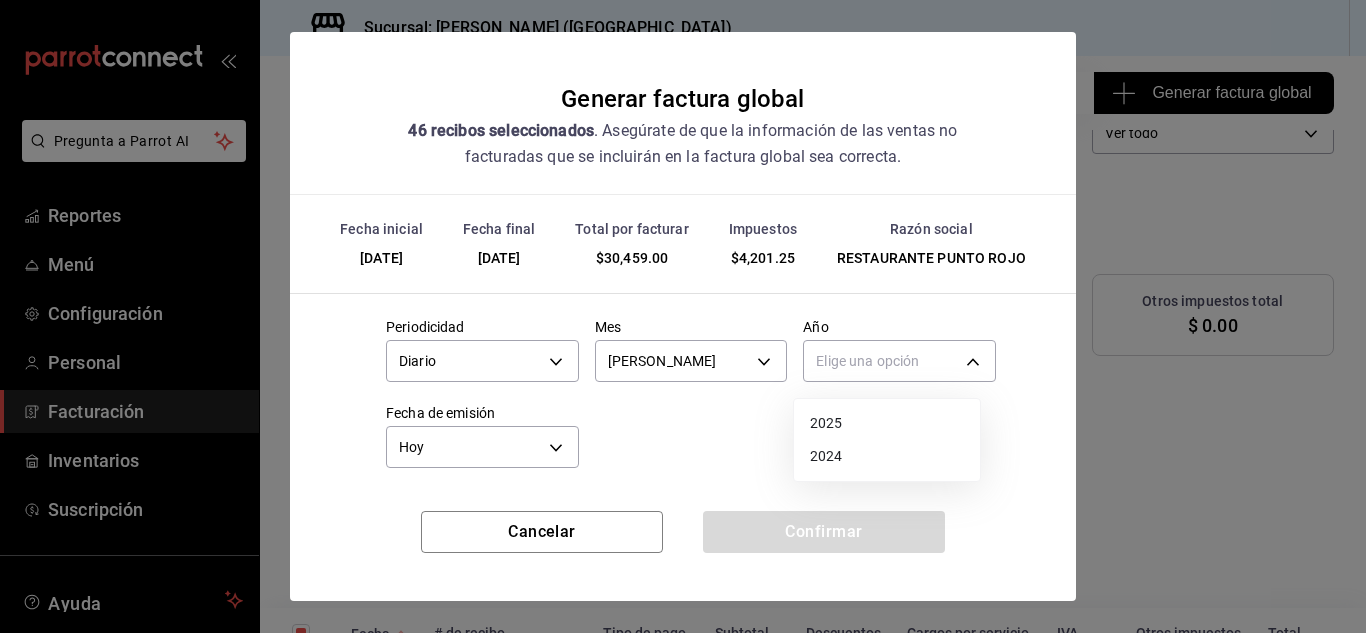 click on "2025" at bounding box center [887, 423] 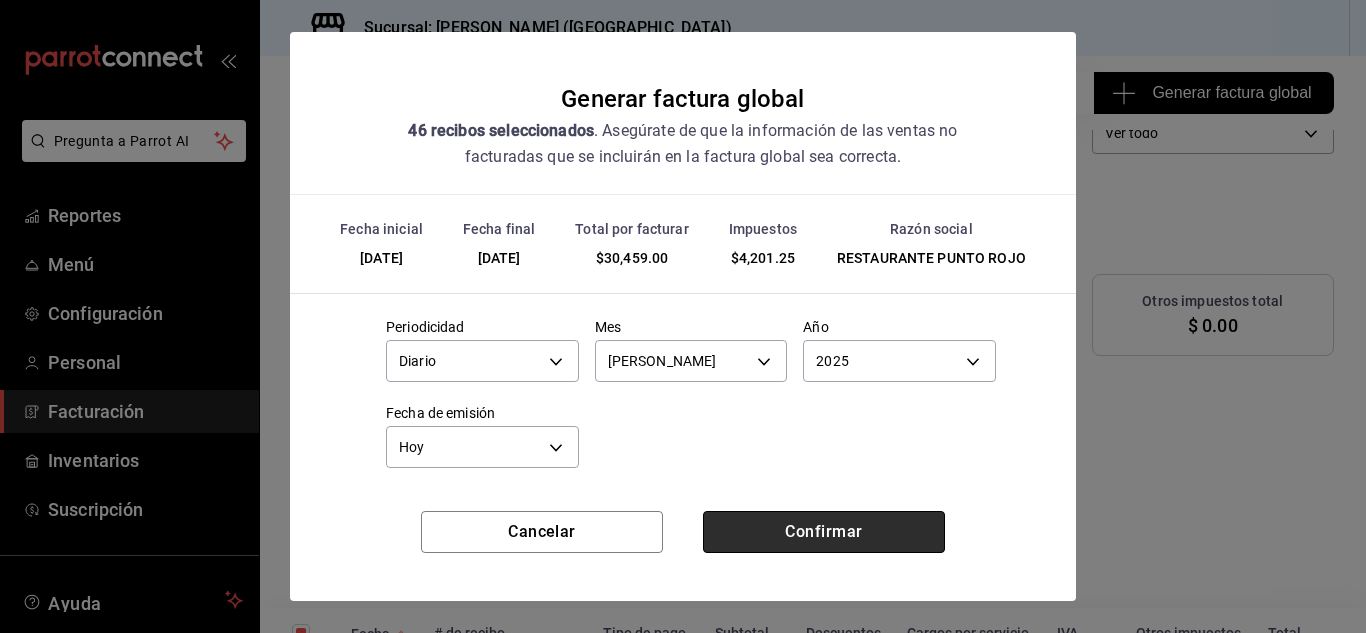 click on "Confirmar" at bounding box center [824, 532] 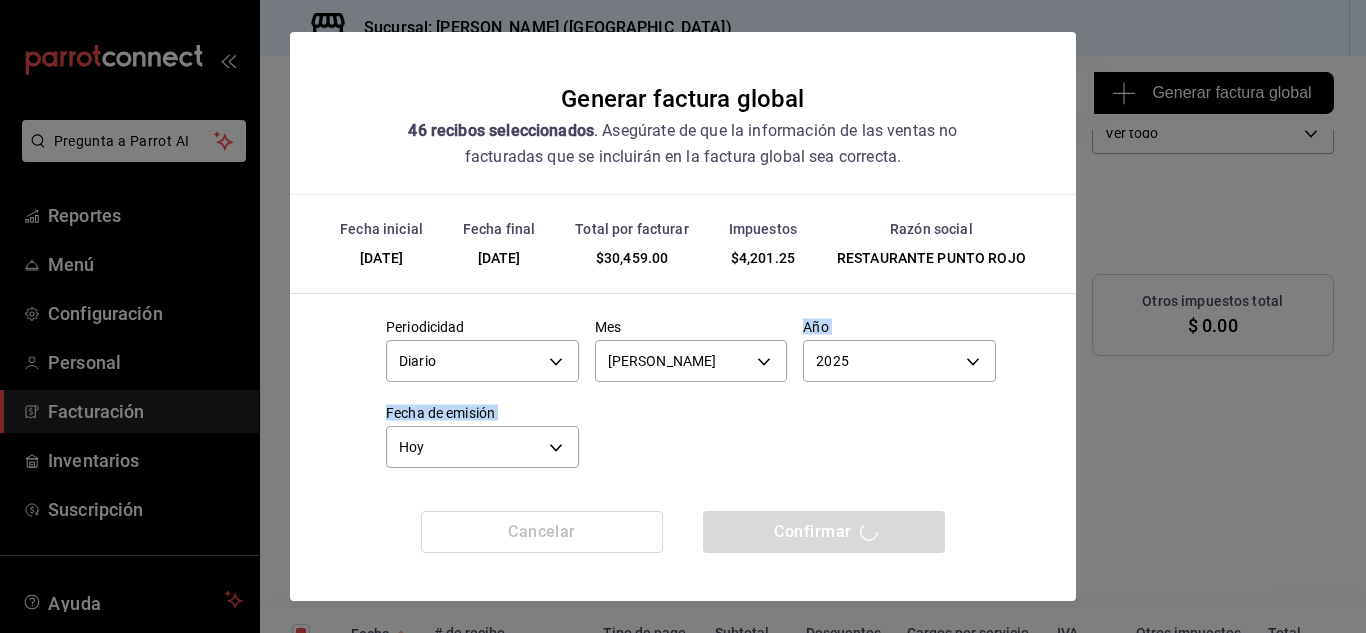scroll, scrollTop: 8, scrollLeft: 0, axis: vertical 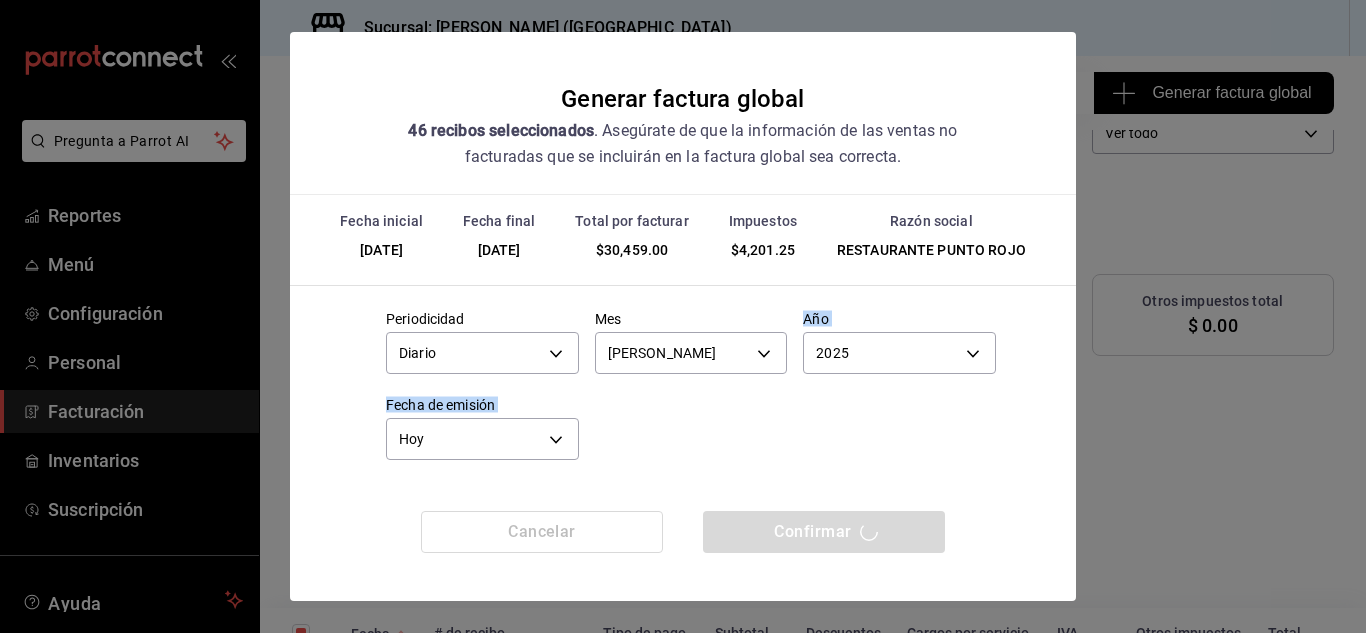 drag, startPoint x: 776, startPoint y: 529, endPoint x: 740, endPoint y: 476, distance: 64.070274 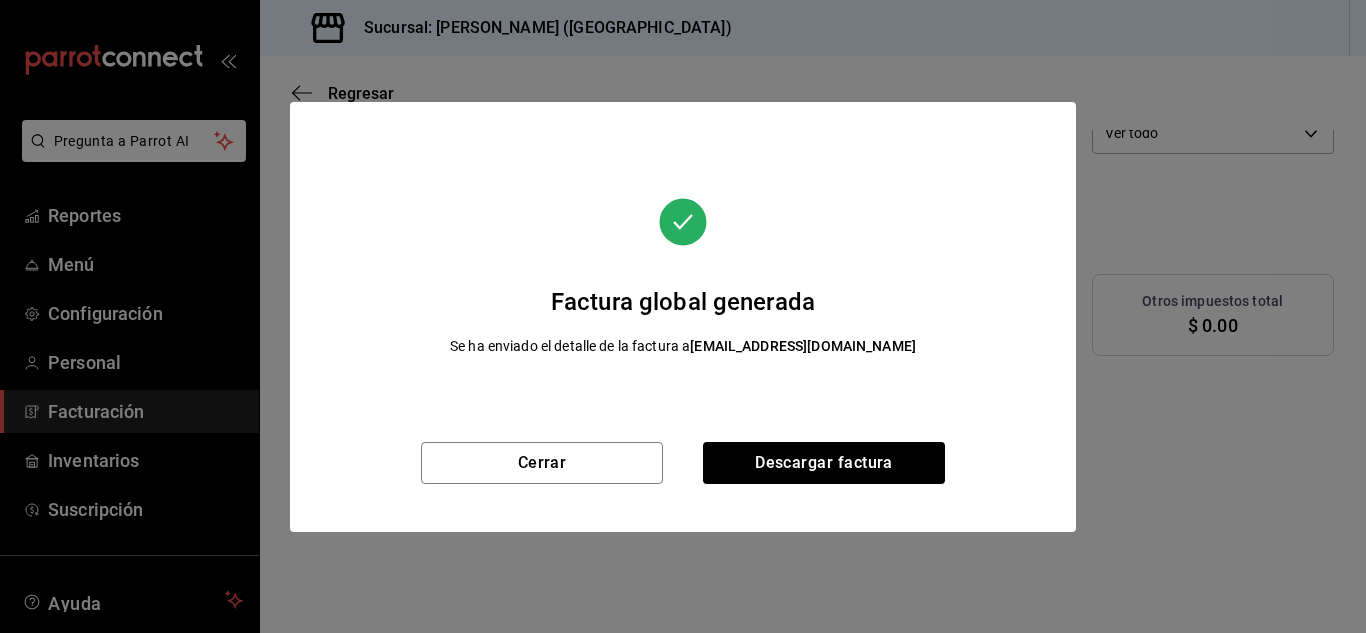 scroll, scrollTop: 116, scrollLeft: 0, axis: vertical 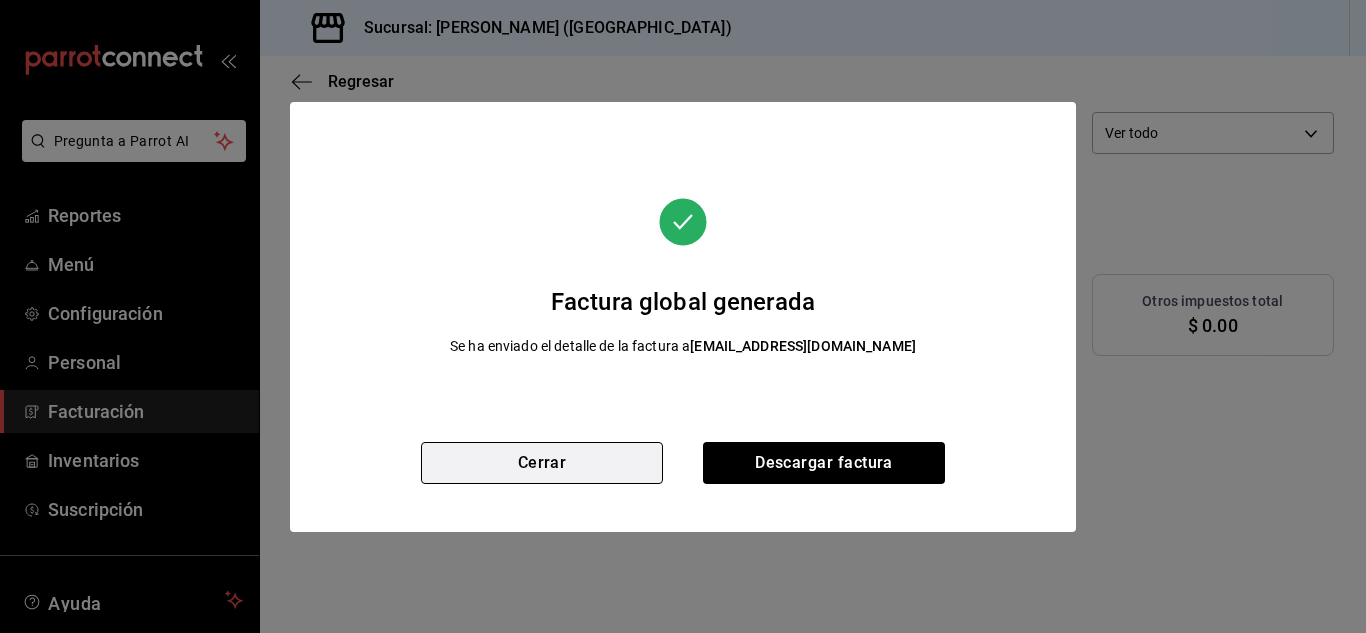click on "Cerrar" at bounding box center [542, 463] 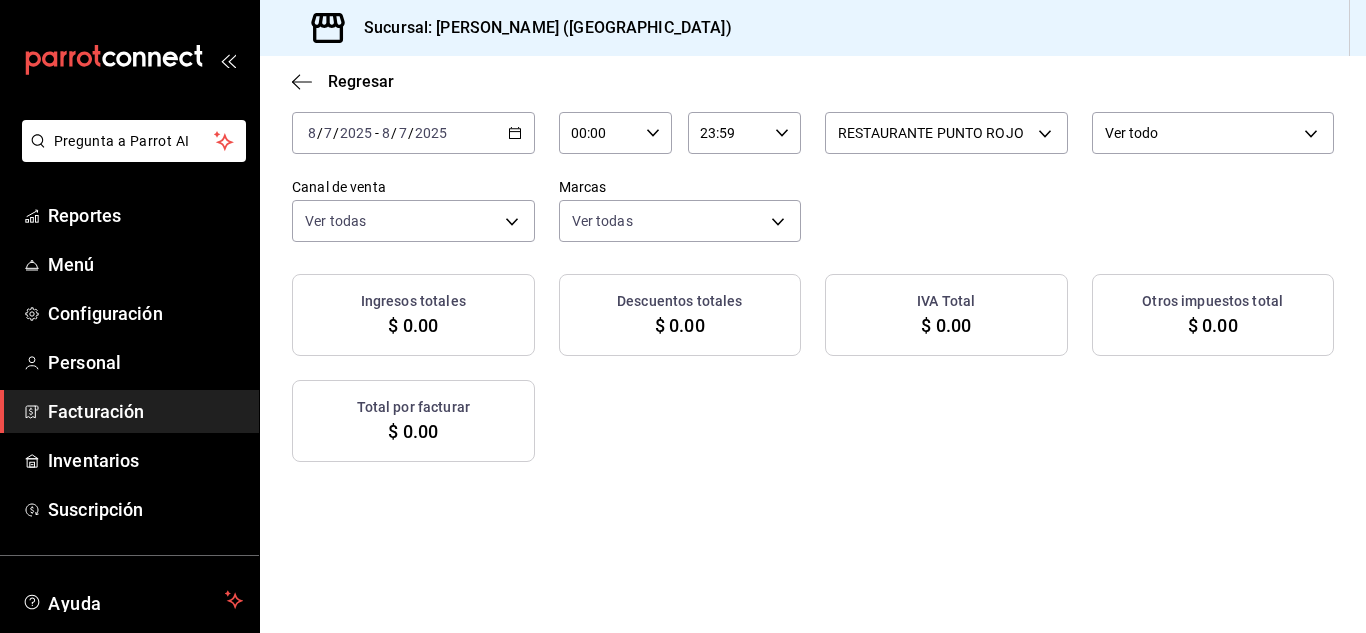 click 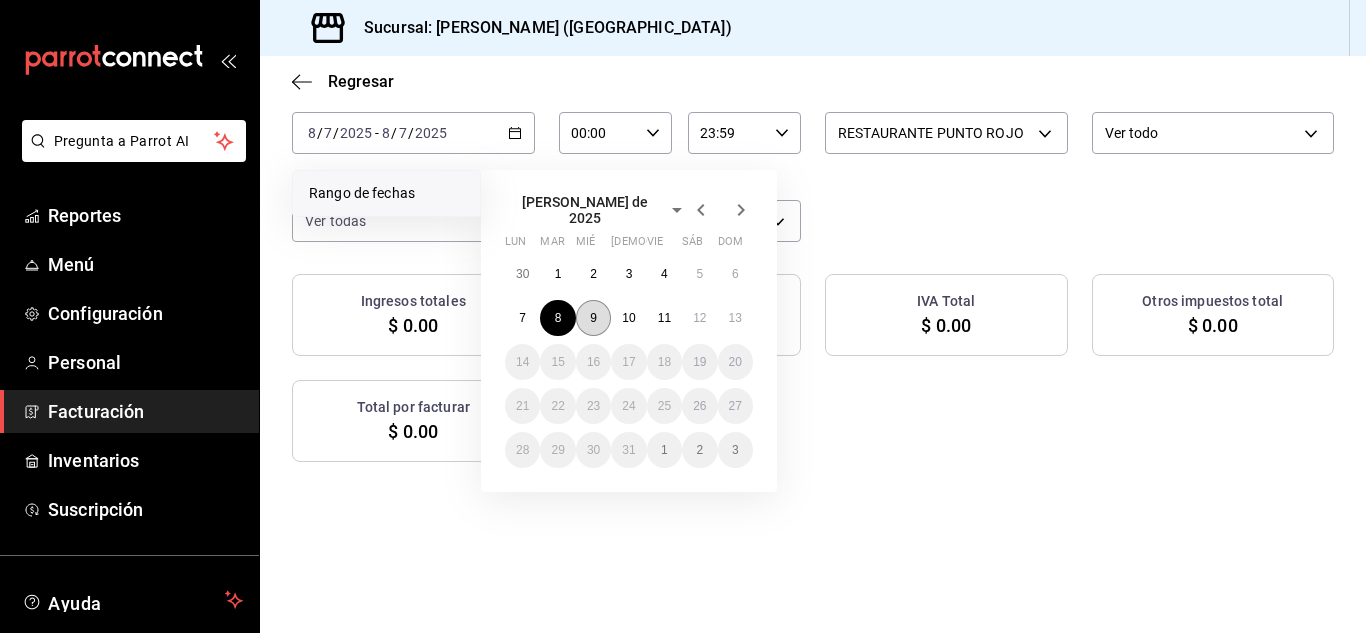 click on "9" at bounding box center [593, 318] 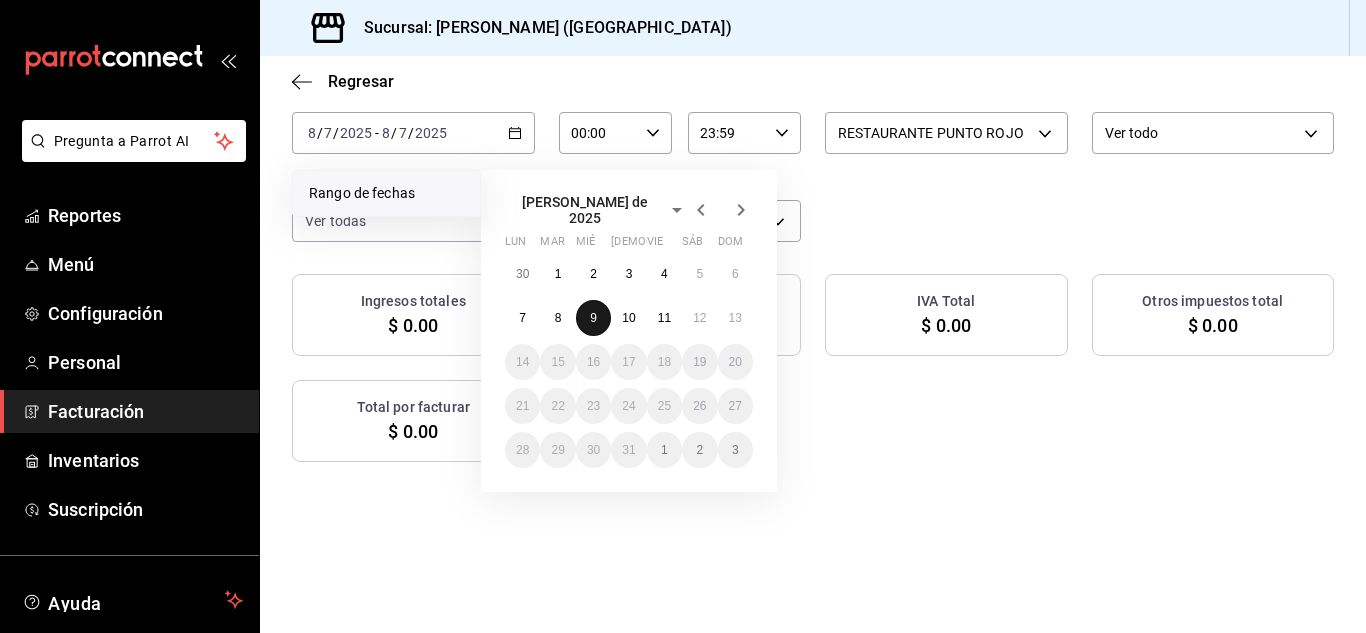 click on "9" at bounding box center [593, 318] 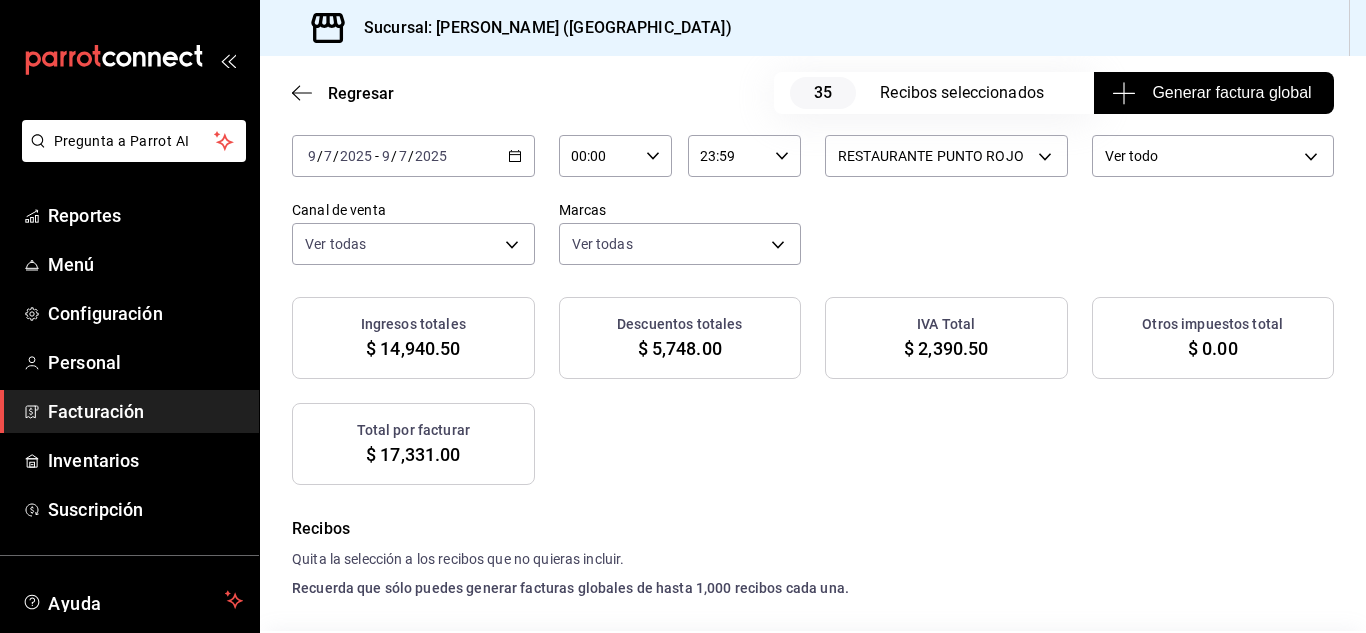 scroll, scrollTop: 139, scrollLeft: 0, axis: vertical 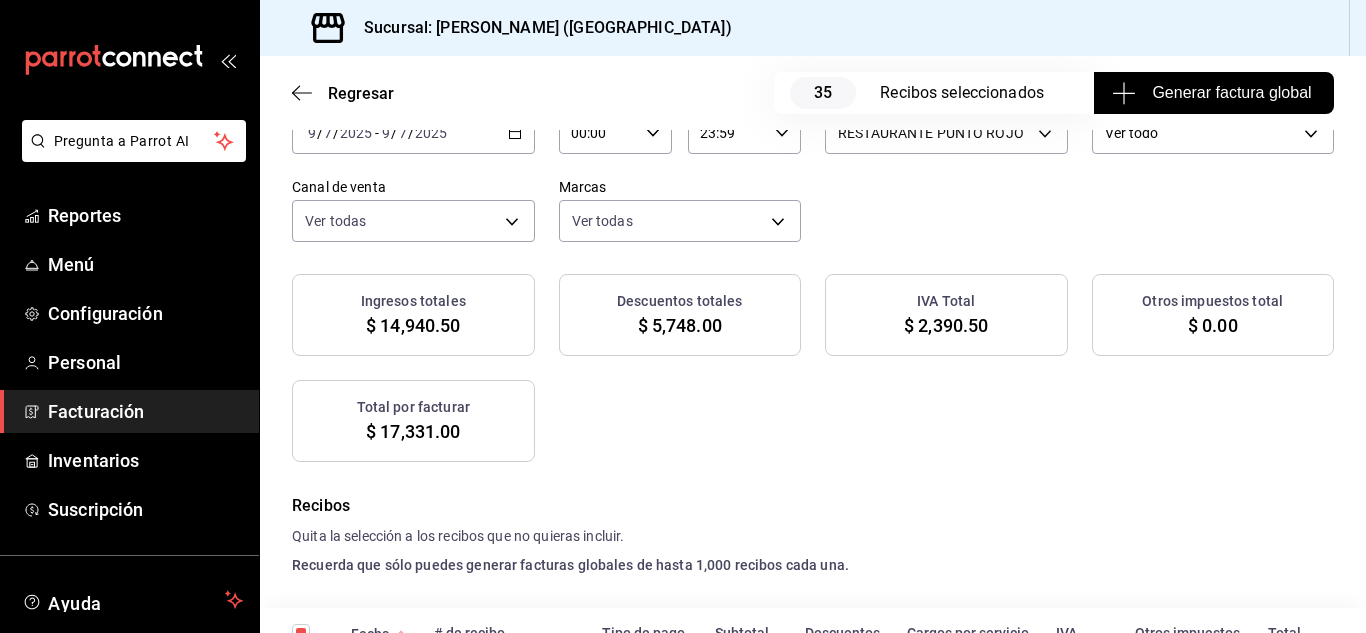 click on "Generar factura global" at bounding box center (1213, 93) 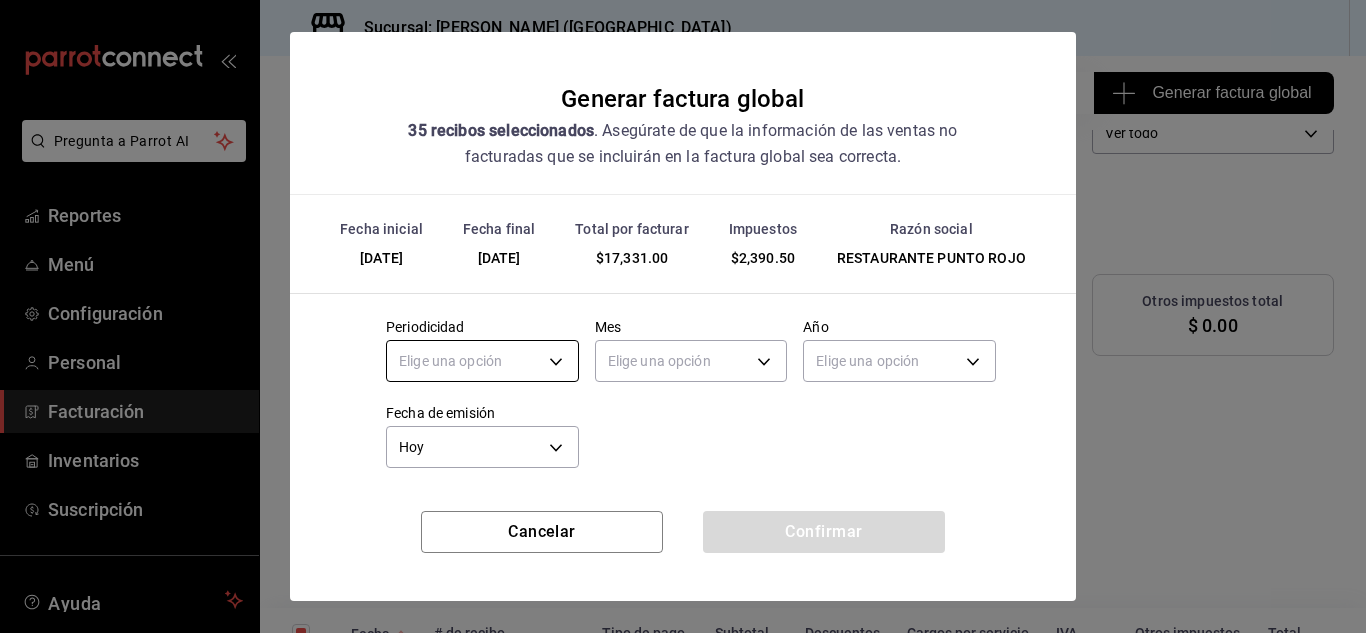 click on "Pregunta a Parrot AI Reportes   Menú   Configuración   Personal   Facturación   Inventarios   Suscripción   Ayuda Recomienda Parrot   [PERSON_NAME]   Sugerir nueva función   Sucursal: Nikkori ([GEOGRAPHIC_DATA]) Regresar 35 Recibos seleccionados Generar factura global Generar factura global Selecciona las ordenes que tus clientes no facturaron para emitir tu factural global. Fecha [DATE] [DATE] - [DATE] [DATE] Hora inicio 00:00 Hora inicio Hora fin 23:59 Hora fin Razón social RESTAURANTE PUNTO ROJO 5749a84e-6d60-4c90-92c5-fe83de78c063 Formas de pago Ver todo ALL Canal de venta Ver todas PARROT,UBER_EATS,RAPPI,DIDI_FOOD,ONLINE Marcas Ver todas 985a5b61-14d9-43ab-b2aa-55677bfd4284 Ingresos totales $ 14,940.50 Descuentos totales $ 5,748.00 IVA Total $ 2,390.50 Otros impuestos total $ 0.00 Total por facturar $ 17,331.00 Recibos Quita la selección a los recibos que no quieras incluir. Recuerda que sólo puedes generar facturas globales de hasta 1,000 recibos cada una. Fecha # de recibo Subtotal" at bounding box center (683, 316) 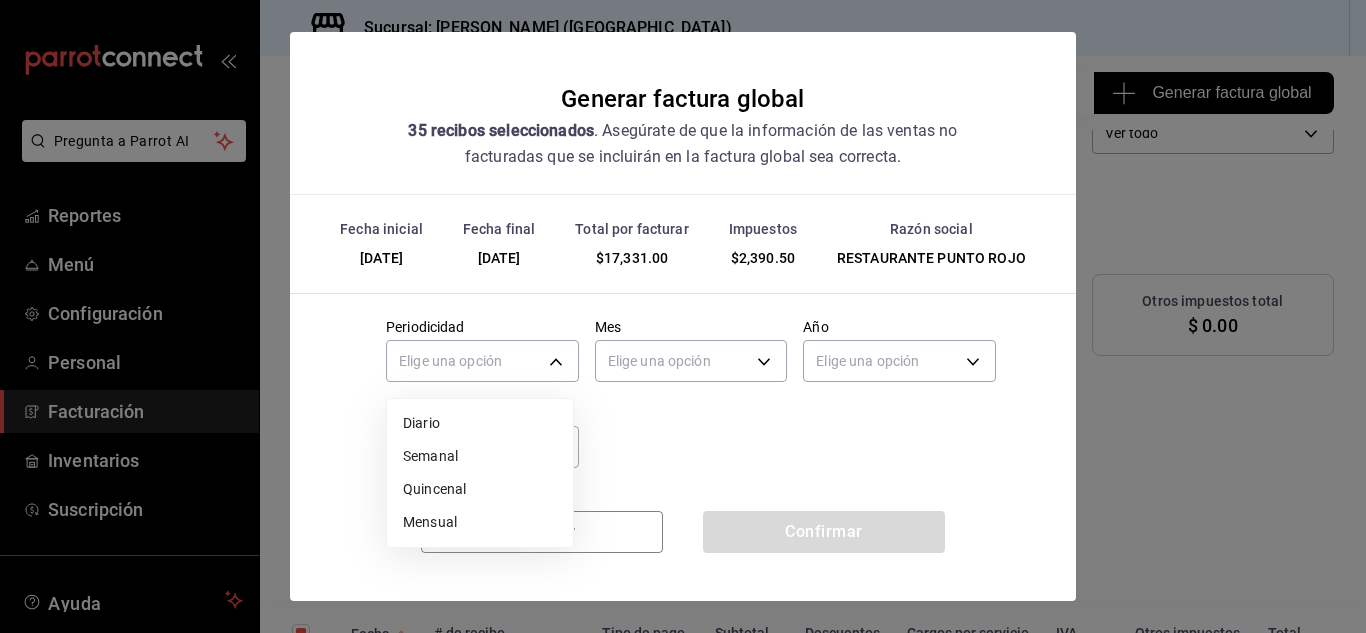 click on "Diario" at bounding box center [480, 423] 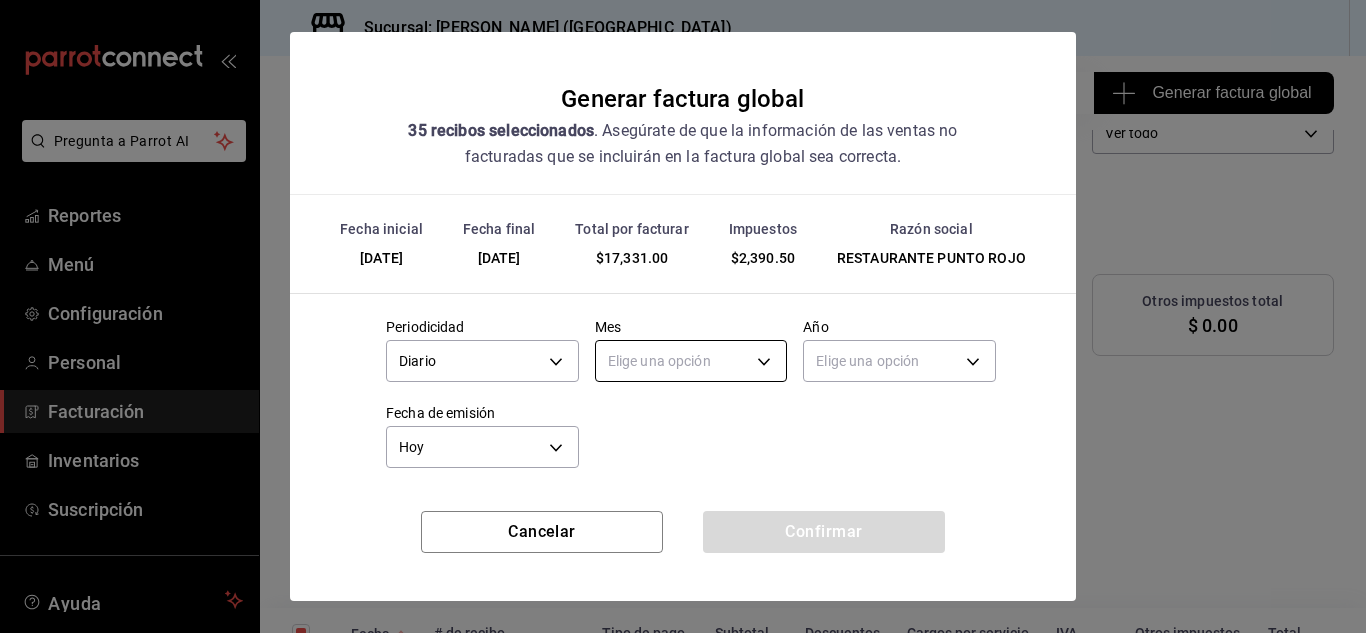 click on "Pregunta a Parrot AI Reportes   Menú   Configuración   Personal   Facturación   Inventarios   Suscripción   Ayuda Recomienda Parrot   [PERSON_NAME]   Sugerir nueva función   Sucursal: Nikkori ([GEOGRAPHIC_DATA]) Regresar 35 Recibos seleccionados Generar factura global Generar factura global Selecciona las ordenes que tus clientes no facturaron para emitir tu factural global. Fecha [DATE] [DATE] - [DATE] [DATE] Hora inicio 00:00 Hora inicio Hora fin 23:59 Hora fin Razón social RESTAURANTE PUNTO ROJO 5749a84e-6d60-4c90-92c5-fe83de78c063 Formas de pago Ver todo ALL Canal de venta Ver todas PARROT,UBER_EATS,RAPPI,DIDI_FOOD,ONLINE Marcas Ver todas 985a5b61-14d9-43ab-b2aa-55677bfd4284 Ingresos totales $ 14,940.50 Descuentos totales $ 5,748.00 IVA Total $ 2,390.50 Otros impuestos total $ 0.00 Total por facturar $ 17,331.00 Recibos Quita la selección a los recibos que no quieras incluir. Recuerda que sólo puedes generar facturas globales de hasta 1,000 recibos cada una. Fecha # de recibo Subtotal" at bounding box center [683, 316] 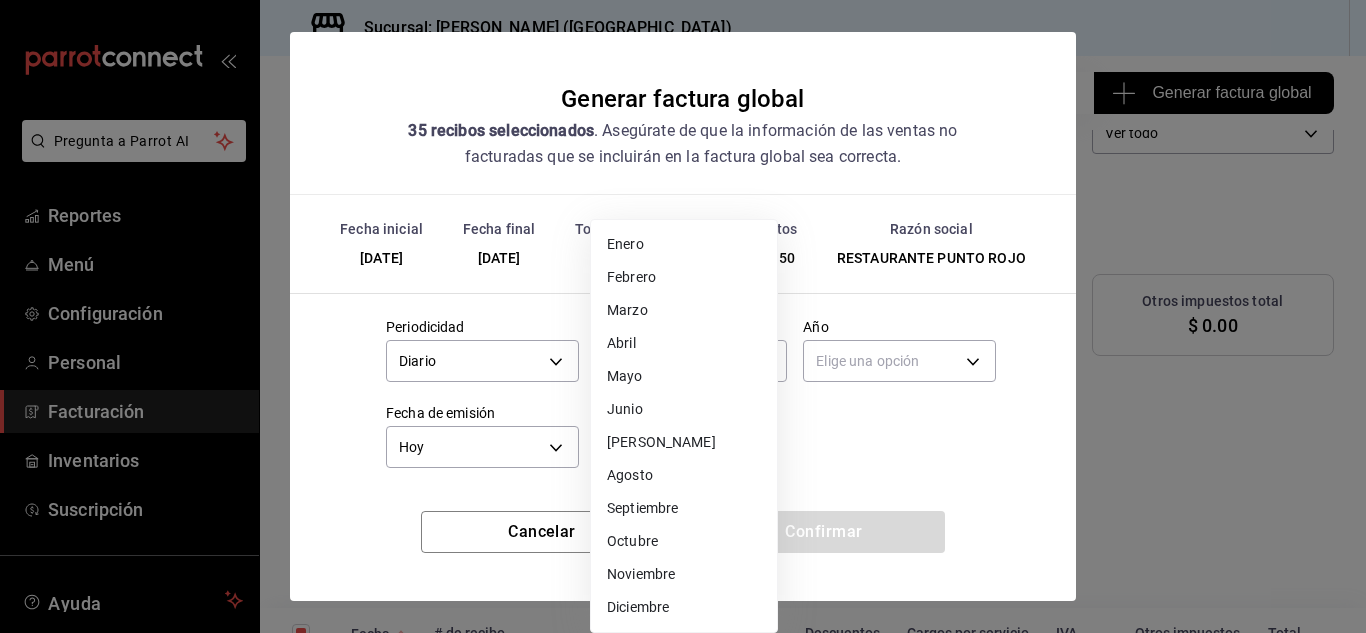 click on "[PERSON_NAME]" at bounding box center (684, 442) 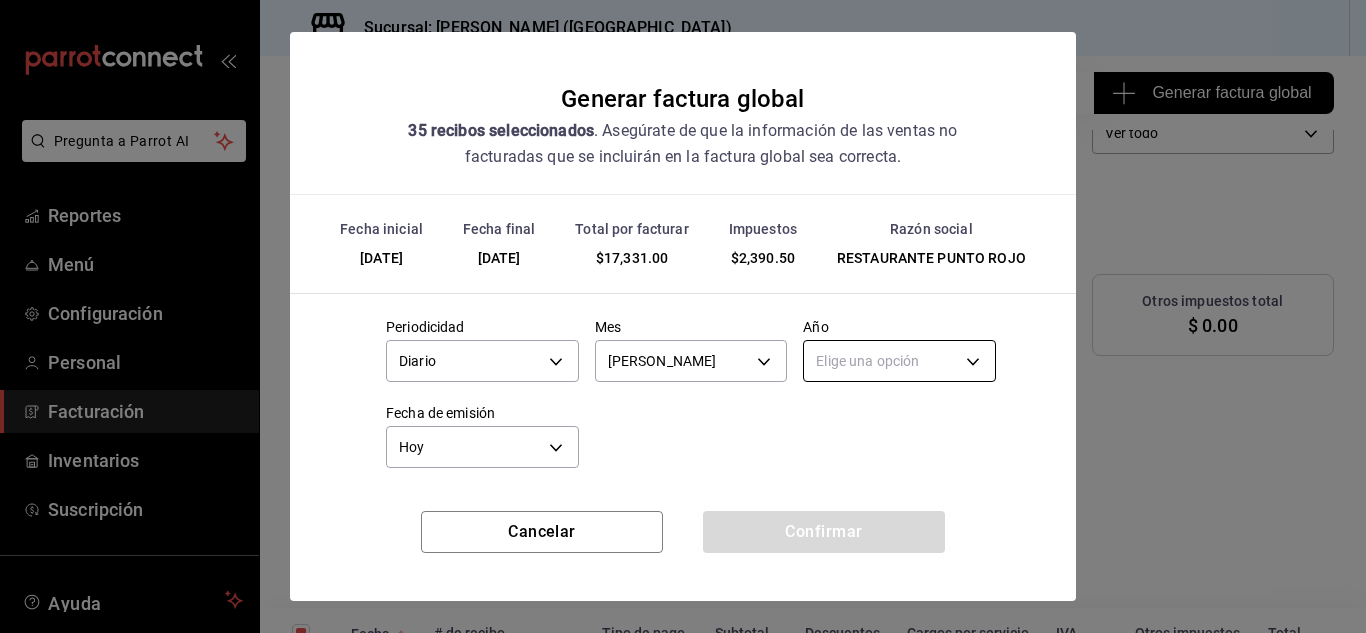 click on "Pregunta a Parrot AI Reportes   Menú   Configuración   Personal   Facturación   Inventarios   Suscripción   Ayuda Recomienda Parrot   [PERSON_NAME]   Sugerir nueva función   Sucursal: Nikkori ([GEOGRAPHIC_DATA]) Regresar 35 Recibos seleccionados Generar factura global Generar factura global Selecciona las ordenes que tus clientes no facturaron para emitir tu factural global. Fecha [DATE] [DATE] - [DATE] [DATE] Hora inicio 00:00 Hora inicio Hora fin 23:59 Hora fin Razón social RESTAURANTE PUNTO ROJO 5749a84e-6d60-4c90-92c5-fe83de78c063 Formas de pago Ver todo ALL Canal de venta Ver todas PARROT,UBER_EATS,RAPPI,DIDI_FOOD,ONLINE Marcas Ver todas 985a5b61-14d9-43ab-b2aa-55677bfd4284 Ingresos totales $ 14,940.50 Descuentos totales $ 5,748.00 IVA Total $ 2,390.50 Otros impuestos total $ 0.00 Total por facturar $ 17,331.00 Recibos Quita la selección a los recibos que no quieras incluir. Recuerda que sólo puedes generar facturas globales de hasta 1,000 recibos cada una. Fecha # de recibo Subtotal" at bounding box center (683, 316) 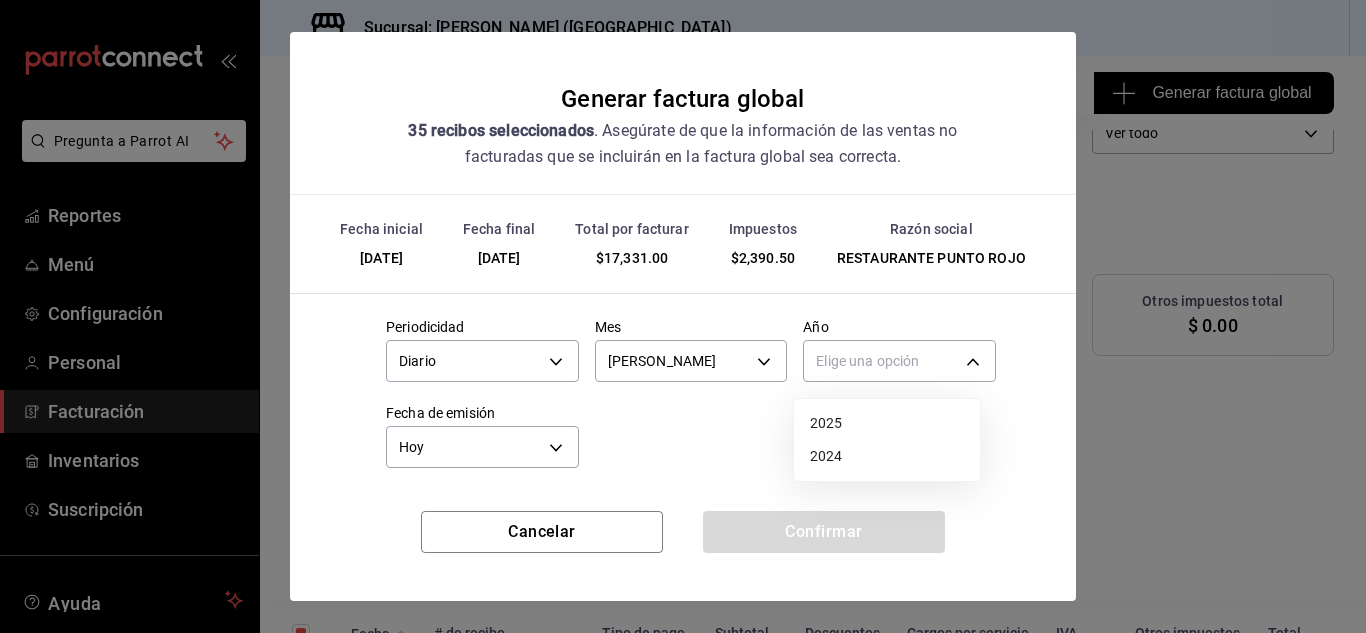 click on "2025" at bounding box center [887, 423] 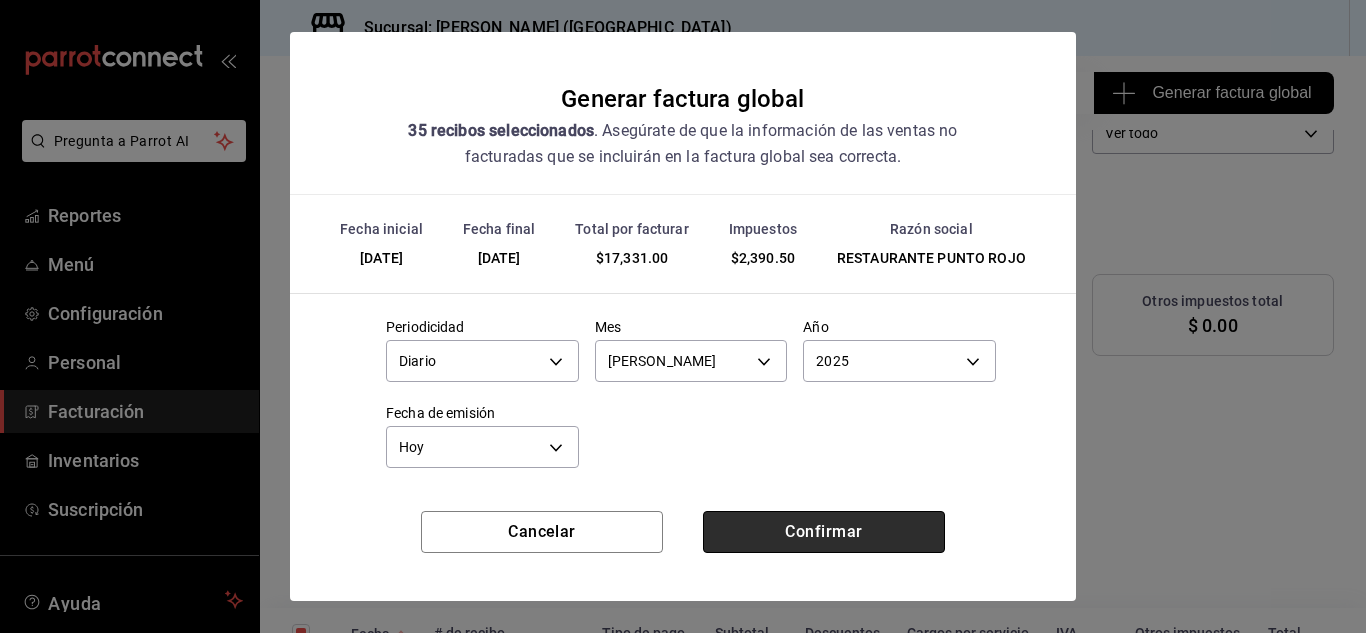 click on "Confirmar" at bounding box center [824, 532] 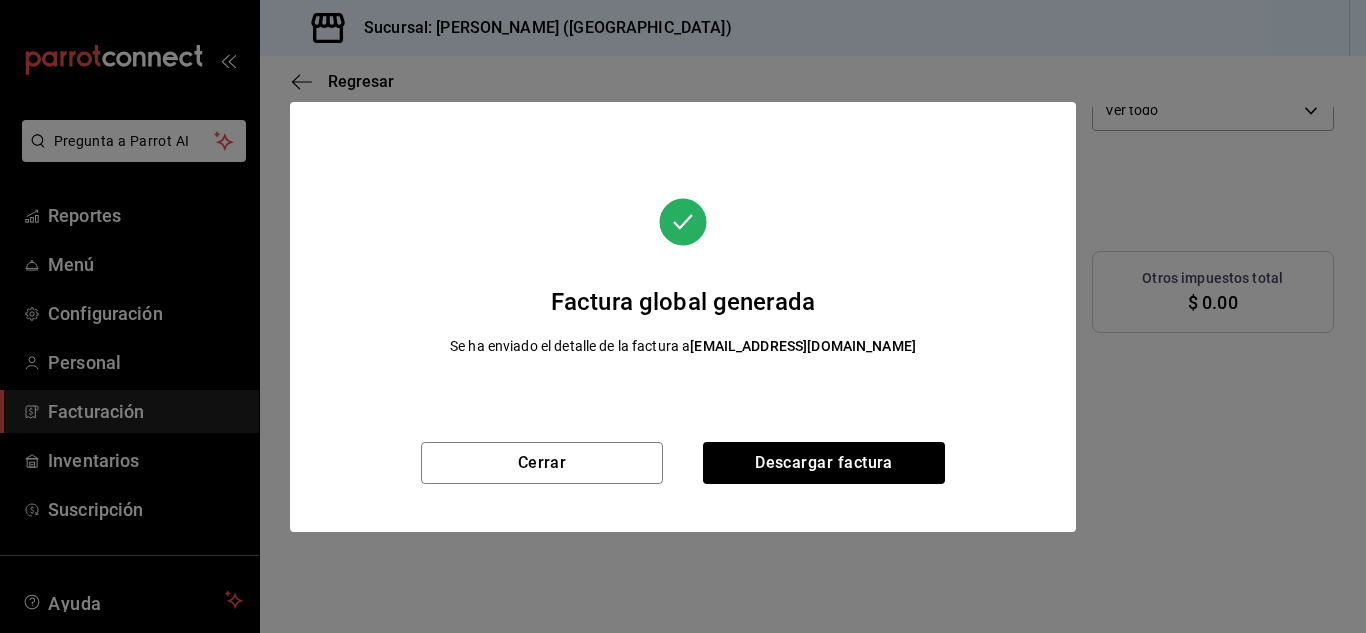 scroll, scrollTop: 116, scrollLeft: 0, axis: vertical 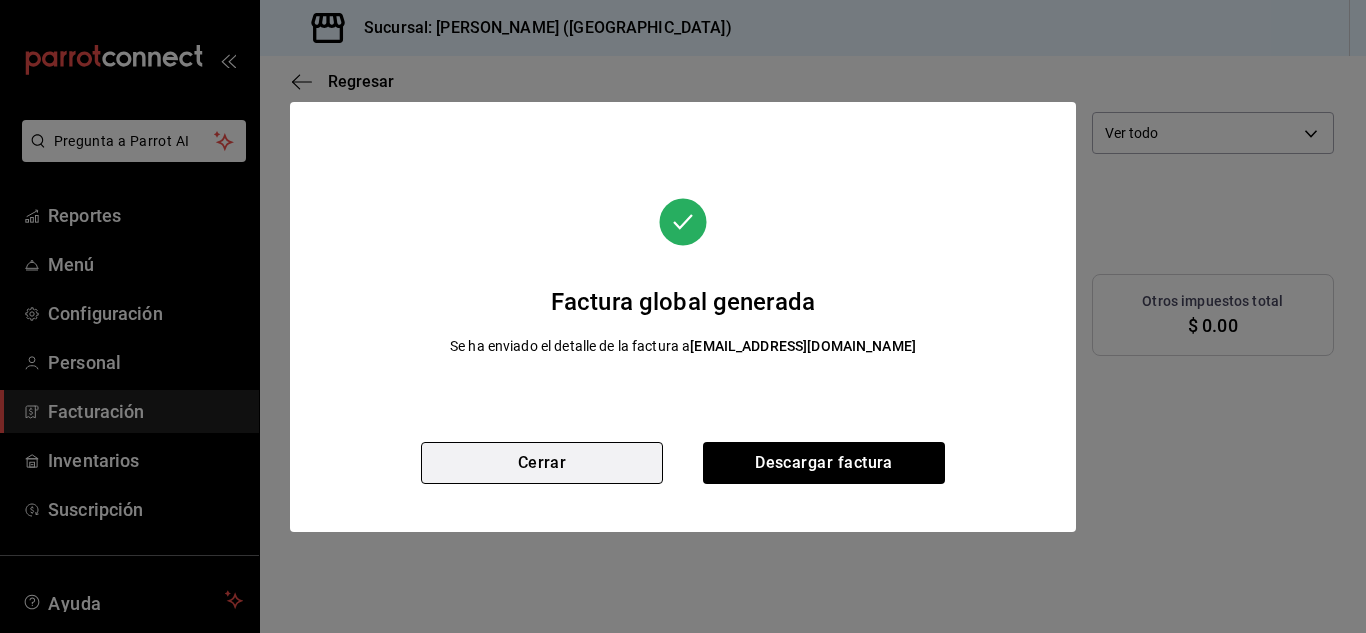 click on "Cerrar" at bounding box center [542, 463] 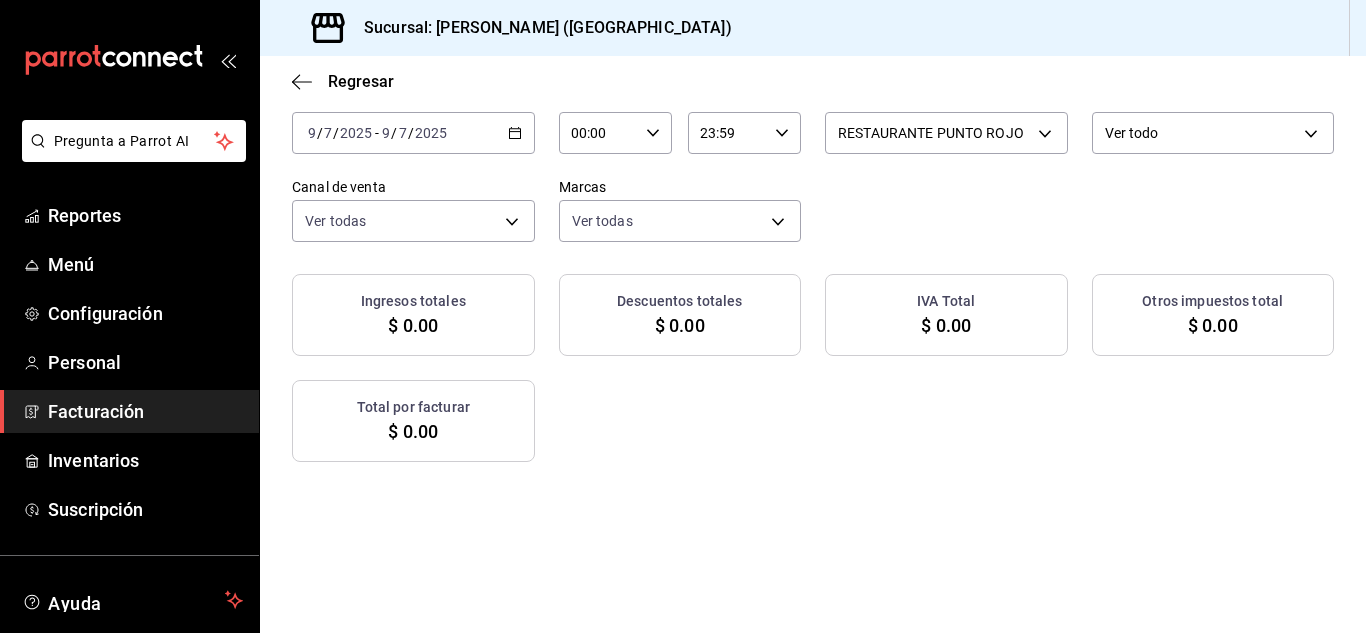 click 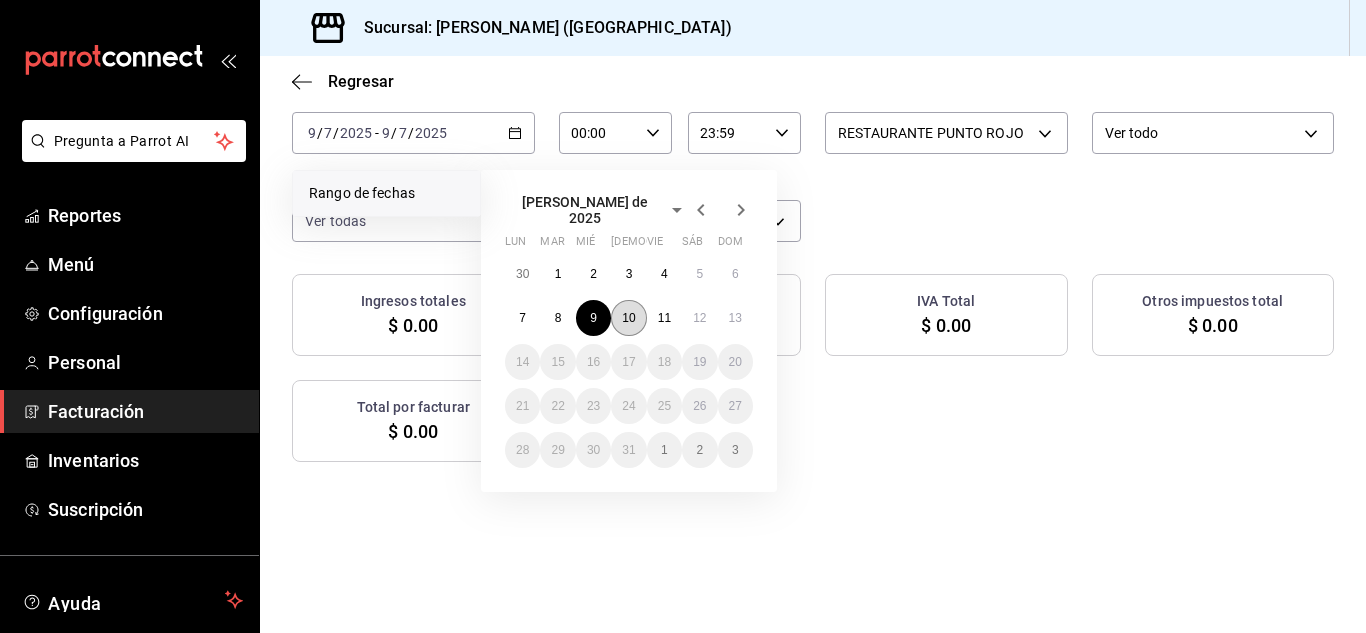click on "10" at bounding box center (628, 318) 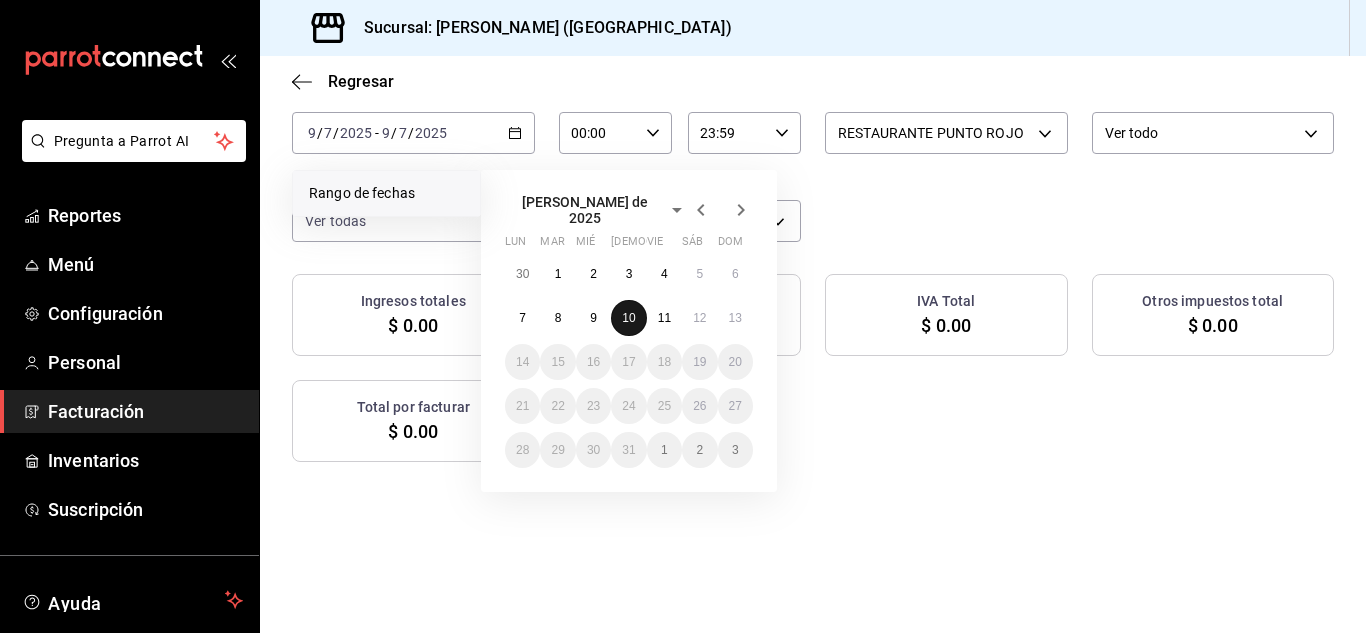 click on "10" at bounding box center [628, 318] 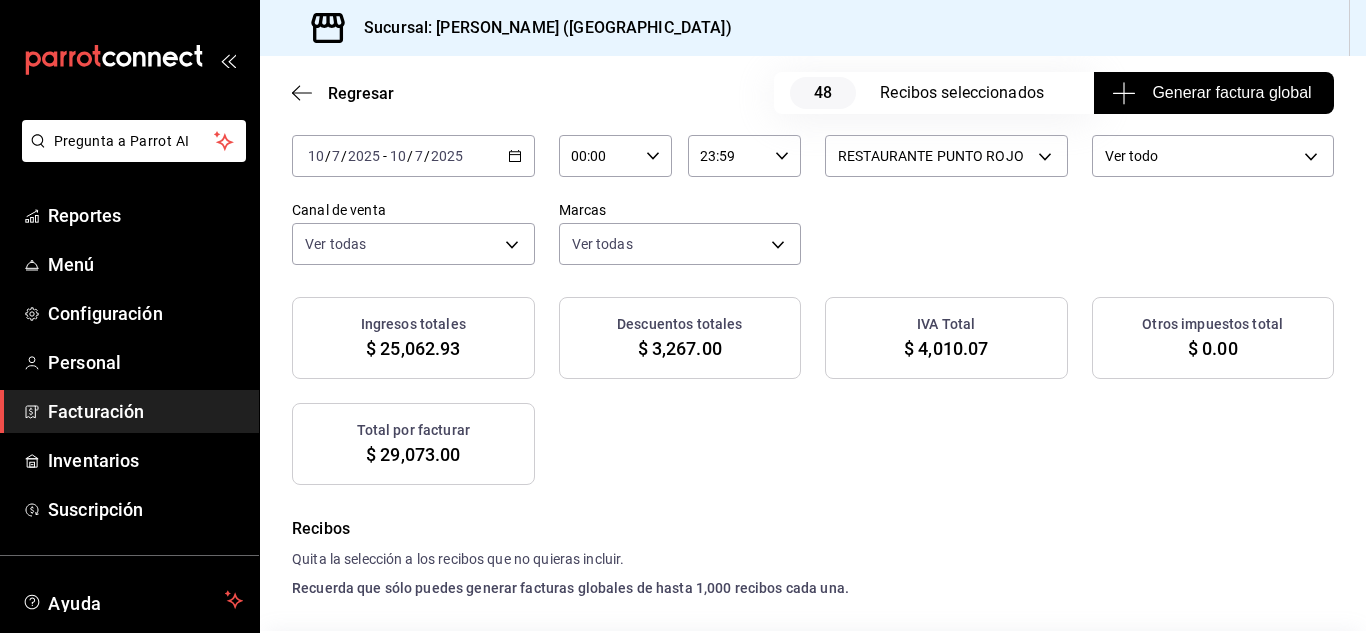 scroll, scrollTop: 139, scrollLeft: 0, axis: vertical 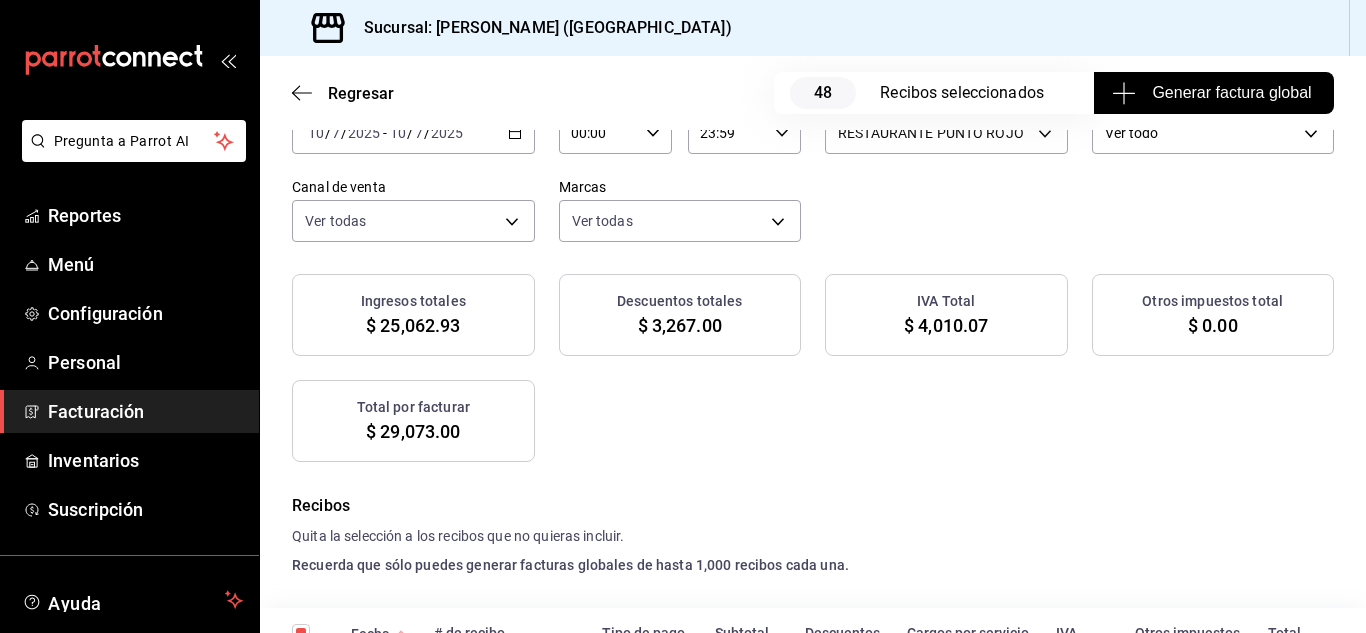 click on "Generar factura global" at bounding box center (1213, 93) 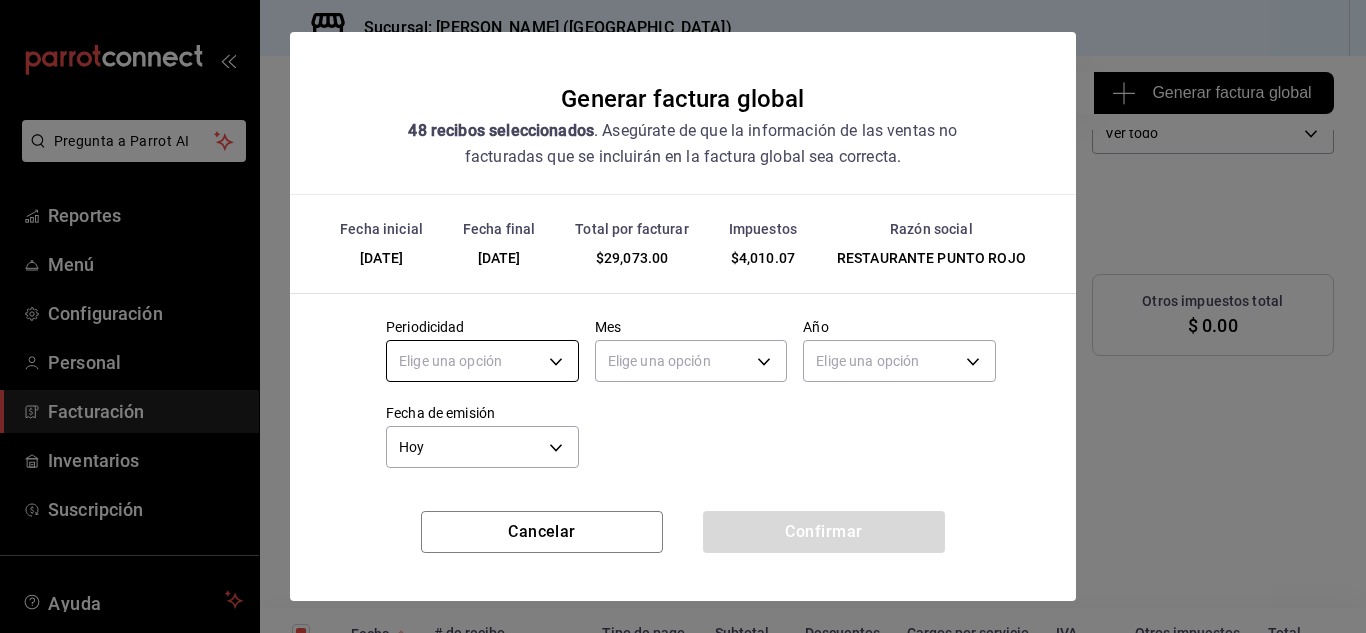 click on "Pregunta a Parrot AI Reportes   Menú   Configuración   Personal   Facturación   Inventarios   Suscripción   Ayuda Recomienda Parrot   [PERSON_NAME]   Sugerir nueva función   Sucursal: Nikkori ([GEOGRAPHIC_DATA]) Regresar 48 Recibos seleccionados Generar factura global Generar factura global Selecciona las ordenes que tus clientes no facturaron para emitir tu factural global. Fecha [DATE] [DATE] - [DATE] [DATE] Hora inicio 00:00 Hora inicio Hora fin 23:59 Hora fin Razón social RESTAURANTE PUNTO ROJO 5749a84e-6d60-4c90-92c5-fe83de78c063 Formas de pago Ver todo ALL Canal de venta Ver todas PARROT,UBER_EATS,RAPPI,DIDI_FOOD,ONLINE Marcas Ver todas 985a5b61-14d9-43ab-b2aa-55677bfd4284 Ingresos totales $ 25,062.93 Descuentos totales $ 3,267.00 IVA Total $ 4,010.07 Otros impuestos total $ 0.00 Total por facturar $ 29,073.00 Recibos Quita la selección a los recibos que no quieras incluir. Recuerda que sólo puedes generar facturas globales de hasta 1,000 recibos cada una. Fecha # de recibo IVA" at bounding box center (683, 316) 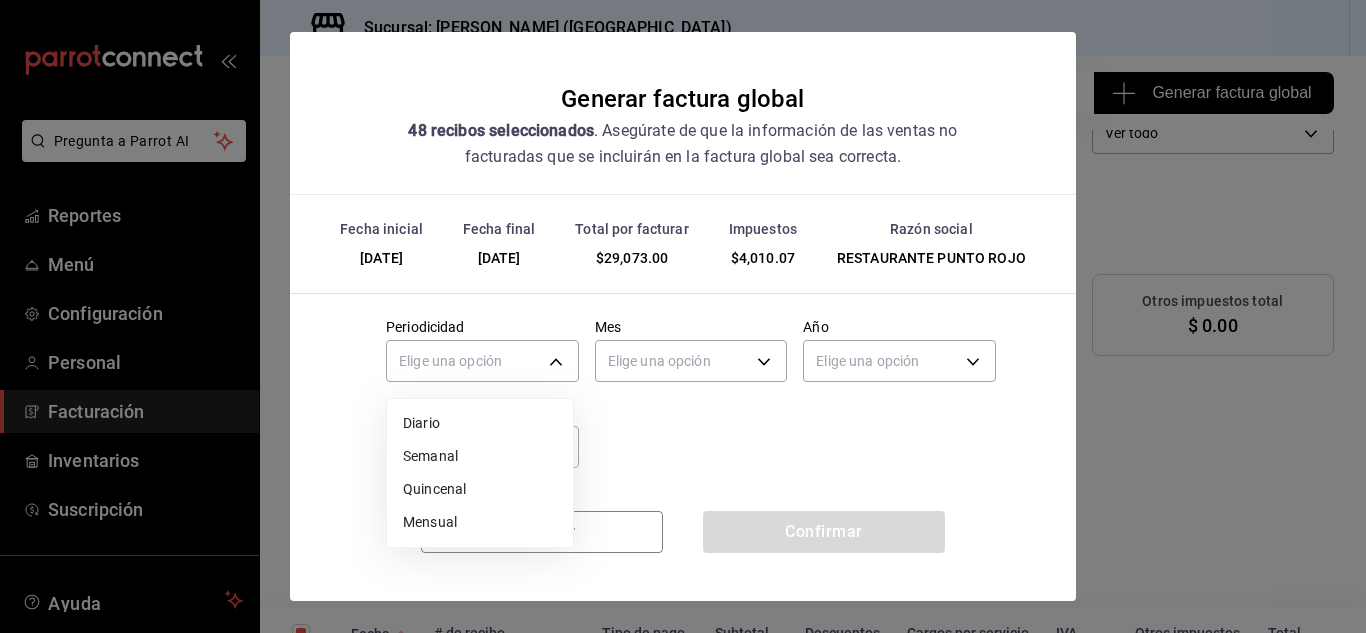 click on "Diario" at bounding box center (480, 423) 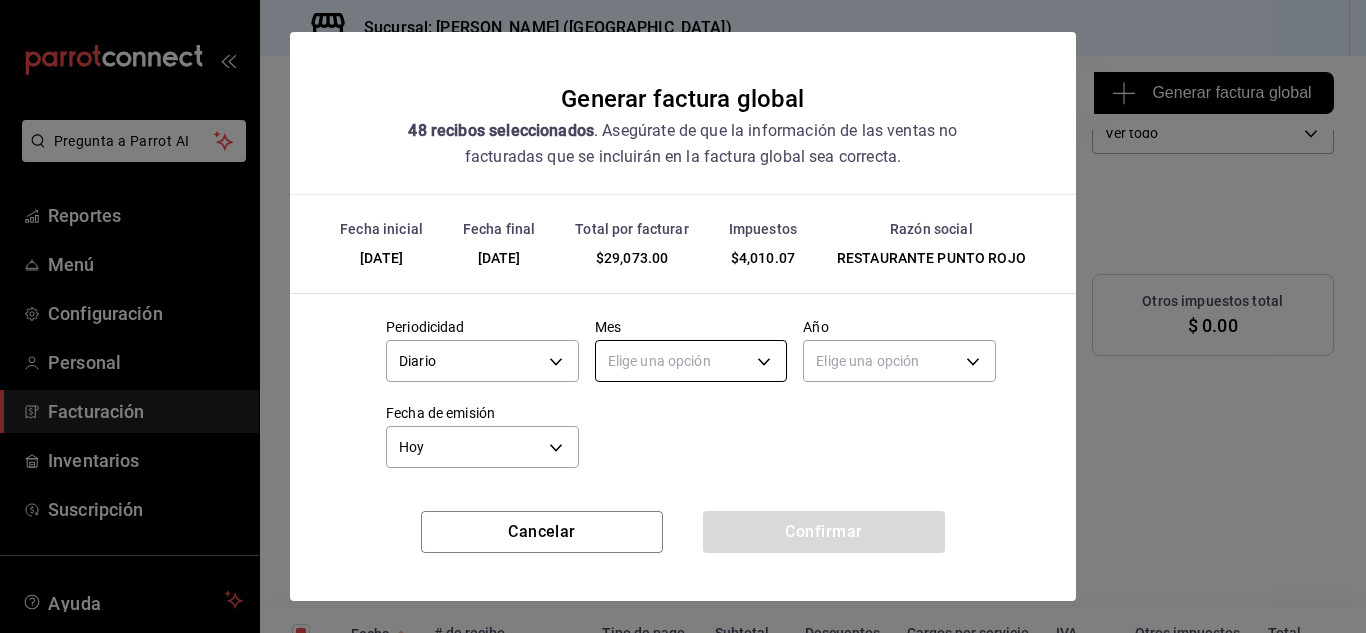 click on "Pregunta a Parrot AI Reportes   Menú   Configuración   Personal   Facturación   Inventarios   Suscripción   Ayuda Recomienda Parrot   [PERSON_NAME]   Sugerir nueva función   Sucursal: Nikkori ([GEOGRAPHIC_DATA]) Regresar 48 Recibos seleccionados Generar factura global Generar factura global Selecciona las ordenes que tus clientes no facturaron para emitir tu factural global. Fecha [DATE] [DATE] - [DATE] [DATE] Hora inicio 00:00 Hora inicio Hora fin 23:59 Hora fin Razón social RESTAURANTE PUNTO ROJO 5749a84e-6d60-4c90-92c5-fe83de78c063 Formas de pago Ver todo ALL Canal de venta Ver todas PARROT,UBER_EATS,RAPPI,DIDI_FOOD,ONLINE Marcas Ver todas 985a5b61-14d9-43ab-b2aa-55677bfd4284 Ingresos totales $ 25,062.93 Descuentos totales $ 3,267.00 IVA Total $ 4,010.07 Otros impuestos total $ 0.00 Total por facturar $ 29,073.00 Recibos Quita la selección a los recibos que no quieras incluir. Recuerda que sólo puedes generar facturas globales de hasta 1,000 recibos cada una. Fecha # de recibo IVA" at bounding box center [683, 316] 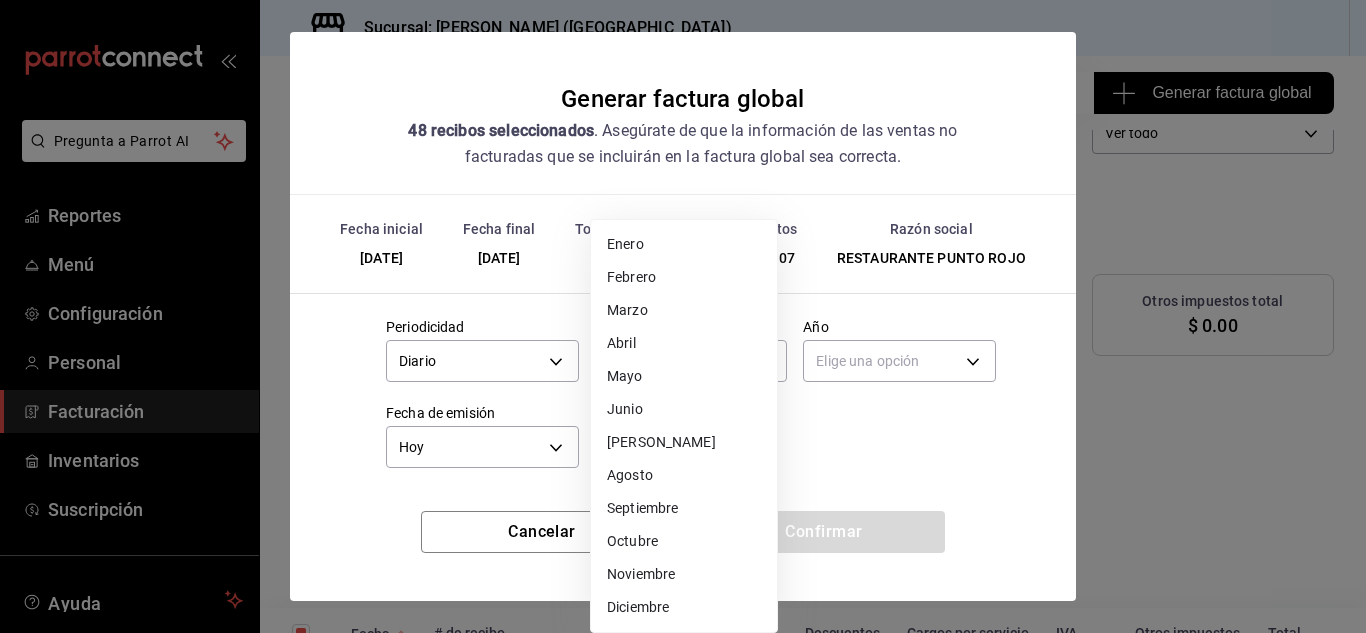 click on "[PERSON_NAME]" at bounding box center [684, 442] 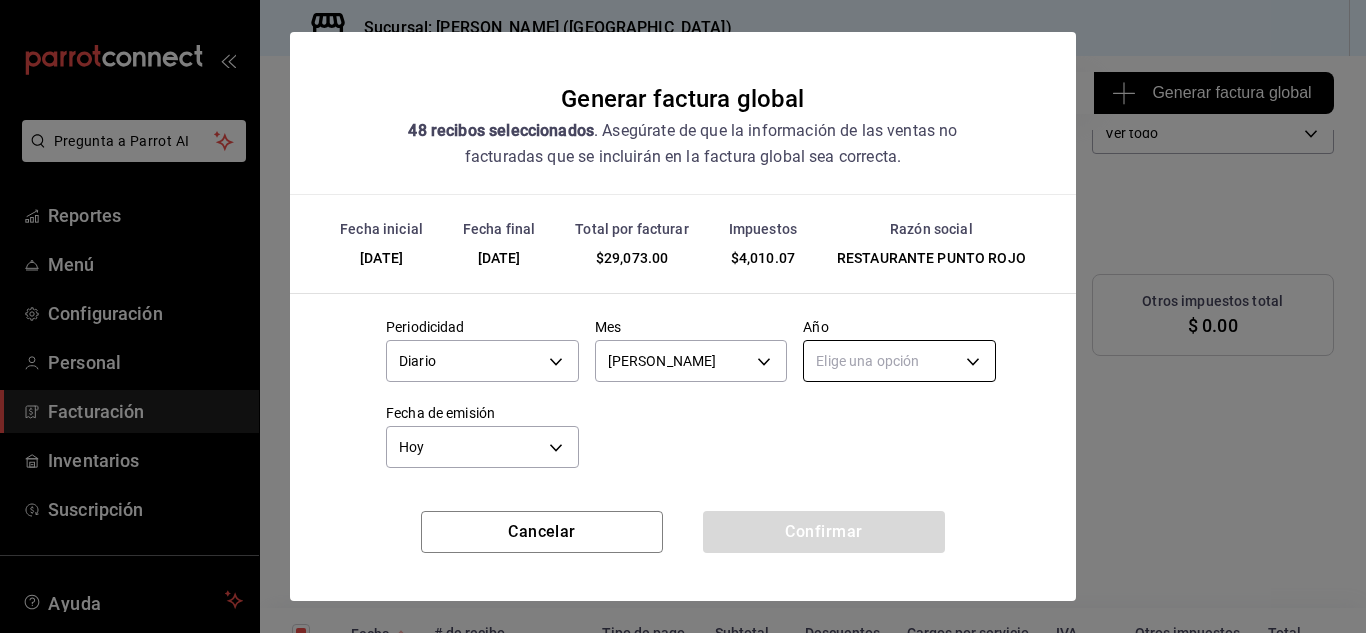 click on "Pregunta a Parrot AI Reportes   Menú   Configuración   Personal   Facturación   Inventarios   Suscripción   Ayuda Recomienda Parrot   [PERSON_NAME]   Sugerir nueva función   Sucursal: Nikkori ([GEOGRAPHIC_DATA]) Regresar 48 Recibos seleccionados Generar factura global Generar factura global Selecciona las ordenes que tus clientes no facturaron para emitir tu factural global. Fecha [DATE] [DATE] - [DATE] [DATE] Hora inicio 00:00 Hora inicio Hora fin 23:59 Hora fin Razón social RESTAURANTE PUNTO ROJO 5749a84e-6d60-4c90-92c5-fe83de78c063 Formas de pago Ver todo ALL Canal de venta Ver todas PARROT,UBER_EATS,RAPPI,DIDI_FOOD,ONLINE Marcas Ver todas 985a5b61-14d9-43ab-b2aa-55677bfd4284 Ingresos totales $ 25,062.93 Descuentos totales $ 3,267.00 IVA Total $ 4,010.07 Otros impuestos total $ 0.00 Total por facturar $ 29,073.00 Recibos Quita la selección a los recibos que no quieras incluir. Recuerda que sólo puedes generar facturas globales de hasta 1,000 recibos cada una. Fecha # de recibo IVA" at bounding box center [683, 316] 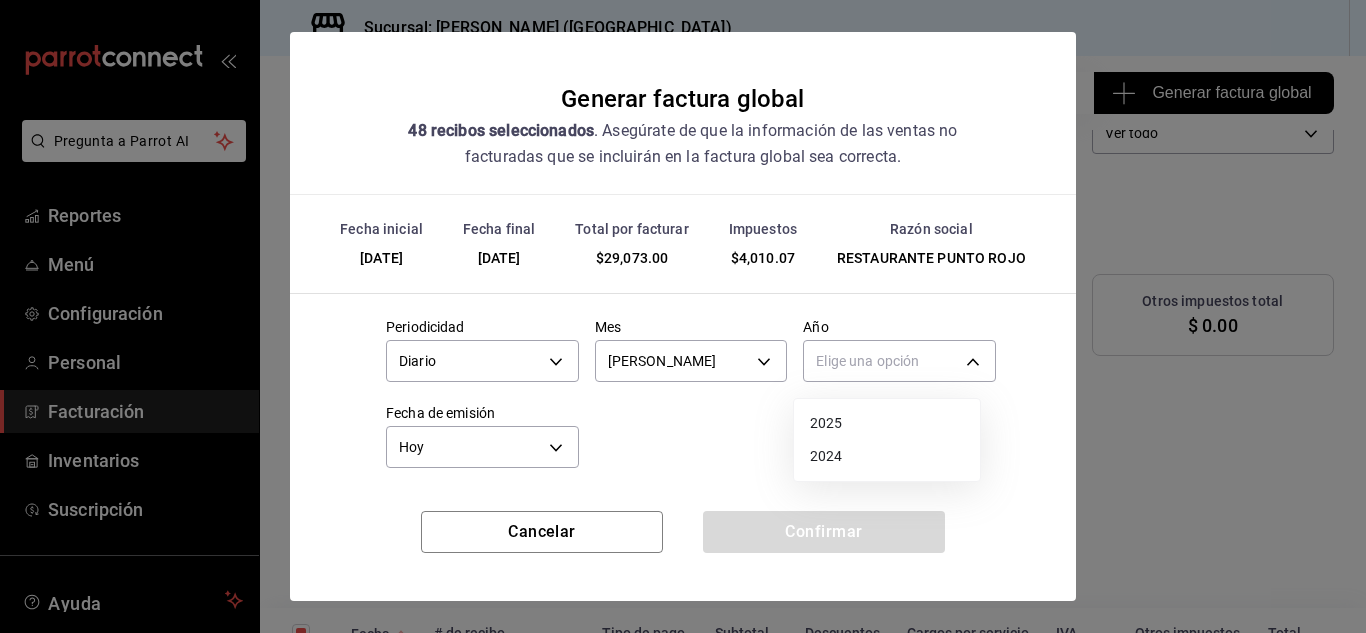 click on "2025" at bounding box center [887, 423] 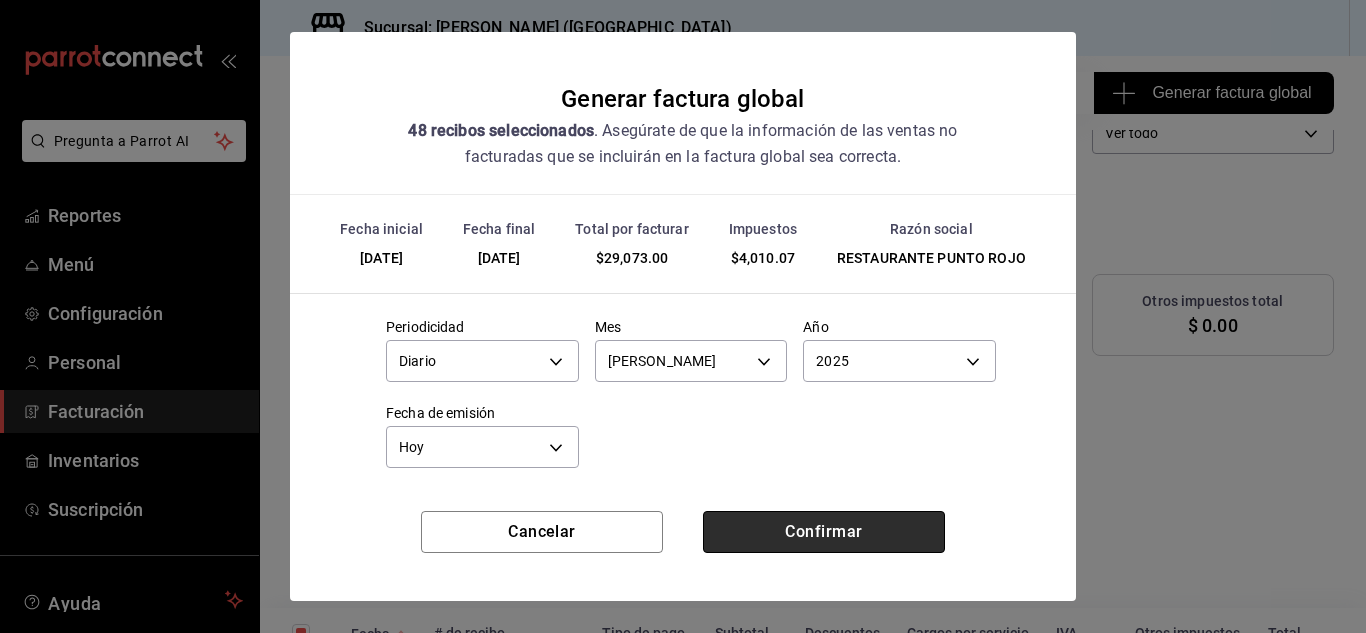 click on "Confirmar" at bounding box center (824, 532) 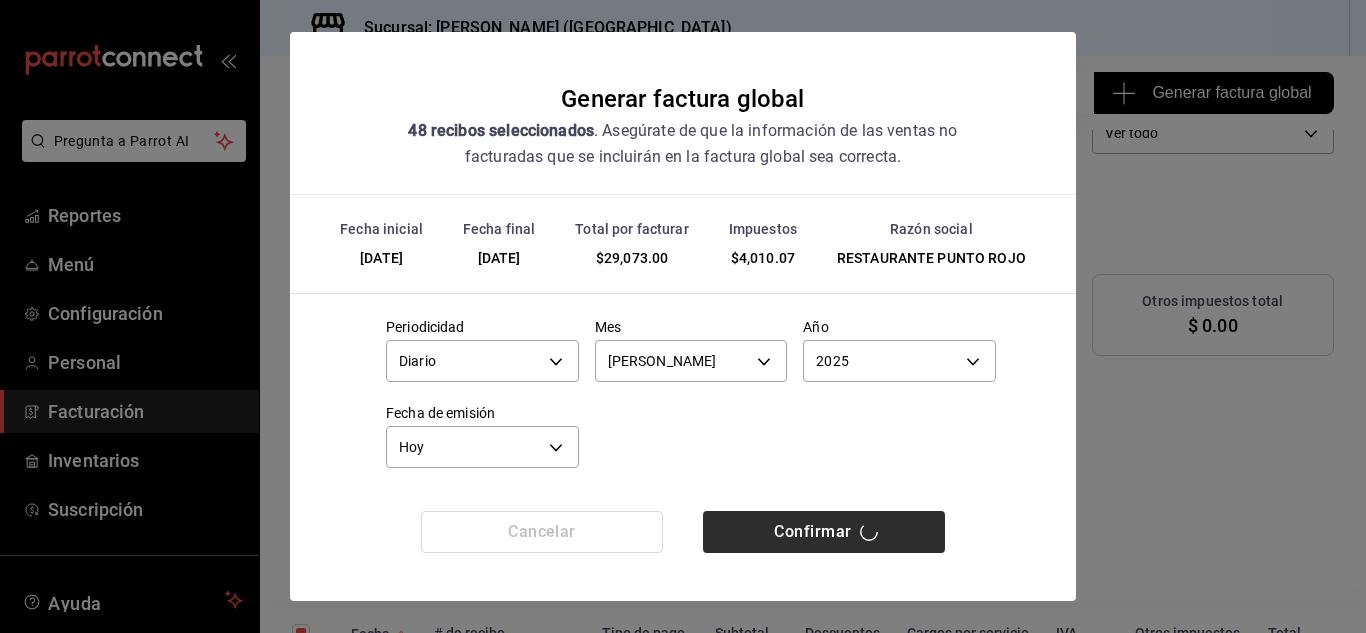 click on "Confirmar" at bounding box center [824, 532] 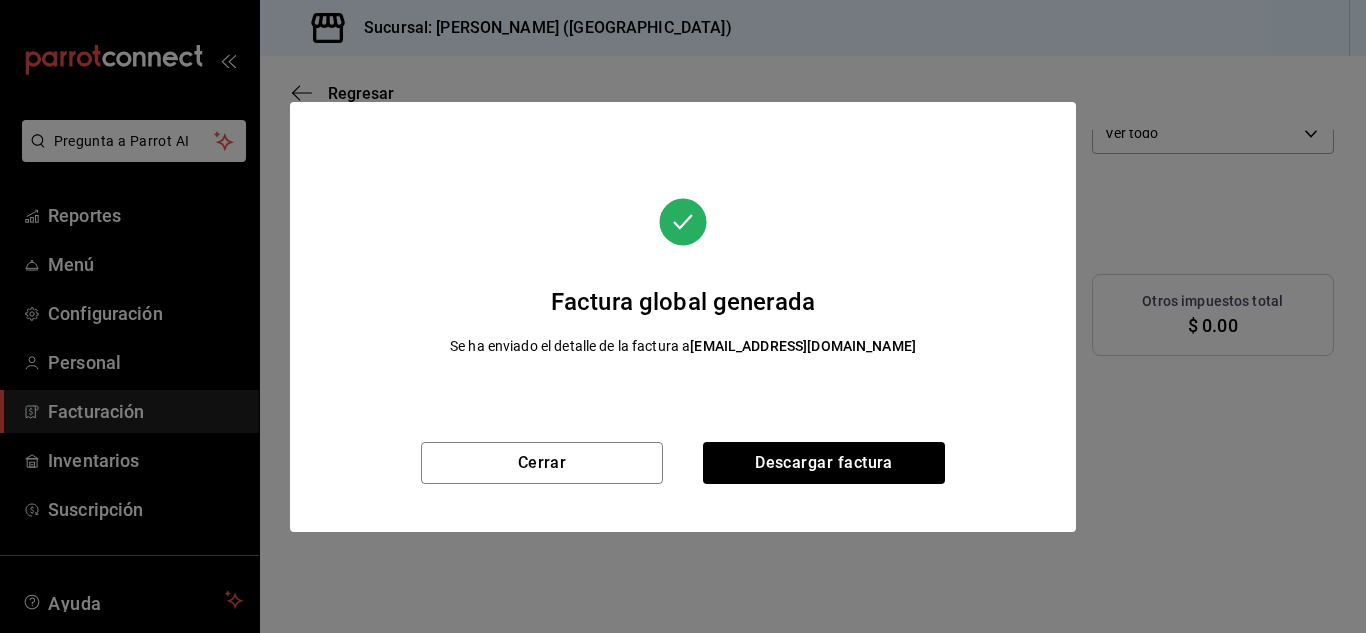 scroll, scrollTop: 116, scrollLeft: 0, axis: vertical 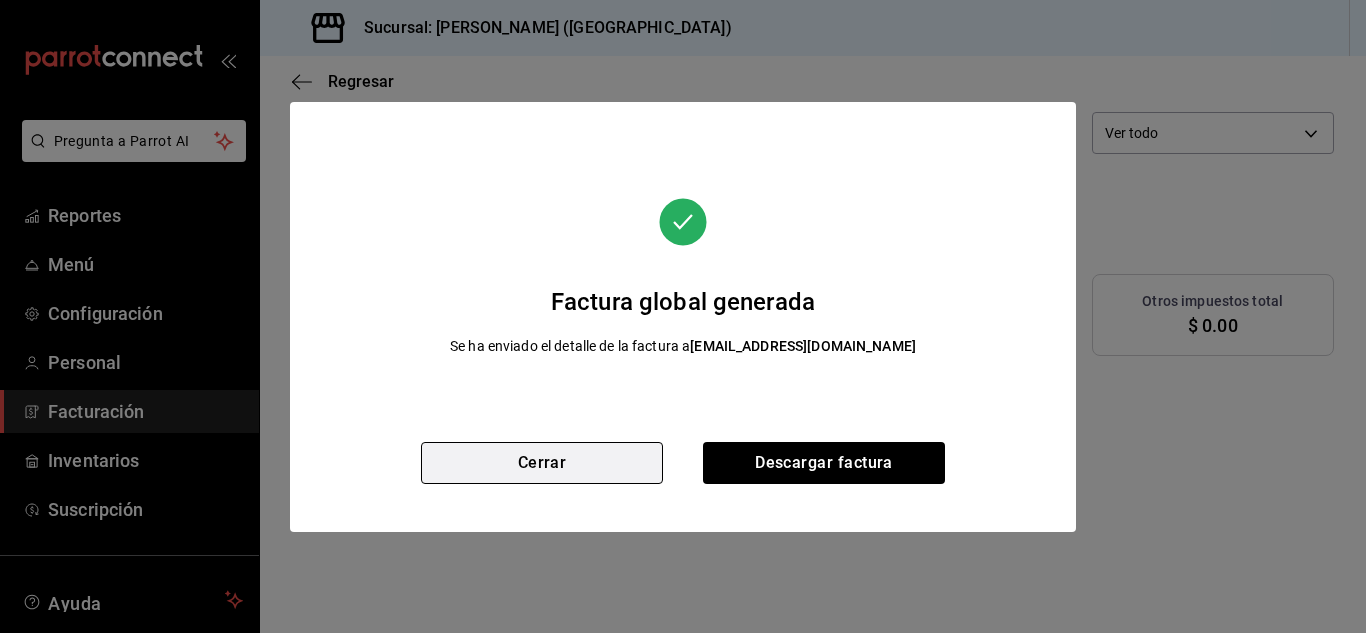 click on "Cerrar" at bounding box center [542, 463] 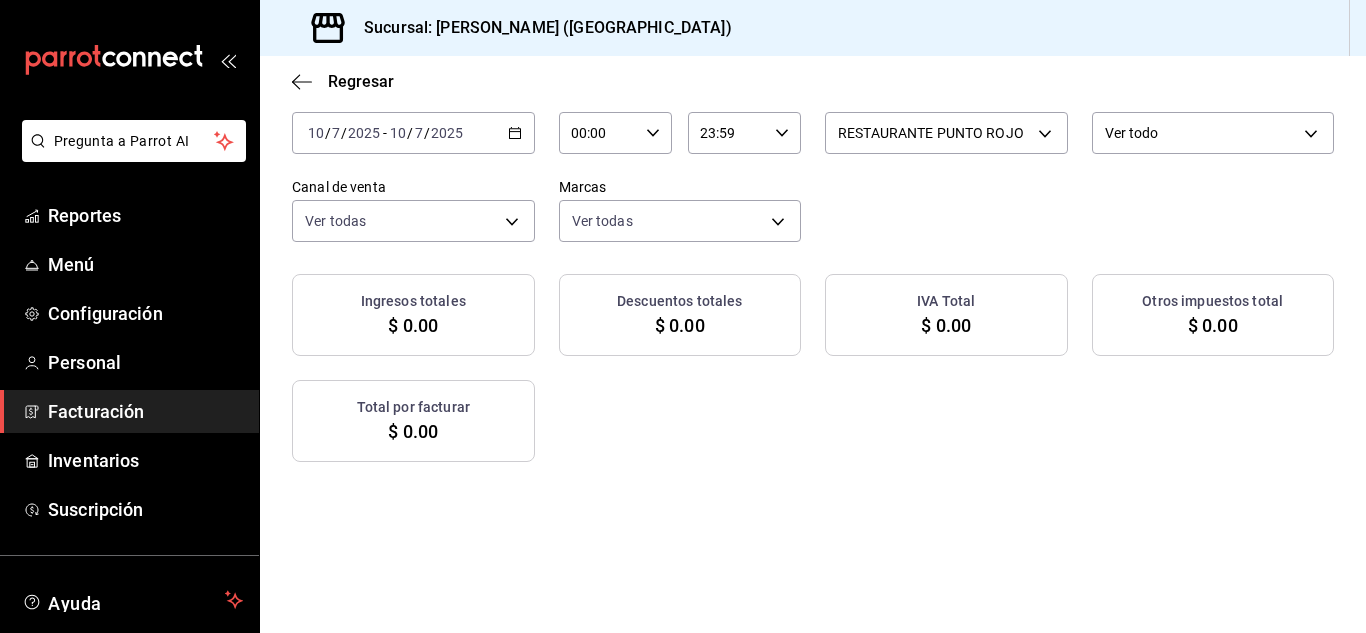 click on "[DATE] [DATE] - [DATE] [DATE]" at bounding box center [413, 133] 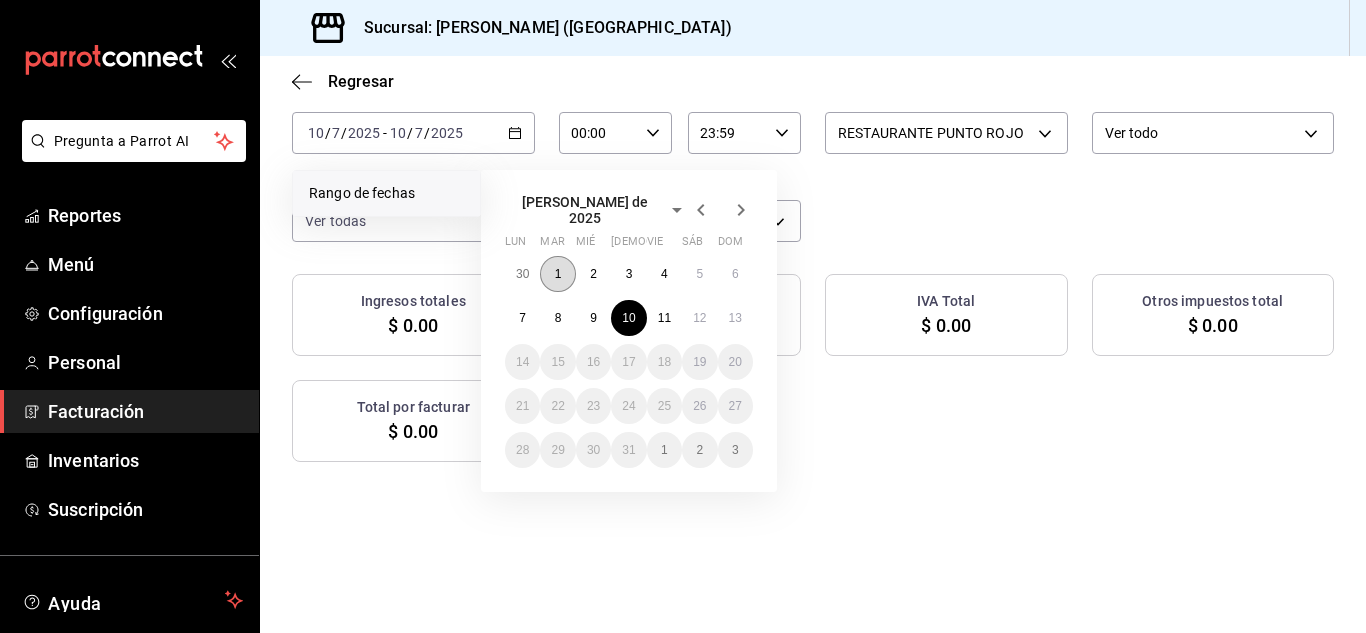 click on "1" at bounding box center [558, 274] 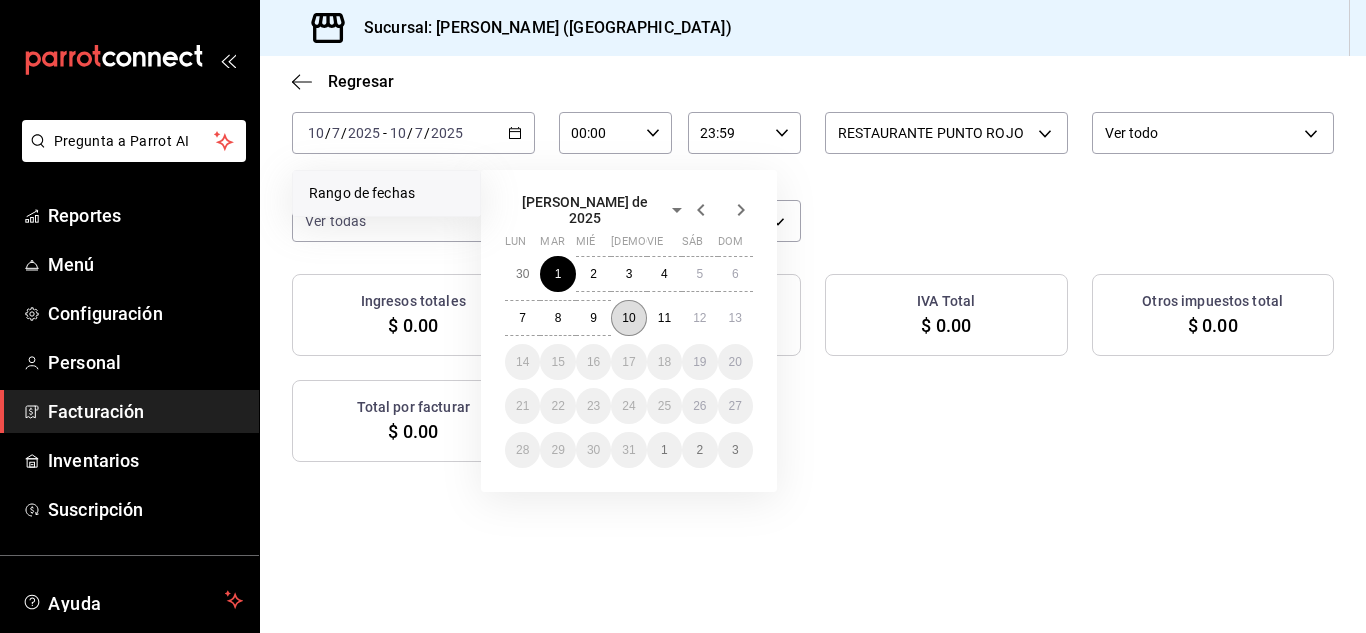 click on "10" at bounding box center (628, 318) 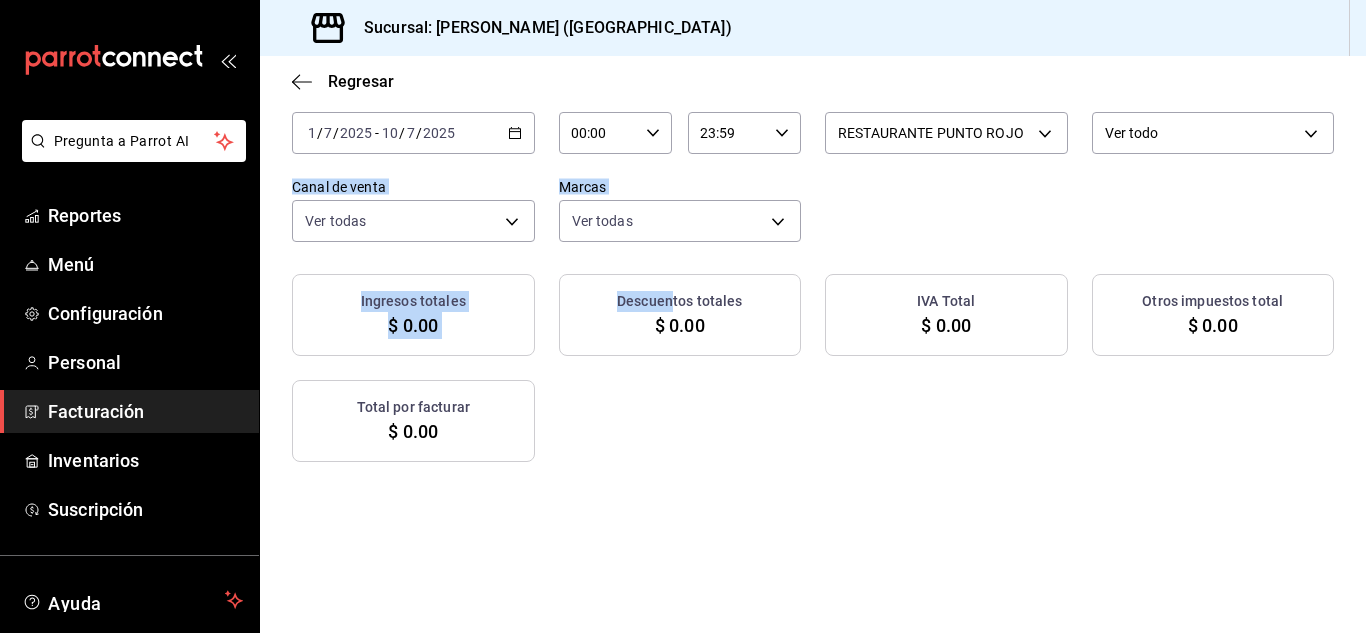 drag, startPoint x: 798, startPoint y: 252, endPoint x: 982, endPoint y: 130, distance: 220.77138 